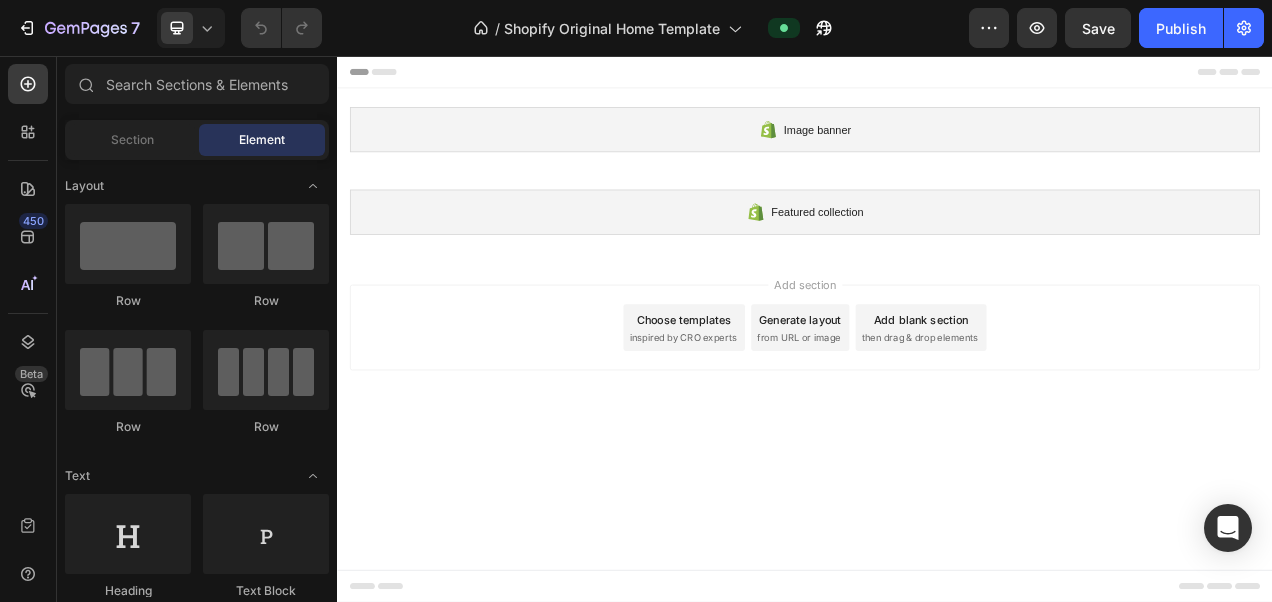 scroll, scrollTop: 0, scrollLeft: 0, axis: both 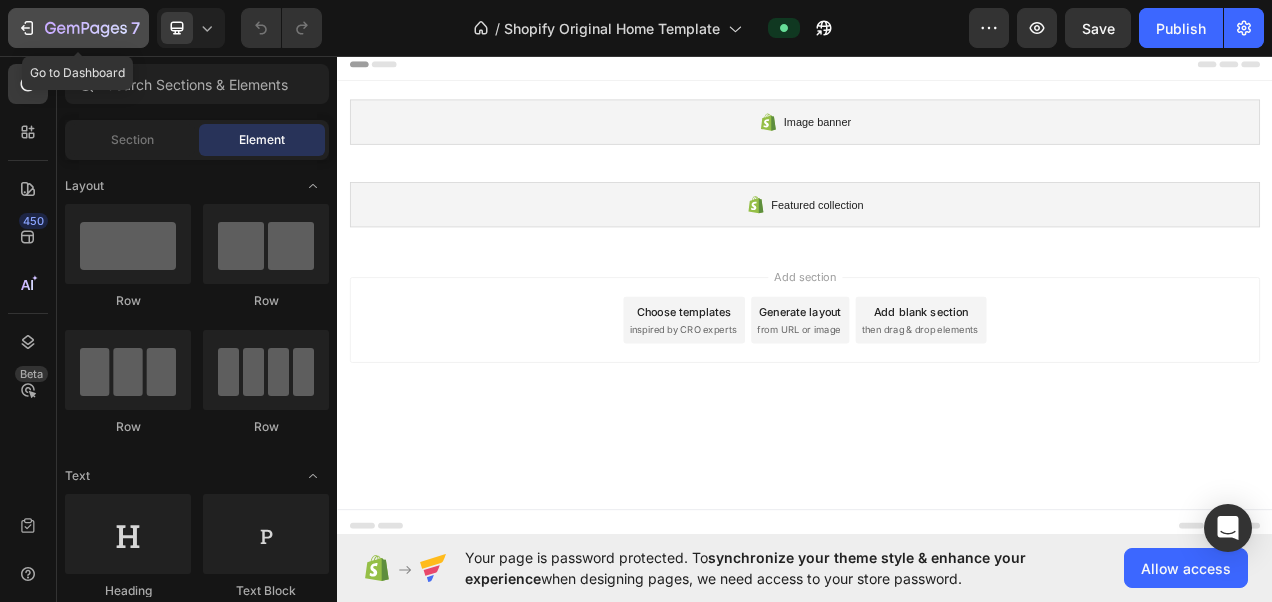 click on "7" at bounding box center (78, 28) 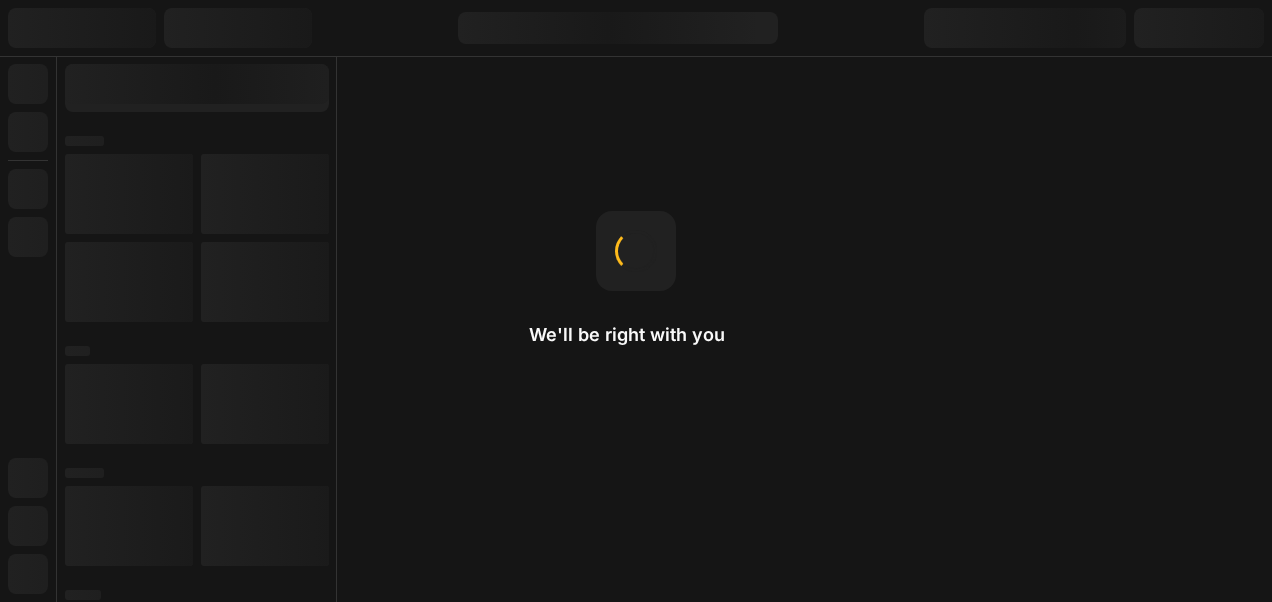 scroll, scrollTop: 0, scrollLeft: 0, axis: both 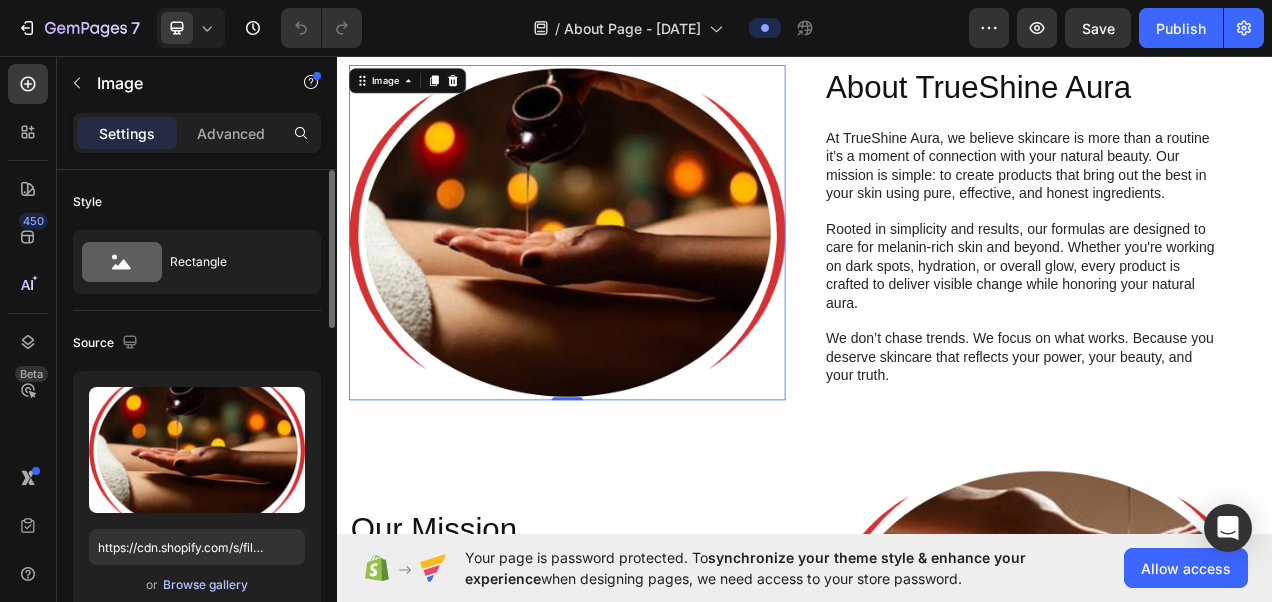 click on "Browse gallery" at bounding box center [205, 585] 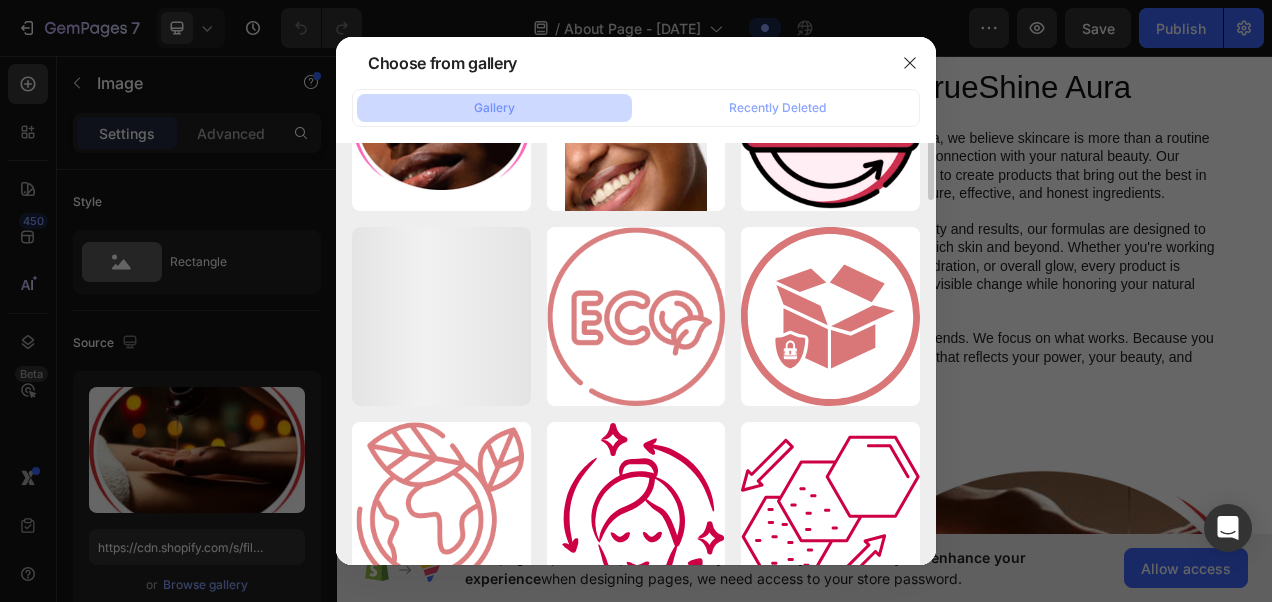 scroll, scrollTop: 900, scrollLeft: 0, axis: vertical 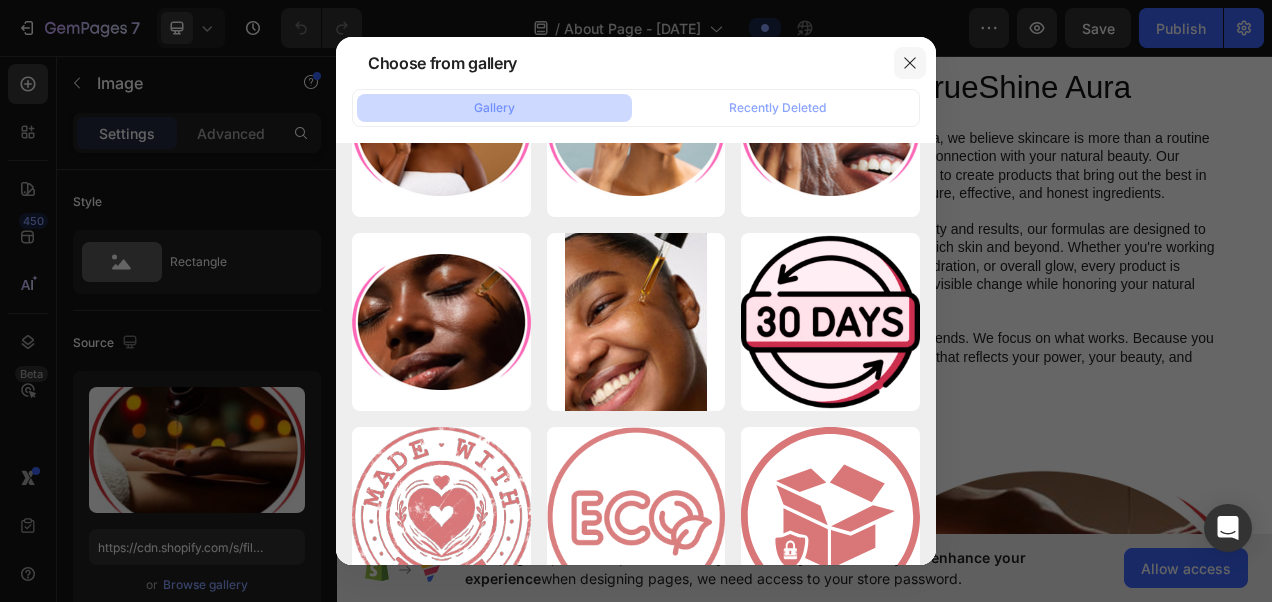 click 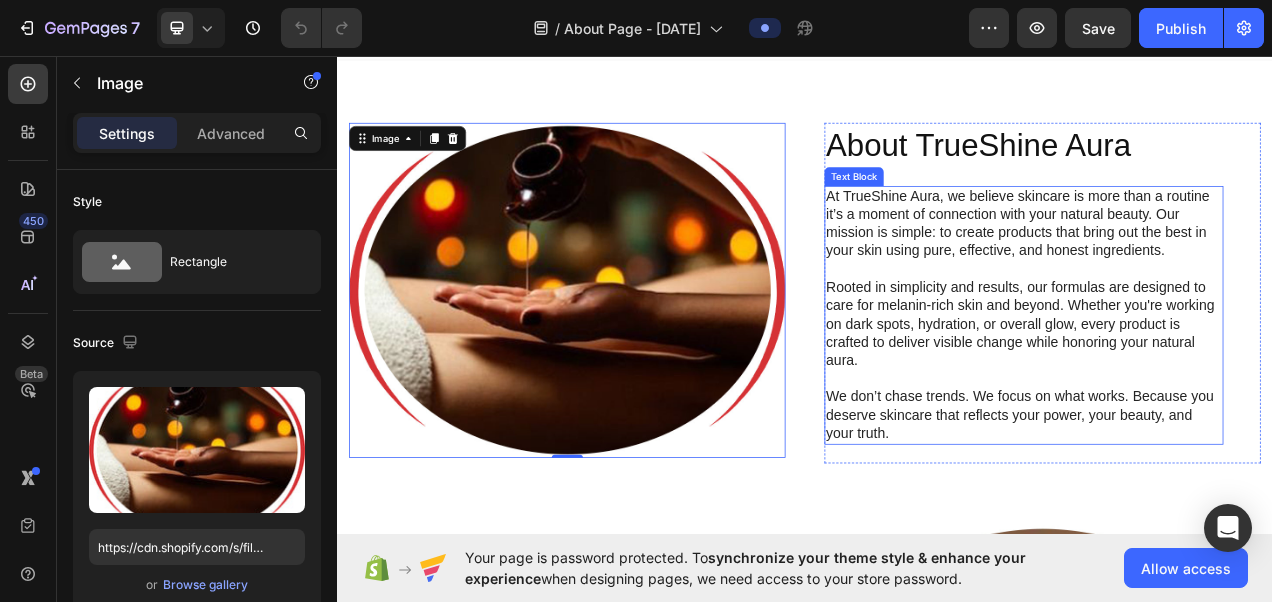 scroll, scrollTop: 0, scrollLeft: 0, axis: both 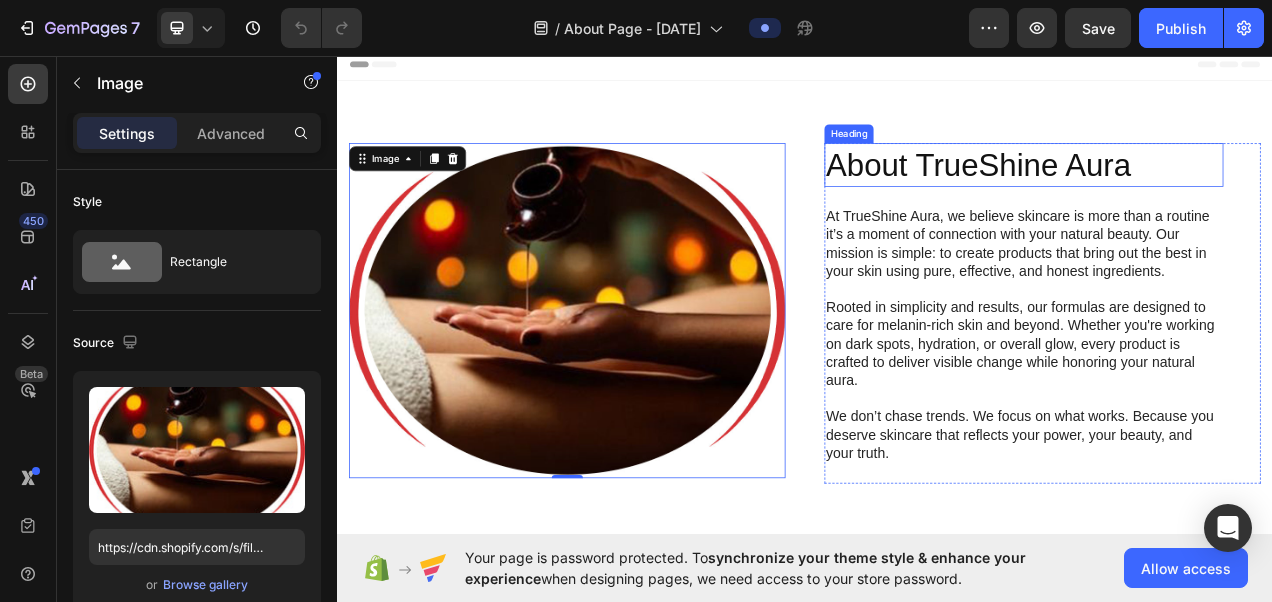 click on "About TrueShine Aura" at bounding box center (1218, 197) 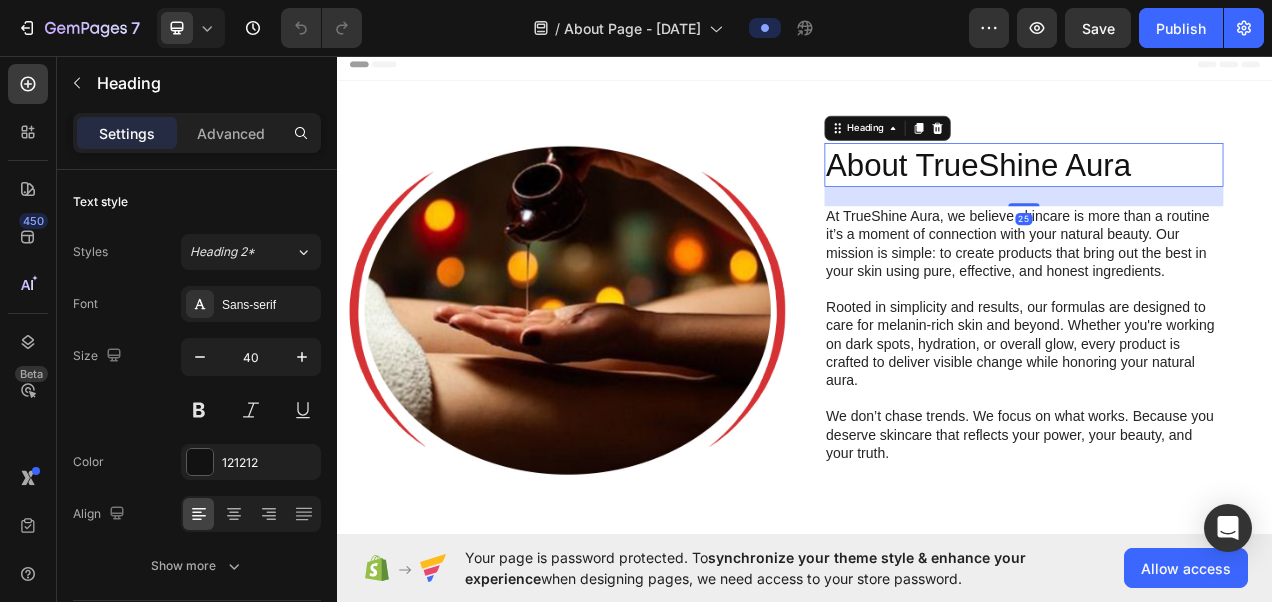 click on "About TrueShine Aura" at bounding box center [1218, 197] 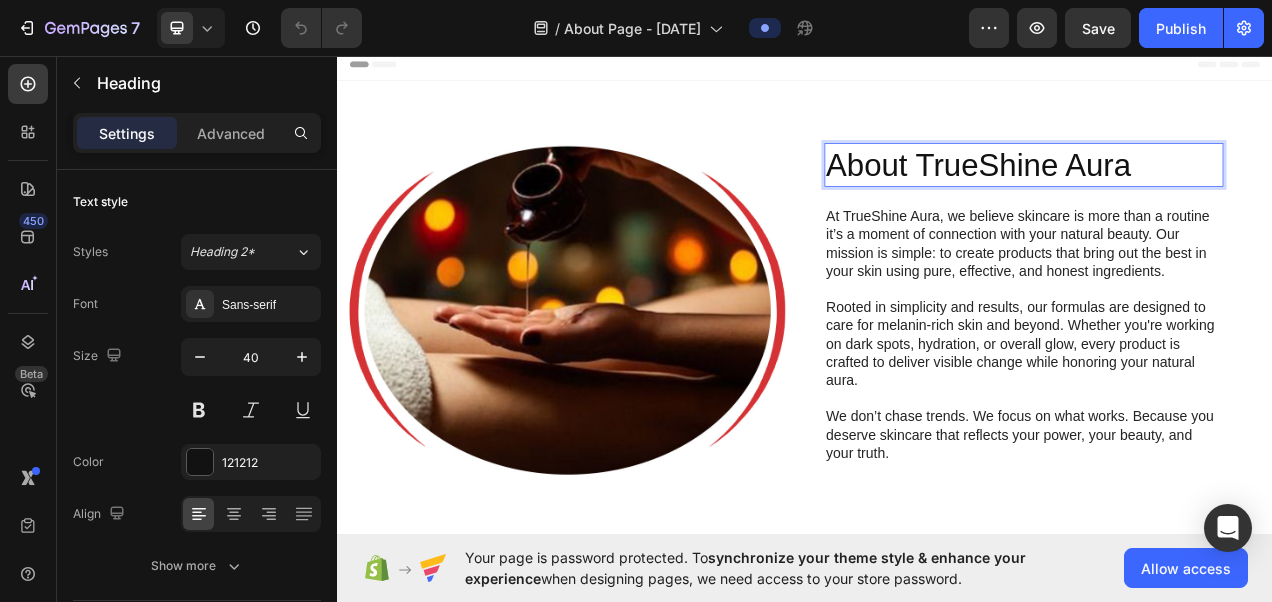 click on "About TrueShine Aura" at bounding box center [1218, 197] 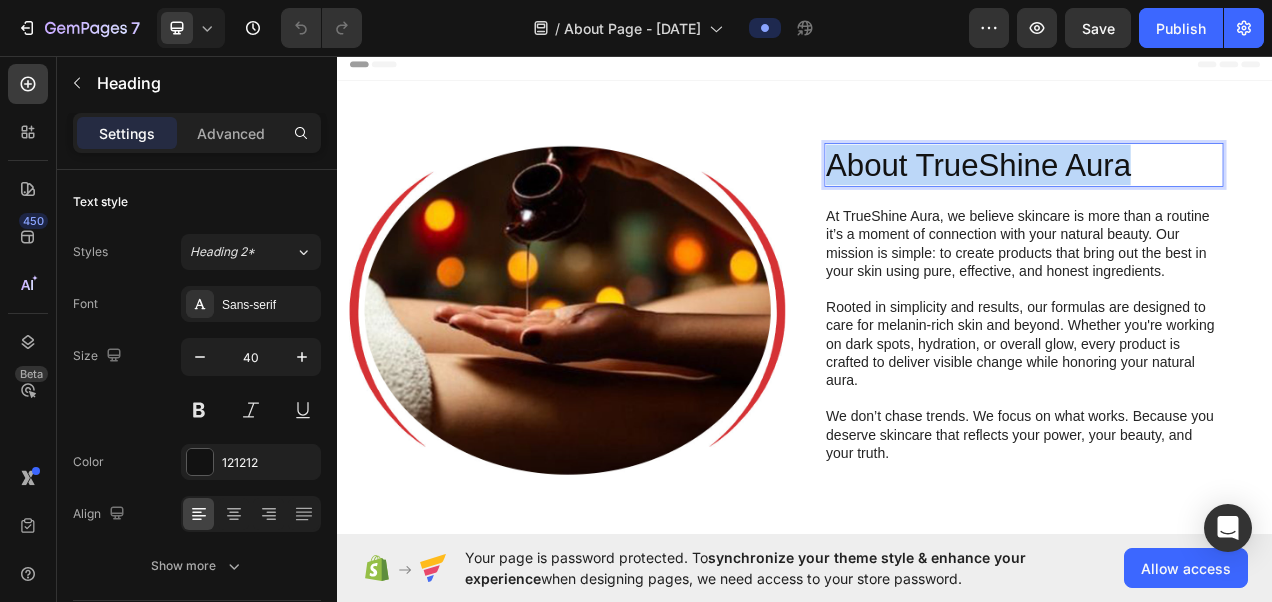 click on "About TrueShine Aura" at bounding box center (1218, 197) 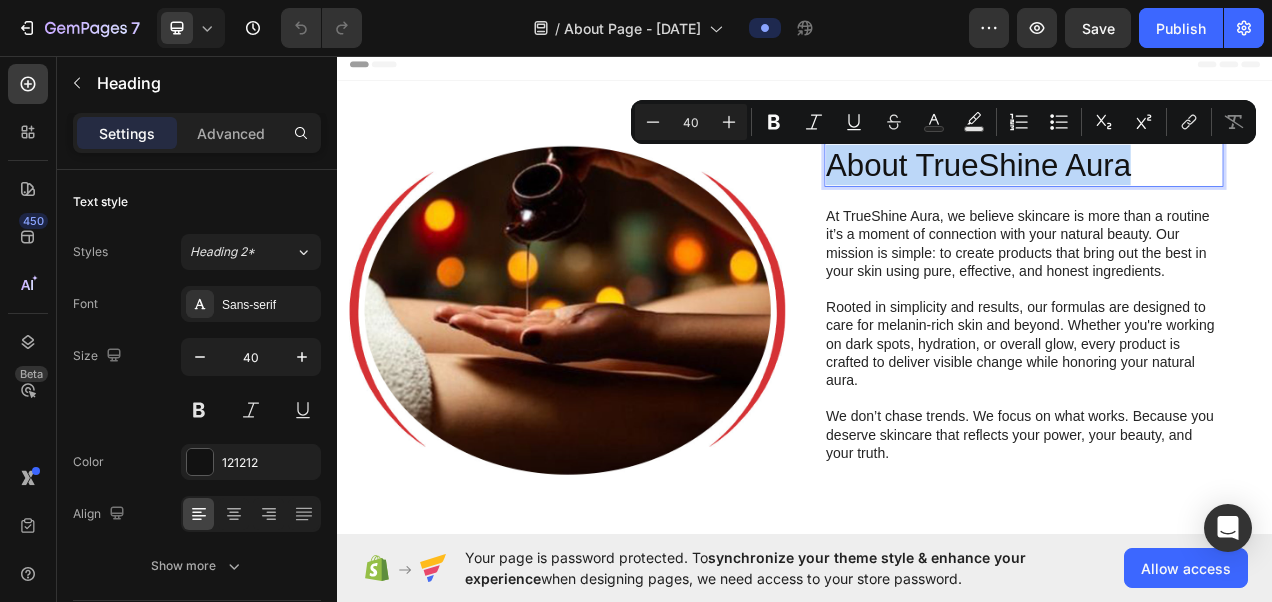 copy on "About TrueShine Aura" 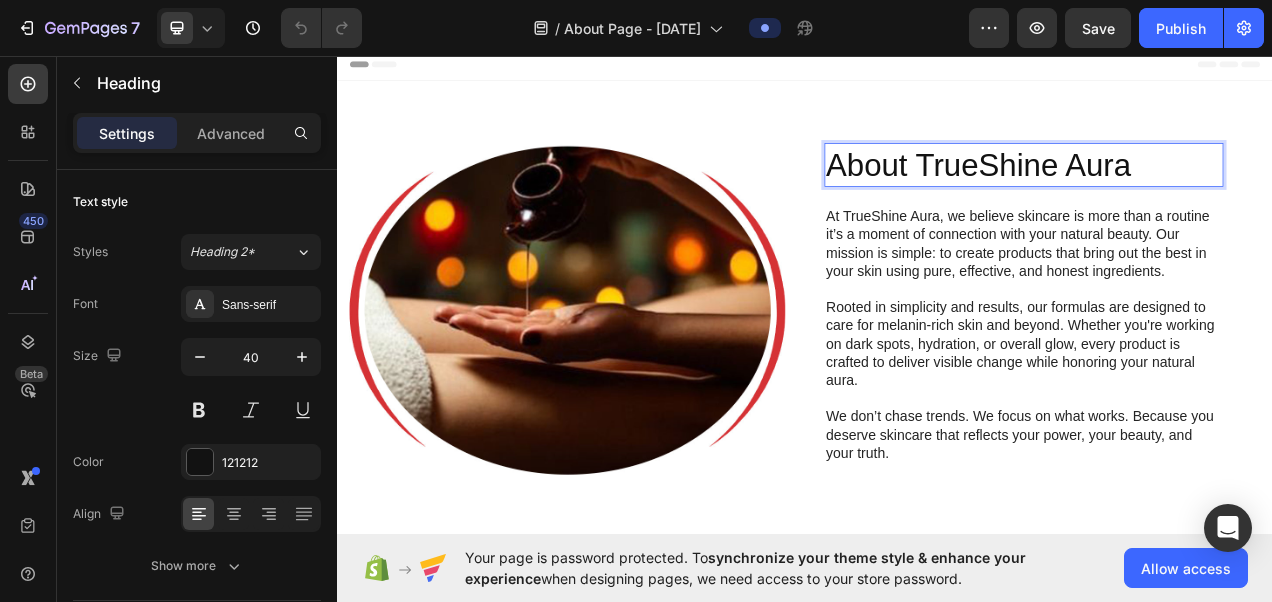 click on "About TrueShine Aura" at bounding box center (1218, 197) 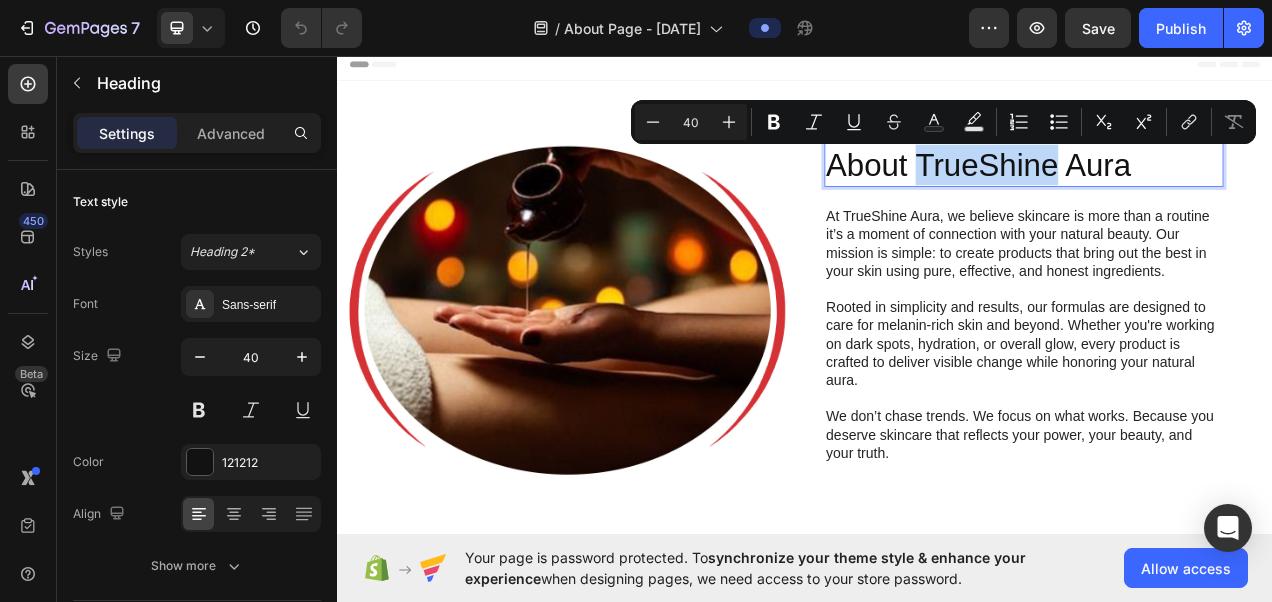 drag, startPoint x: 1250, startPoint y: 189, endPoint x: 1071, endPoint y: 186, distance: 179.02513 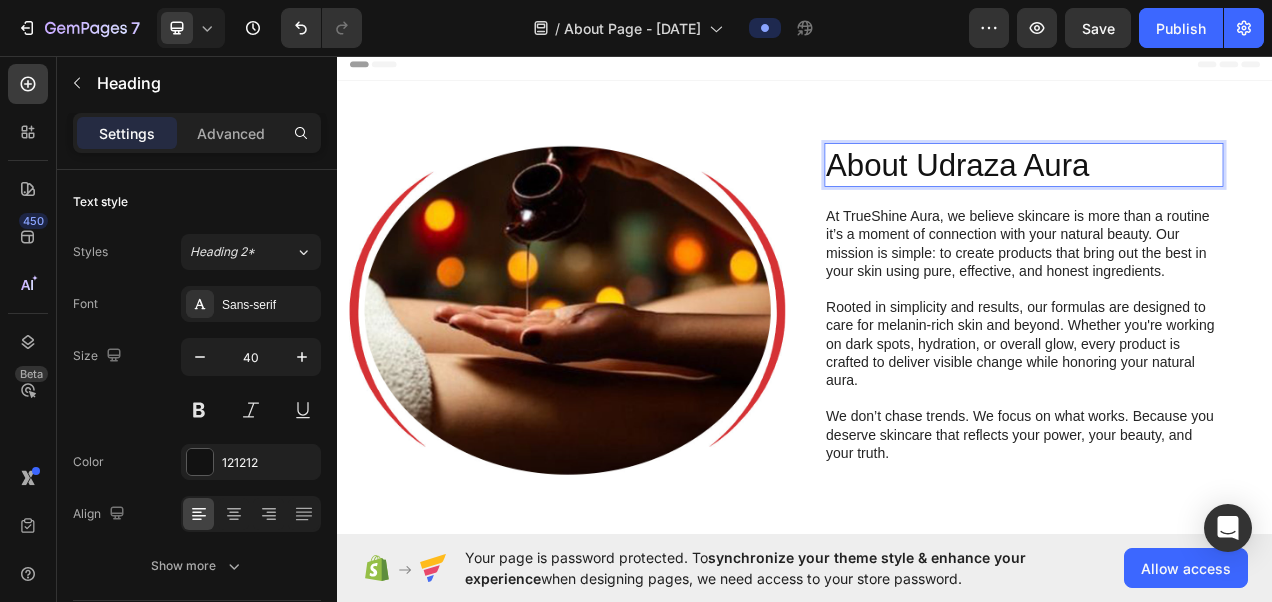 click on "About Udraza Aura" at bounding box center [1218, 197] 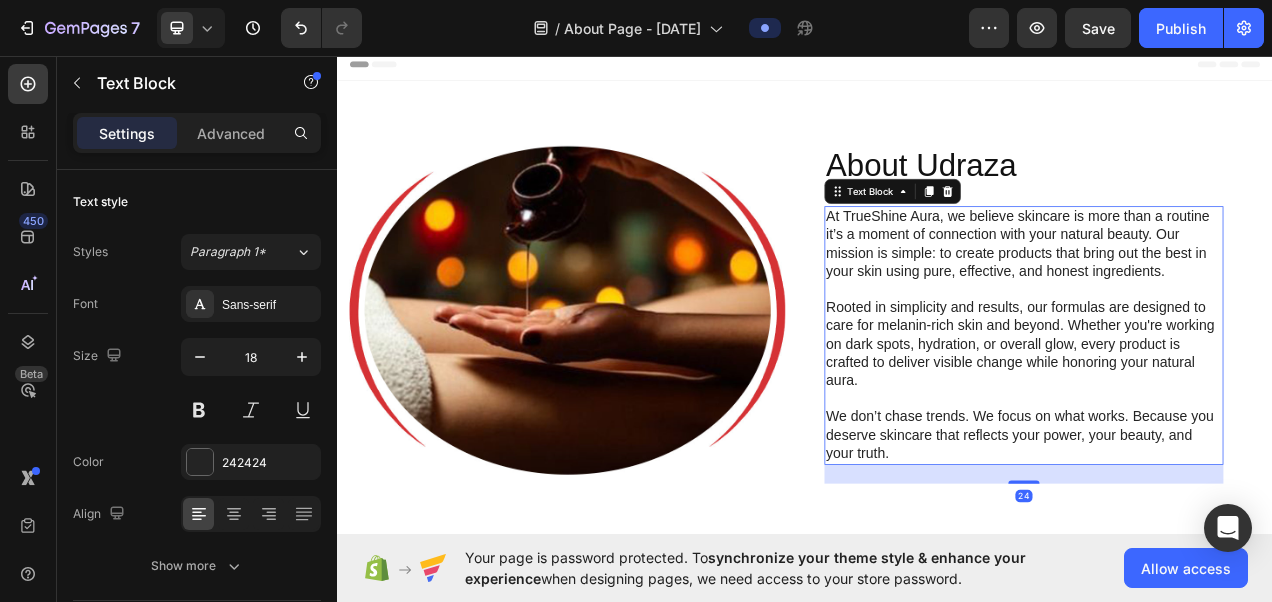 click on "At TrueShine Aura, we believe skincare is more than a routine it’s a moment of connection with your natural beauty. Our mission is simple: to create products that bring out the best in your skin using pure, effective, and honest ingredients." at bounding box center (1218, 299) 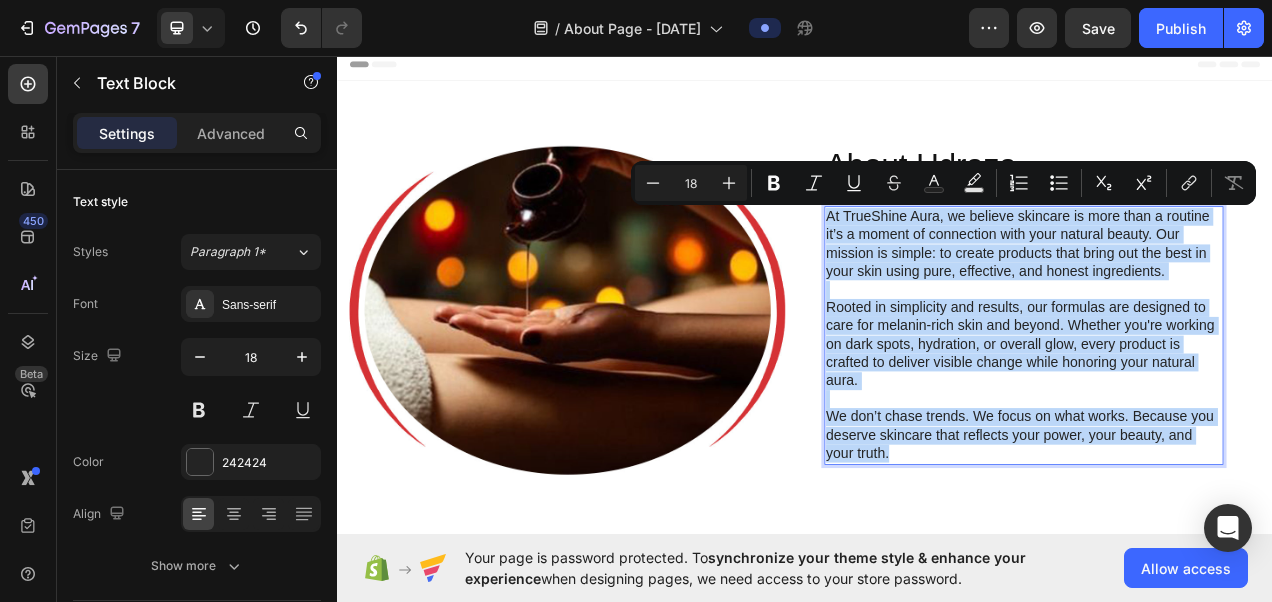 drag, startPoint x: 956, startPoint y: 258, endPoint x: 1212, endPoint y: 566, distance: 400.4997 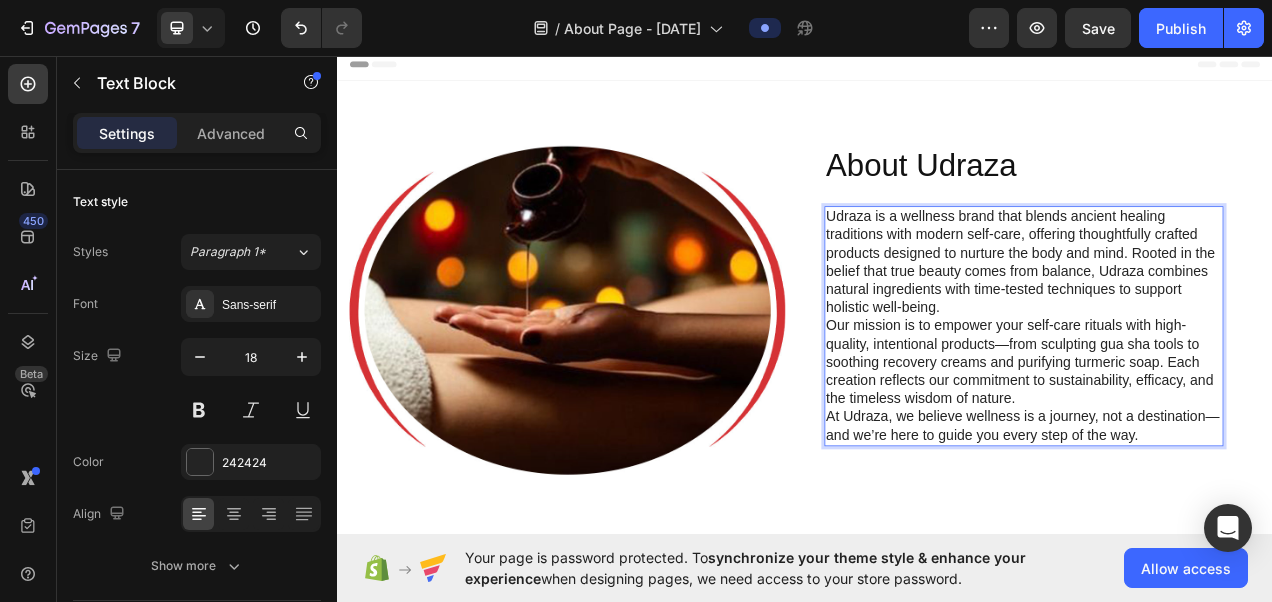 click on "Our mission is to empower your self-care rituals with high-quality, intentional products—from sculpting gua sha tools to soothing recovery creams and purifying turmeric soap. Each creation reflects our commitment to sustainability, efficacy, and the timeless wisdom of nature." at bounding box center [1218, 450] 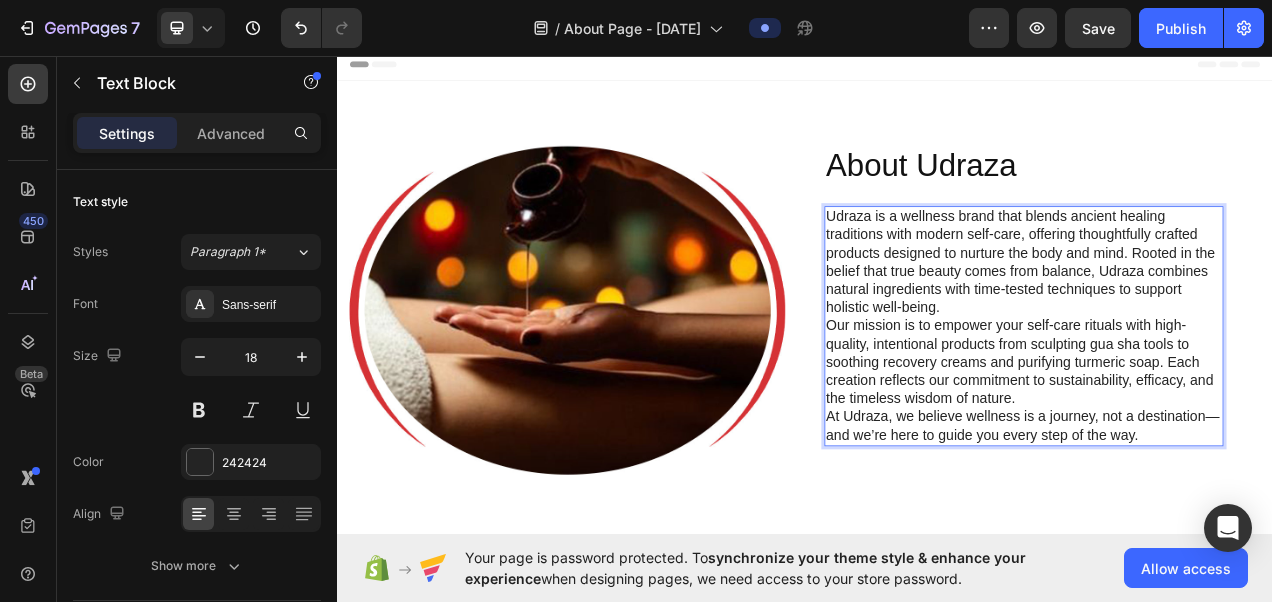 click on "At Udraza, we believe wellness is a journey, not a destination—and we’re here to guide you every step of the way." at bounding box center (1218, 532) 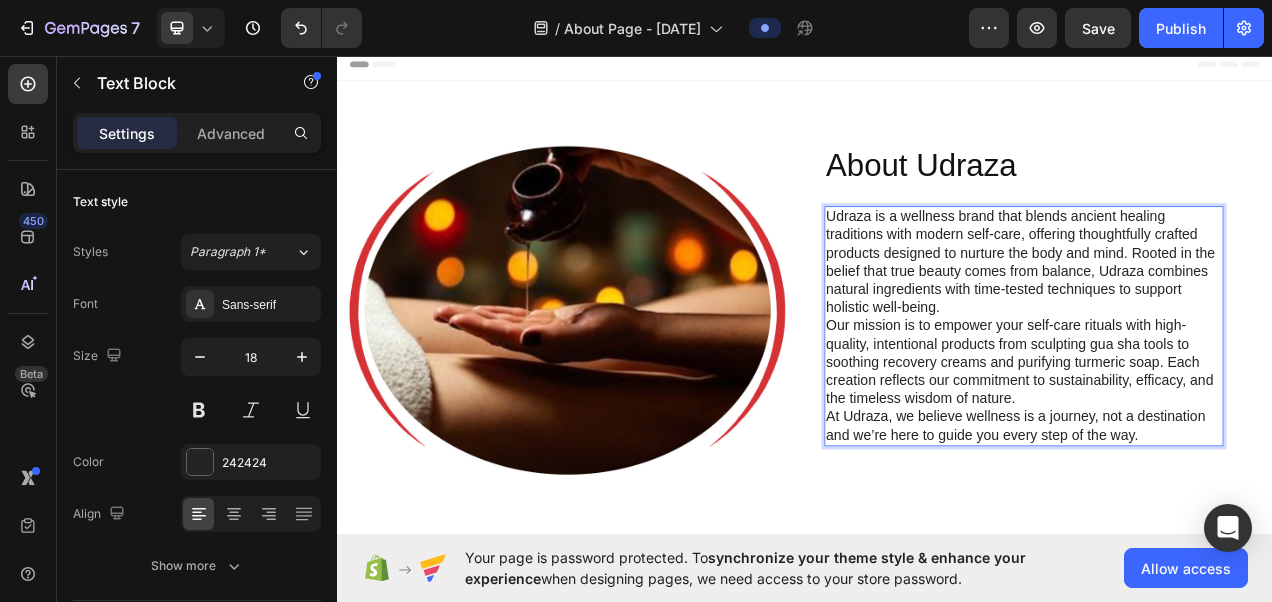click on "Our mission is to empower your self-care rituals with high-quality, intentional products from sculpting gua sha tools to soothing recovery creams and purifying turmeric soap. Each creation reflects our commitment to sustainability, efficacy, and the timeless wisdom of nature." at bounding box center (1218, 450) 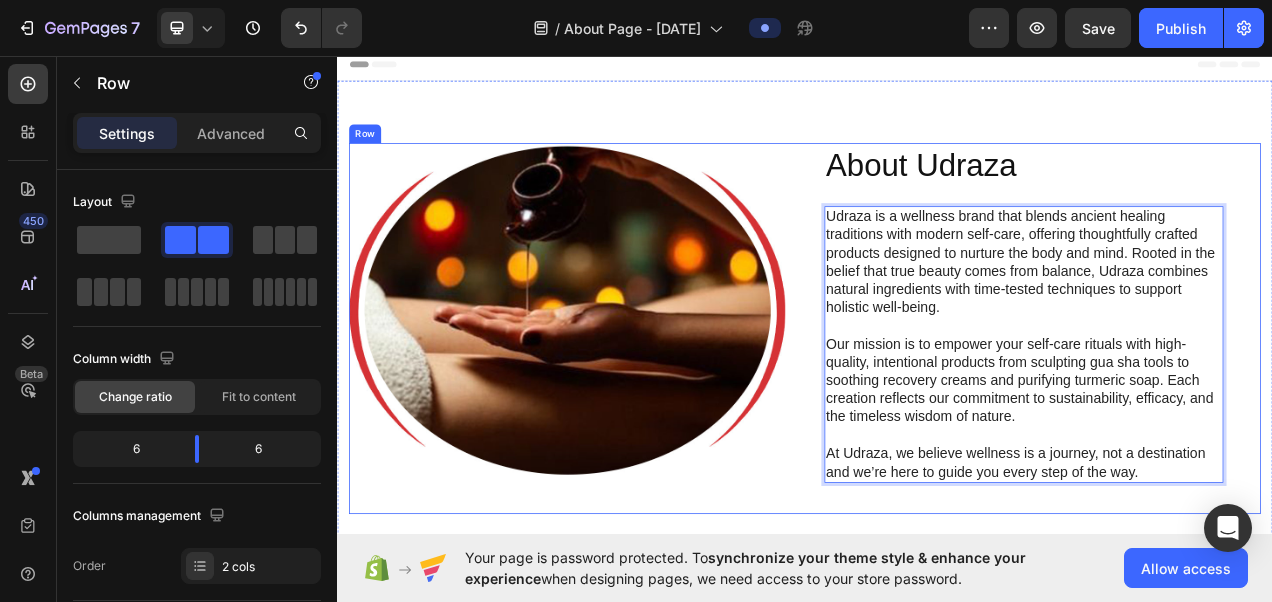 click on "About Udraza Heading Udraza is a wellness brand that blends ancient healing traditions with modern self-care, offering thoughtfully crafted products designed to nurture the body and mind. Rooted in the belief that true beauty comes from balance, Udraza combines natural ingredients with time-tested techniques to support holistic well-being. Our mission is to empower your self-care rituals with high-quality, intentional products from sculpting gua sha tools to soothing recovery creams and purifying turmeric soap. Each creation reflects our commitment to sustainability, efficacy, and the timeless wisdom of nature. At Udraza, we believe wellness is a journey, not a destination and we’re here to guide you every step of the way. Text Block   24 Image Row Image Row" at bounding box center (937, 407) 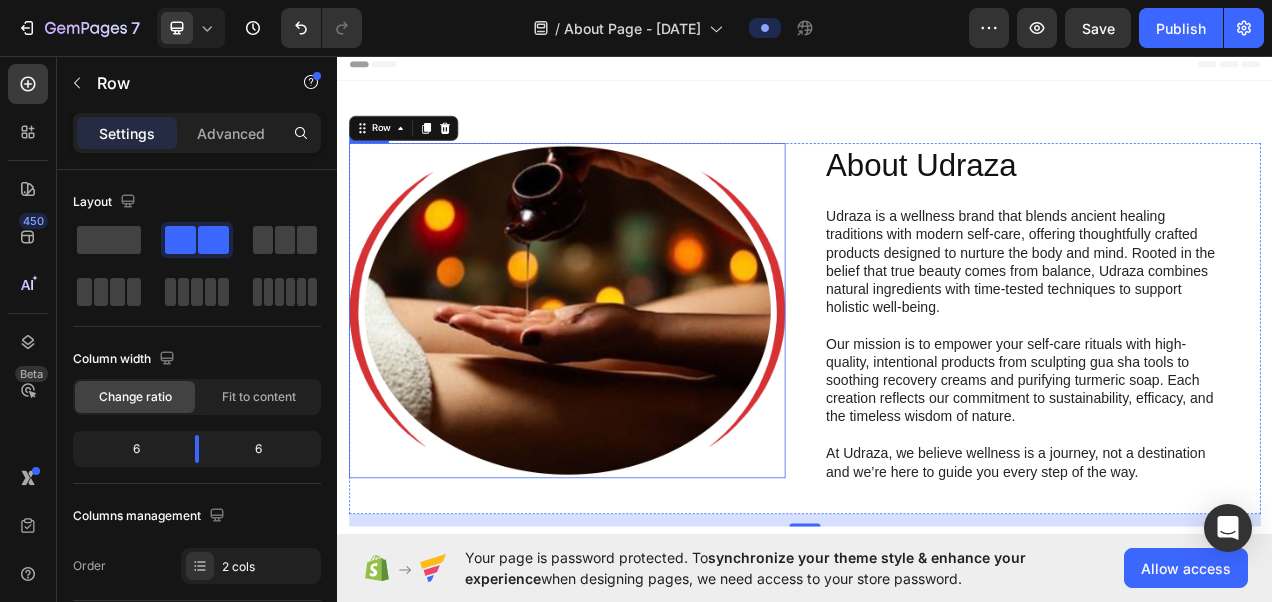 scroll, scrollTop: 100, scrollLeft: 0, axis: vertical 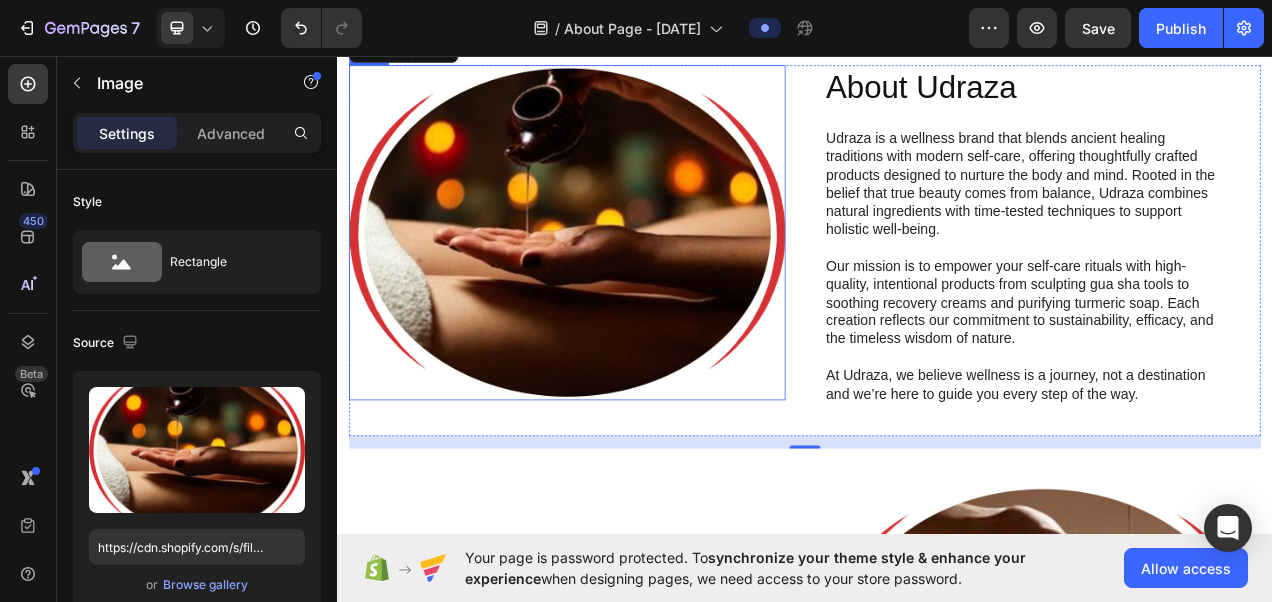 click at bounding box center [632, 284] 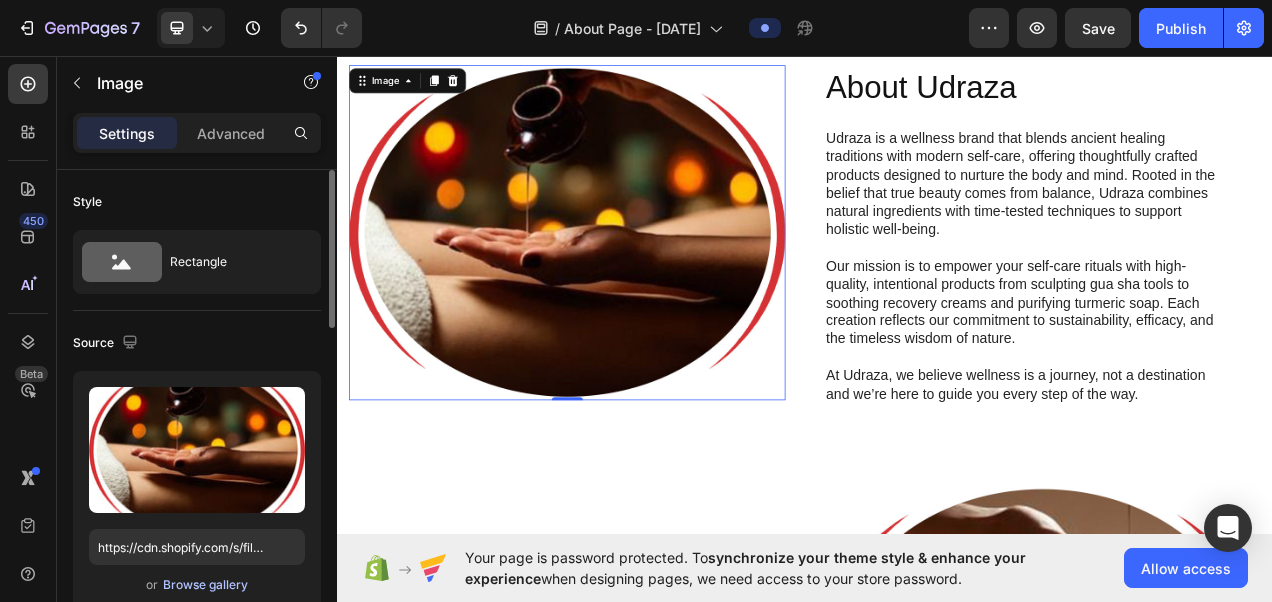 click on "Browse gallery" at bounding box center (205, 585) 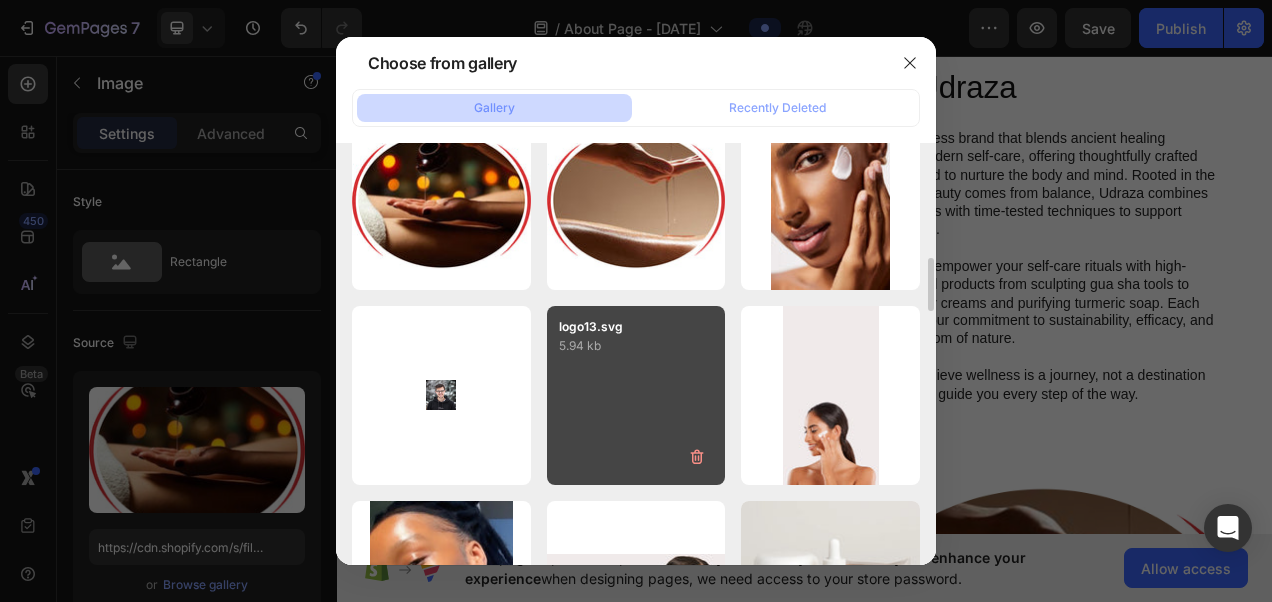 scroll, scrollTop: 1700, scrollLeft: 0, axis: vertical 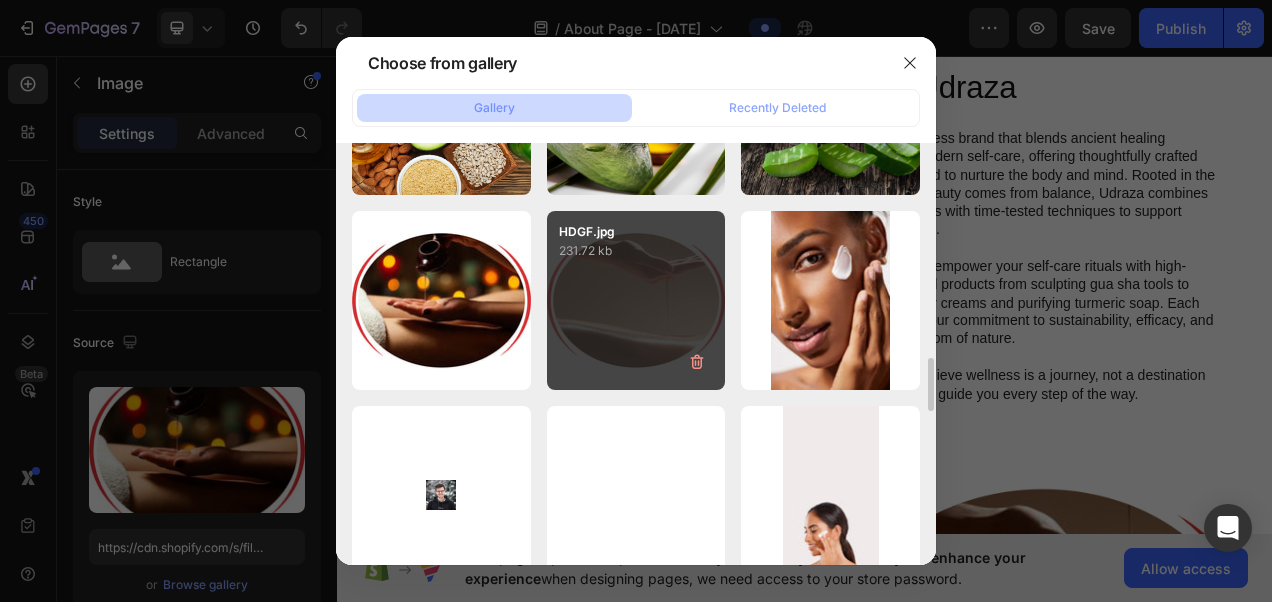 click on "HDGF.jpg 231.72 kb" at bounding box center [636, 300] 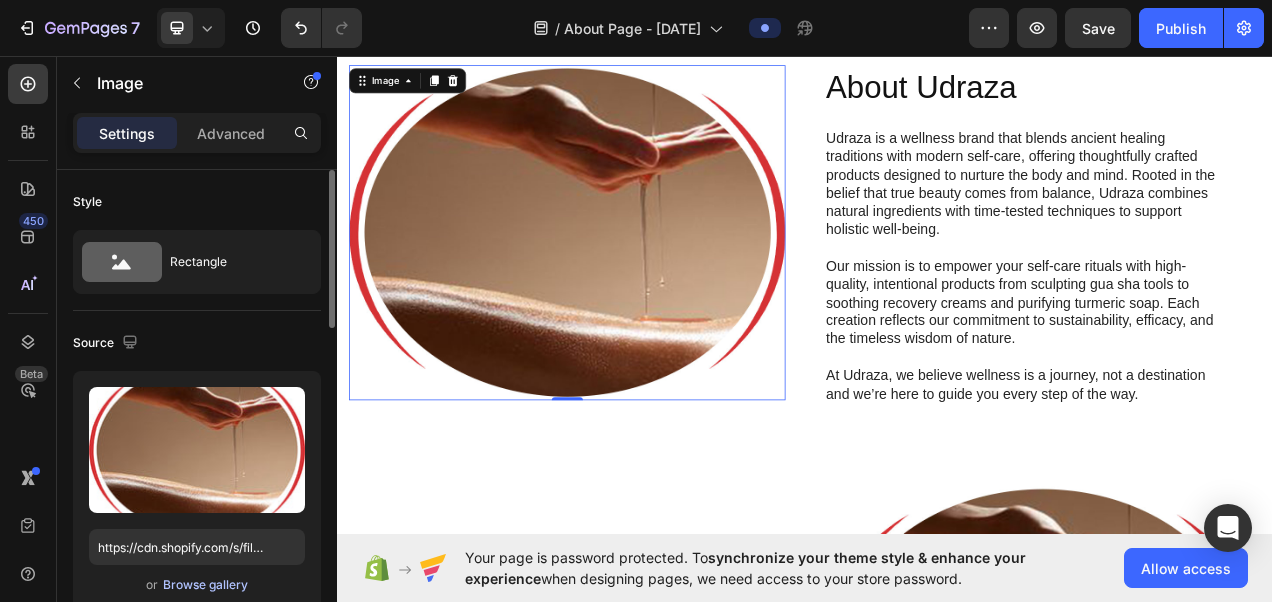click on "Browse gallery" at bounding box center [205, 585] 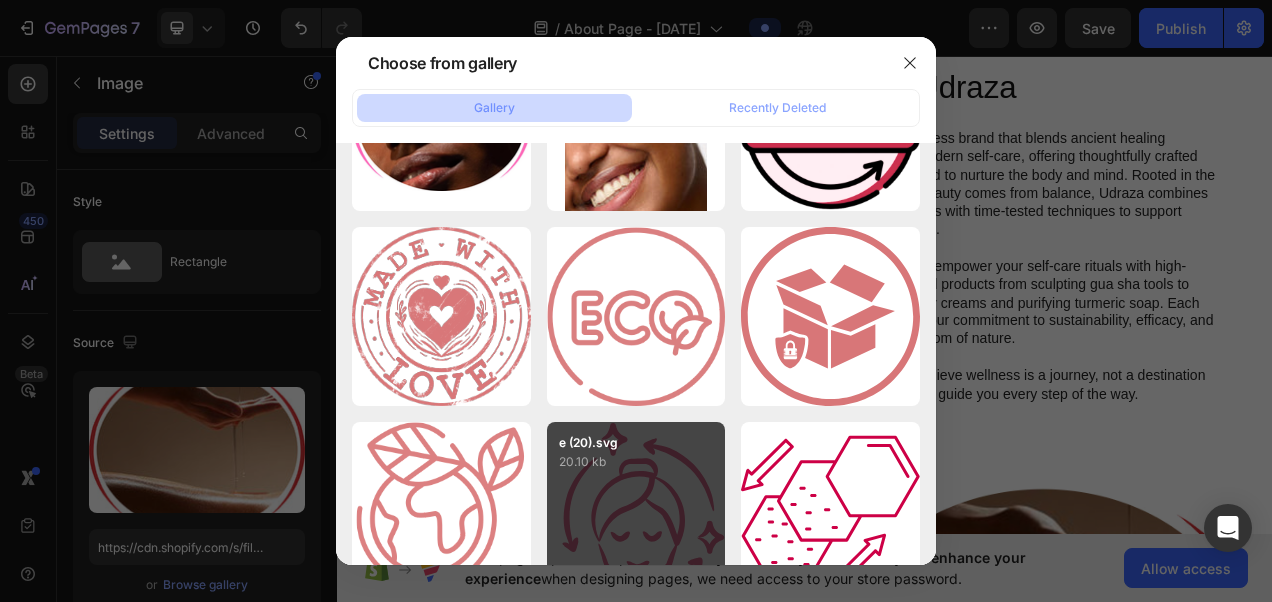 scroll, scrollTop: 800, scrollLeft: 0, axis: vertical 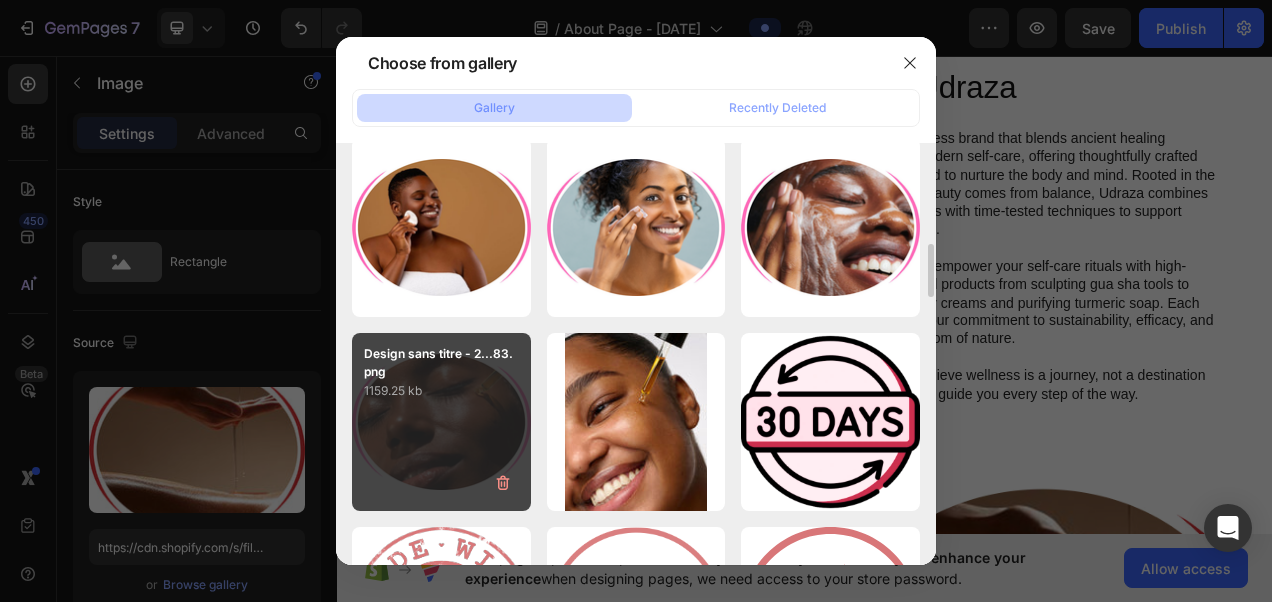 click on "Design sans titre - 2...83.png 1159.25 kb" at bounding box center [441, 422] 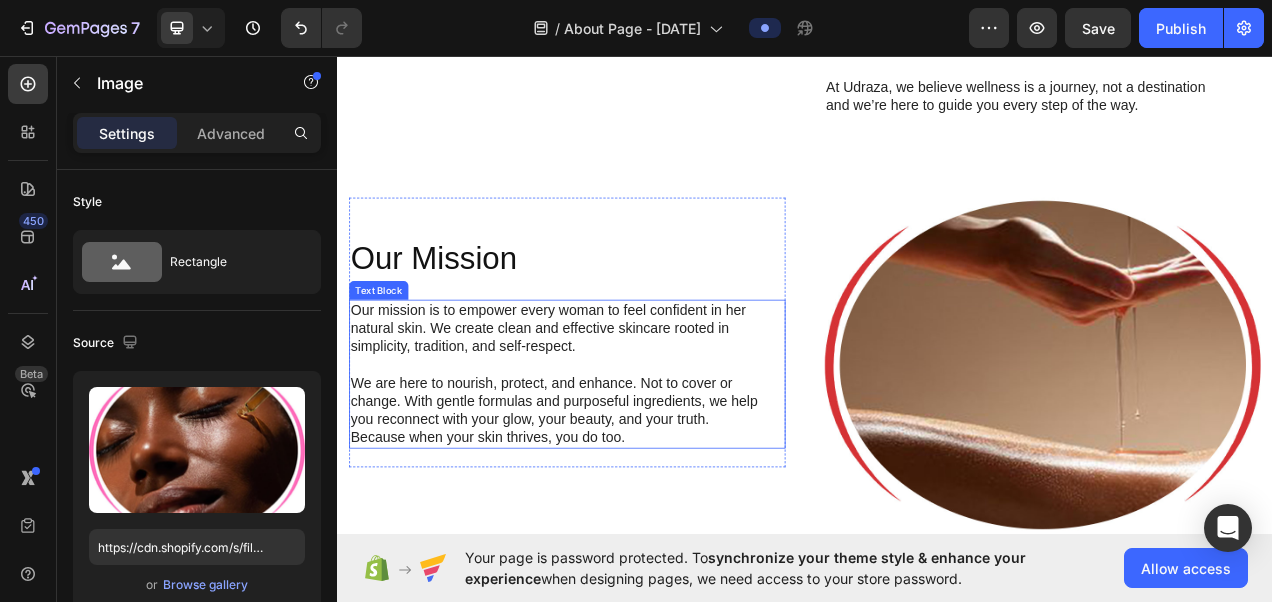 scroll, scrollTop: 500, scrollLeft: 0, axis: vertical 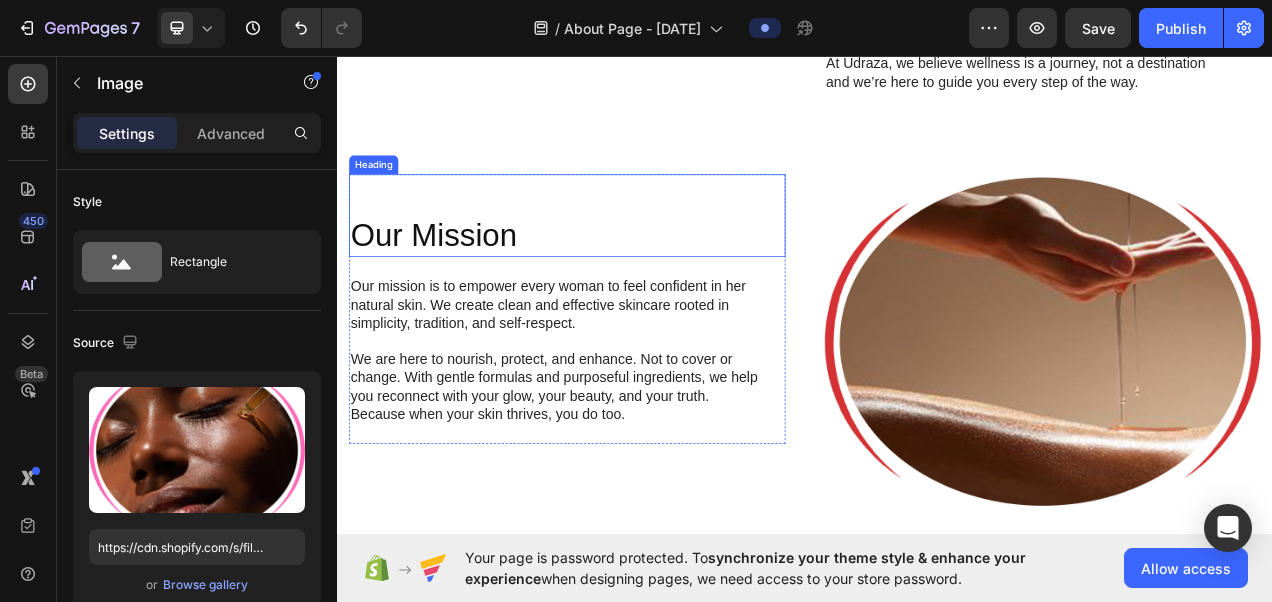 click on "Our Mission" at bounding box center [632, 287] 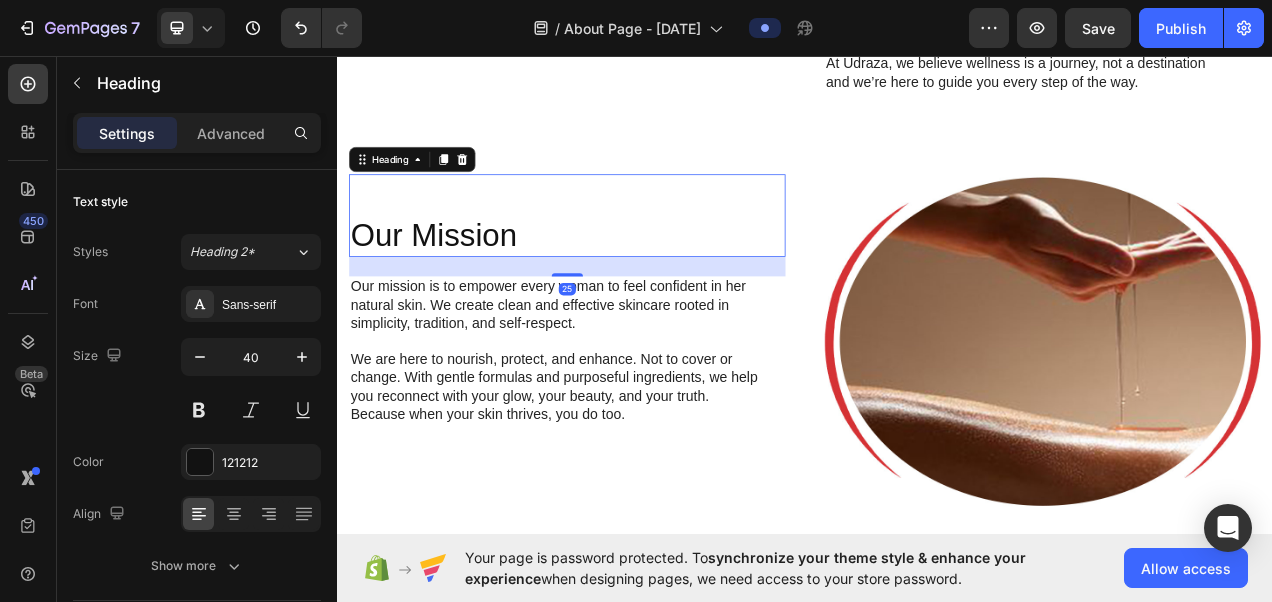 click on "Our Mission" at bounding box center [632, 287] 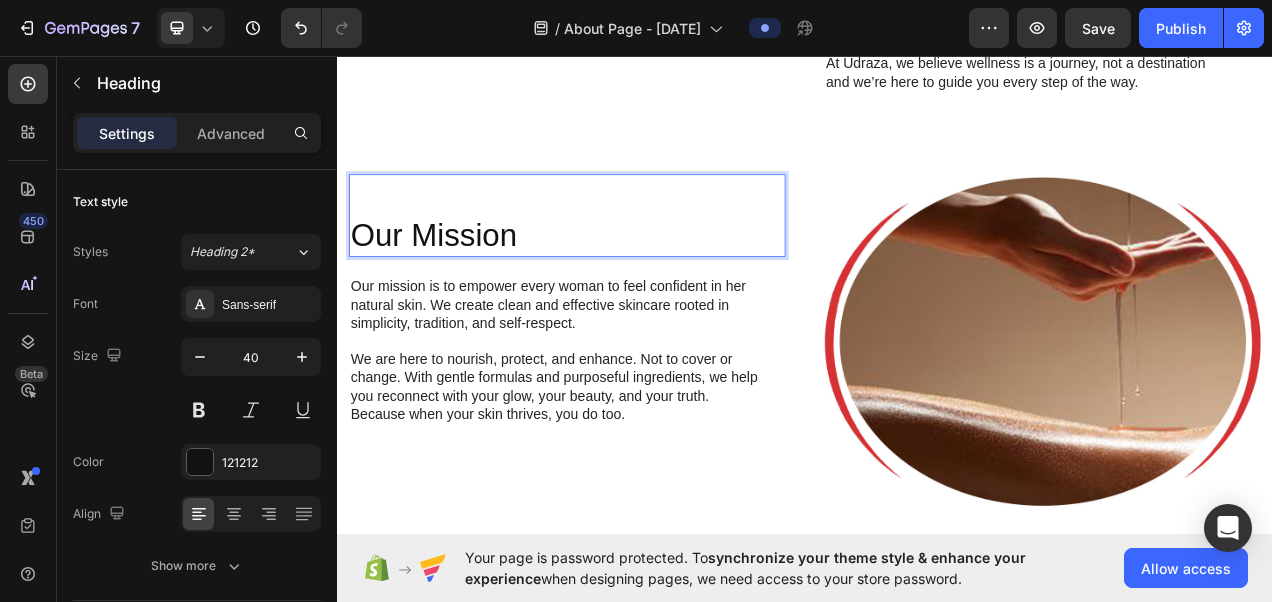 click on "Our Mission" at bounding box center (632, 287) 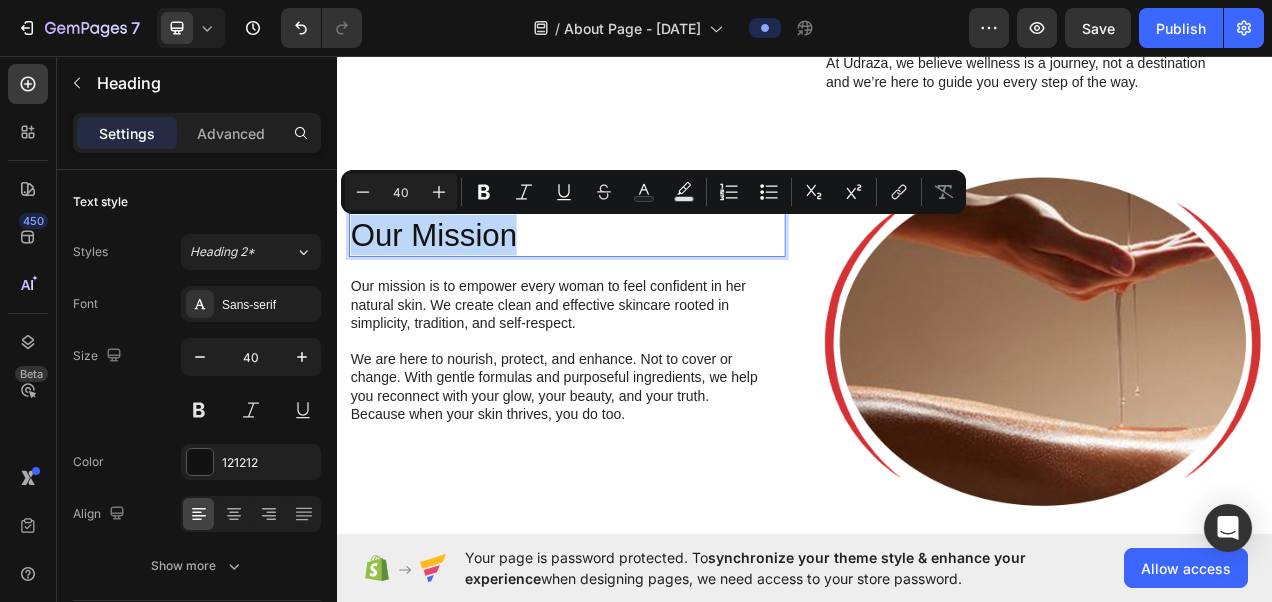 drag, startPoint x: 605, startPoint y: 291, endPoint x: 670, endPoint y: 282, distance: 65.62012 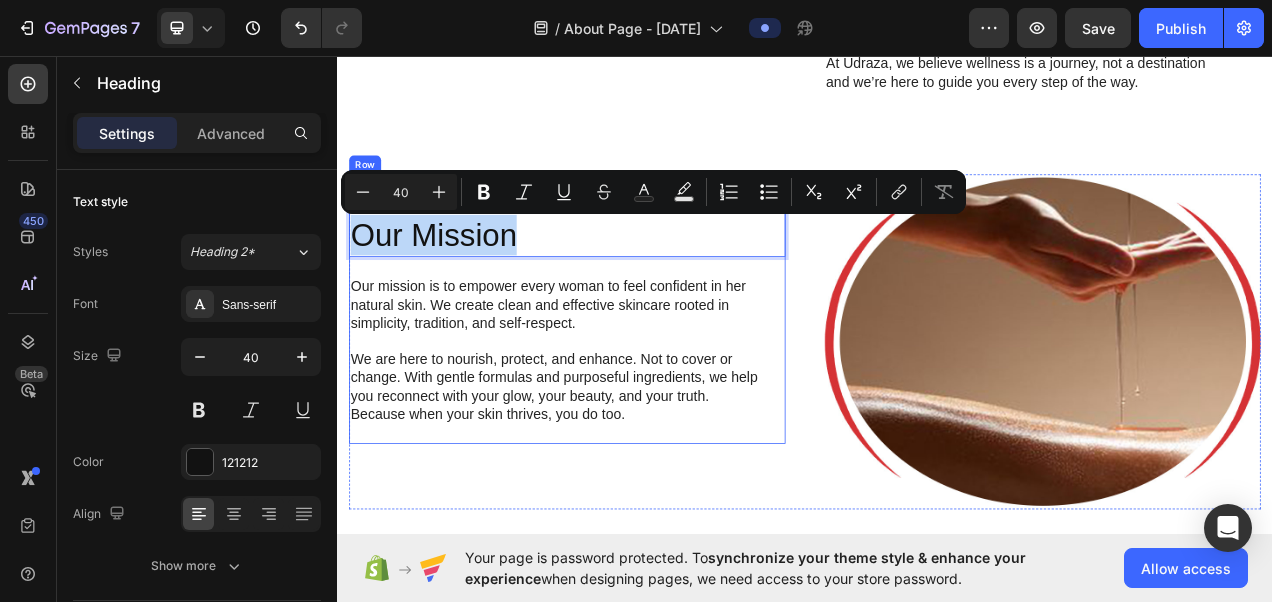 copy on "Our Mission" 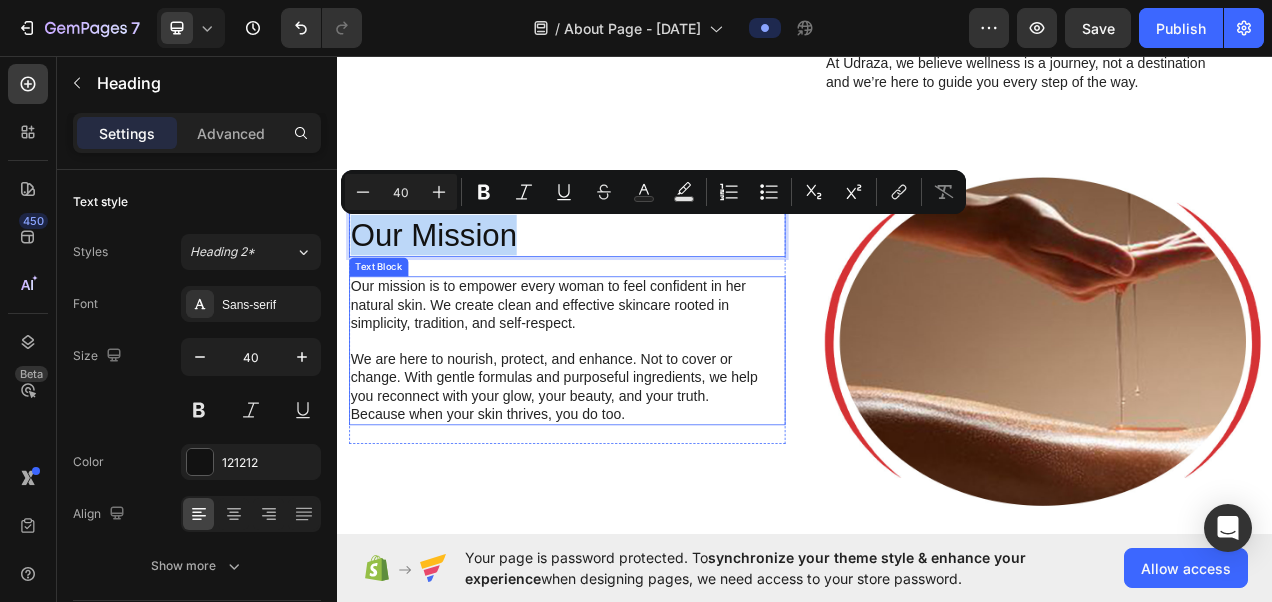 click at bounding box center (632, 423) 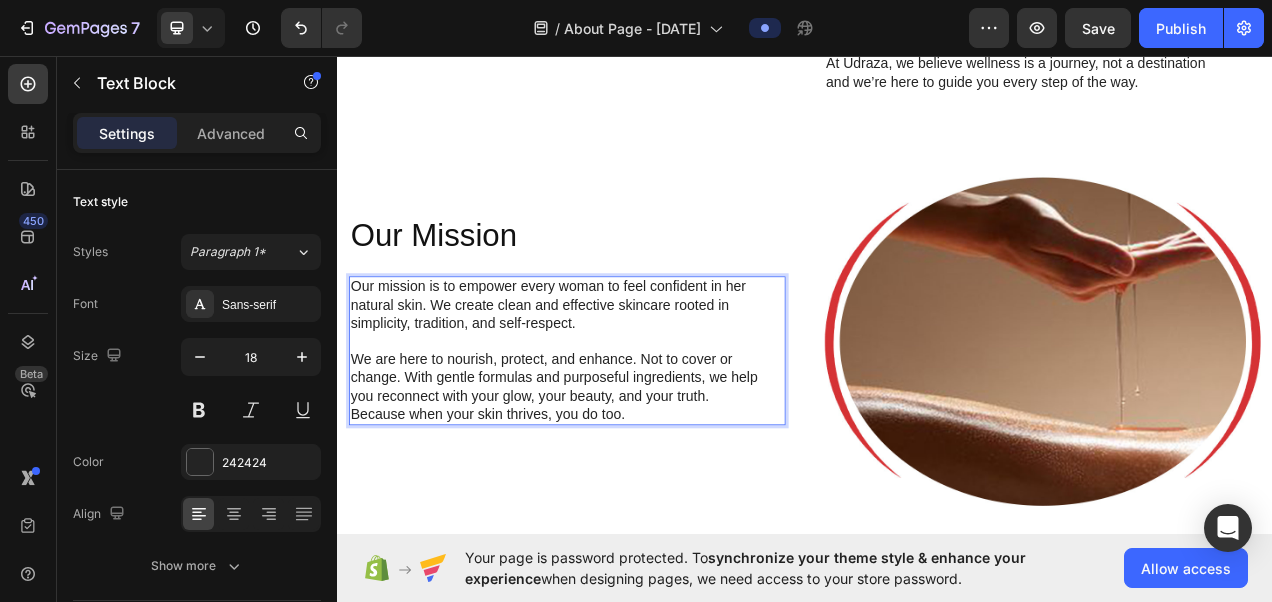 click on "Because when your skin thrives, you do too." at bounding box center (632, 517) 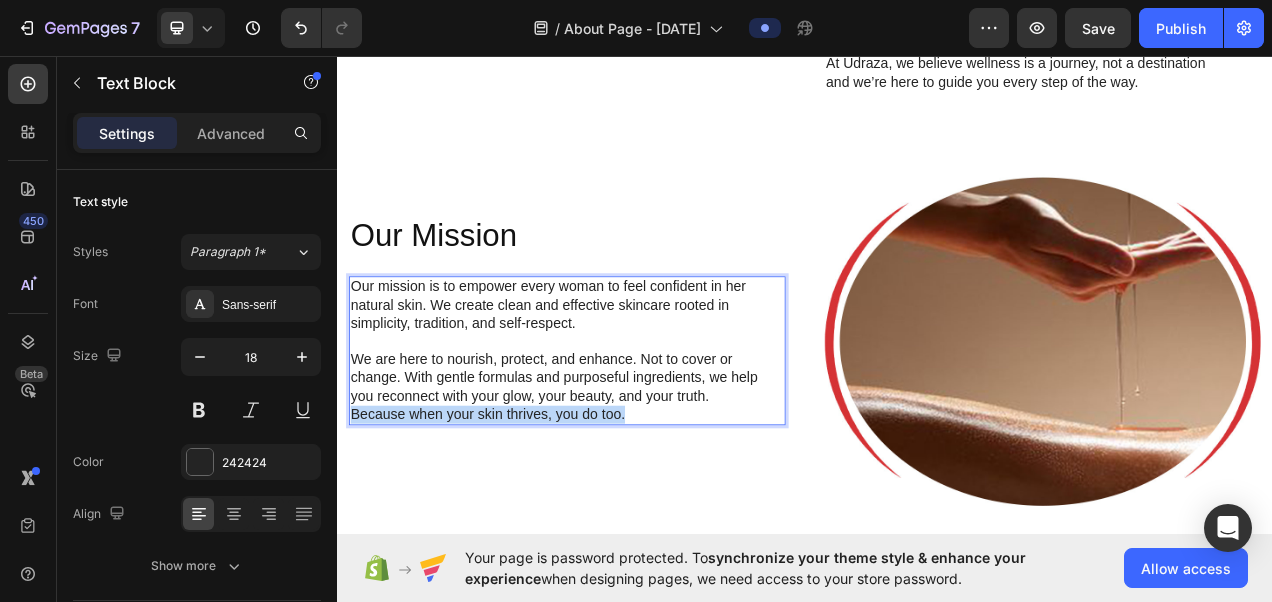 click on "Because when your skin thrives, you do too." at bounding box center (632, 517) 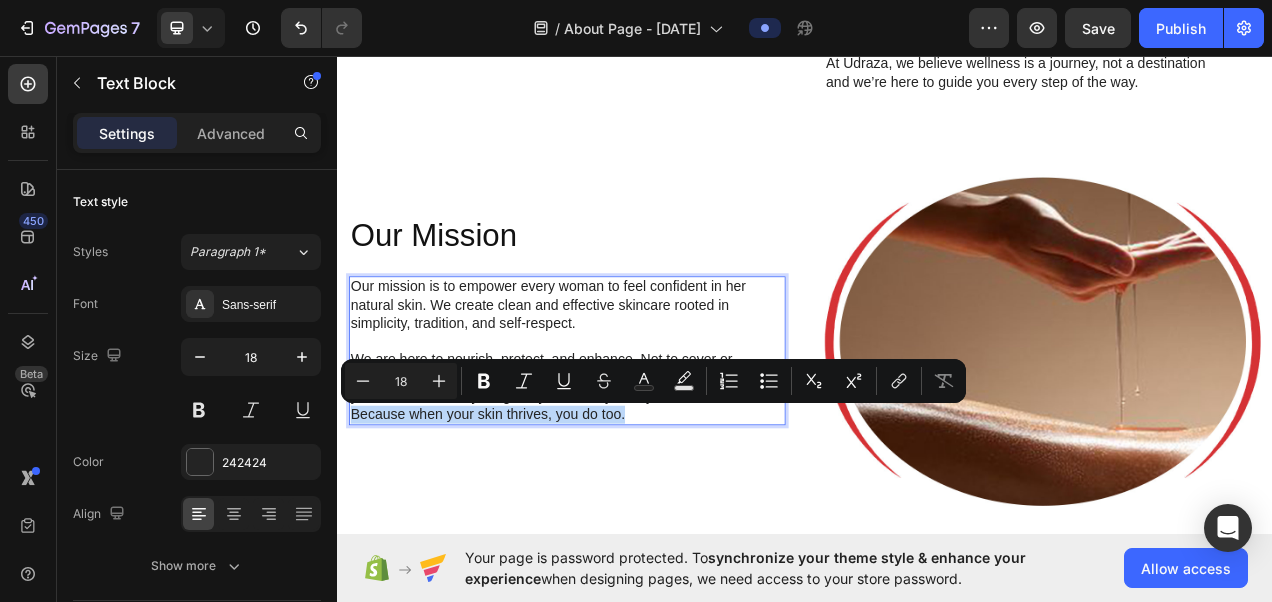 click on "Because when your skin thrives, you do too." at bounding box center (632, 517) 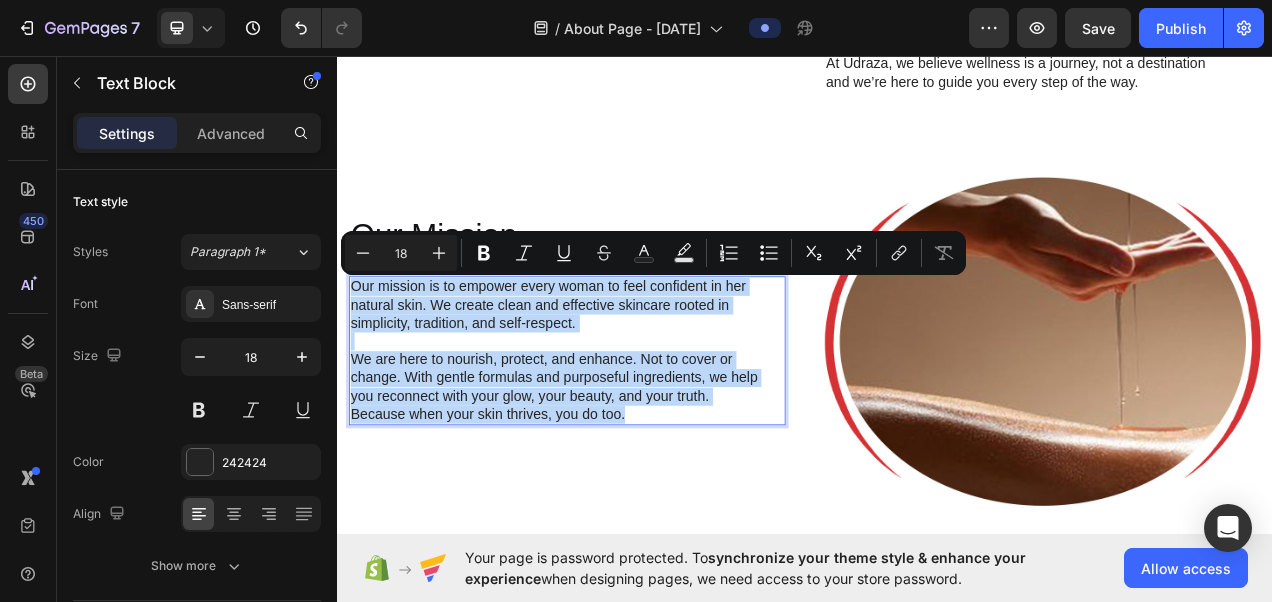 drag, startPoint x: 726, startPoint y: 517, endPoint x: 353, endPoint y: 351, distance: 408.27075 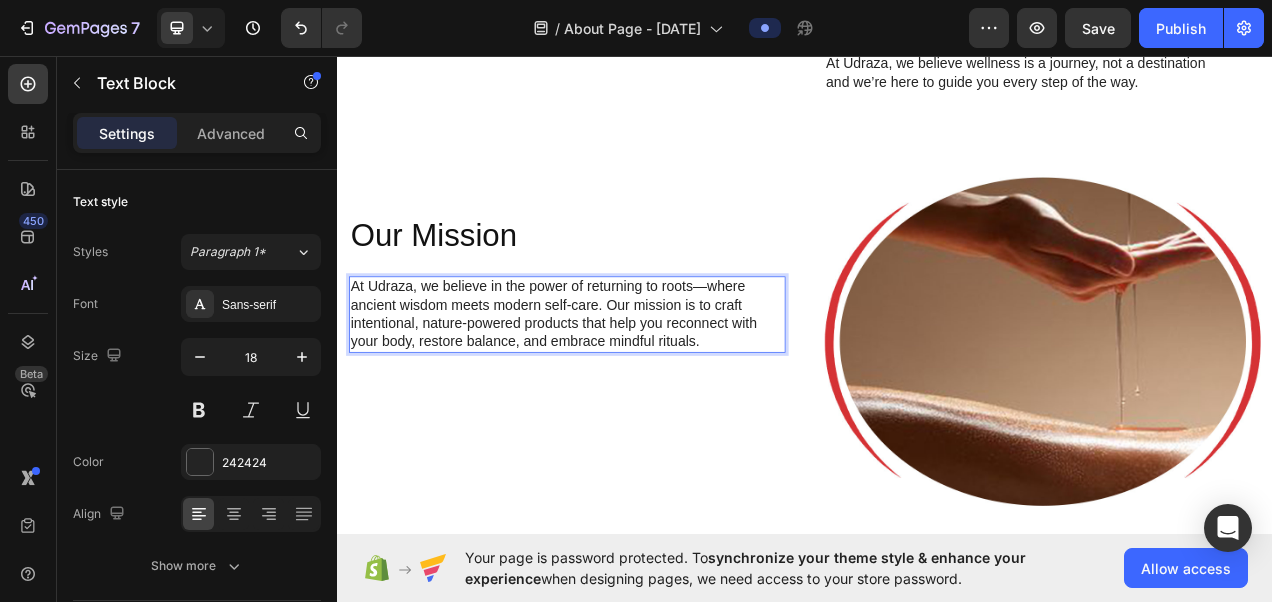 click on "At Udraza, we believe in the power of returning to roots—where ancient wisdom meets modern self-care. Our mission is to craft intentional, nature-powered products that help you reconnect with your body, restore balance, and embrace mindful rituals." at bounding box center (632, 389) 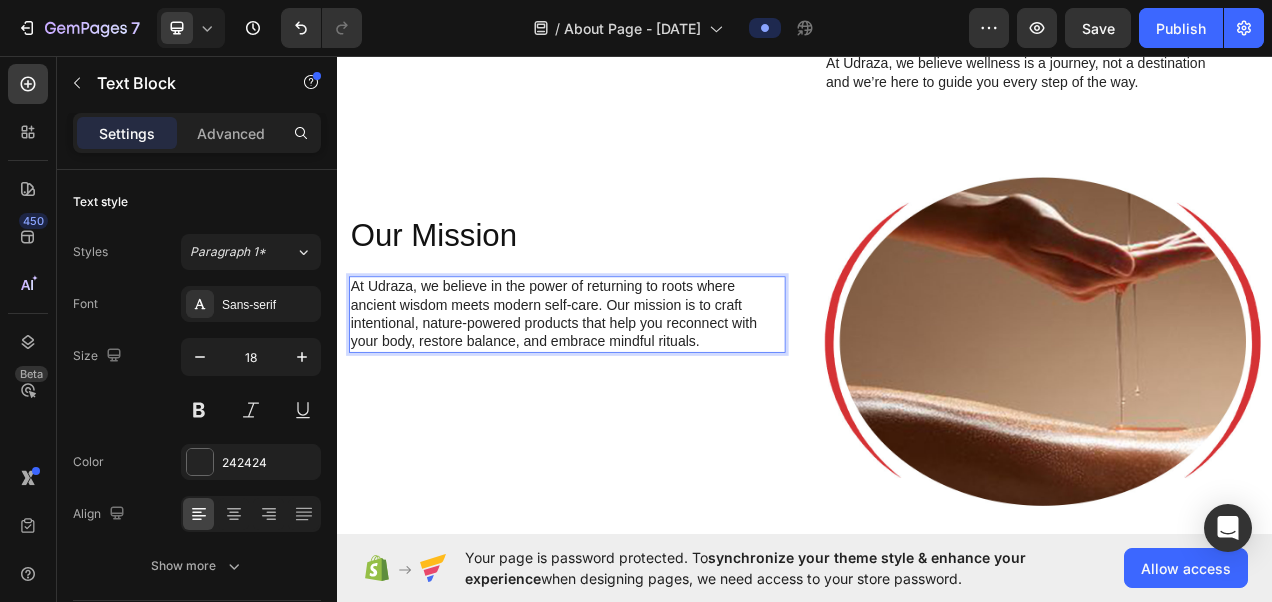 click on "At Udraza, we believe in the power of returning to roots where ancient wisdom meets modern self-care. Our mission is to craft intentional, nature-powered products that help you reconnect with your body, restore balance, and embrace mindful rituals." at bounding box center (632, 389) 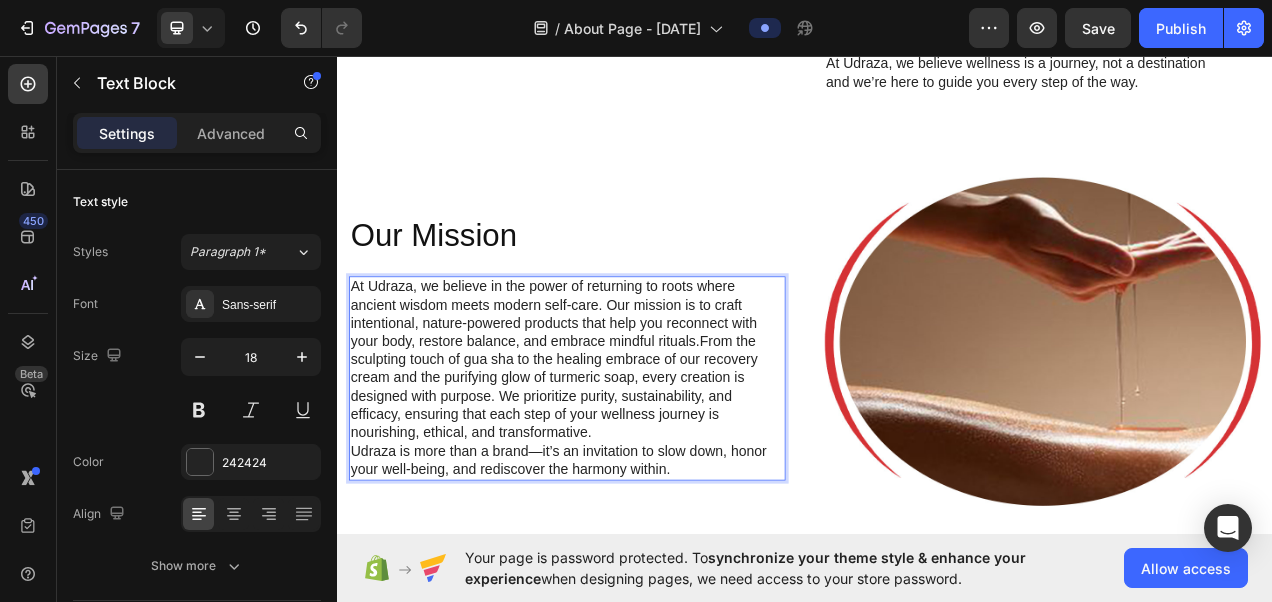 click on "At Udraza, we believe in the power of returning to roots where ancient wisdom meets modern self-care. Our mission is to craft intentional, nature-powered products that help you reconnect with your body, restore balance, and embrace mindful rituals.From the sculpting touch of gua sha to the healing embrace of our recovery cream and the purifying glow of turmeric soap, every creation is designed with purpose. We prioritize purity, sustainability, and efficacy, ensuring that each step of your wellness journey is nourishing, ethical, and transformative." at bounding box center (632, 447) 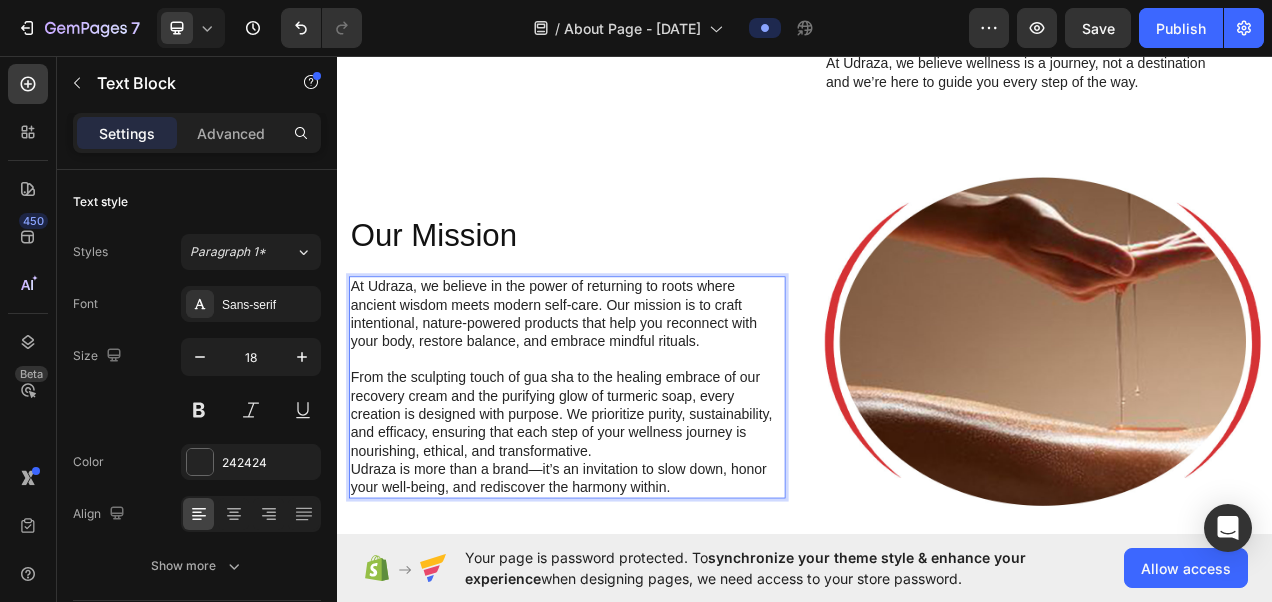 click on "Udraza is more than a brand—it’s an invitation to slow down, honor your well-being, and rediscover the harmony within." at bounding box center (632, 599) 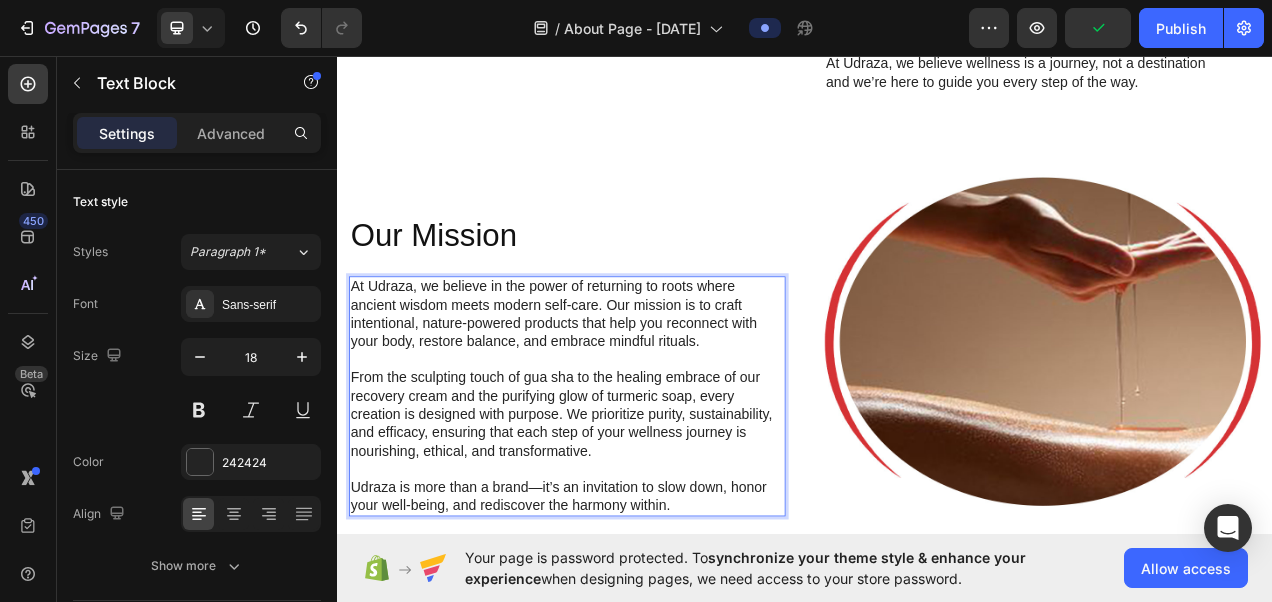 click on "Udraza is more than a brand—it’s an invitation to slow down, honor your well-being, and rediscover the harmony within." at bounding box center (632, 623) 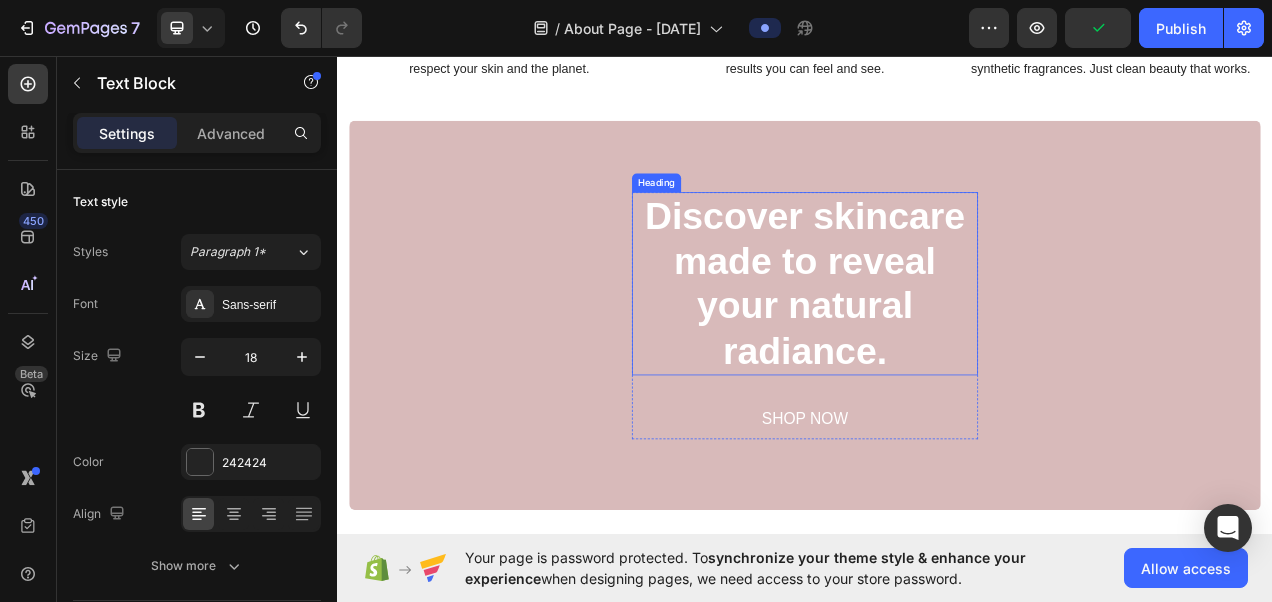 scroll, scrollTop: 1300, scrollLeft: 0, axis: vertical 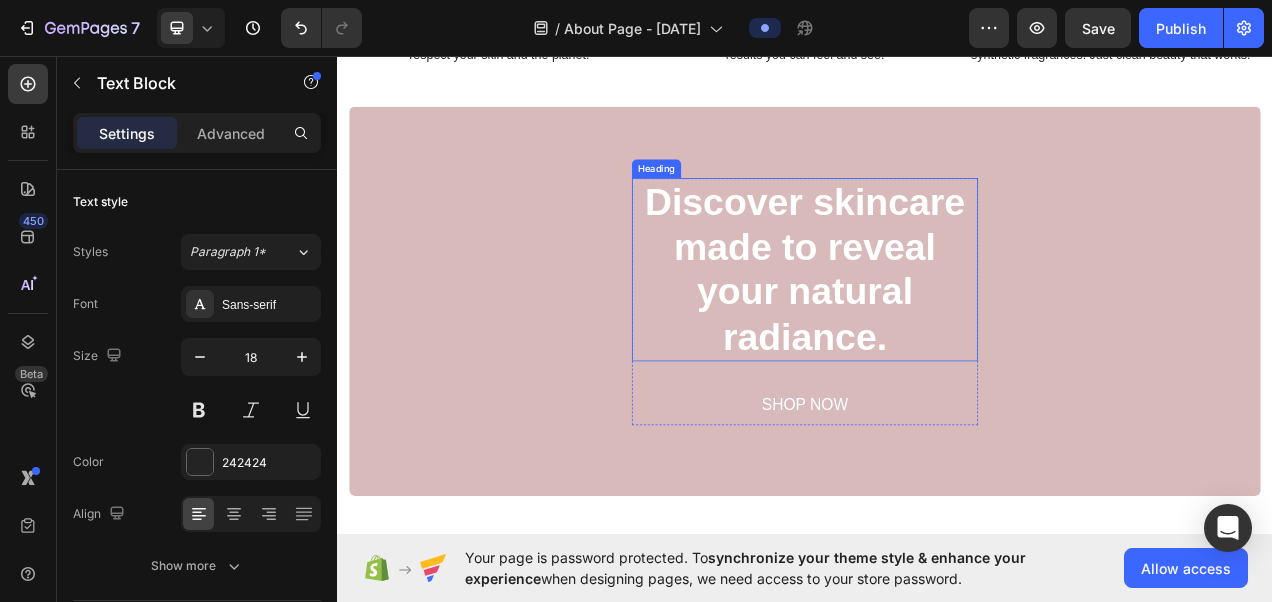click on "Discover skincare made to reveal your natural radiance." at bounding box center [937, 331] 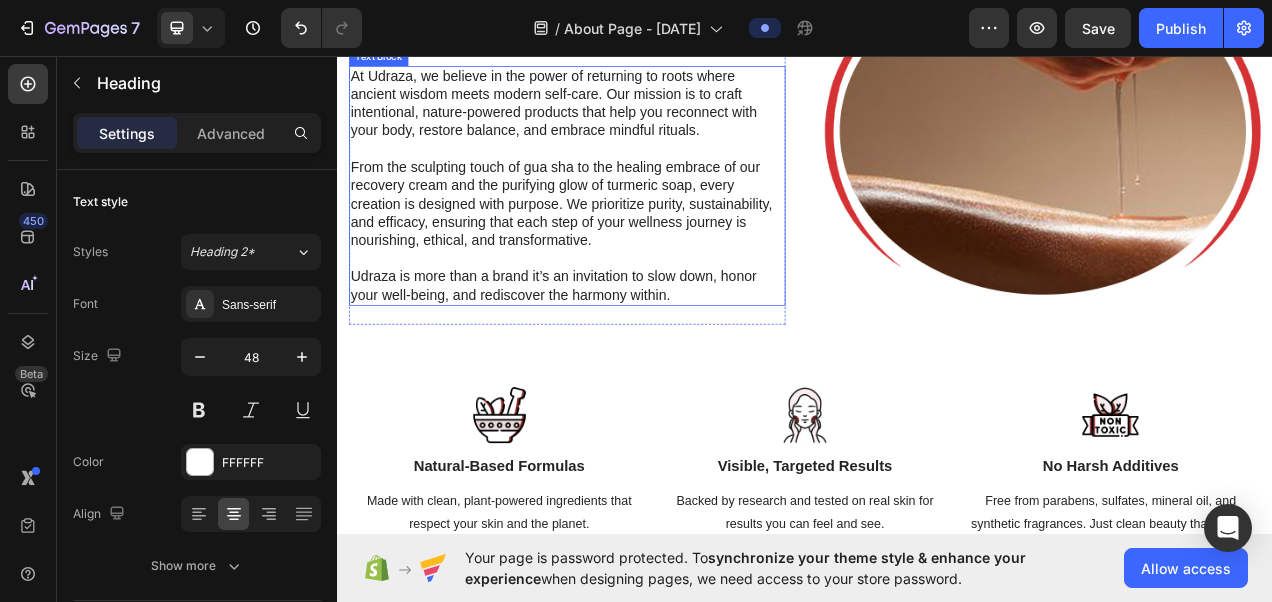 scroll, scrollTop: 800, scrollLeft: 0, axis: vertical 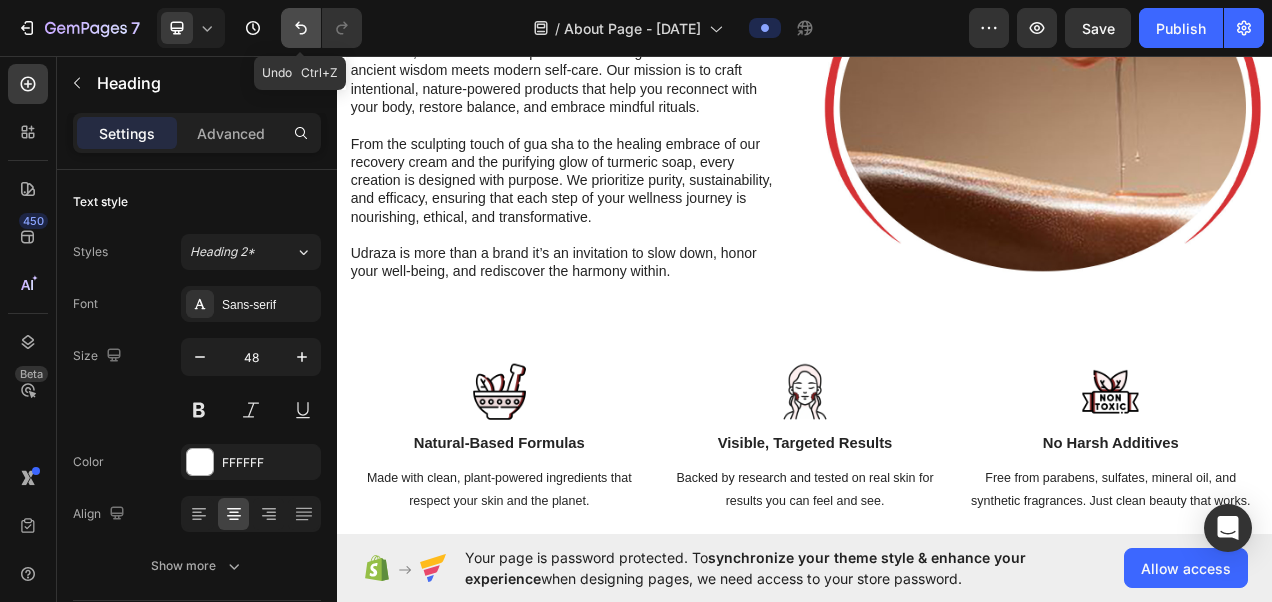 click 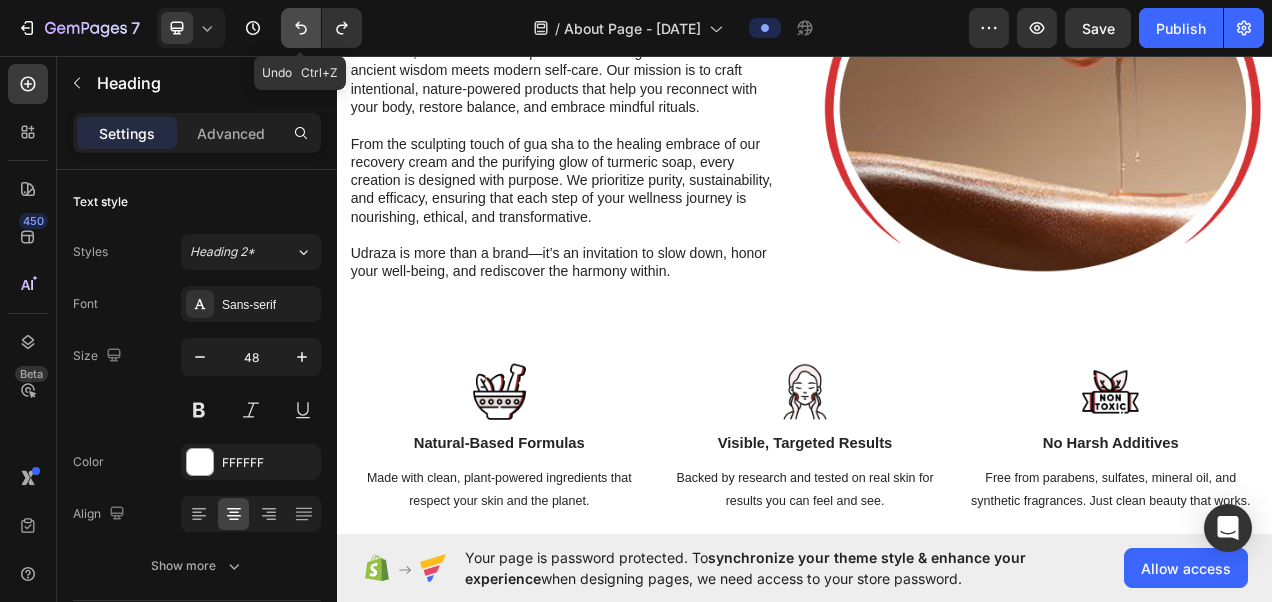 click 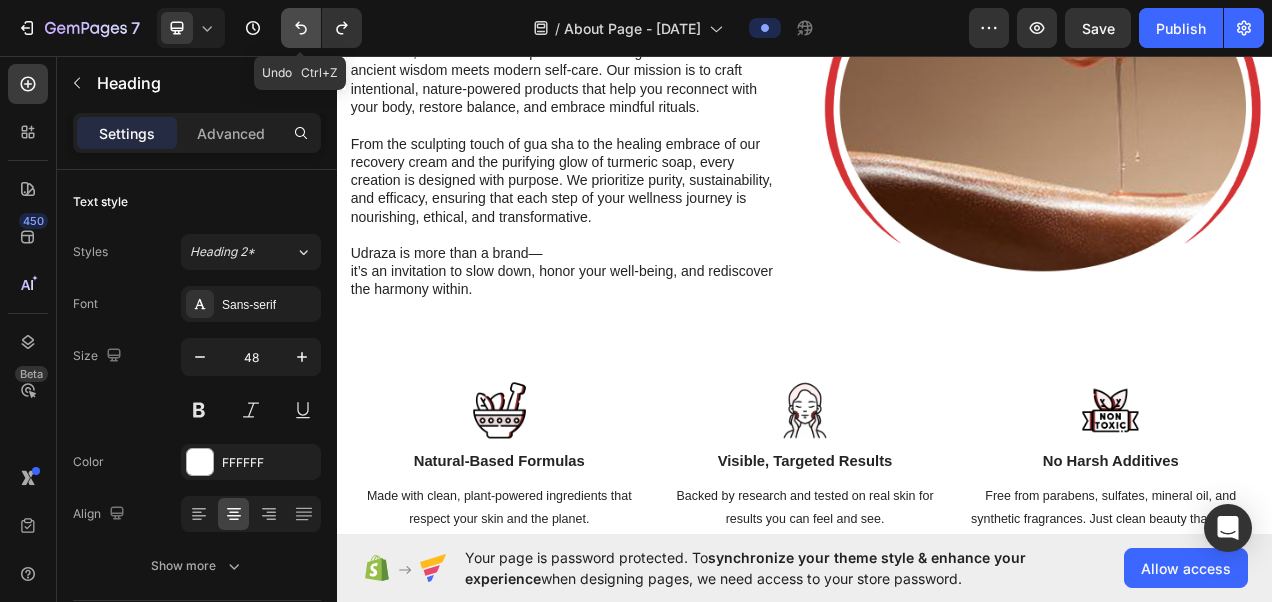 click 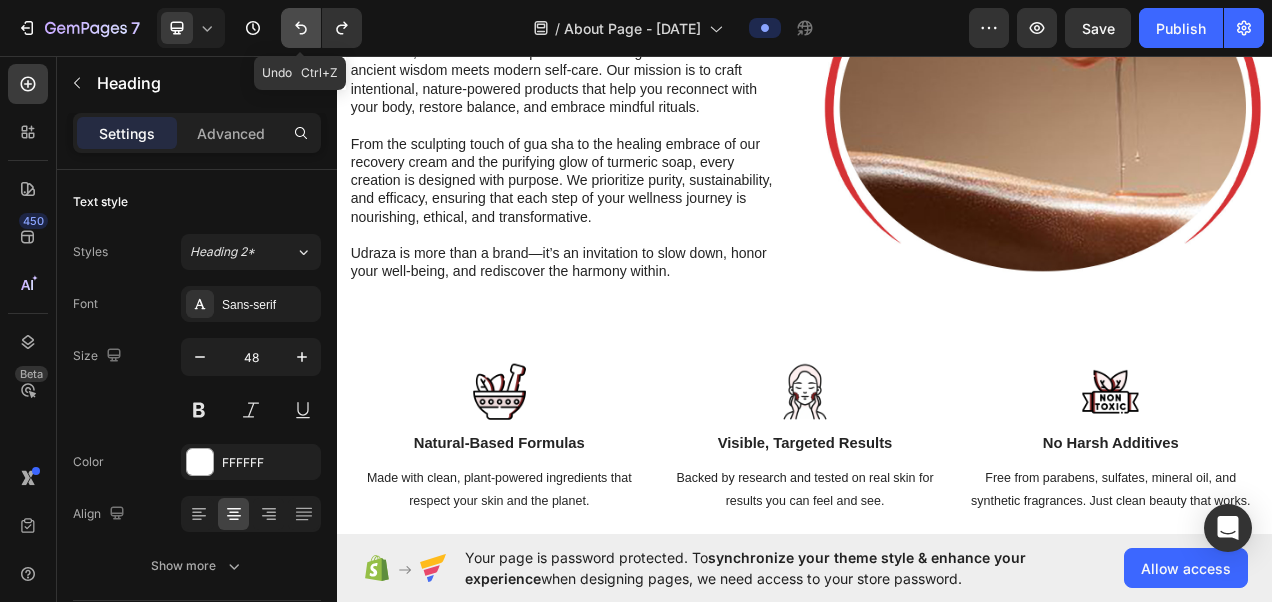click 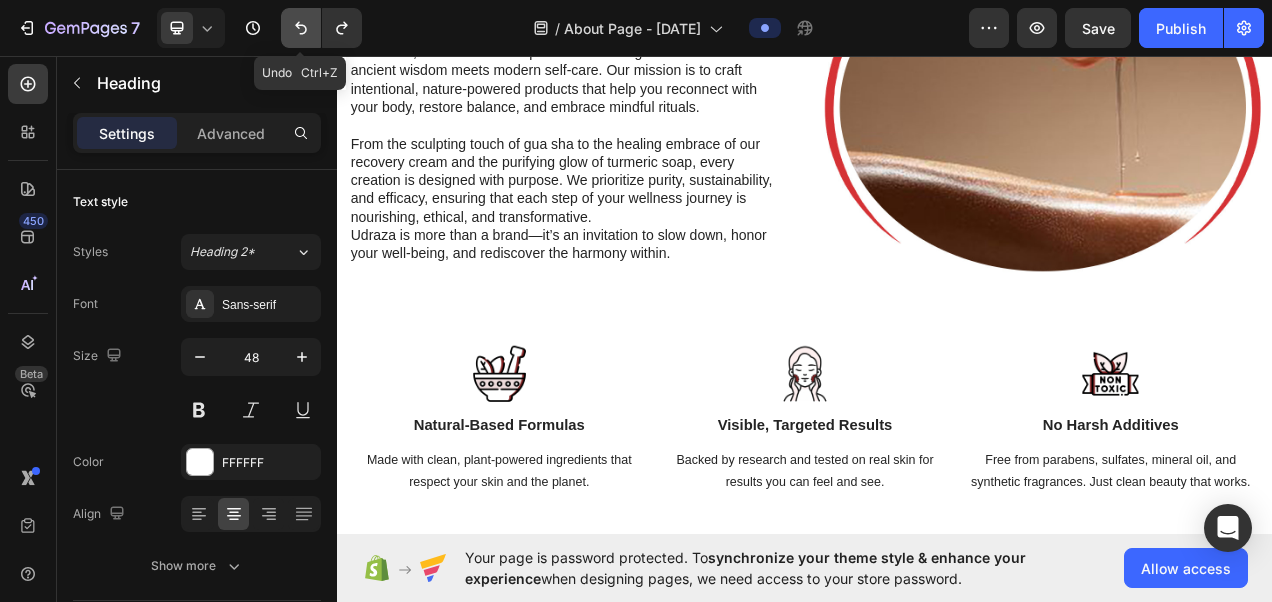 click 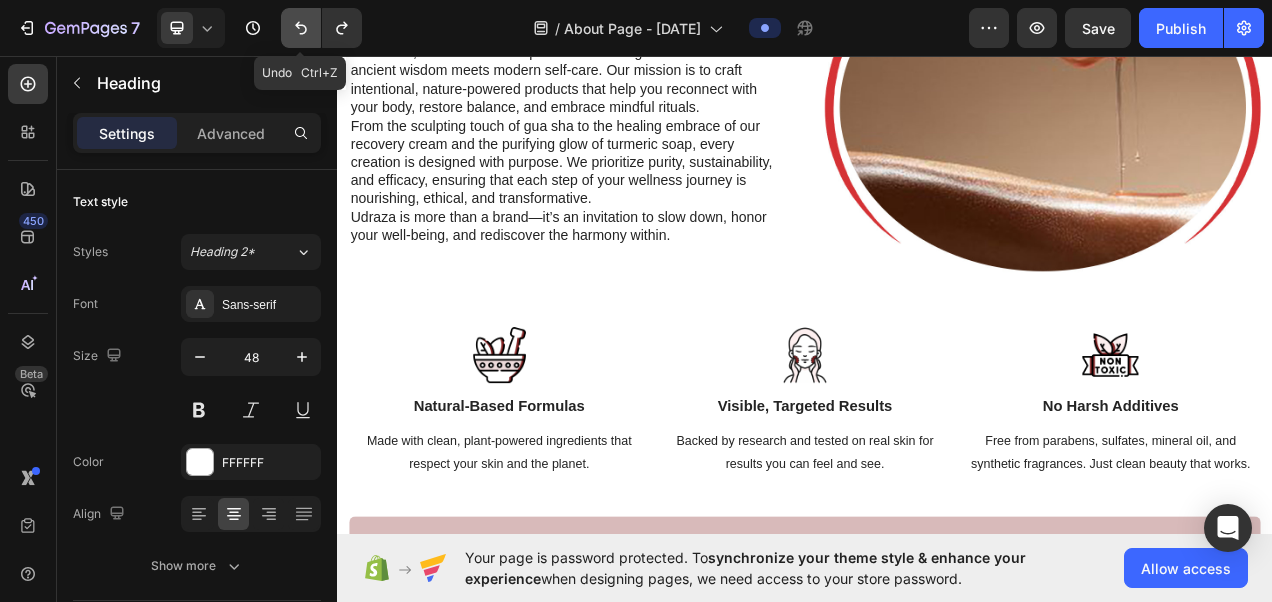 click 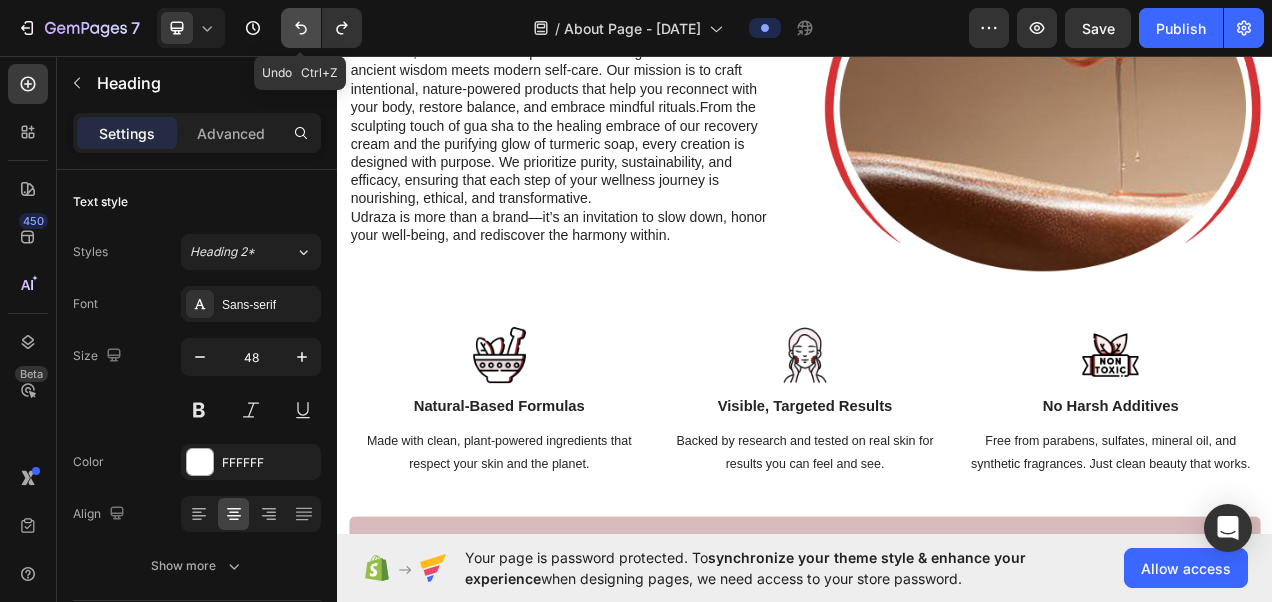 click 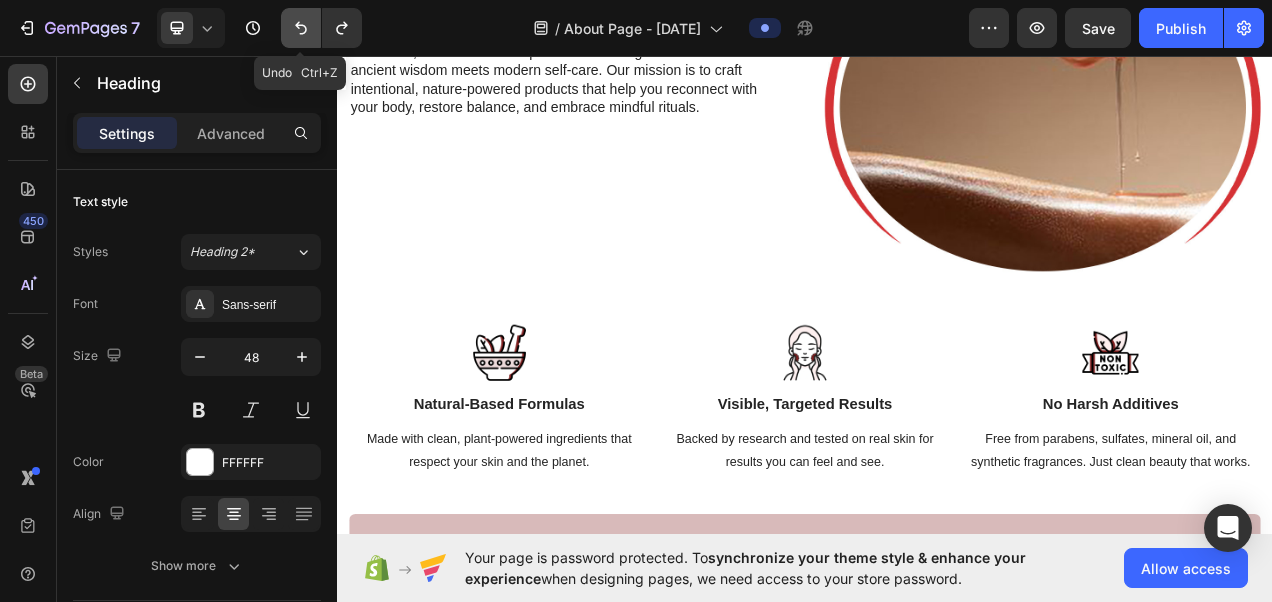 click 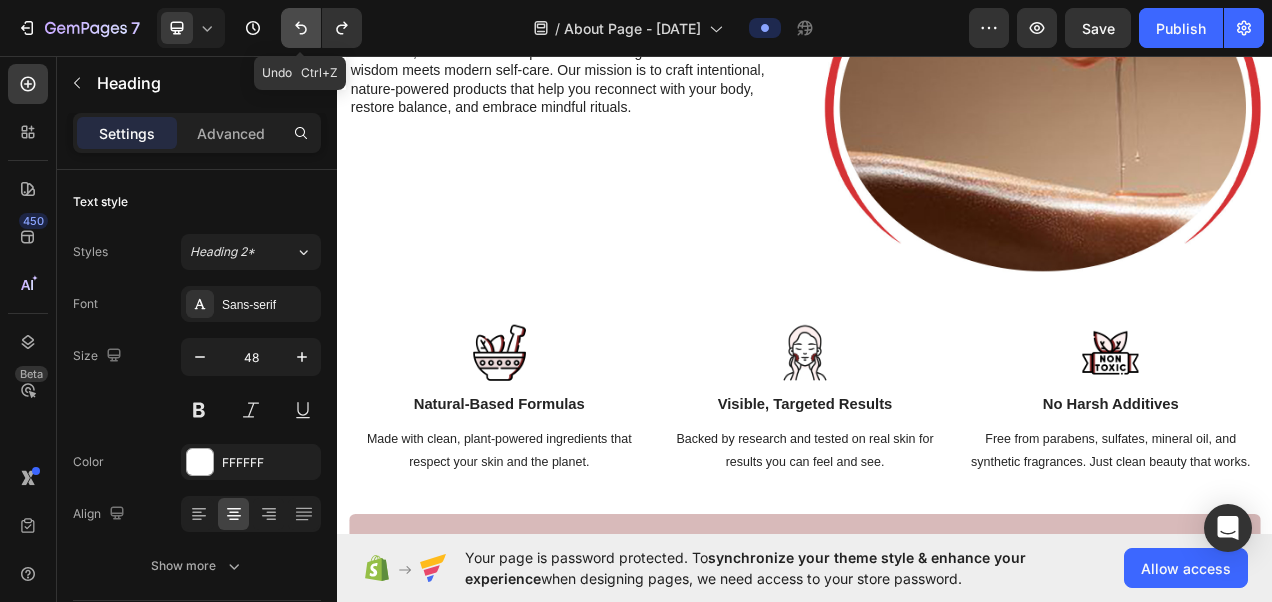 click 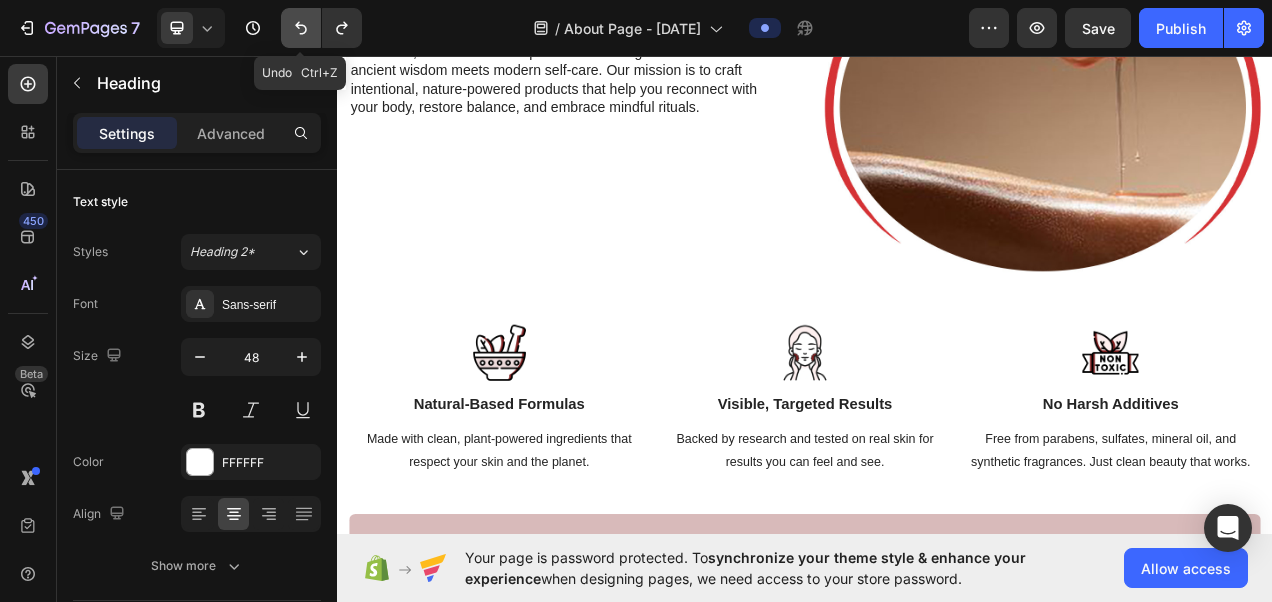 click 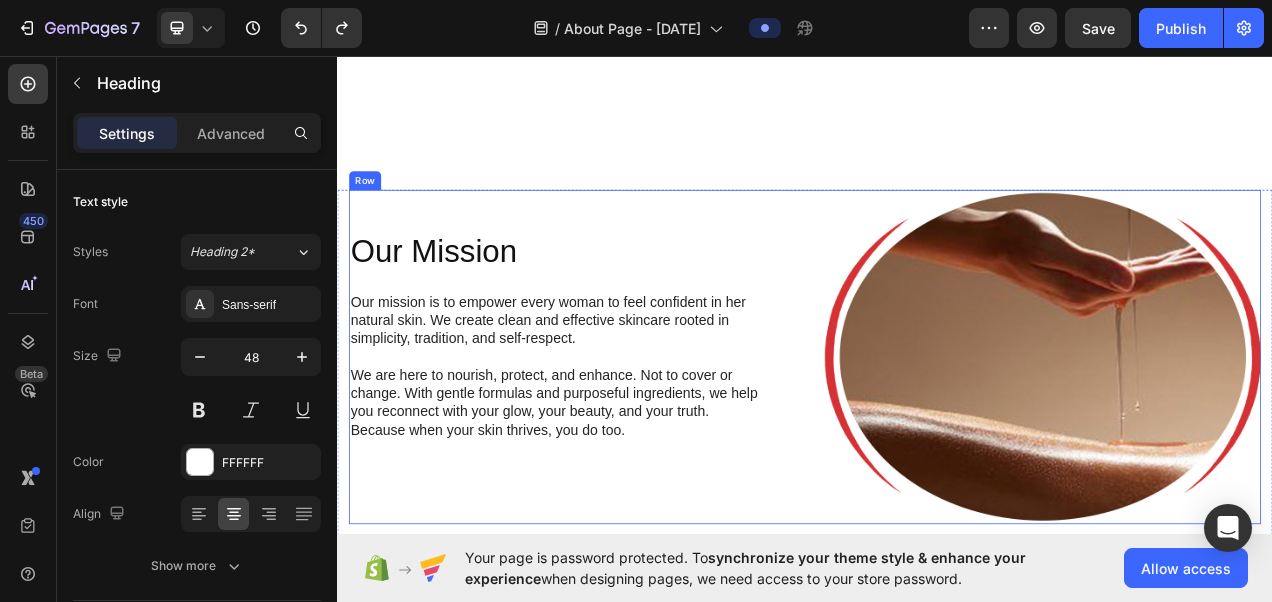 scroll, scrollTop: 700, scrollLeft: 0, axis: vertical 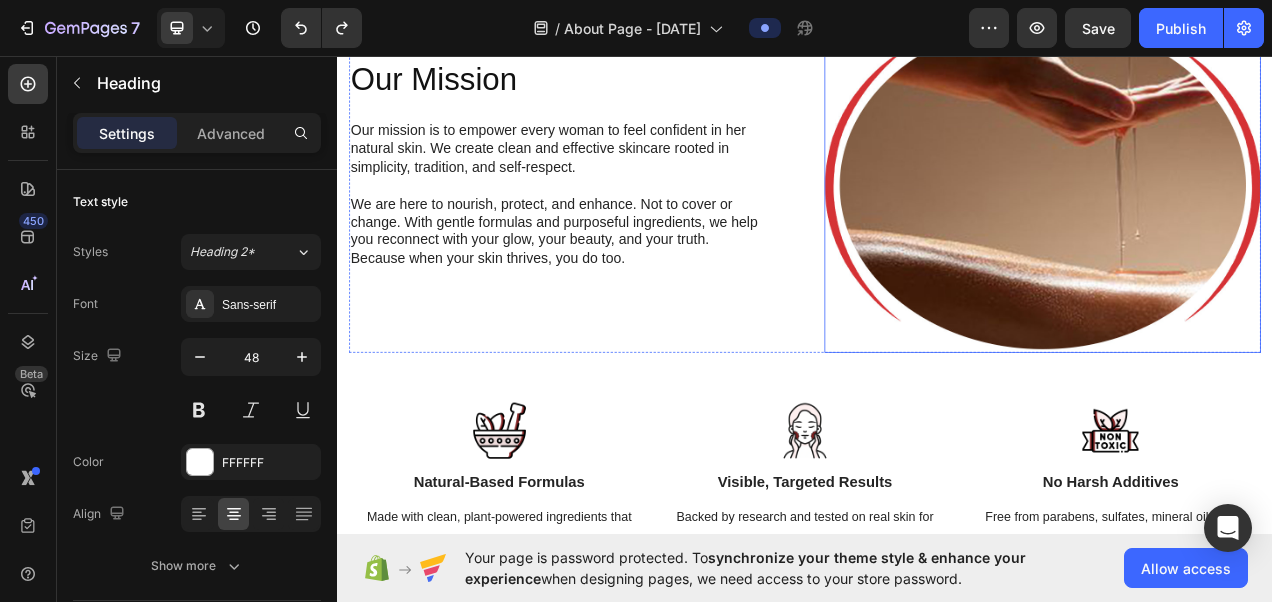 click at bounding box center [1242, 224] 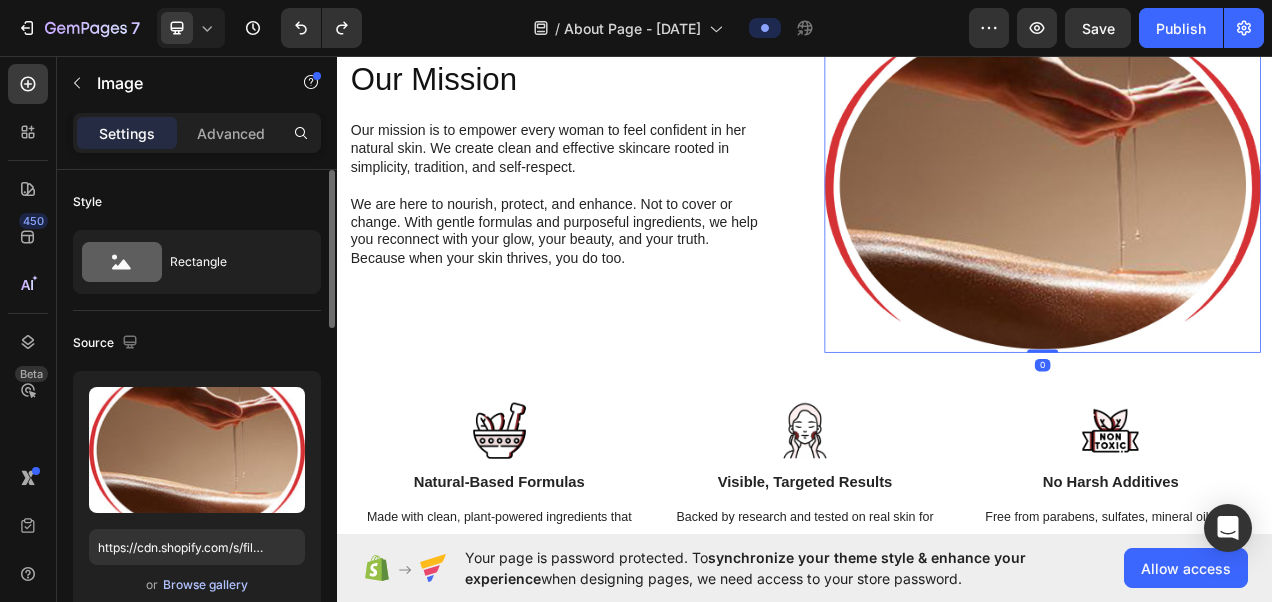 click on "Browse gallery" at bounding box center [205, 585] 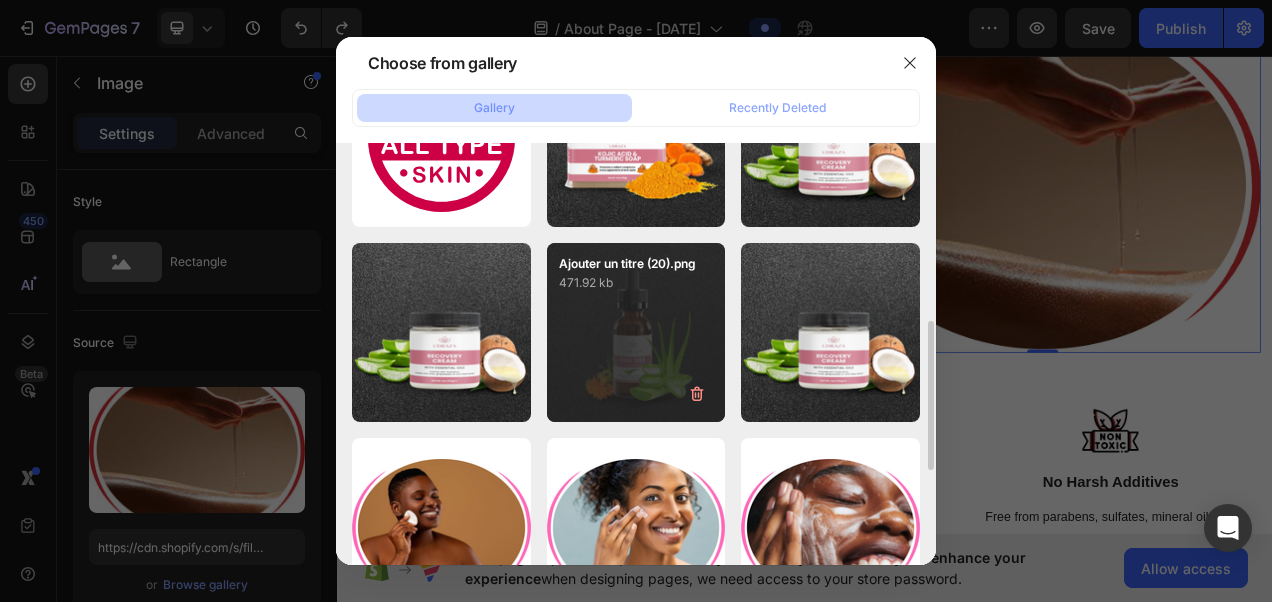 scroll, scrollTop: 600, scrollLeft: 0, axis: vertical 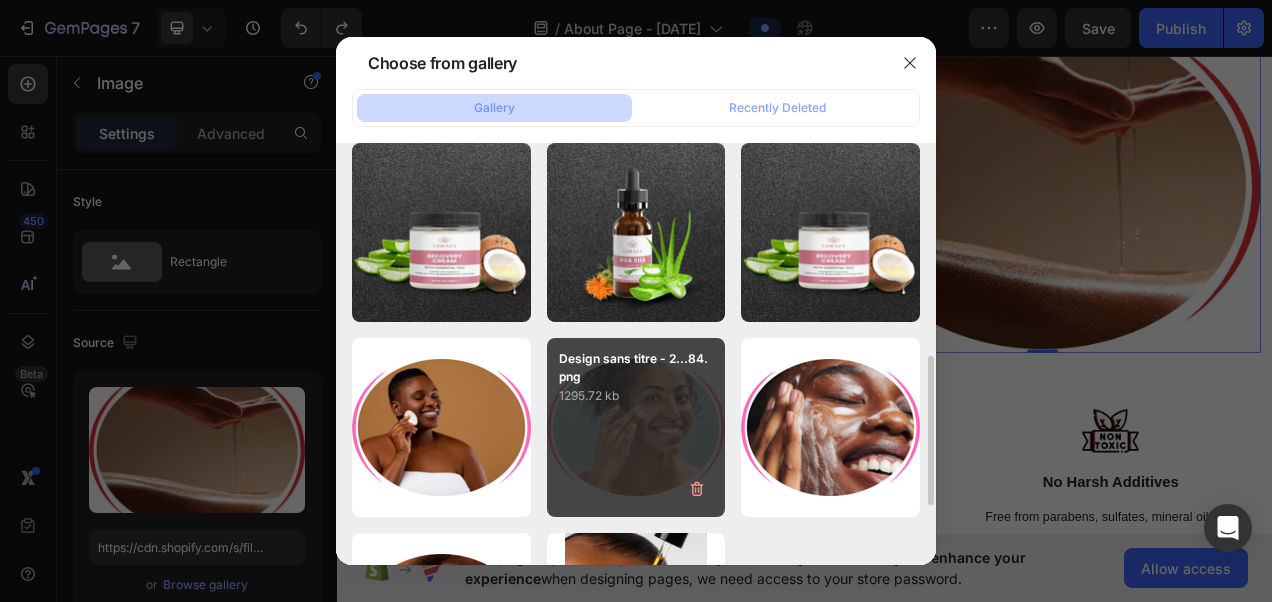 click on "Design sans titre - 2...84.png 1295.72 kb" at bounding box center [636, 427] 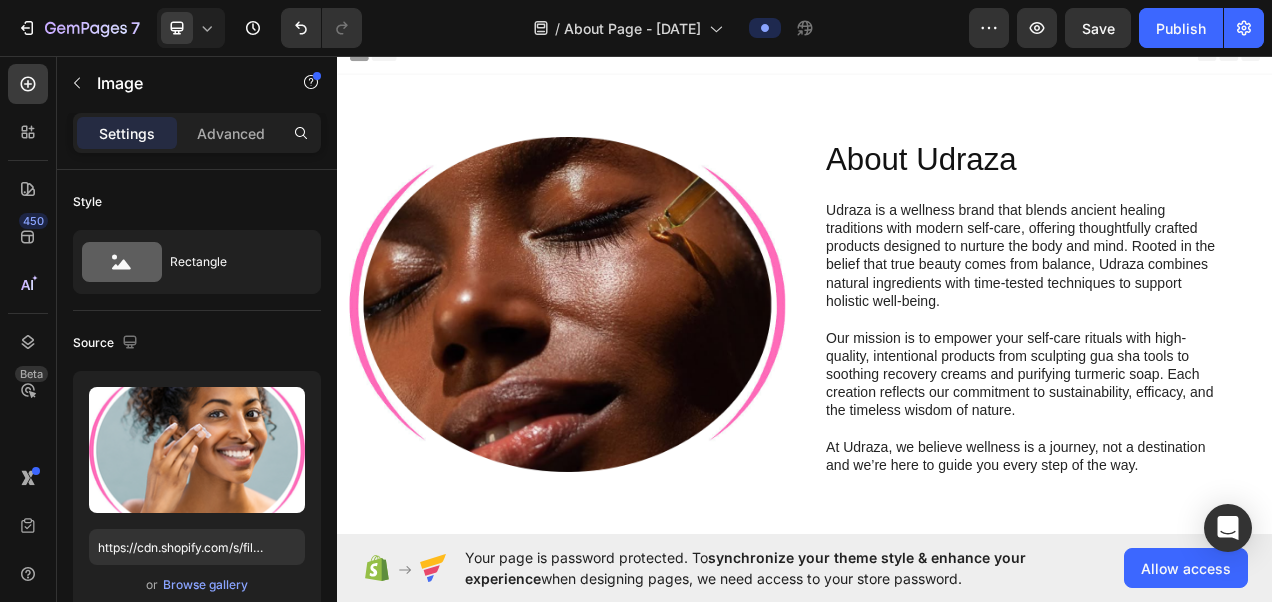 scroll, scrollTop: 0, scrollLeft: 0, axis: both 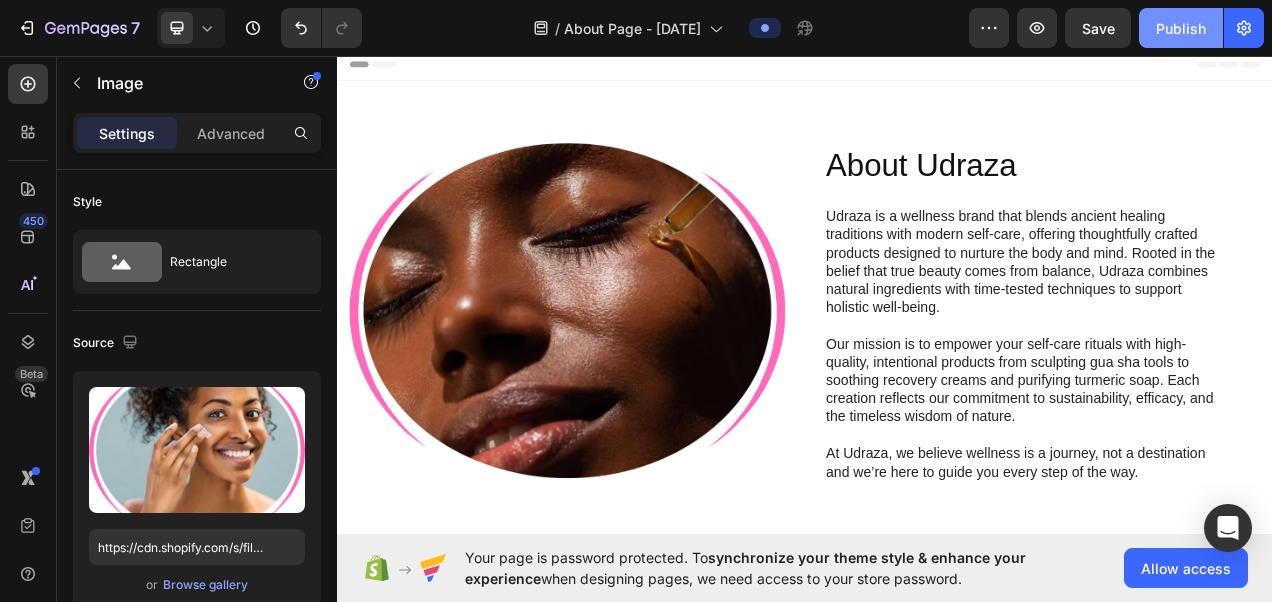 click on "Publish" 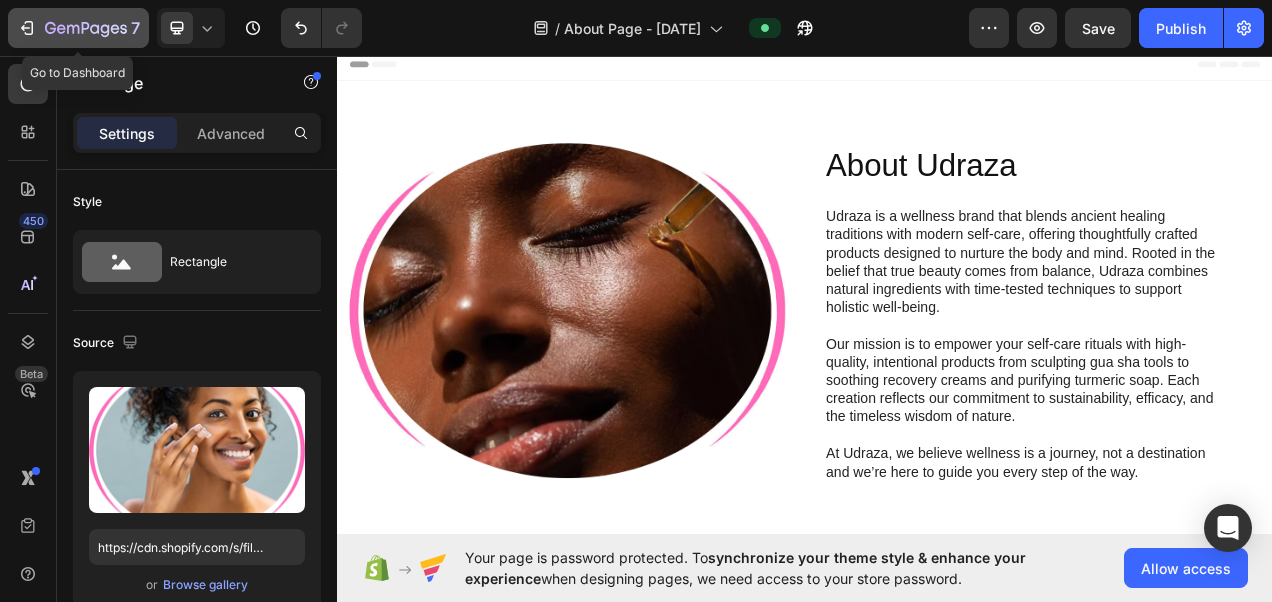 click on "7" 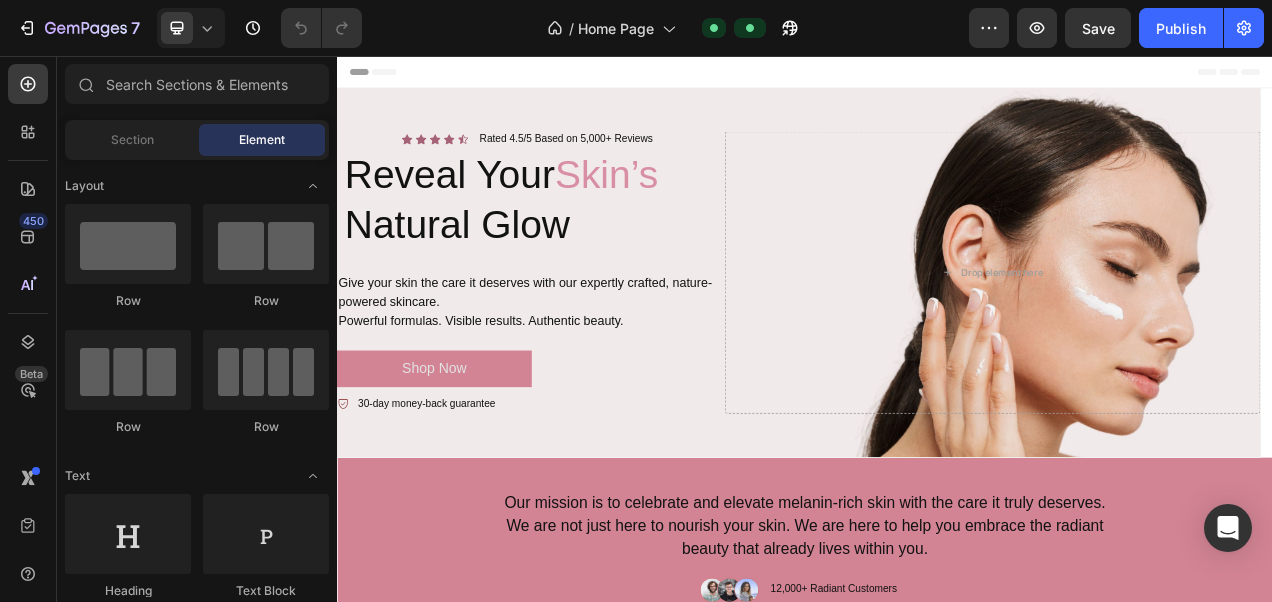 scroll, scrollTop: 0, scrollLeft: 0, axis: both 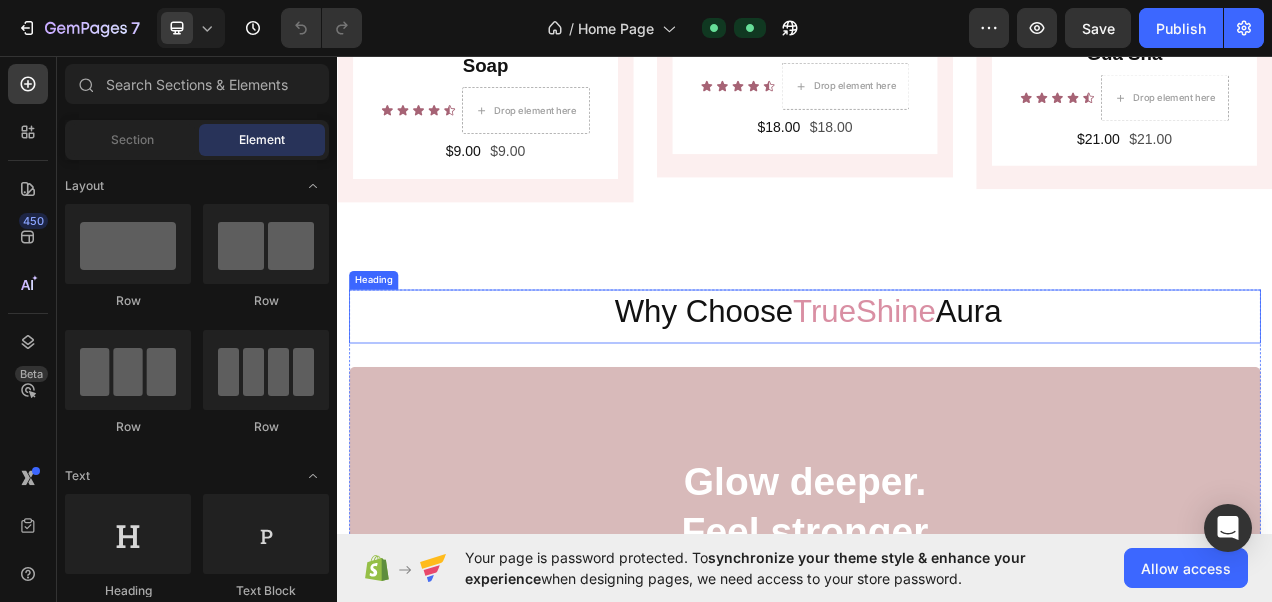 click on "TrueShine" at bounding box center (1013, 385) 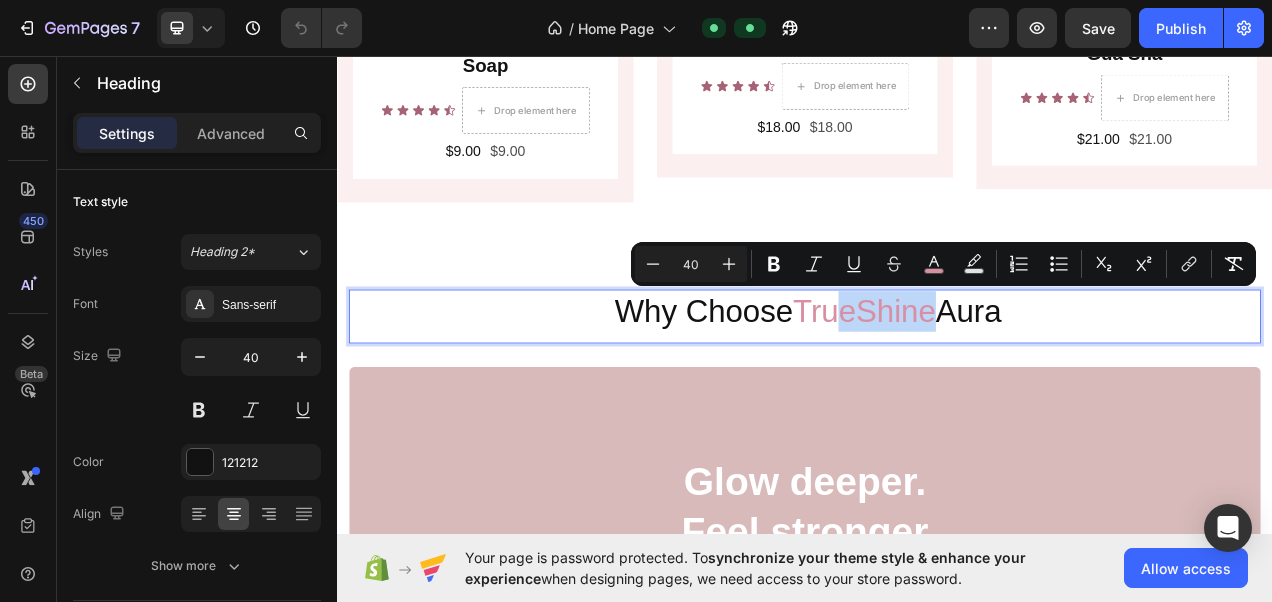 drag, startPoint x: 1095, startPoint y: 373, endPoint x: 971, endPoint y: 397, distance: 126.30122 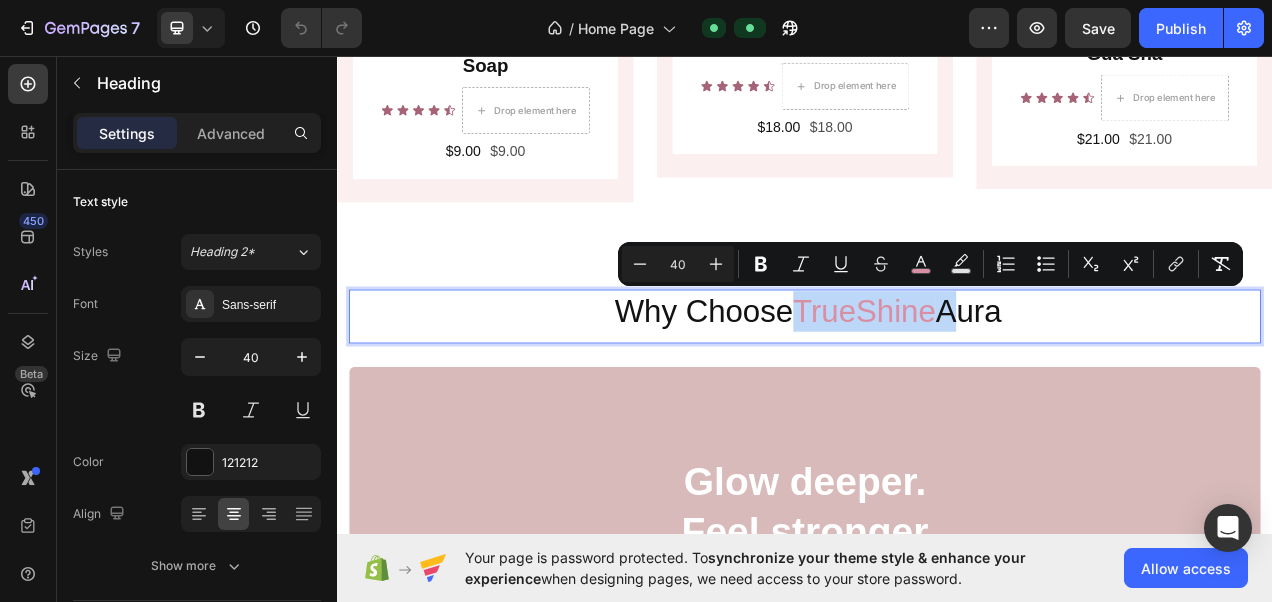 drag, startPoint x: 1100, startPoint y: 374, endPoint x: 1026, endPoint y: 370, distance: 74.10803 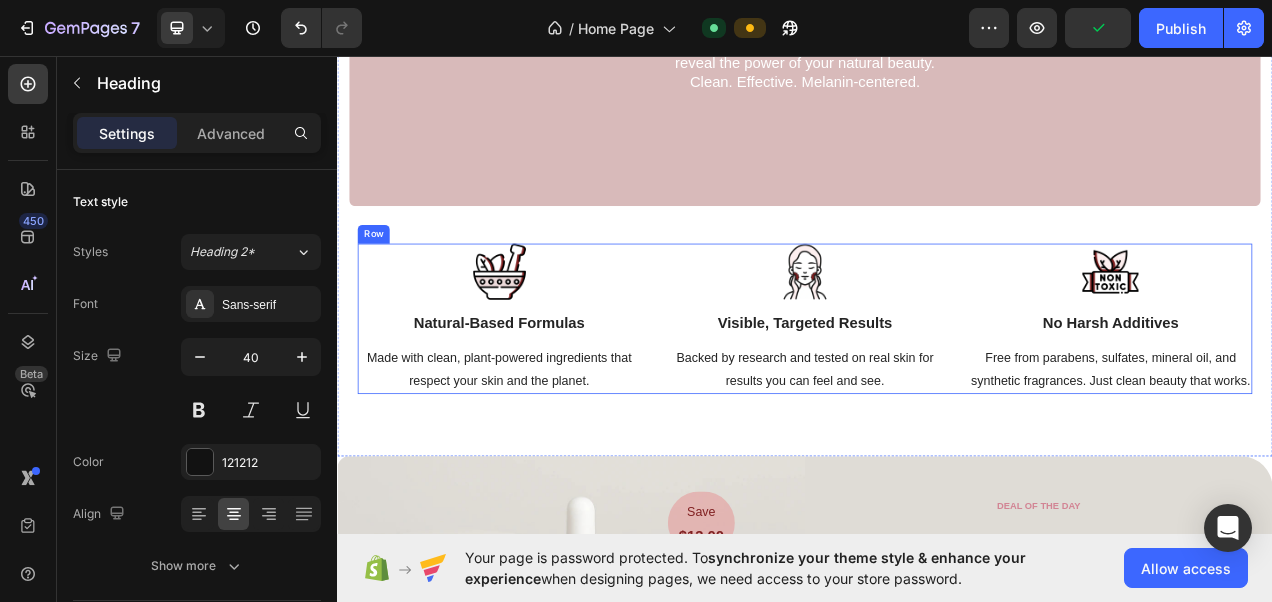 scroll, scrollTop: 2900, scrollLeft: 0, axis: vertical 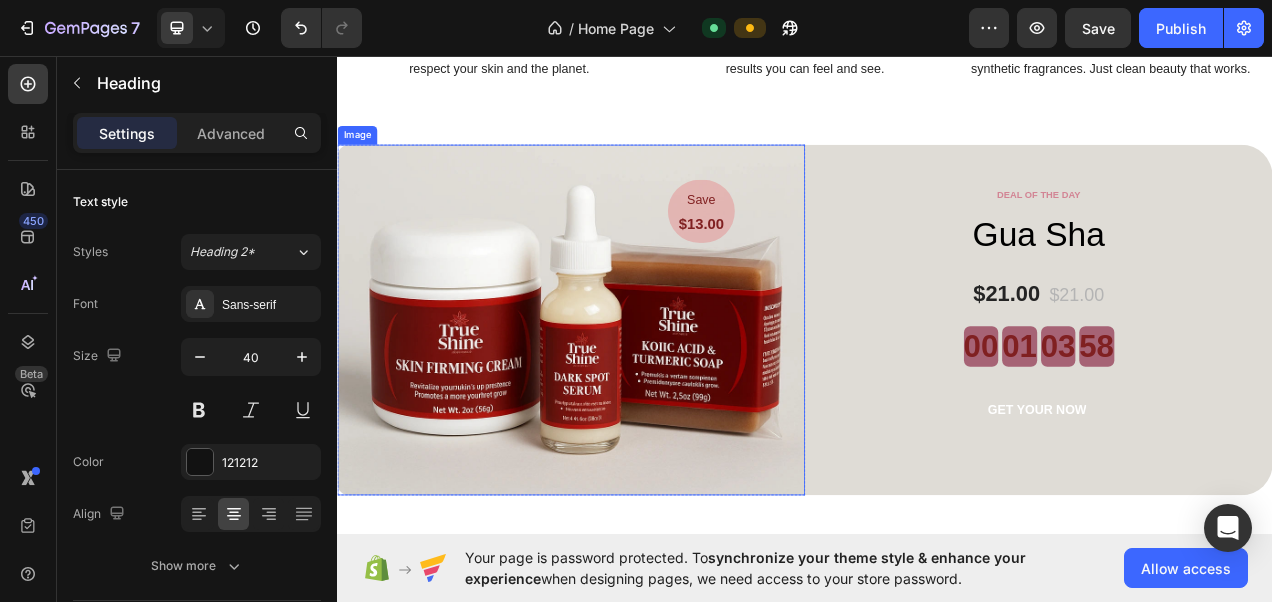 click at bounding box center (637, 396) 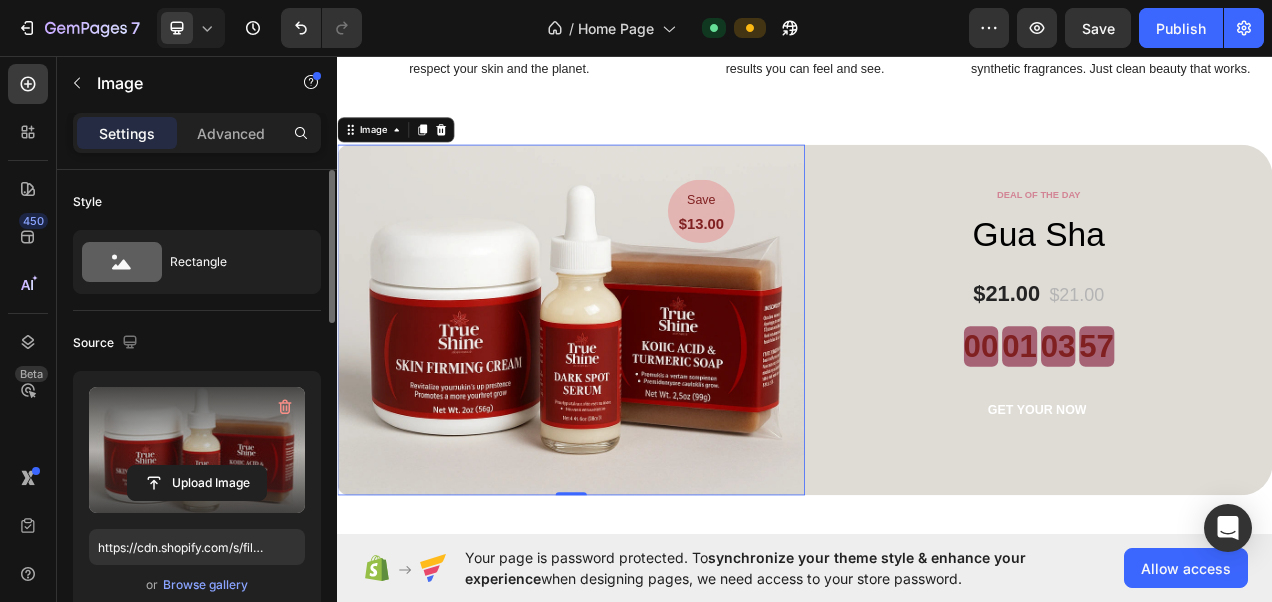 scroll, scrollTop: 100, scrollLeft: 0, axis: vertical 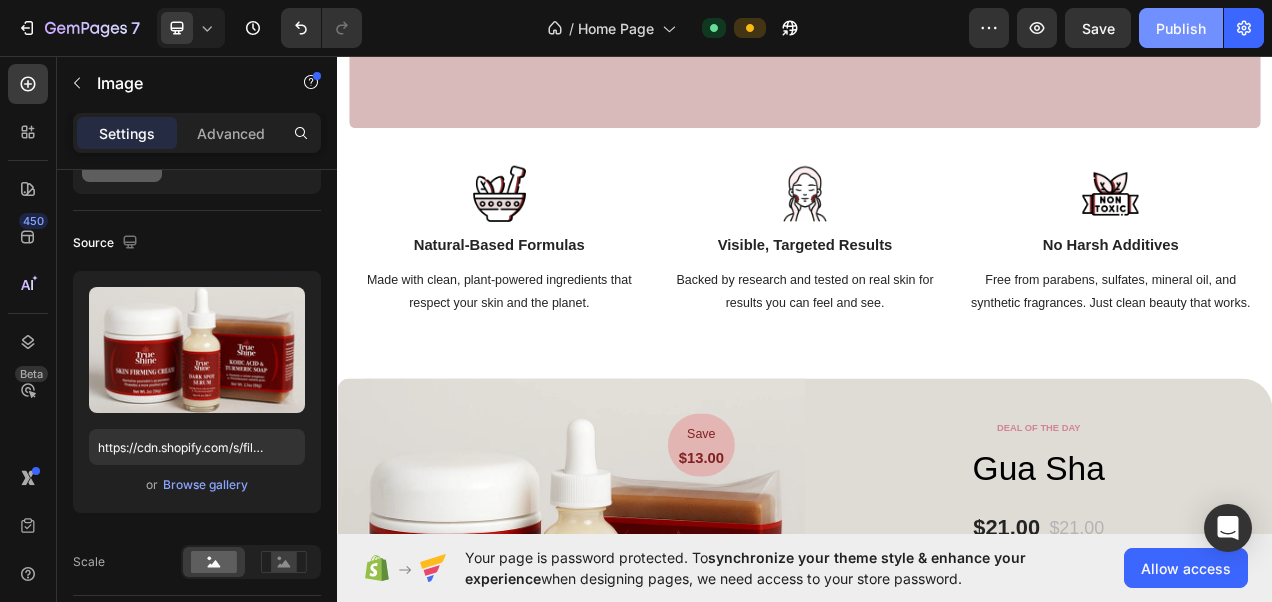 click on "Publish" 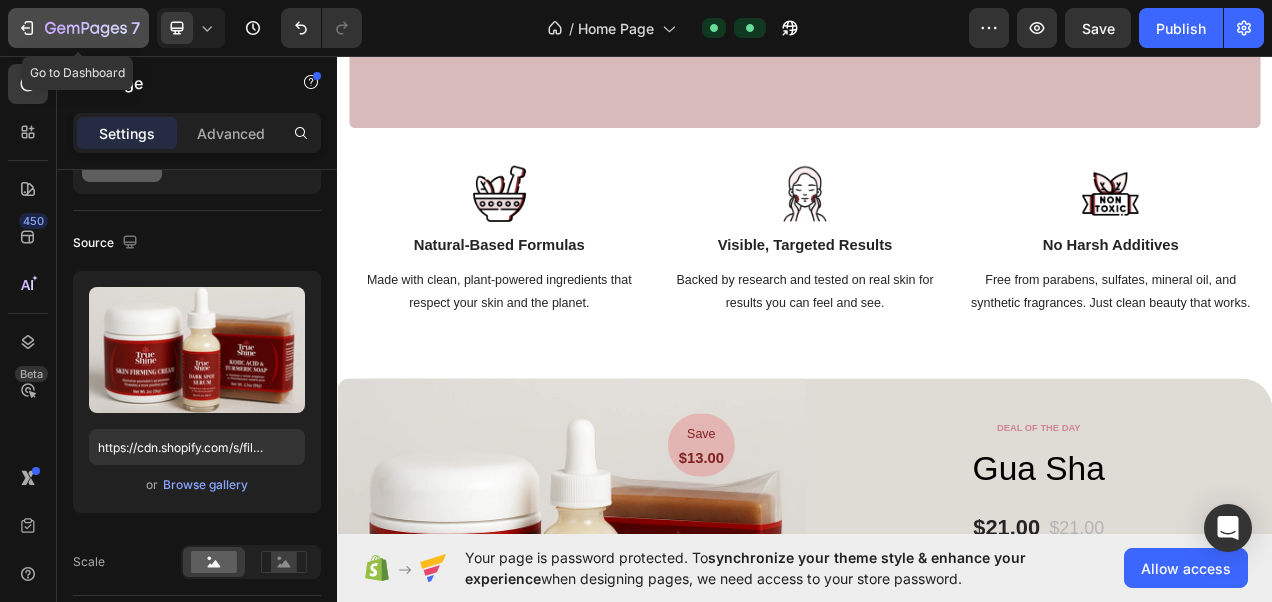 click 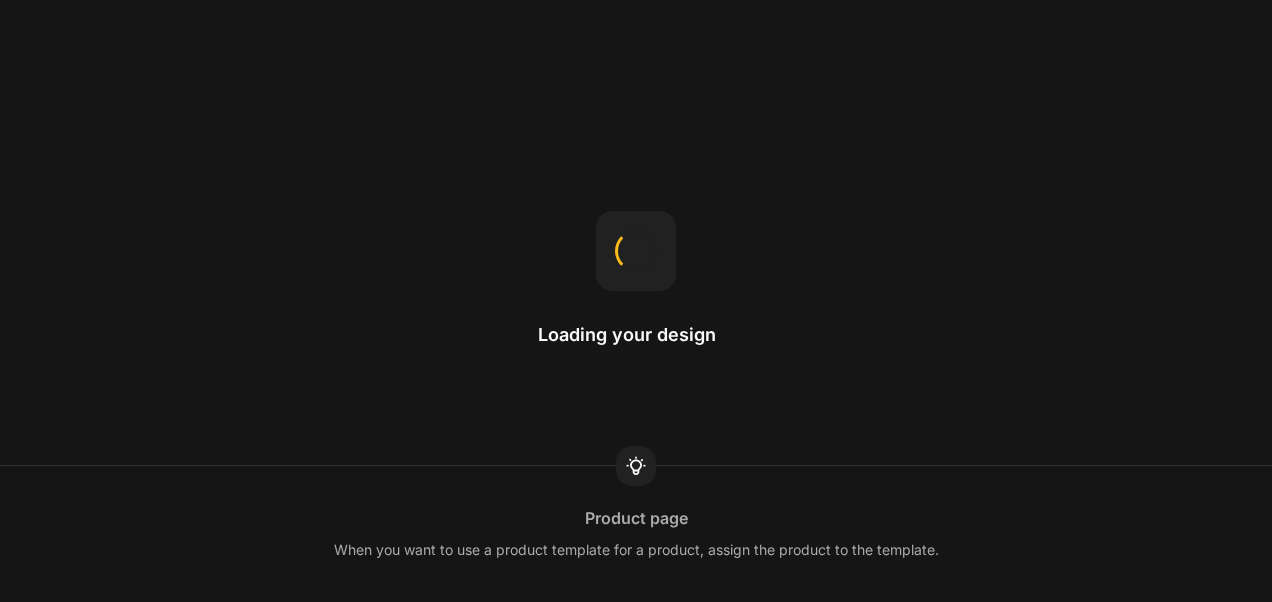 scroll, scrollTop: 0, scrollLeft: 0, axis: both 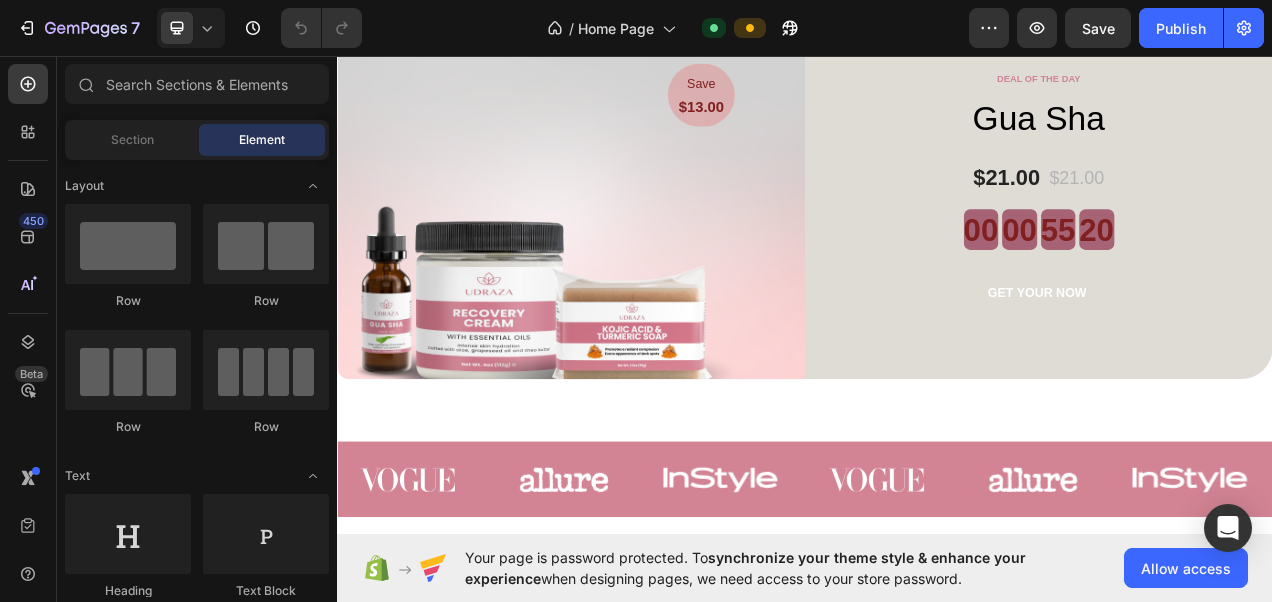 click at bounding box center [637, 247] 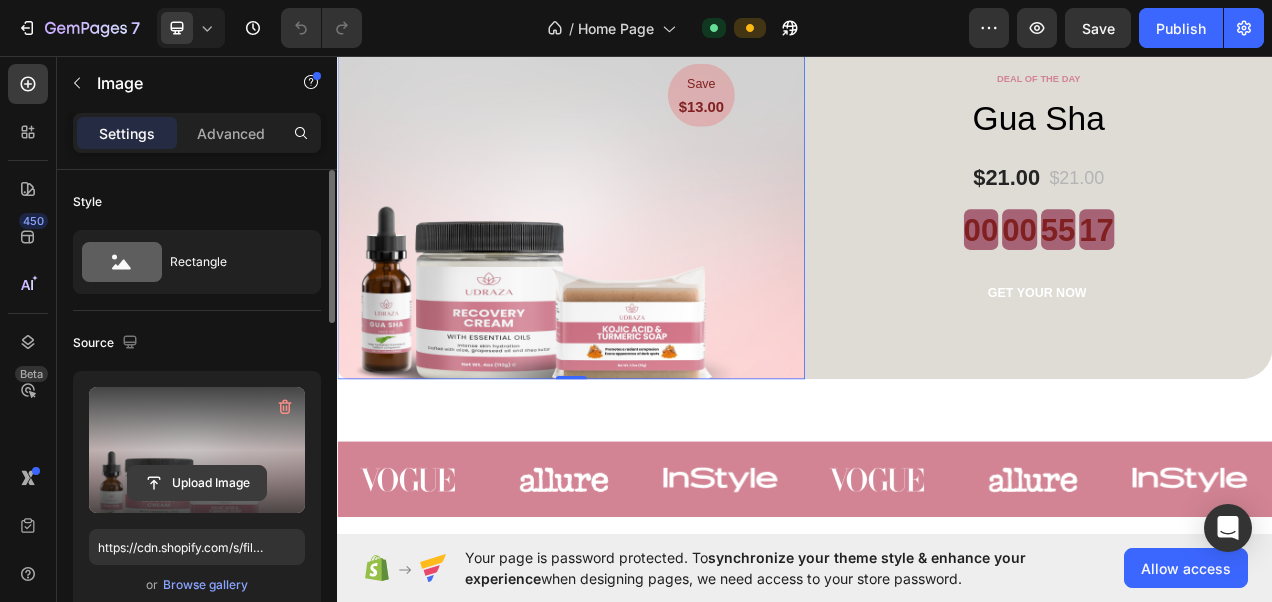 click 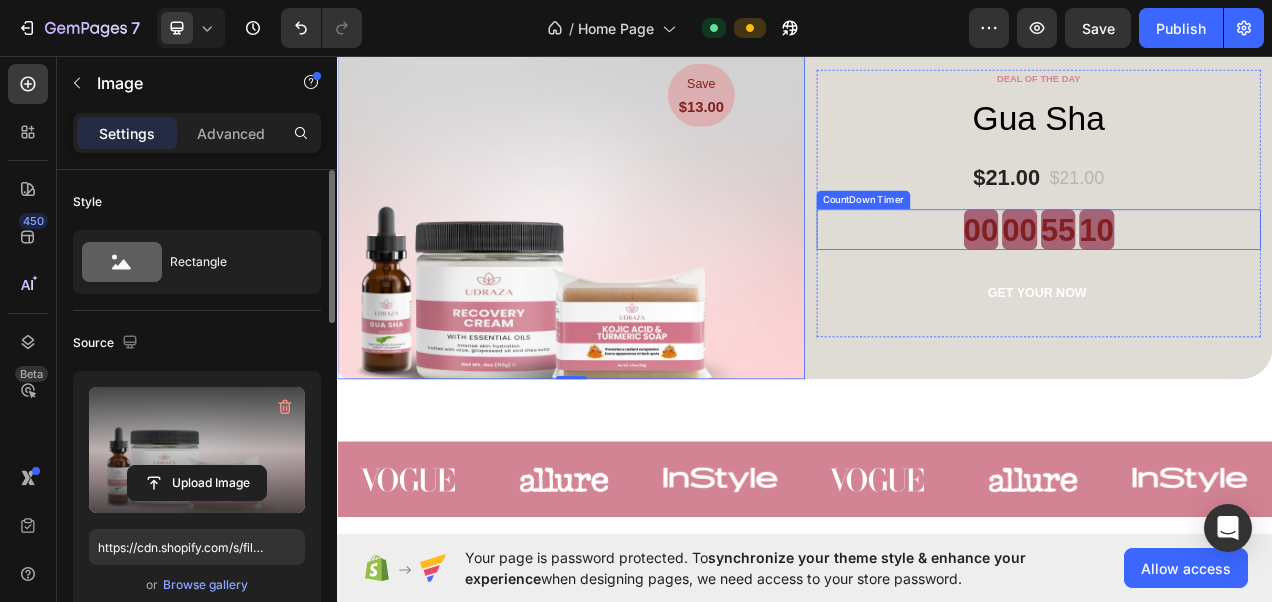 type on "https://cdn.shopify.com/s/files/1/0947/8199/7354/files/gempages_578038881815888572-7405a0f1-ba67-4200-9b29-42b548ed0402.png" 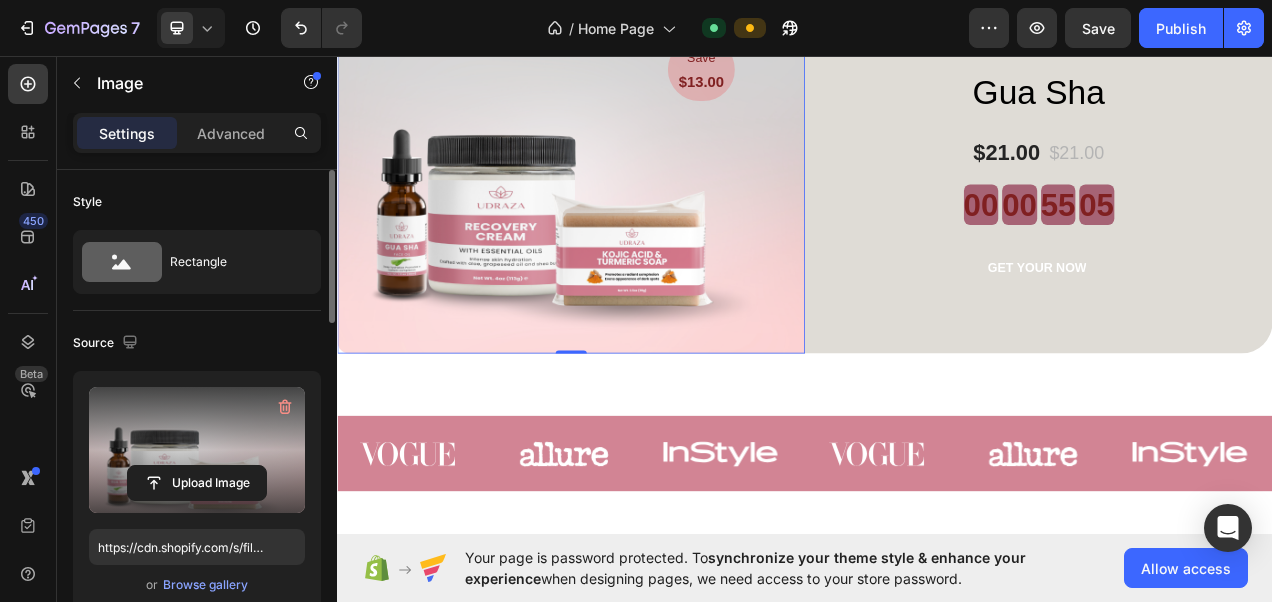scroll, scrollTop: 3004, scrollLeft: 0, axis: vertical 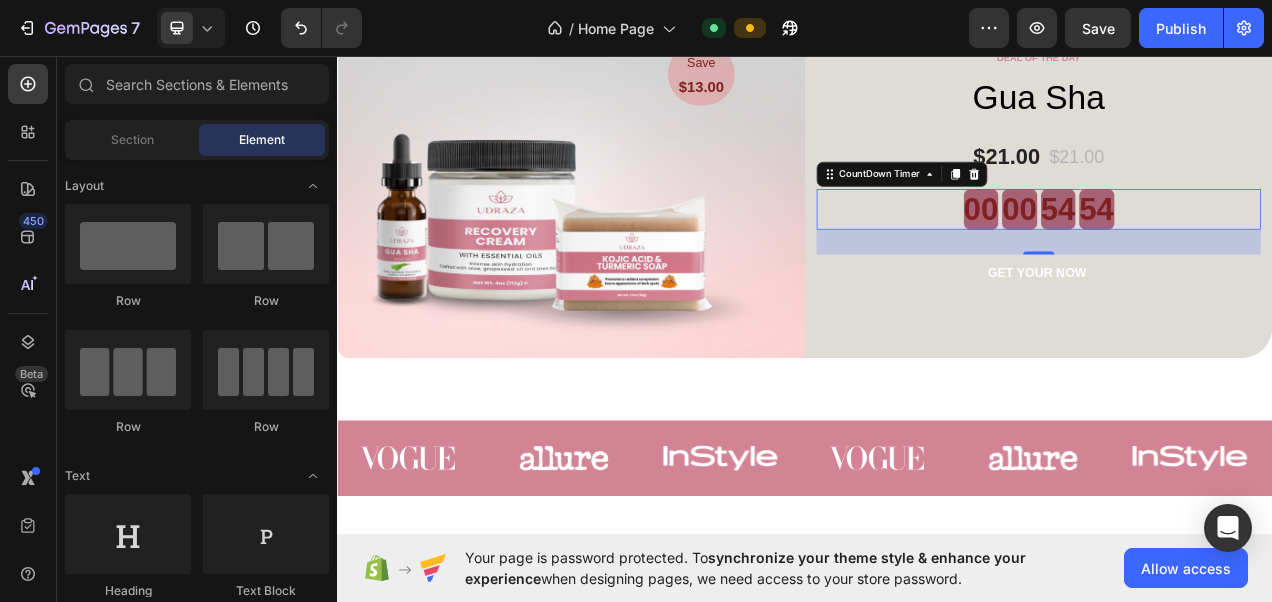 click on "Why Choose  UDRAZA Heading Glow deeper. Feel stronger Heading Skincare crafted to support, nourish, and reveal the power of your natural beauty. Clean. Effective. Melanin-centered. Text block Row Row Hero Banner Row Image Natural-Based Formulas Heading Made with clean, plant-powered ingredients that  respect your skin and the planet. Text block Image Visible, Targeted Results Heading Backed by research and tested on real skin for  results you can feel and see. Text block Image No Harsh Additives Heading Free from parabens, sulfates, mineral oil, and  synthetic fragrances. Just clean beauty that works. Text block Row SEC VIDEO Save Text block $13.00 Heading Row Image Row DEAL OF THE DAY Text block Gua Sha (P) Title $21.00 (P) Price (P) Price $21.00 (P) Price (P) Price Row 00 00 54 54 CountDown Timer   32 GET YOUR NOW (P) Cart Button Product Row Section 6 Image Image Image Image Image Image Carousel Section 7 Root" at bounding box center [937, -718] 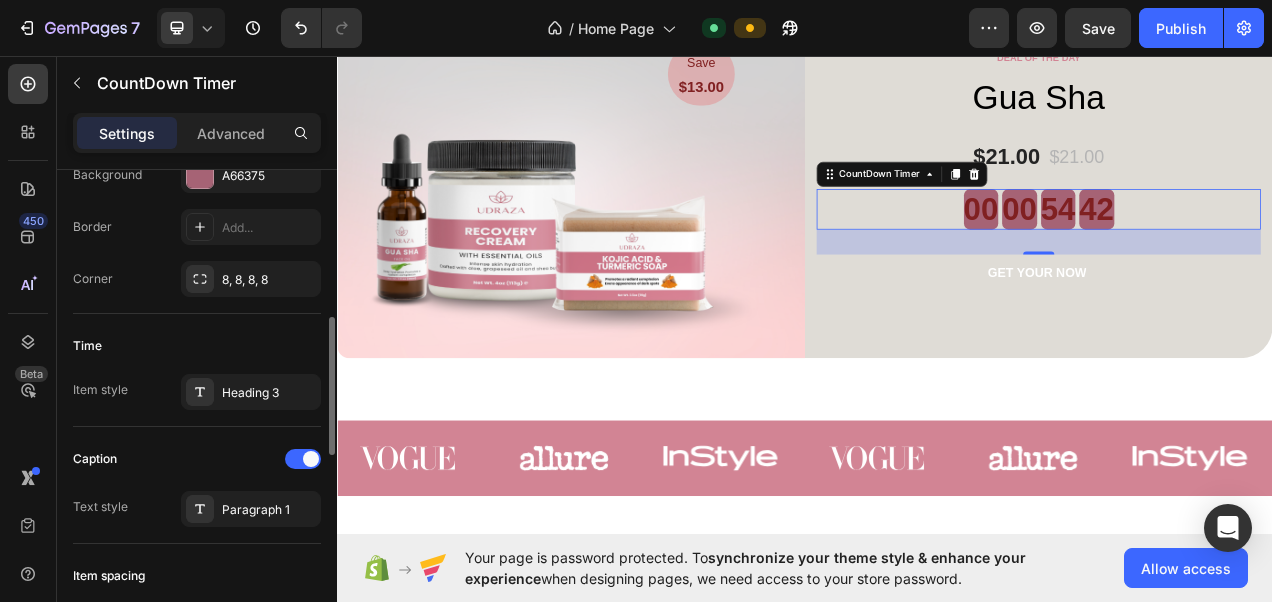 scroll, scrollTop: 494, scrollLeft: 0, axis: vertical 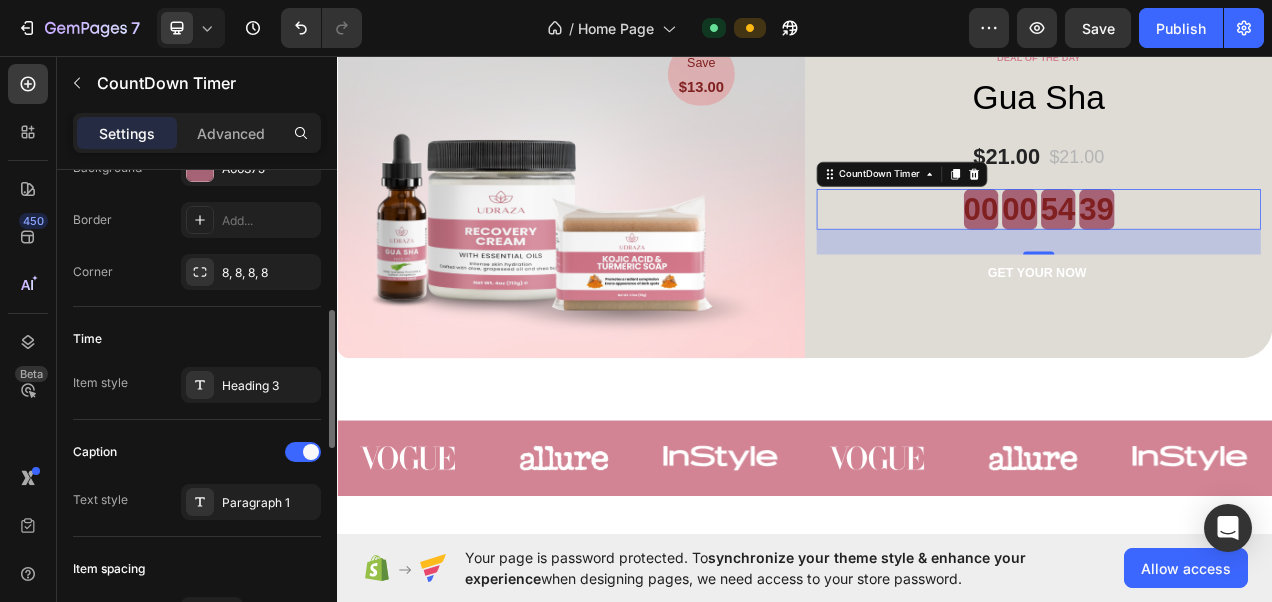 click on "Time Item style Heading 3" 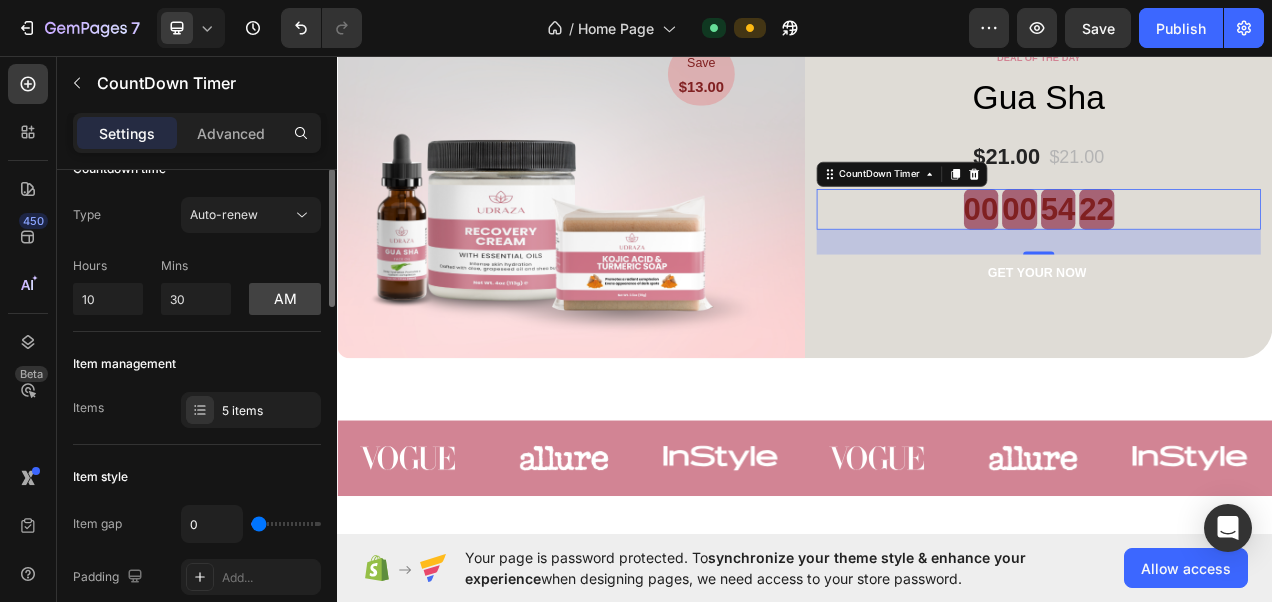 scroll, scrollTop: 0, scrollLeft: 0, axis: both 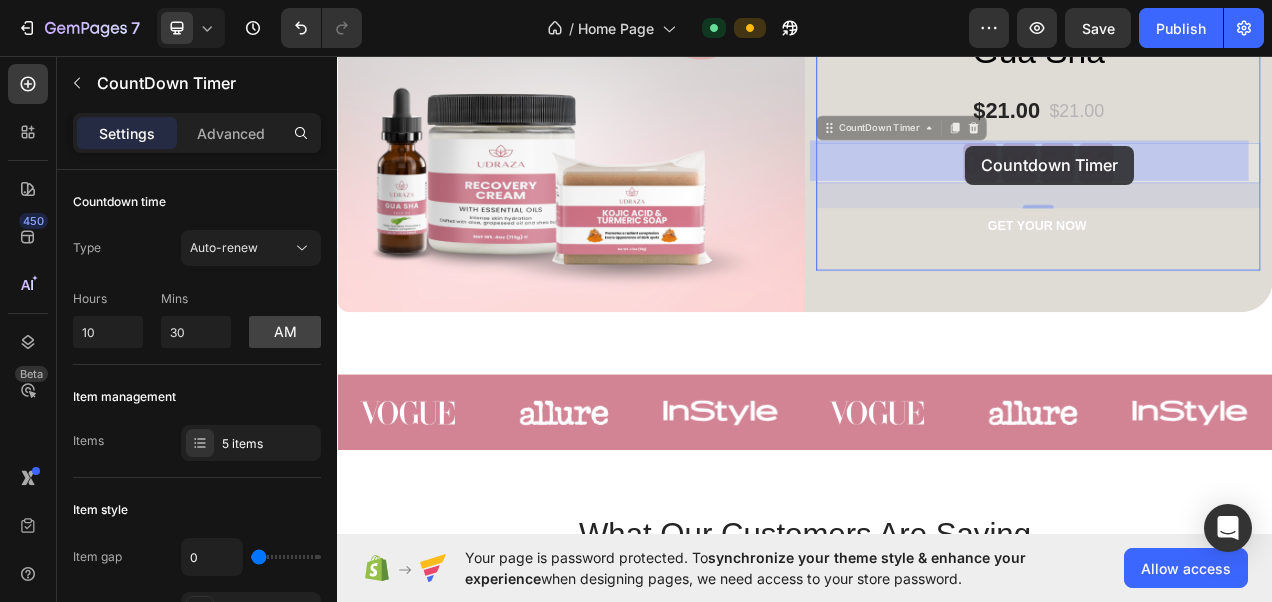 drag, startPoint x: 1254, startPoint y: 345, endPoint x: 1143, endPoint y: 176, distance: 202.19298 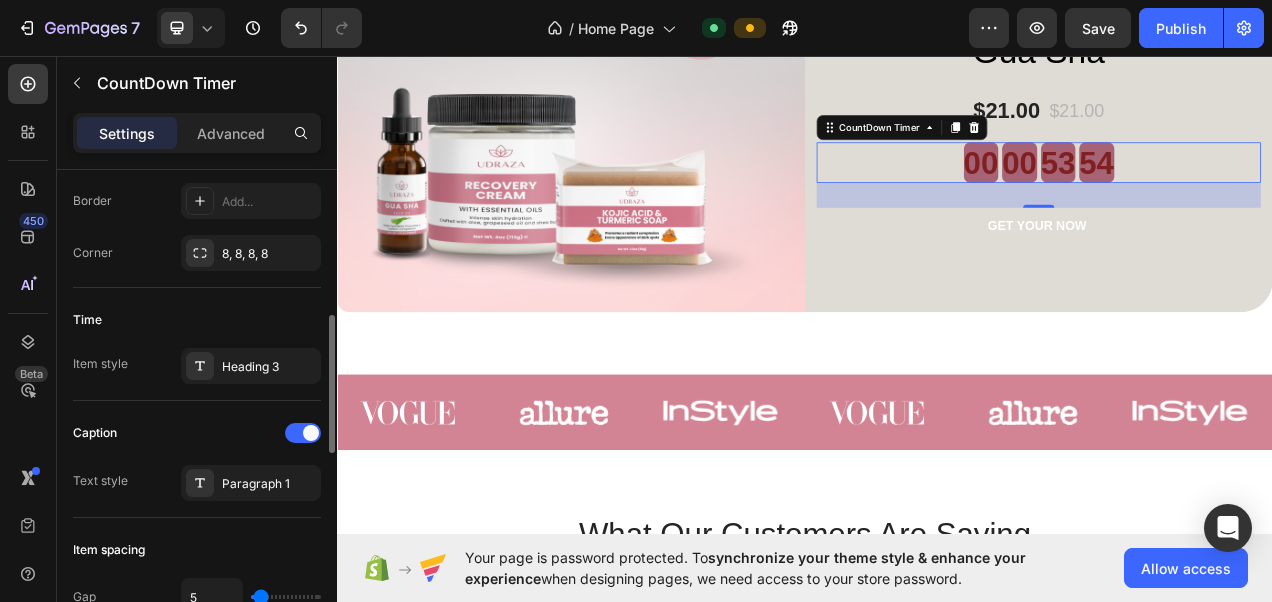 scroll, scrollTop: 521, scrollLeft: 0, axis: vertical 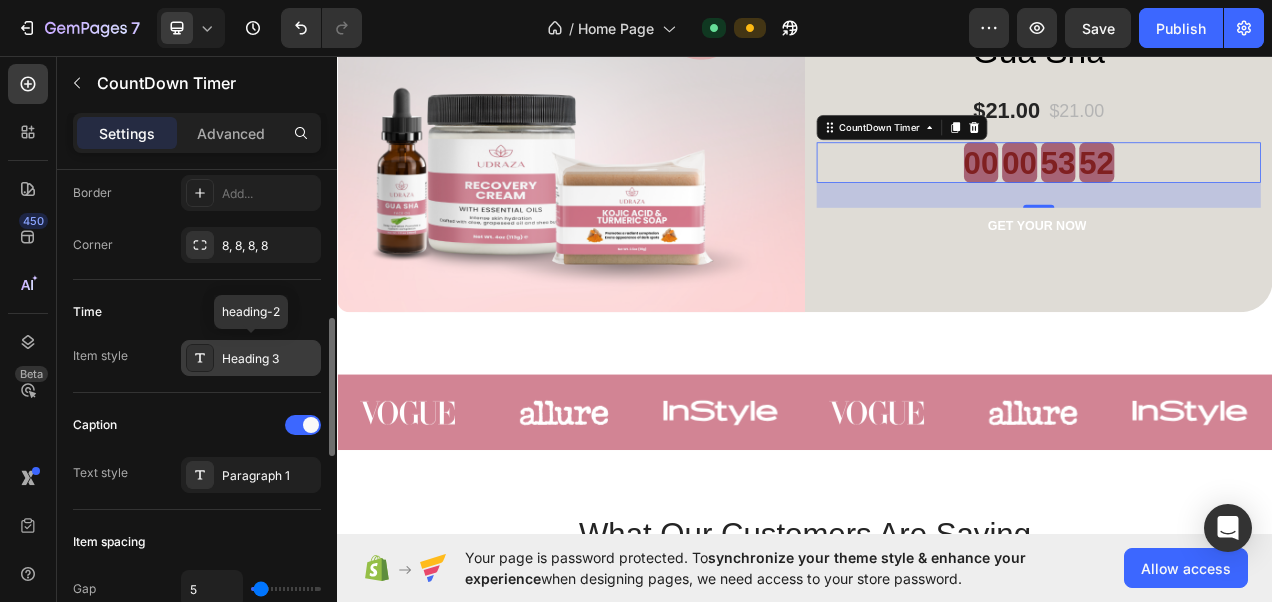 click on "Heading 3" at bounding box center (269, 359) 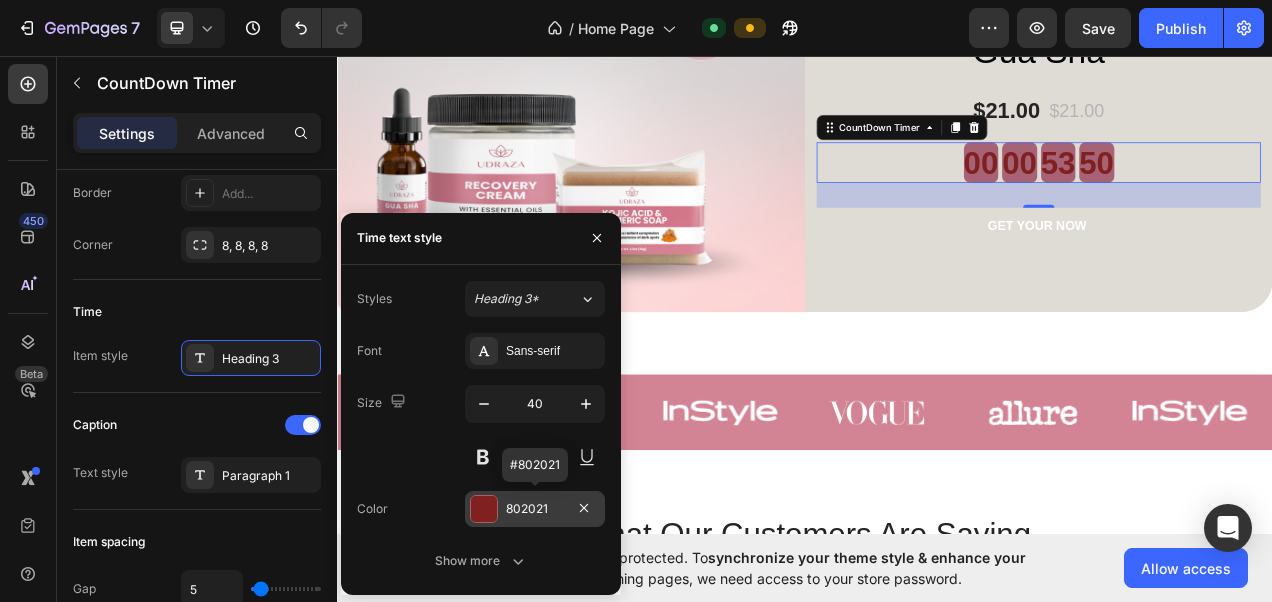 click on "802021" at bounding box center (535, 509) 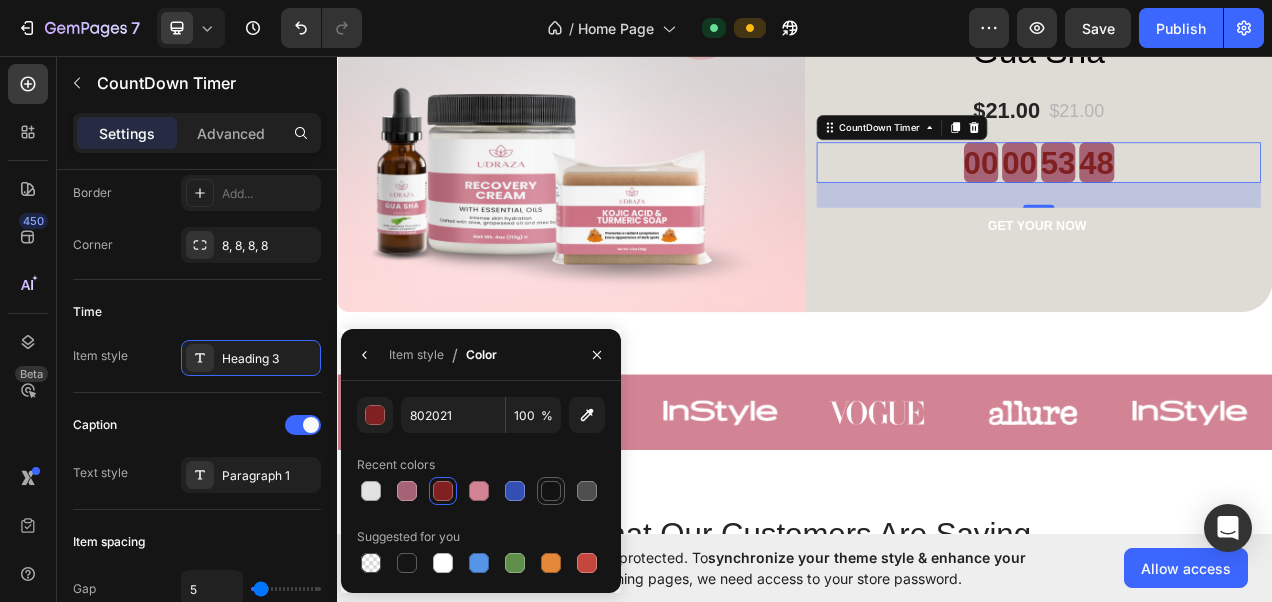 click at bounding box center (551, 491) 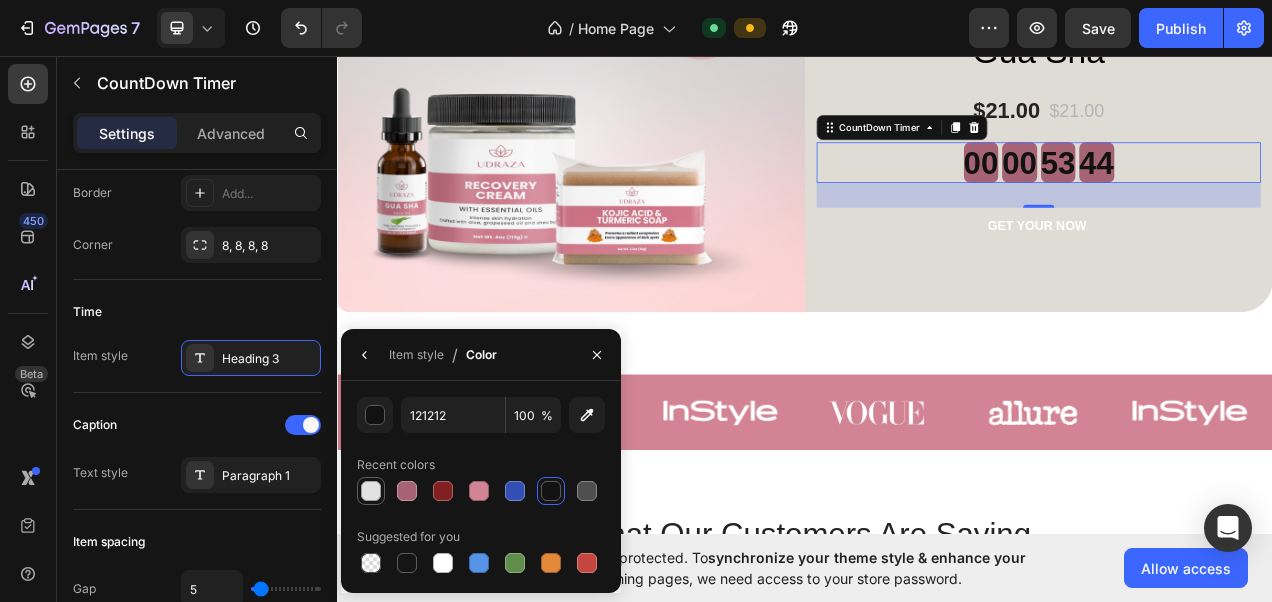 click at bounding box center (371, 491) 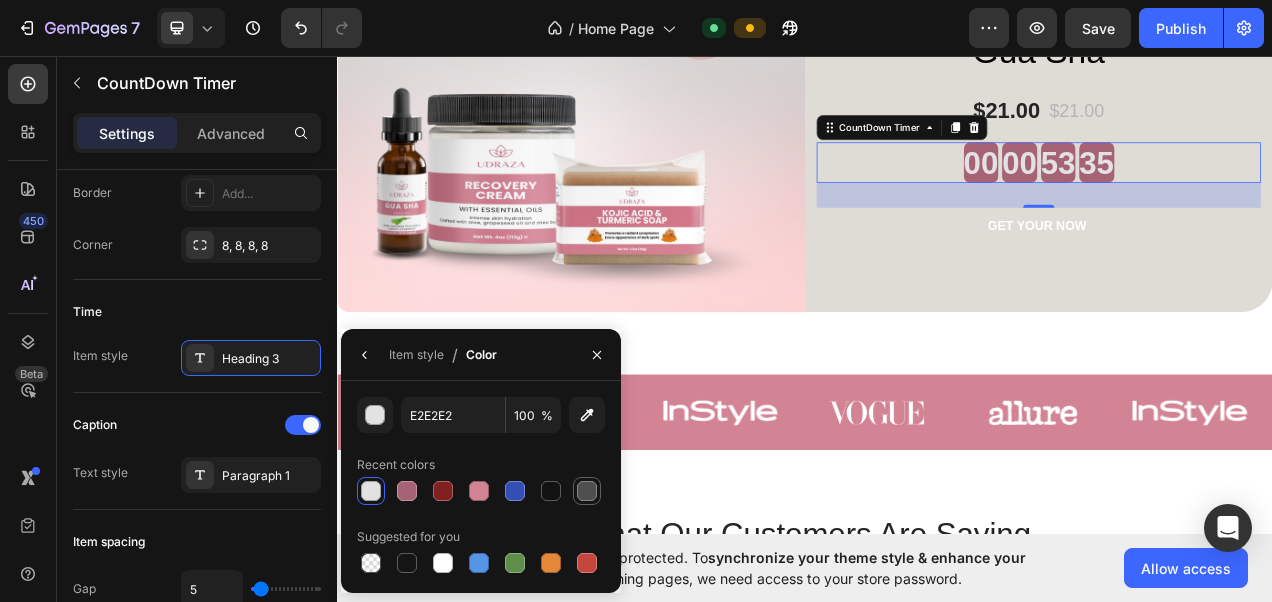 click at bounding box center [587, 491] 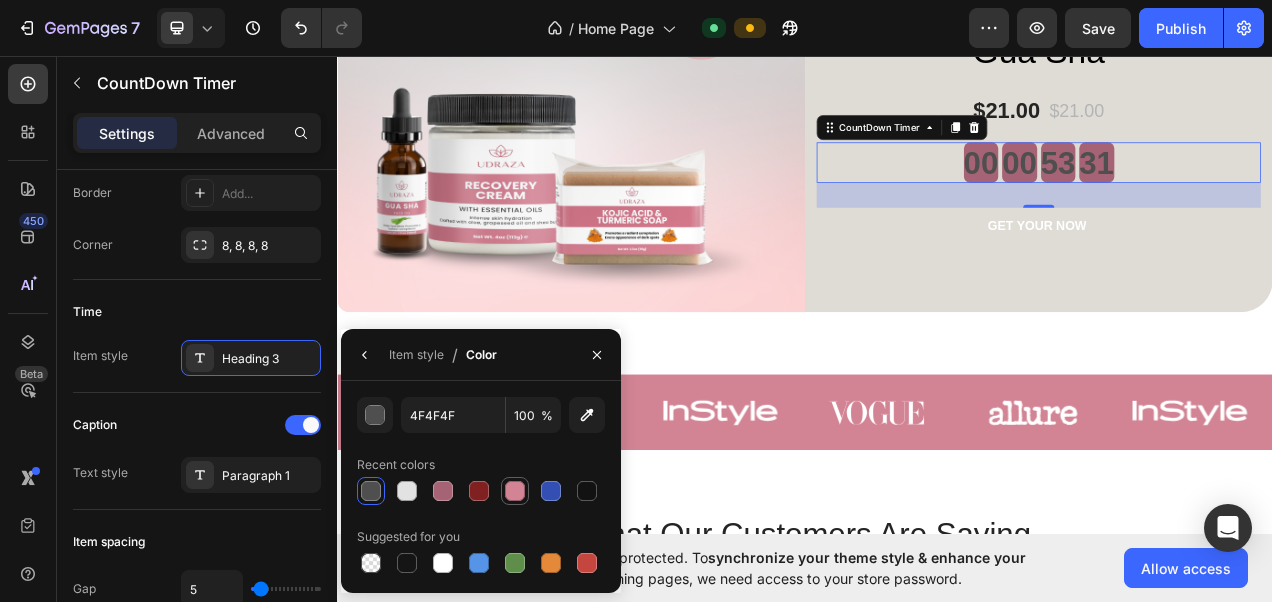 click at bounding box center (515, 491) 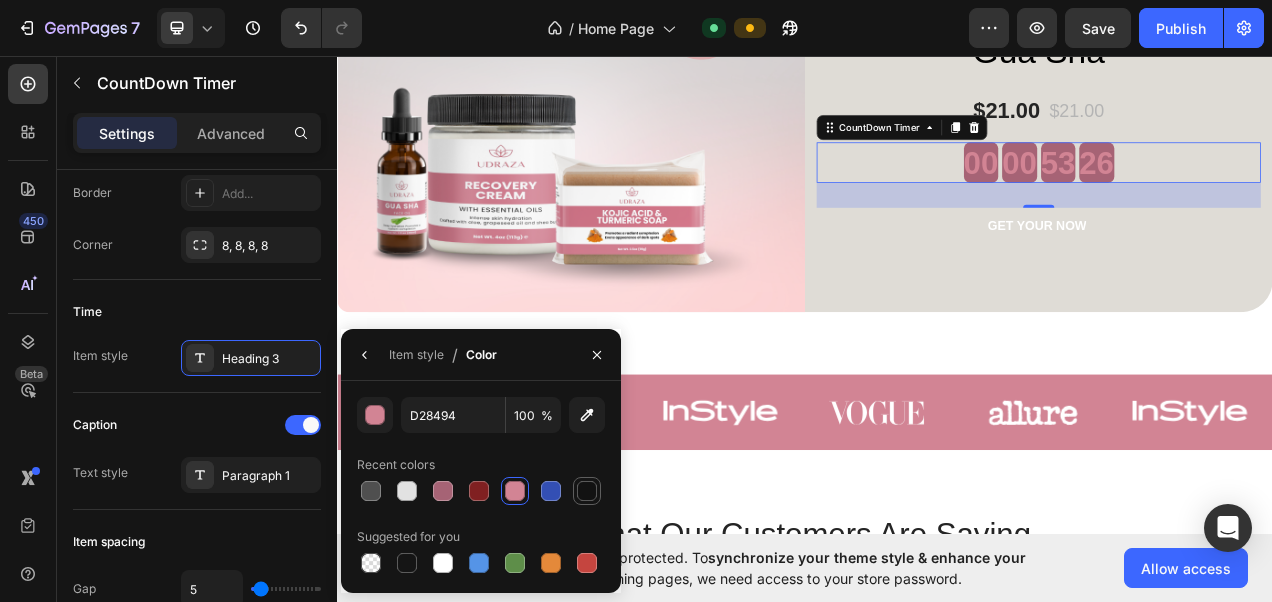 click at bounding box center (587, 491) 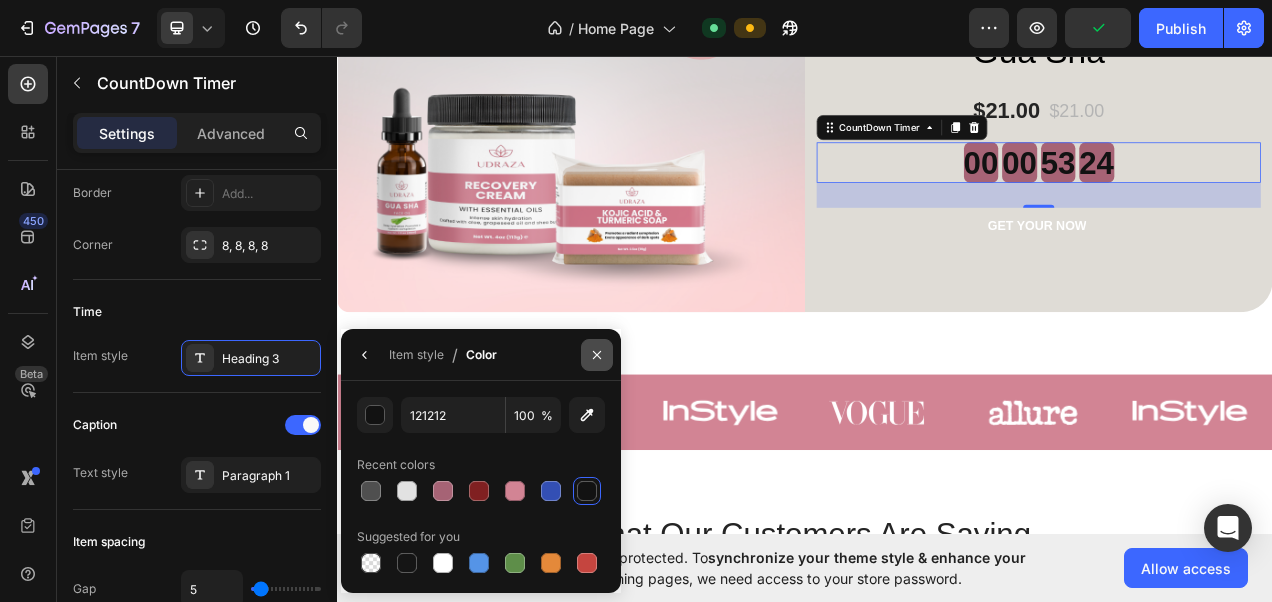 click at bounding box center [597, 355] 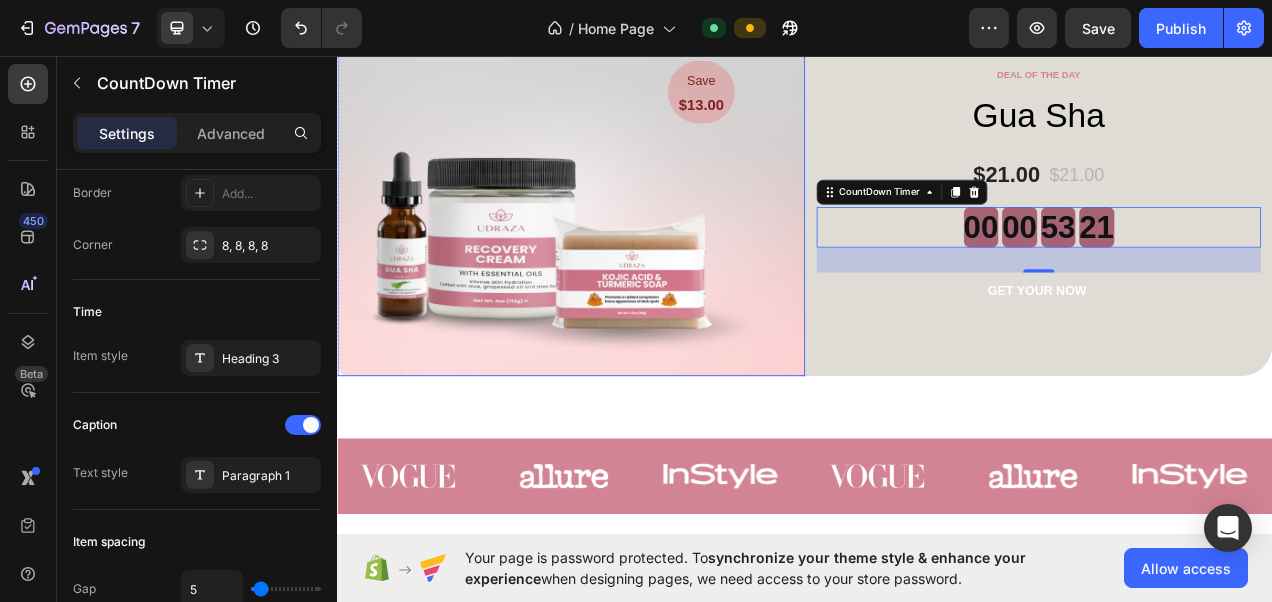 scroll, scrollTop: 2979, scrollLeft: 0, axis: vertical 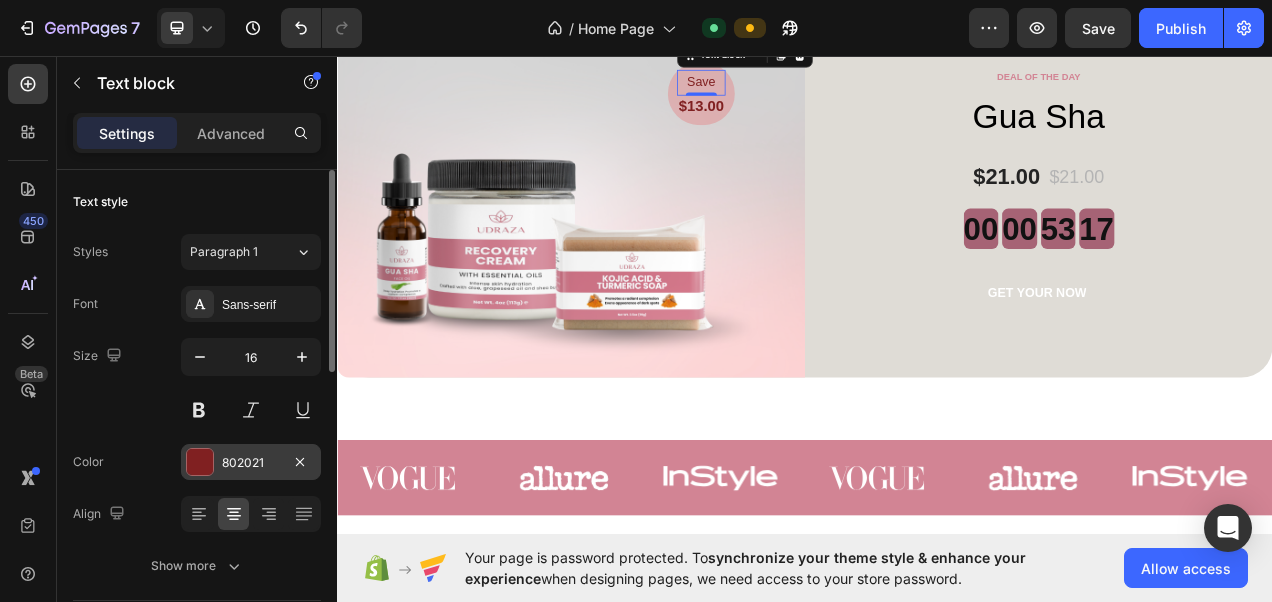 click on "802021" at bounding box center (251, 463) 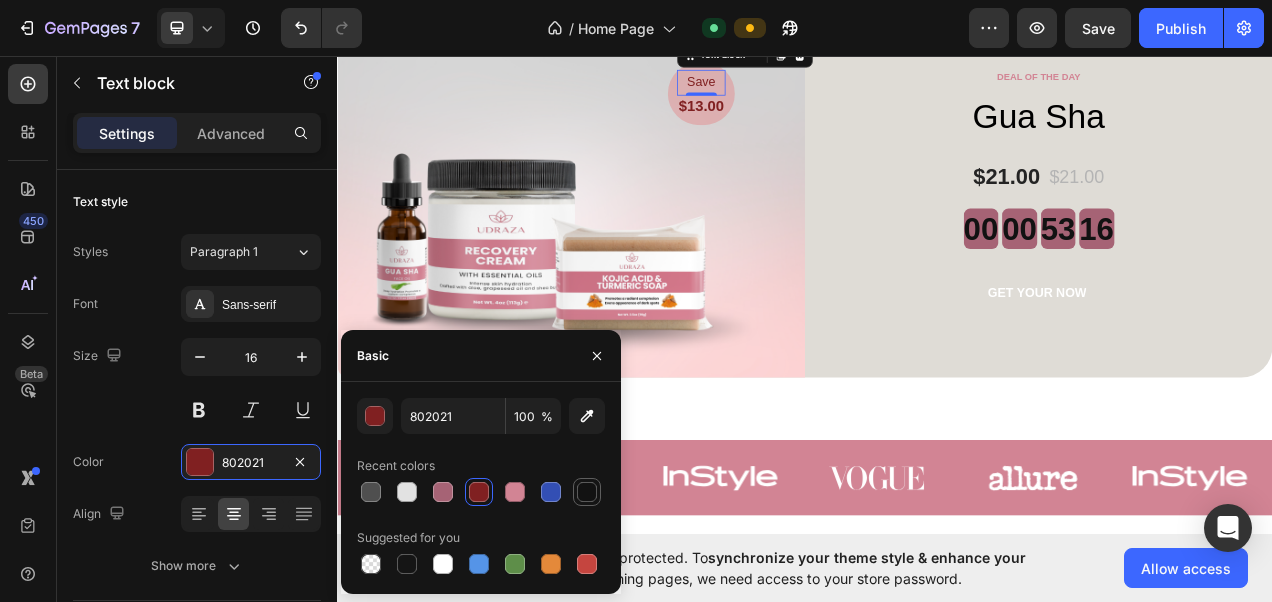 click at bounding box center [587, 492] 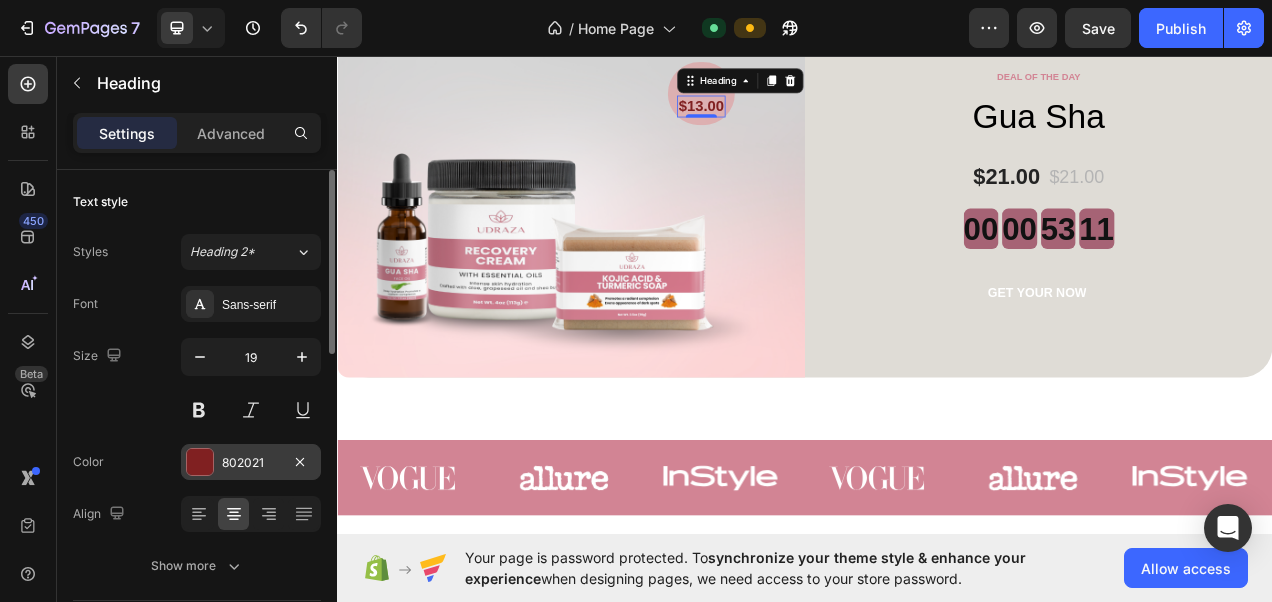 click on "802021" at bounding box center (251, 463) 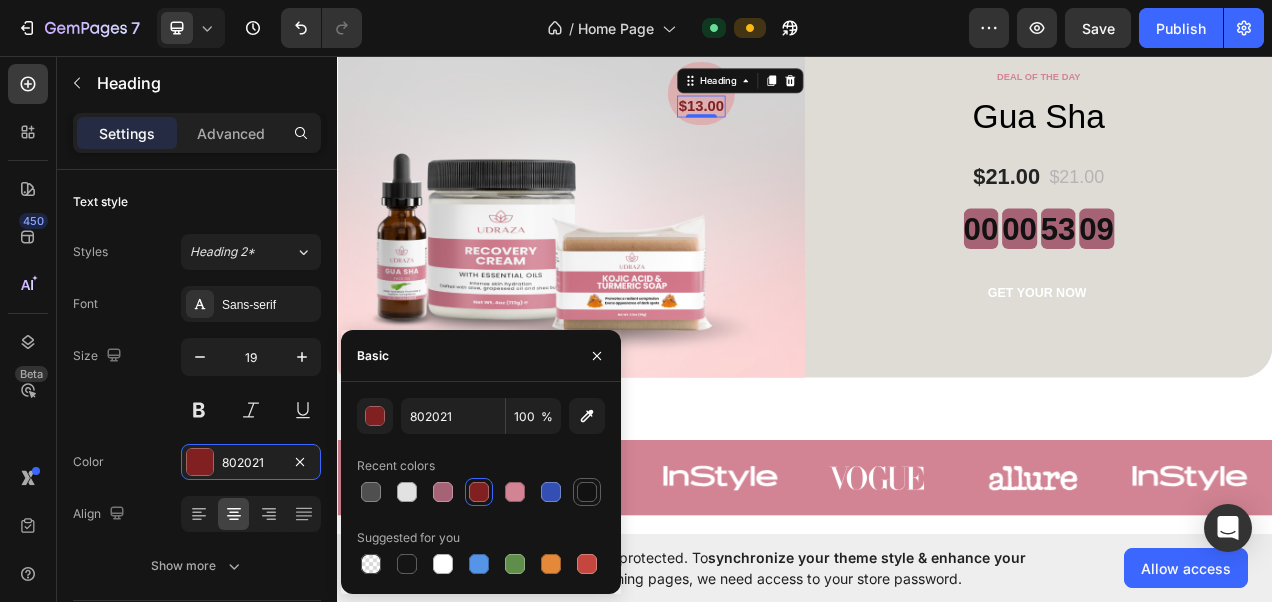 click at bounding box center (587, 492) 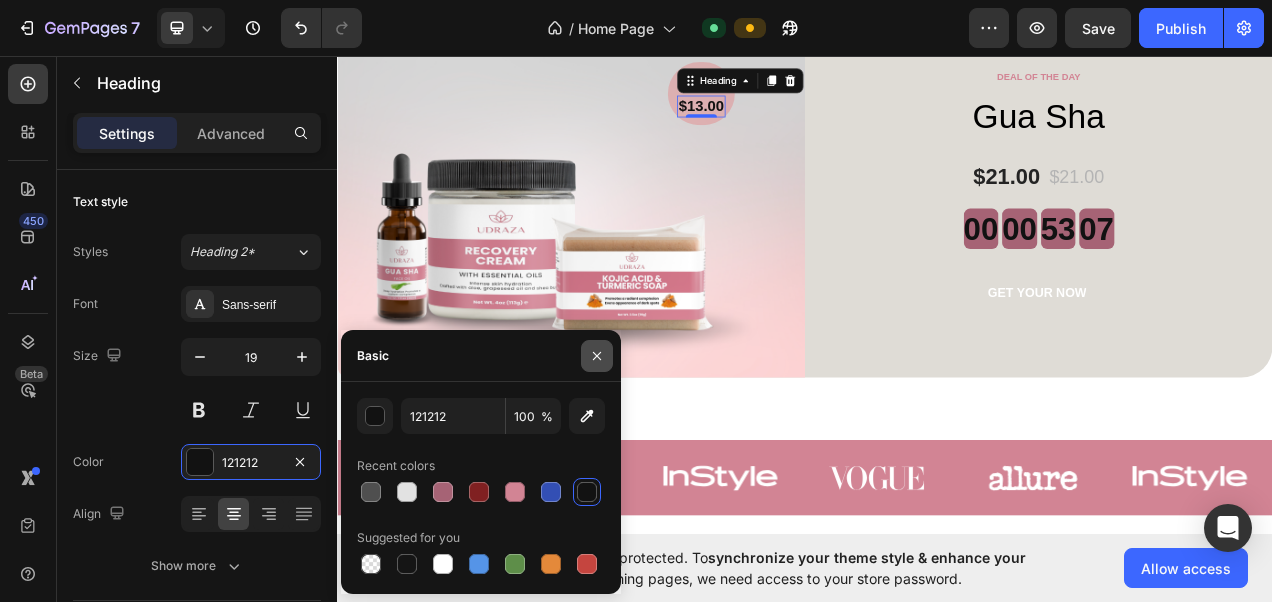 click 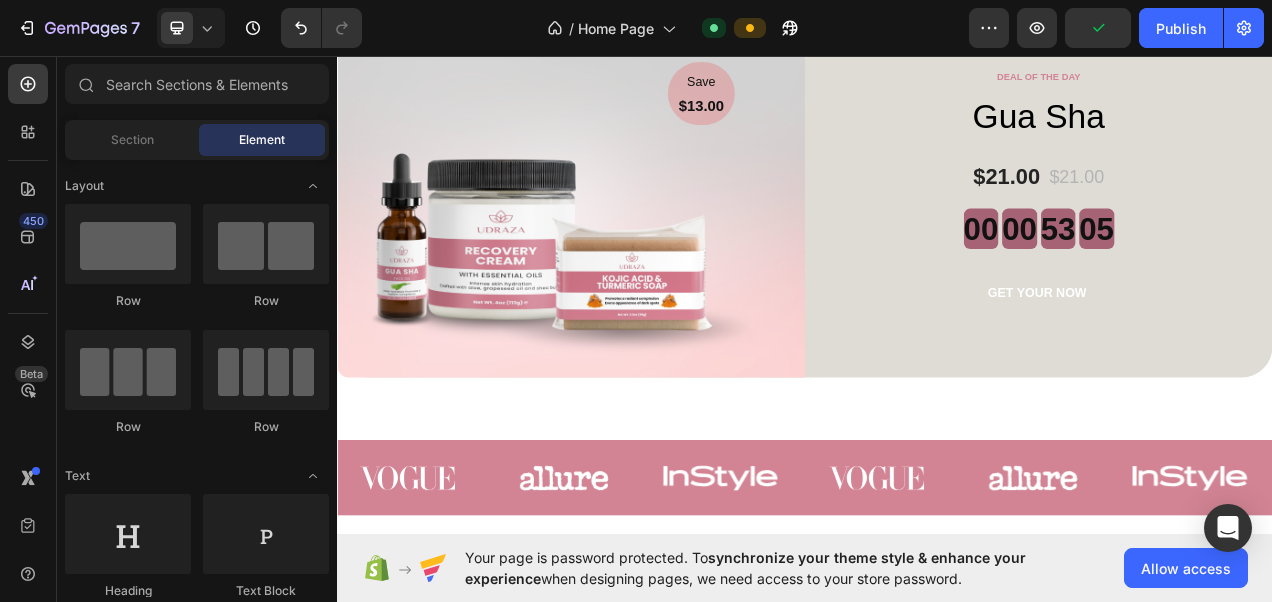 click on "Why Choose  UDRAZA Heading Glow deeper. Feel stronger Heading Skincare crafted to support, nourish, and reveal the power of your natural beauty. Clean. Effective. Melanin-centered. Text block Row Row Hero Banner Row Image Natural-Based Formulas Heading Made with clean, plant-powered ingredients that  respect your skin and the planet. Text block Image Visible, Targeted Results Heading Backed by research and tested on real skin for  results you can feel and see. Text block Image No Harsh Additives Heading Free from parabens, sulfates, mineral oil, and  synthetic fragrances. Just clean beauty that works. Text block Row SEC VIDEO Save Text block $13.00 Heading Row Image Row DEAL OF THE DAY Text block Gua Sha (P) Title $21.00 (P) Price (P) Price $21.00 (P) Price (P) Price Row 00 00 53 05 CountDown Timer GET YOUR NOW (P) Cart Button Product Row Section 6 Image Image Image Image Image Image Carousel Section 7 Root" at bounding box center (937, -693) 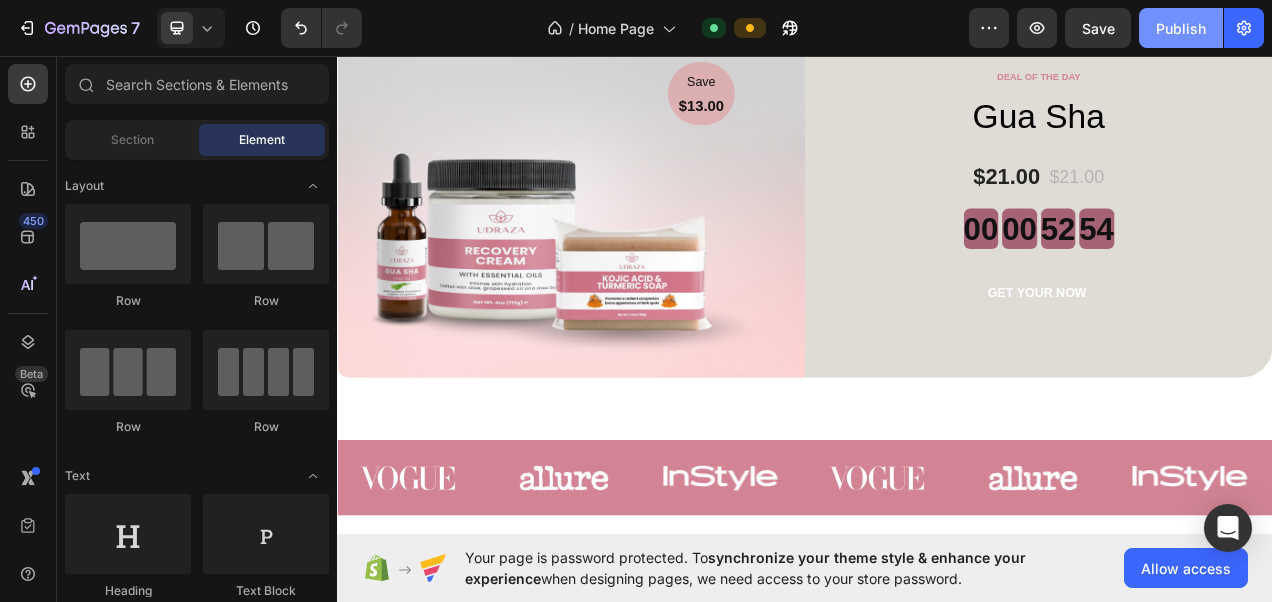 click on "Publish" at bounding box center (1181, 28) 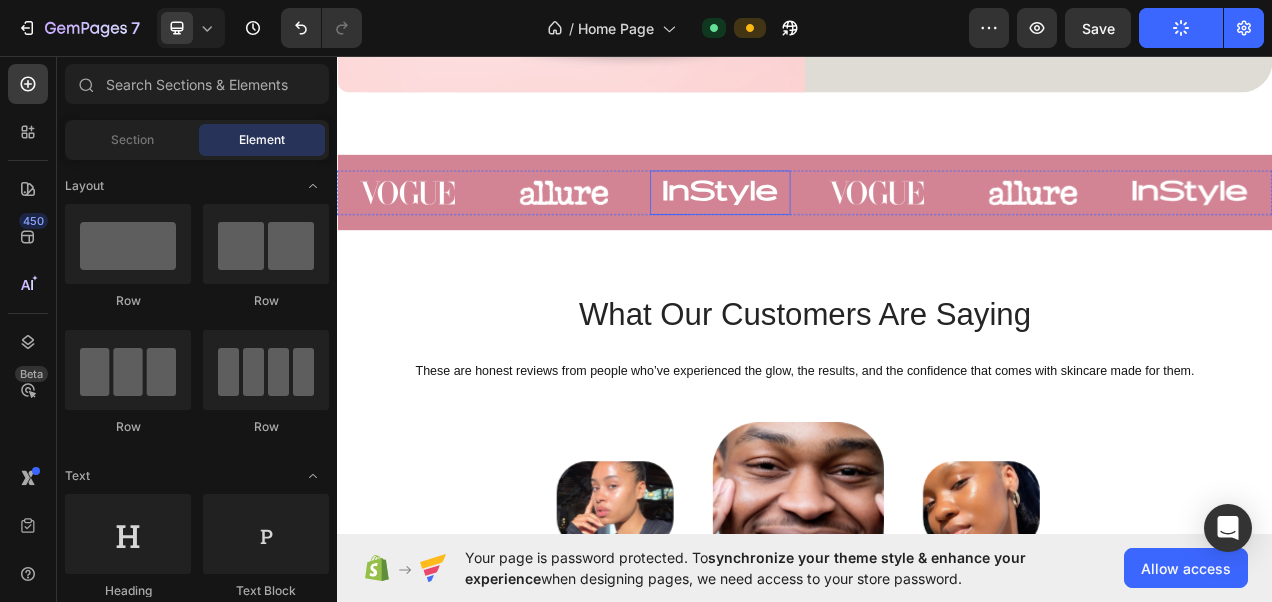 scroll, scrollTop: 3447, scrollLeft: 0, axis: vertical 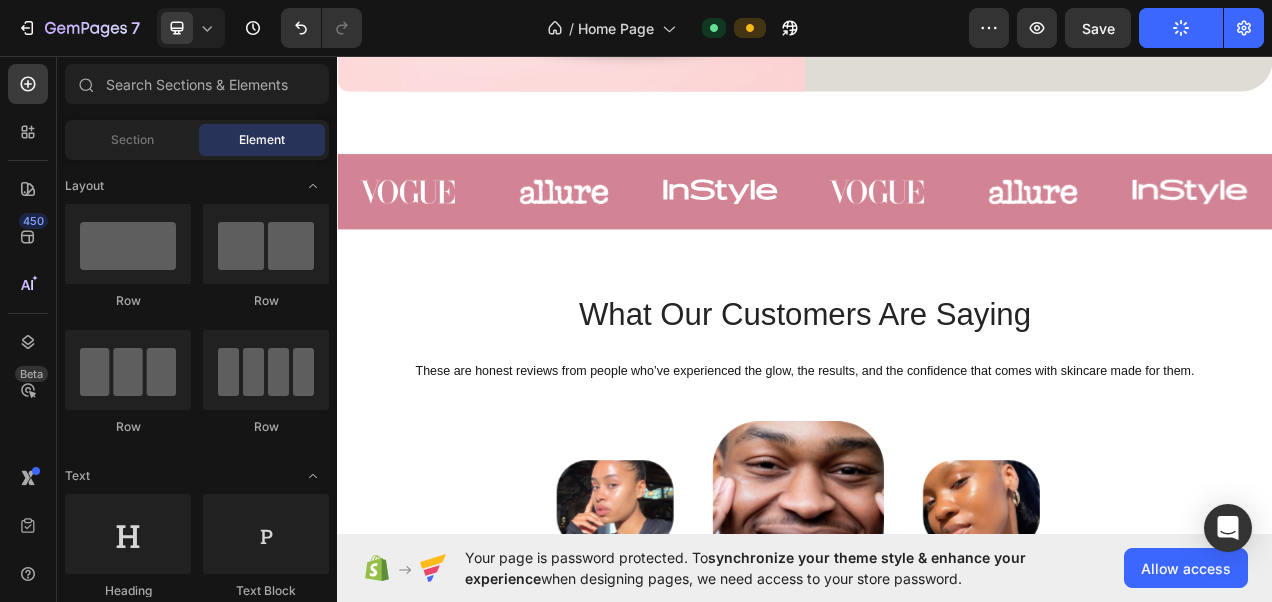 click on "Save Text block $13.00 Heading Row Image Row DEAL OF THE DAY Text block Gua Sha (P) Title $21.00 (P) Price (P) Price $21.00 (P) Price (P) Price Row 00 00 52 49 CountDown Timer GET YOUR NOW (P) Cart Button Product Row Section 6 Image Image Image Image Image Image Carousel Section 7 What Our Customers Are Saying Heading These are honest reviews from people who’ve experienced the glow, the results, and the confidence that comes with skincare made for them. Text block Row Image Image Image Carousel                Icon                Icon                Icon                Icon
Icon Icon List Hoz "My eczema-prone skin finally feels calm and hydrated. No more midnight itching! I use it morning and night, and my redness reduced by 80% in 10 days."* Text block David T. Text block                Icon                Icon                Icon                Icon
Icon Icon List Hoz Text block Elena, Text block                Icon                Icon                Icon                Icon" at bounding box center (937, -1110) 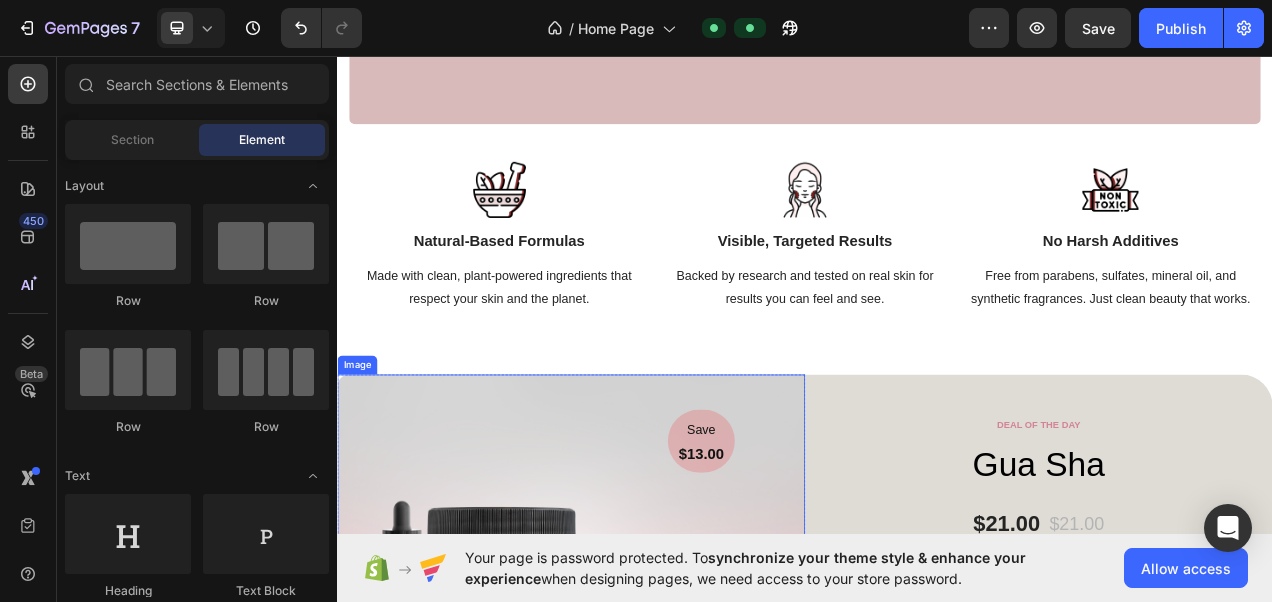 scroll, scrollTop: 2604, scrollLeft: 0, axis: vertical 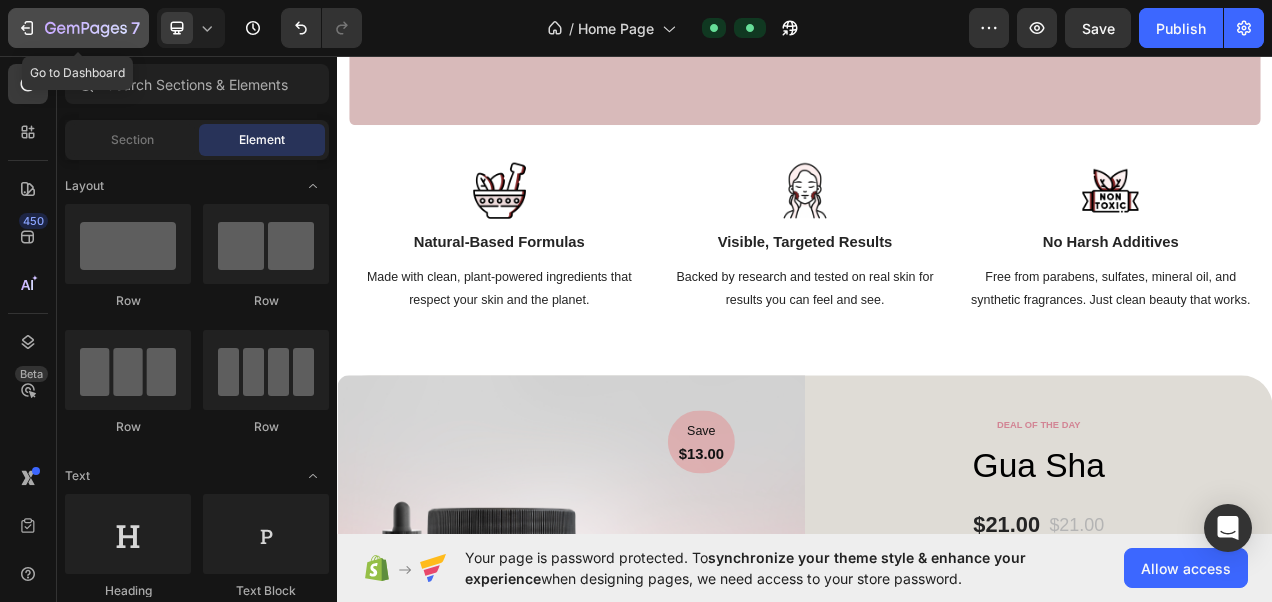 click on "7" 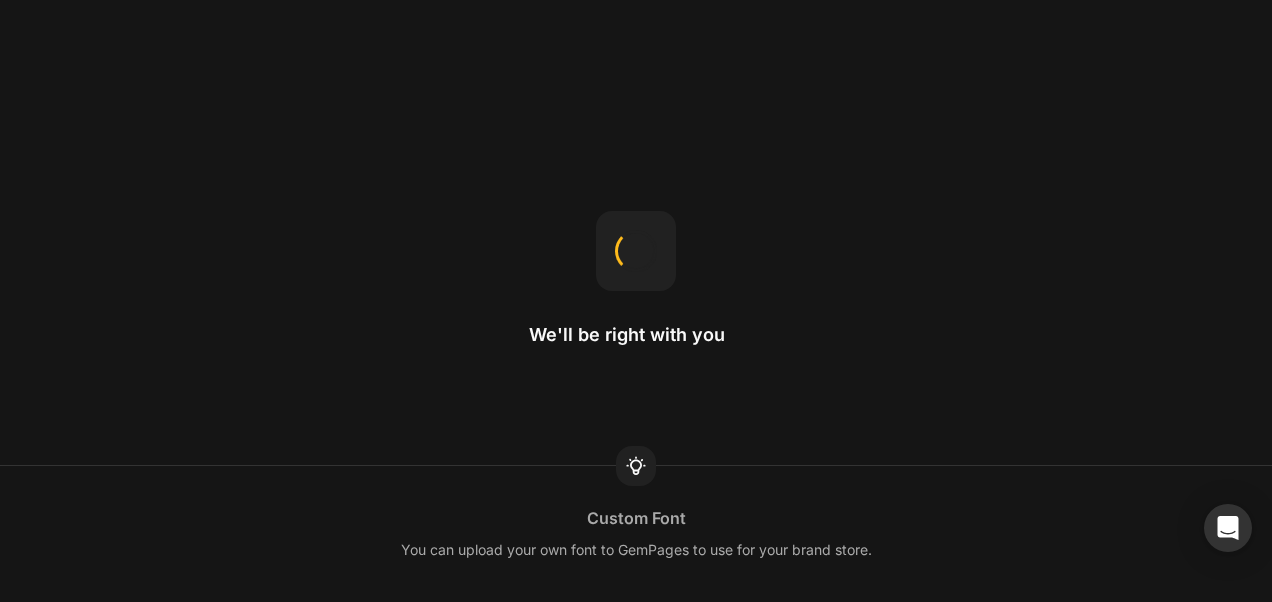 scroll, scrollTop: 0, scrollLeft: 0, axis: both 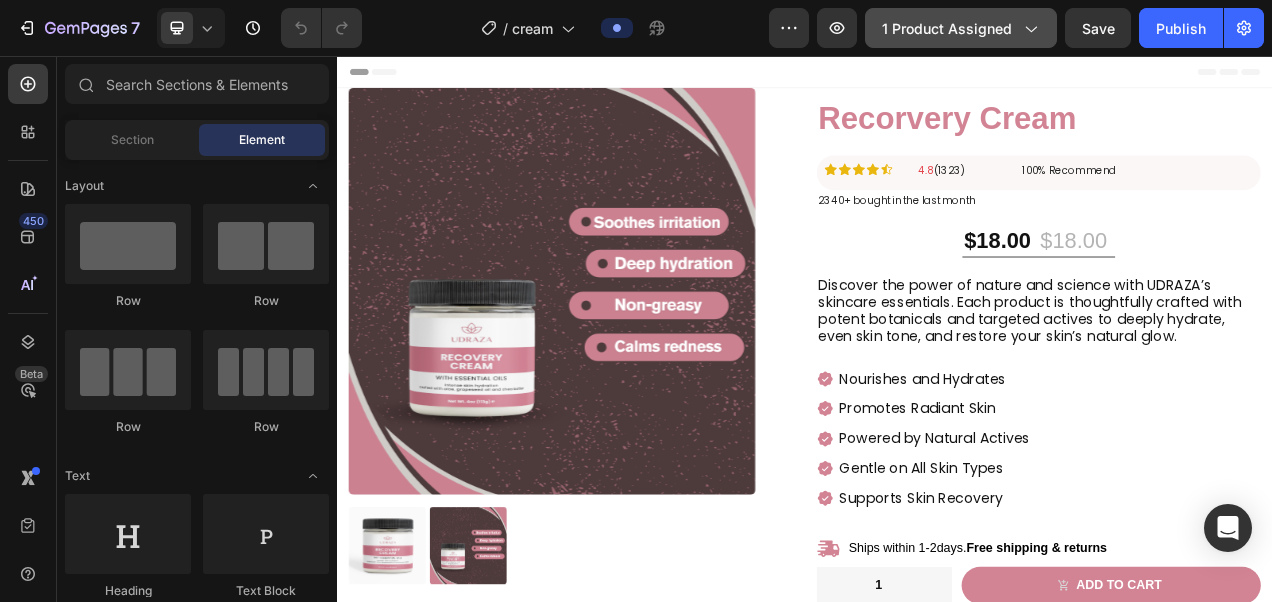 click on "1 product assigned" 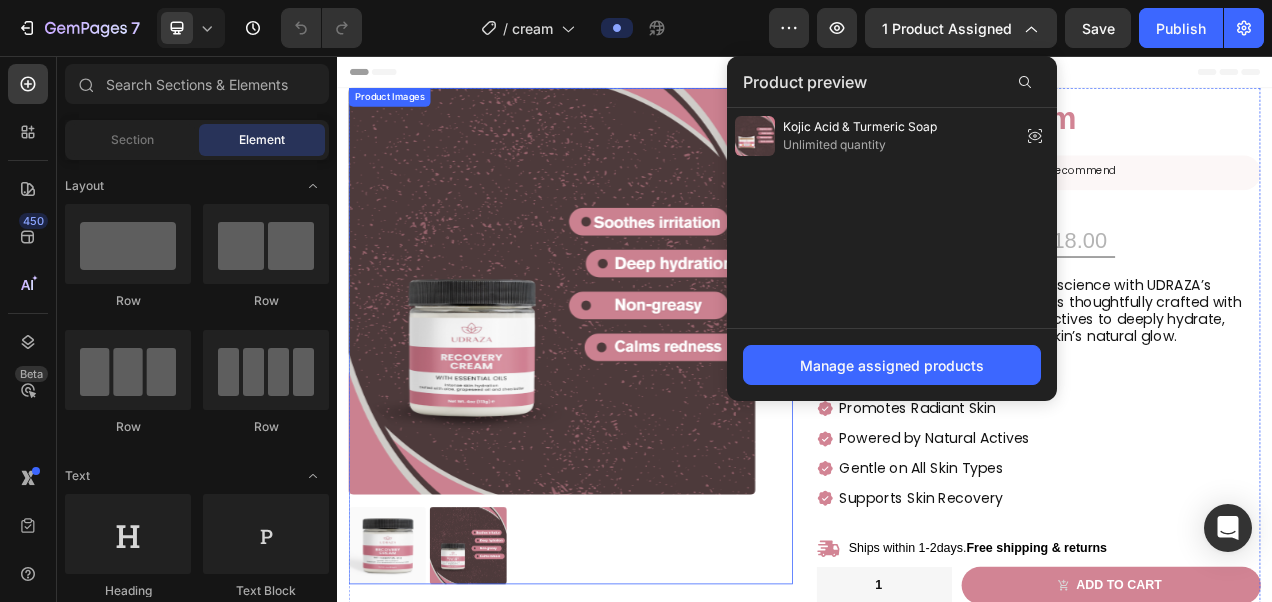 click at bounding box center (613, 358) 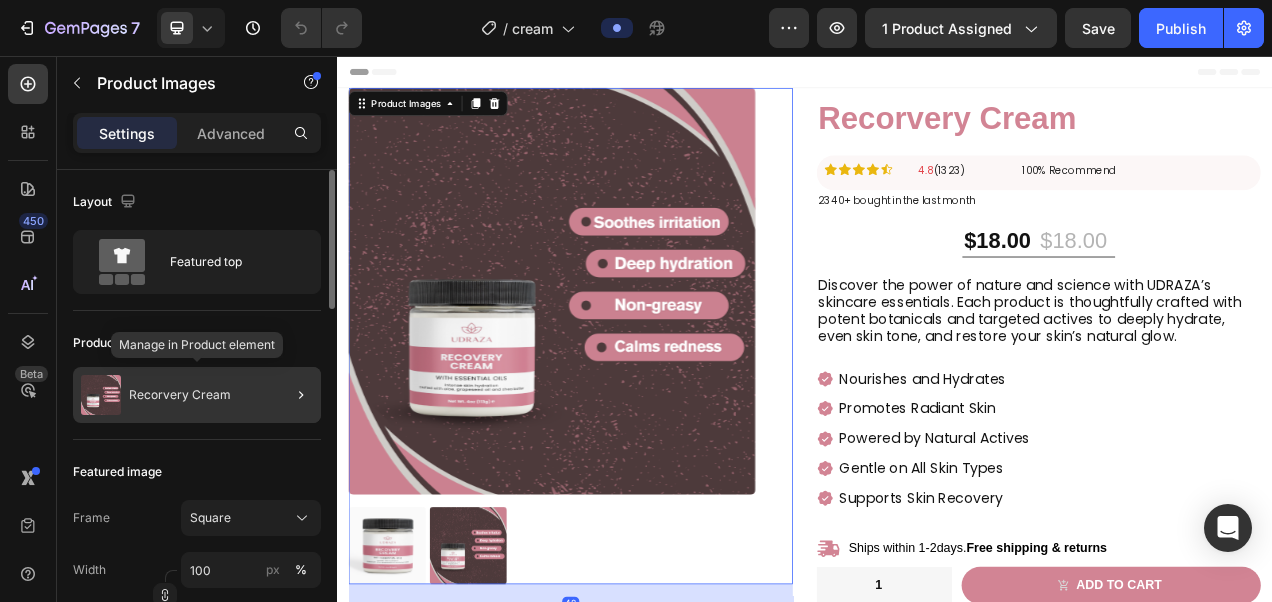 click on "Recorvery Cream" 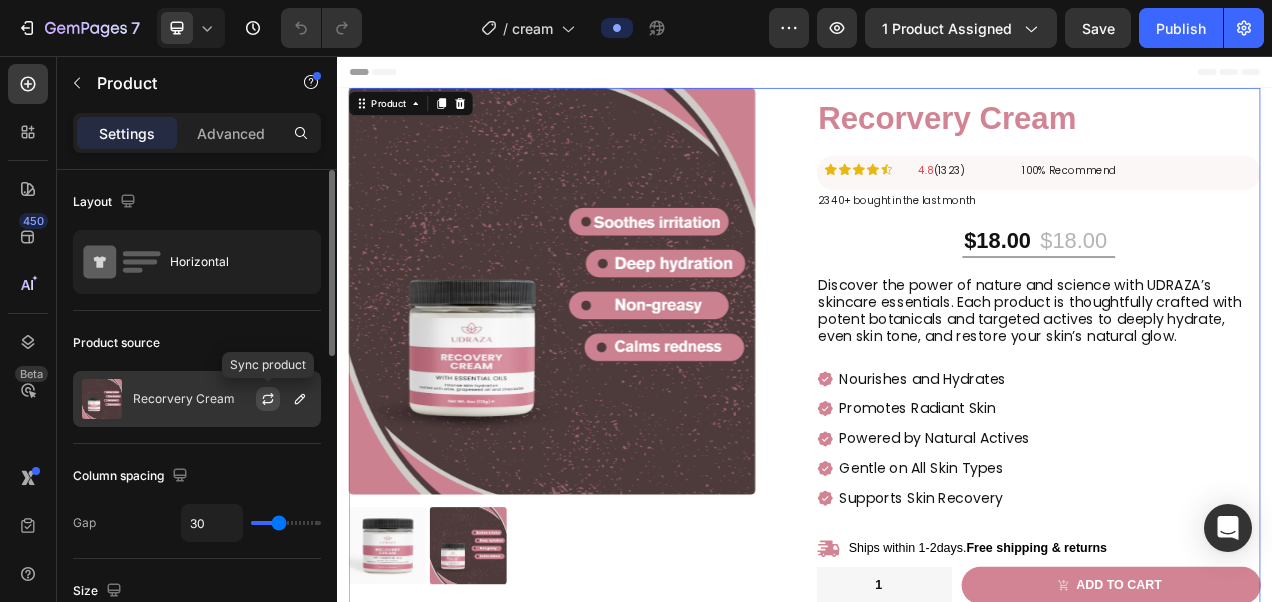click 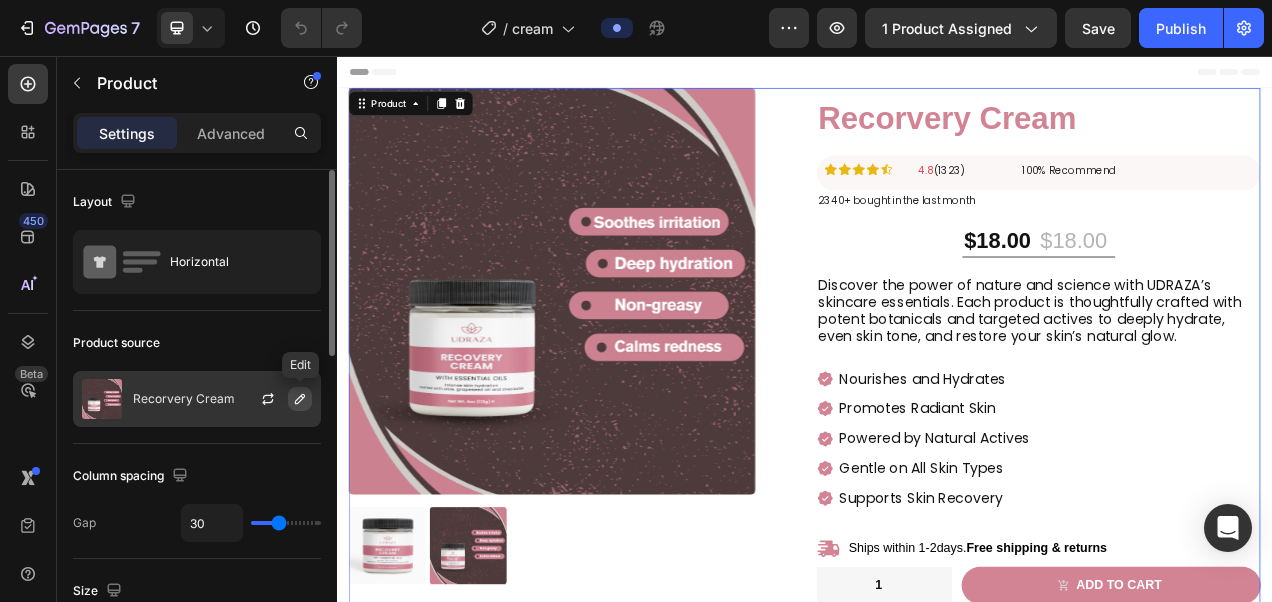 click 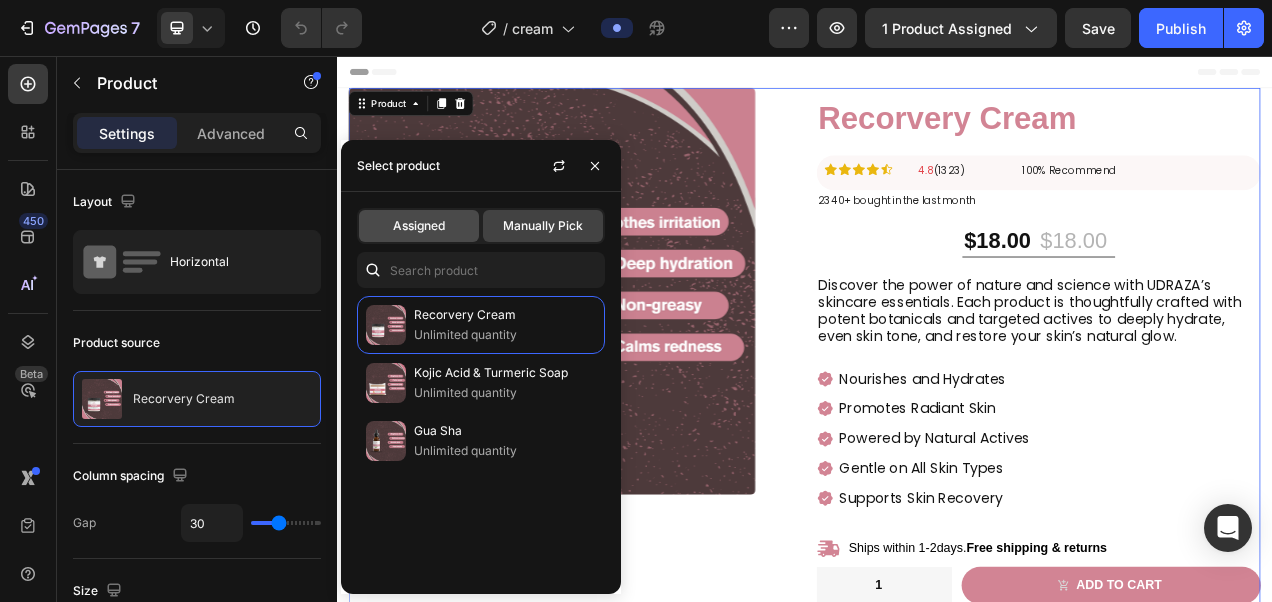 click on "Assigned" 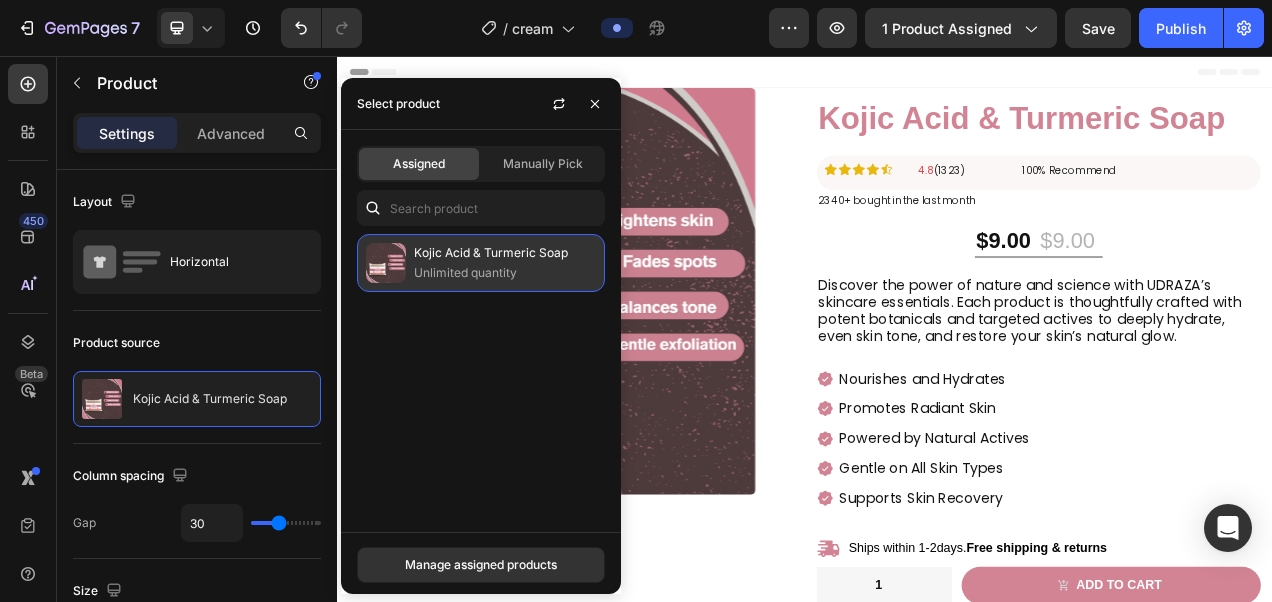 click on "Kojic Acid & Turmeric Soap" at bounding box center (505, 253) 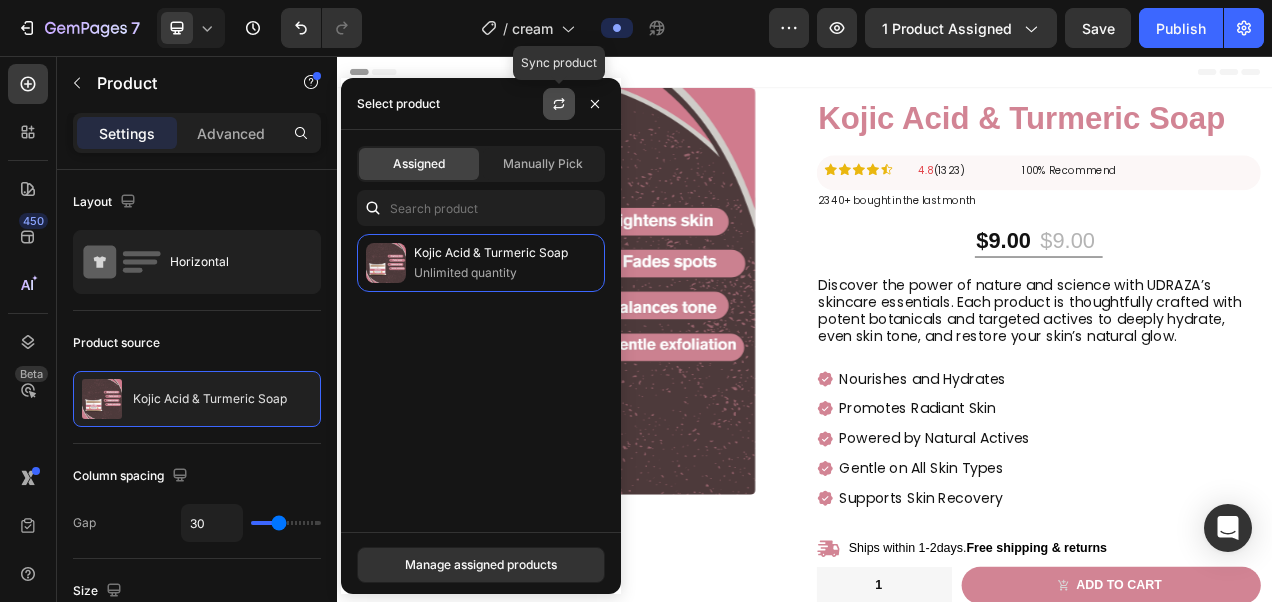 click 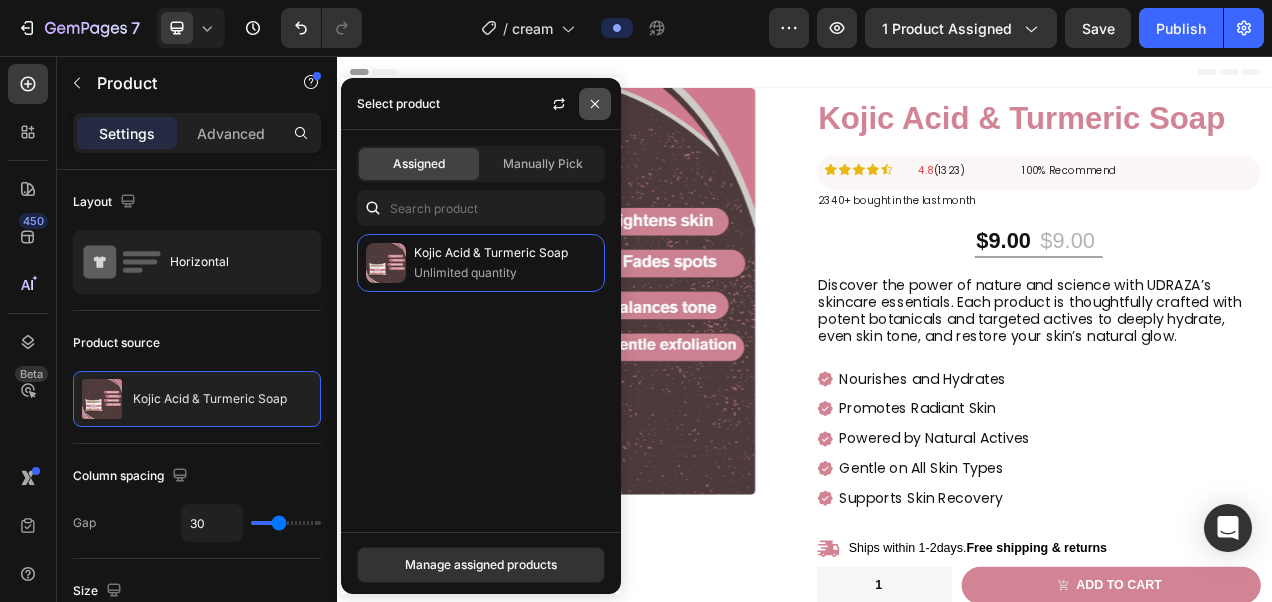 click 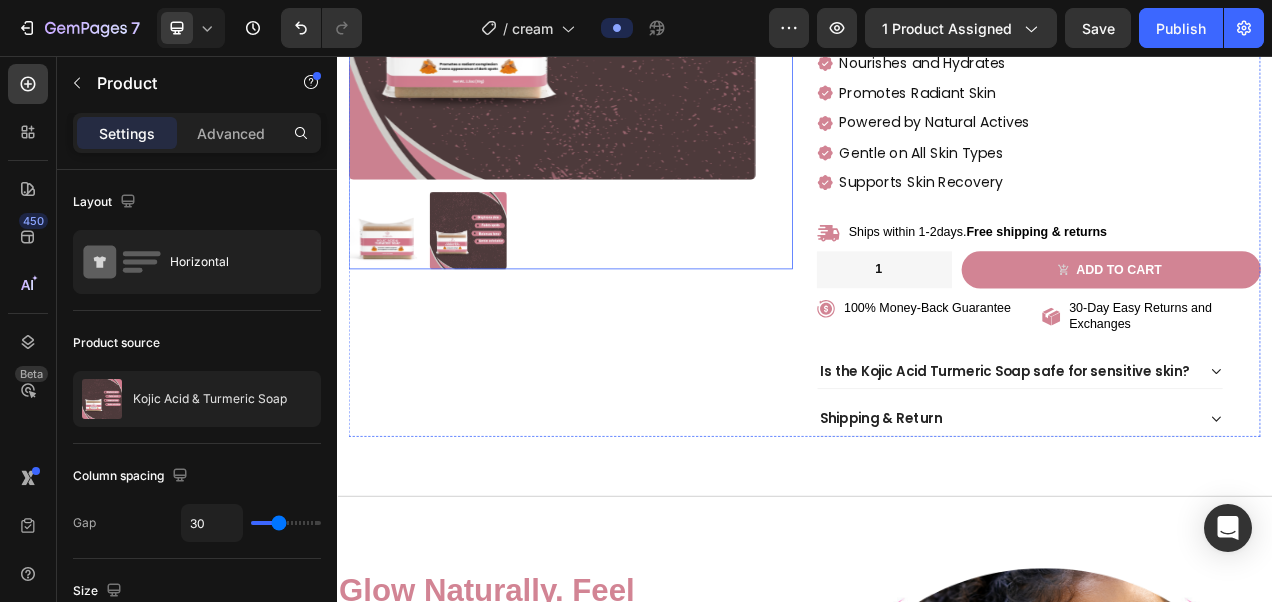 click on "Product Images" at bounding box center [637, 118] 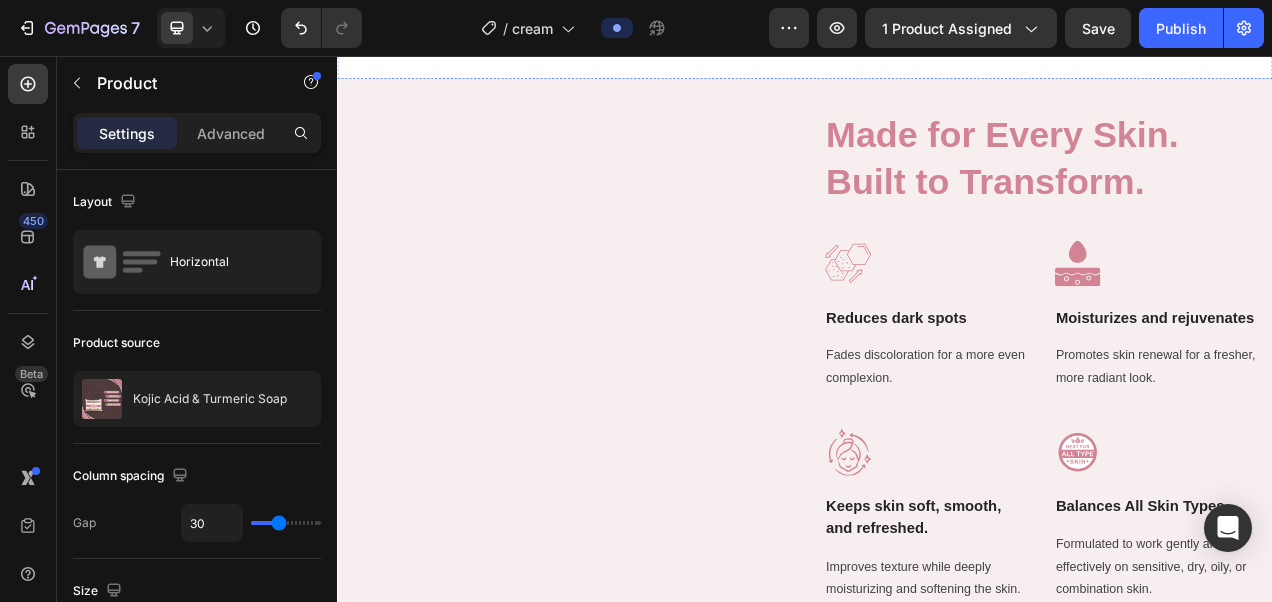 scroll, scrollTop: 1557, scrollLeft: 0, axis: vertical 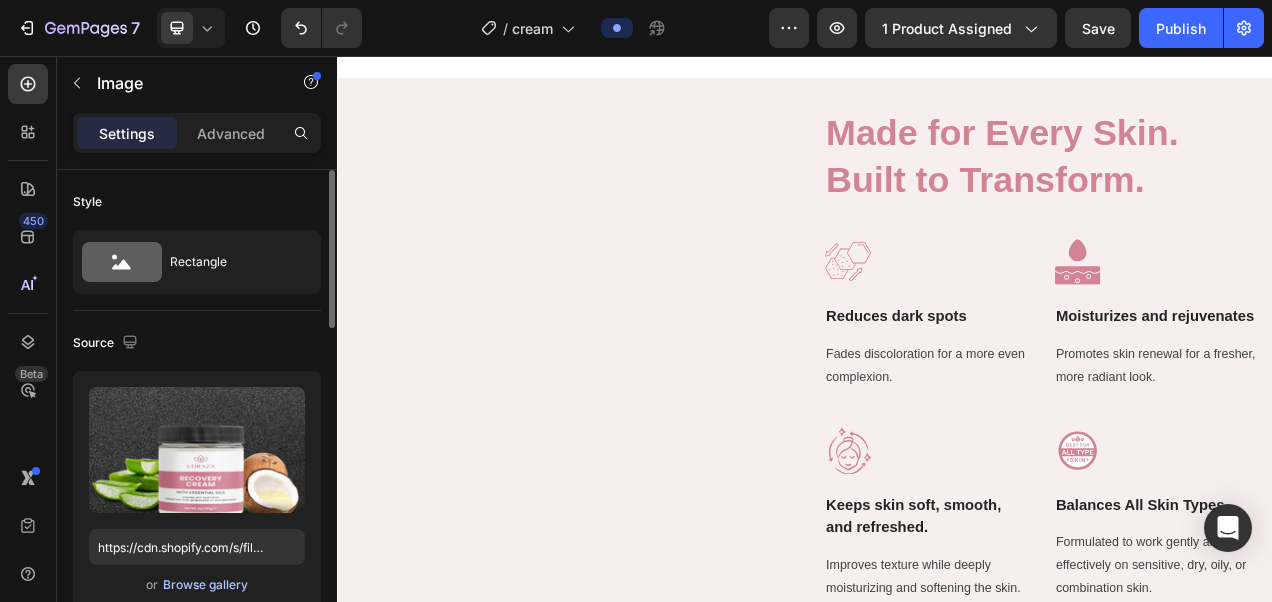 click on "Browse gallery" at bounding box center [205, 585] 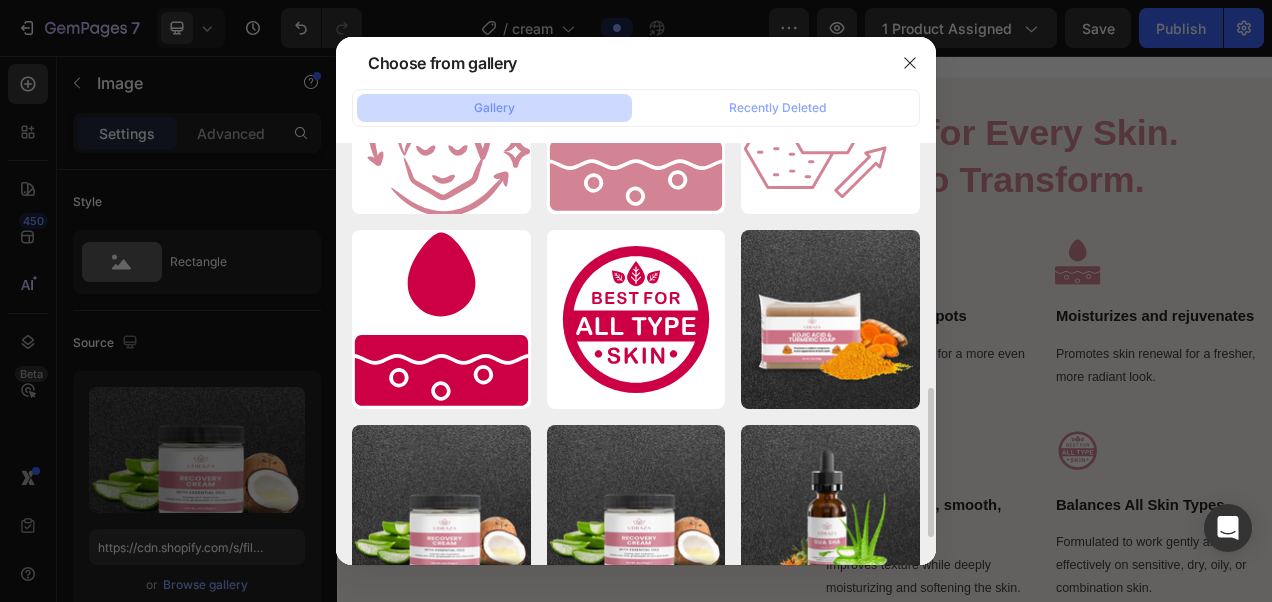 scroll, scrollTop: 562, scrollLeft: 0, axis: vertical 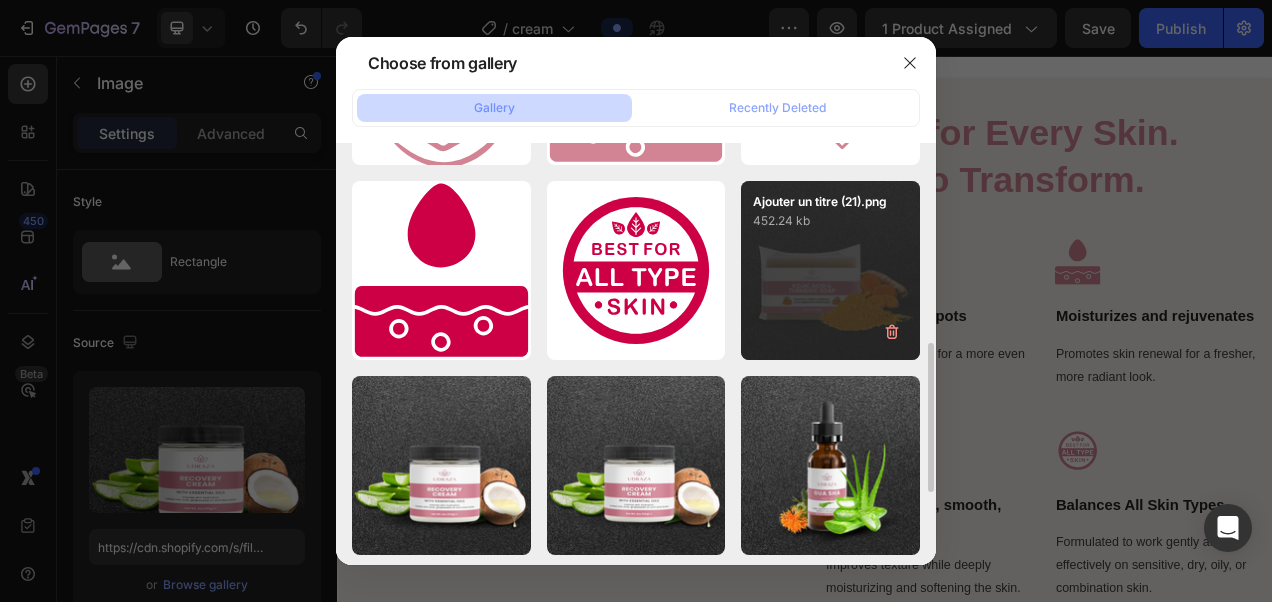 click on "Ajouter un titre (21).png 452.24 kb" at bounding box center [830, 270] 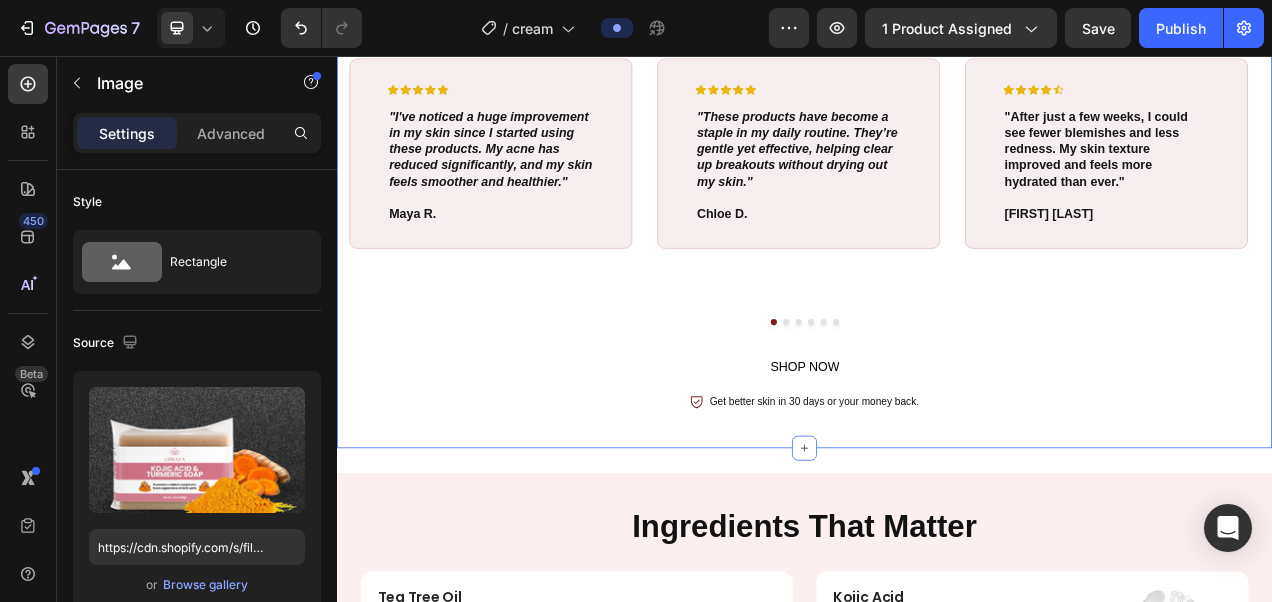 scroll, scrollTop: 3397, scrollLeft: 0, axis: vertical 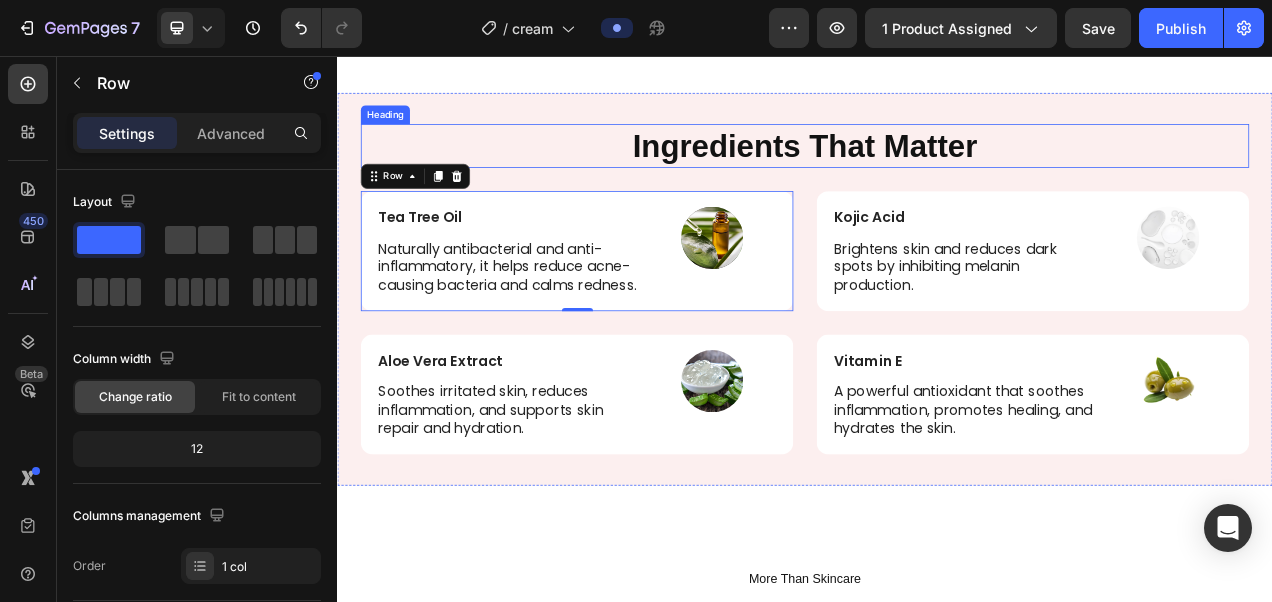 click on "Aloe Vera Extract Text Block Soothes irritated skin, reduces inflammation, and supports skin repair and hydration. Text Block Image Row Row" at bounding box center [644, 490] 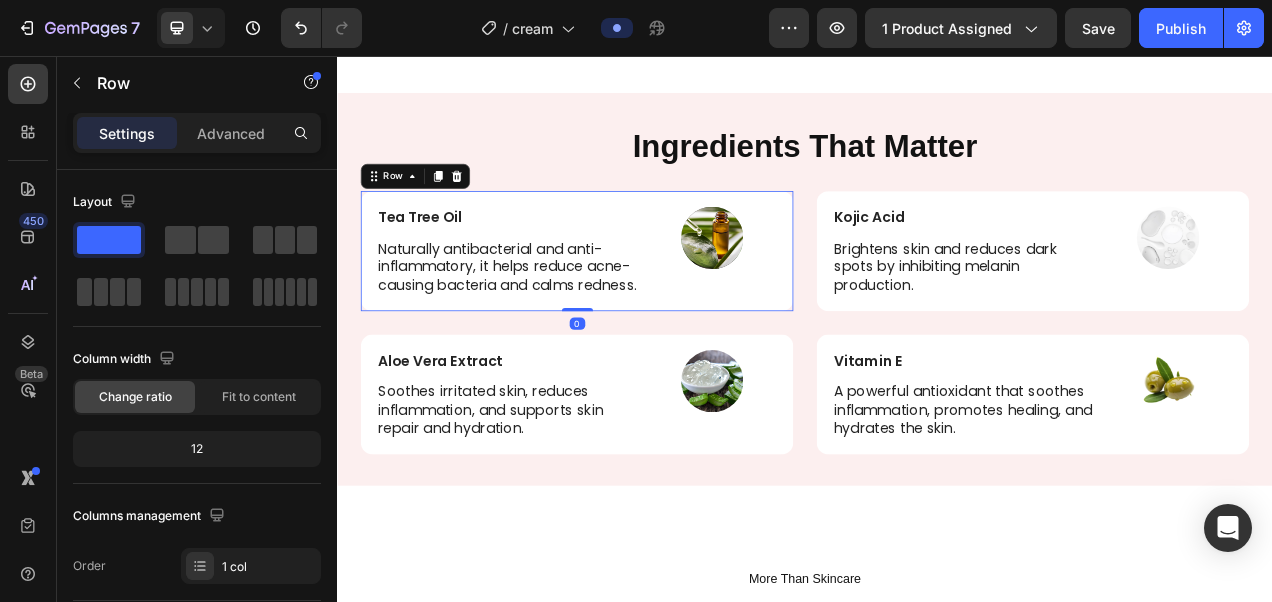click on "Tea Tree Oil Text Block Naturally antibacterial and anti-inflammatory, it helps reduce acne-causing bacteria and calms redness. Text Block Image Row Row   0" at bounding box center (644, 306) 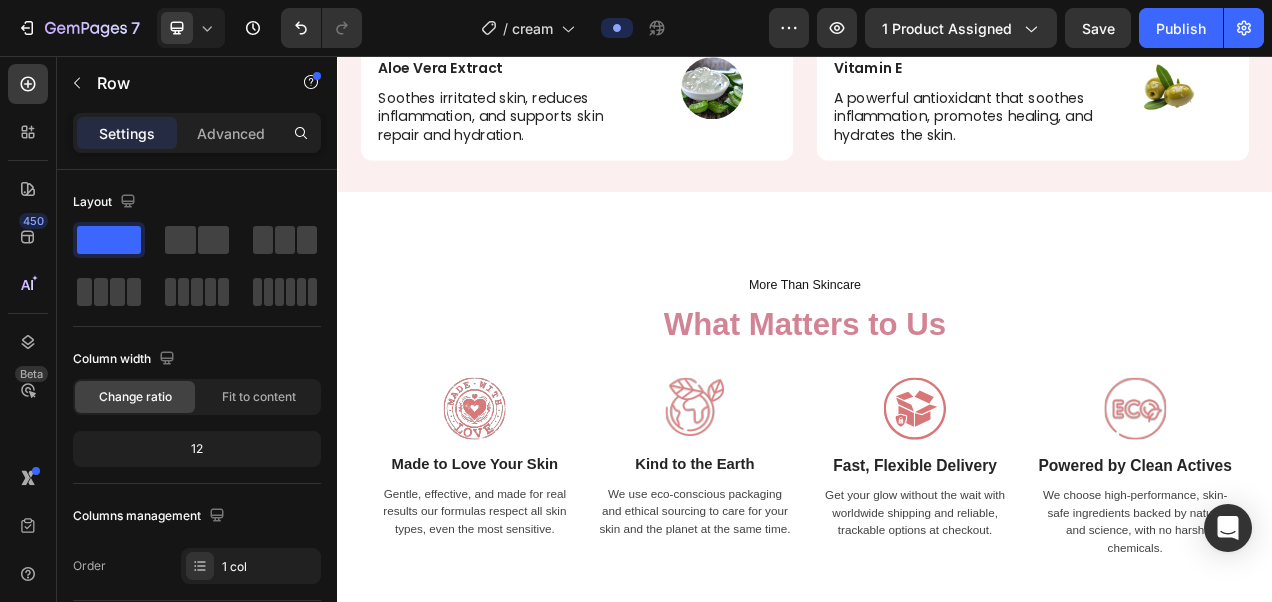 scroll, scrollTop: 4111, scrollLeft: 0, axis: vertical 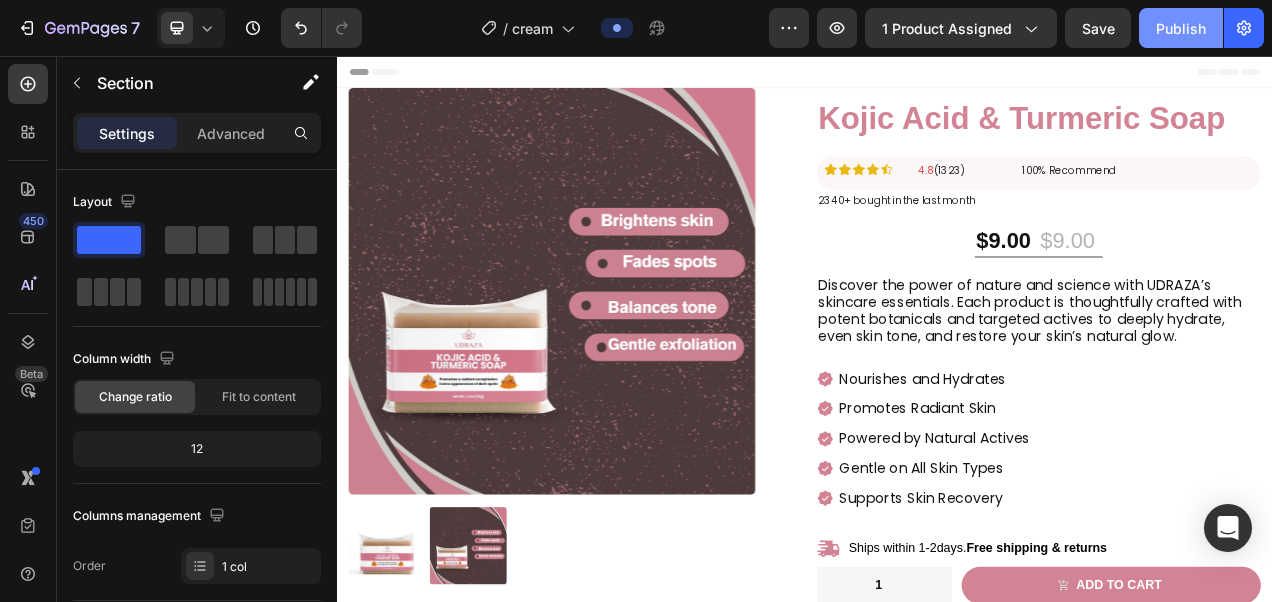 click on "Publish" at bounding box center [1181, 28] 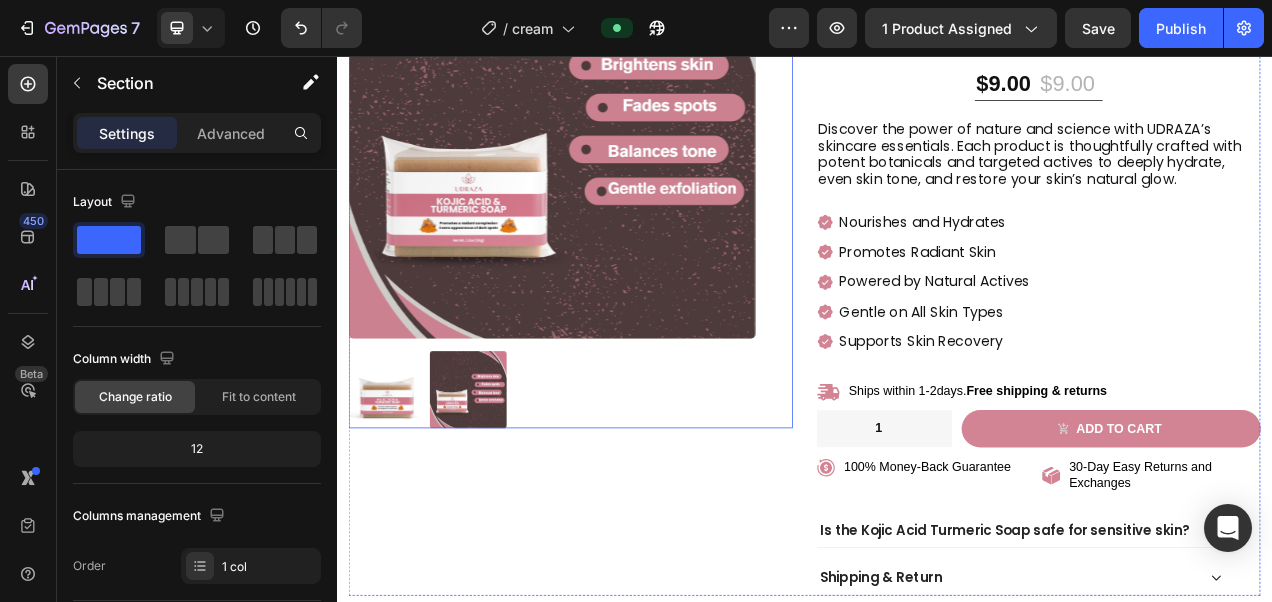 scroll, scrollTop: 0, scrollLeft: 0, axis: both 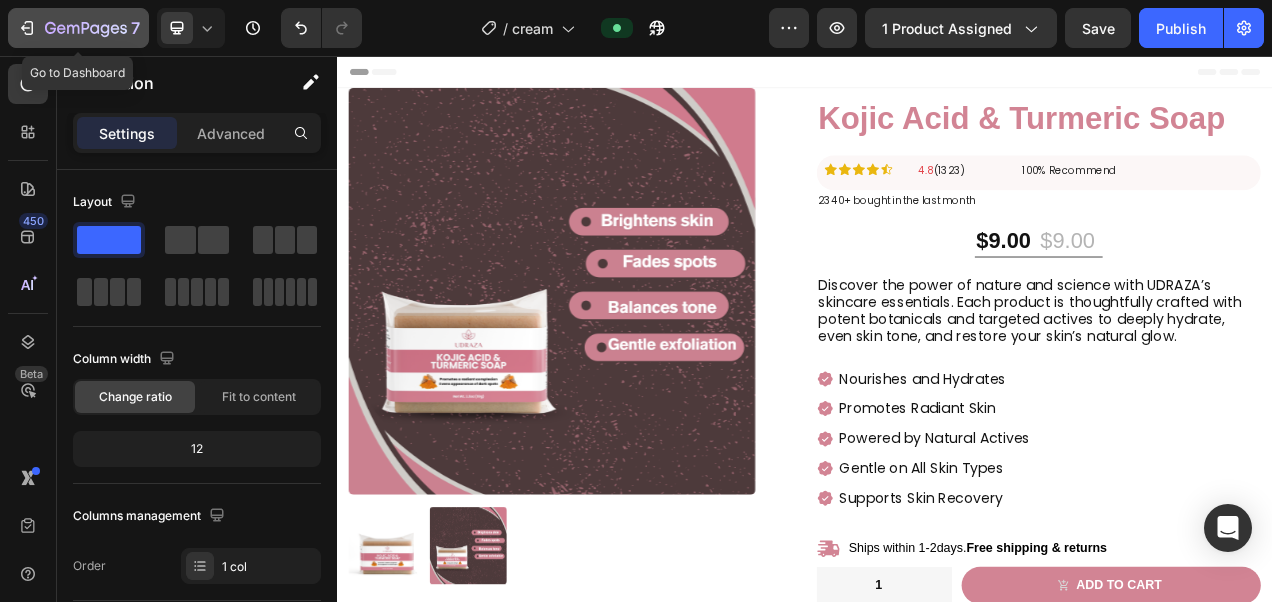 click 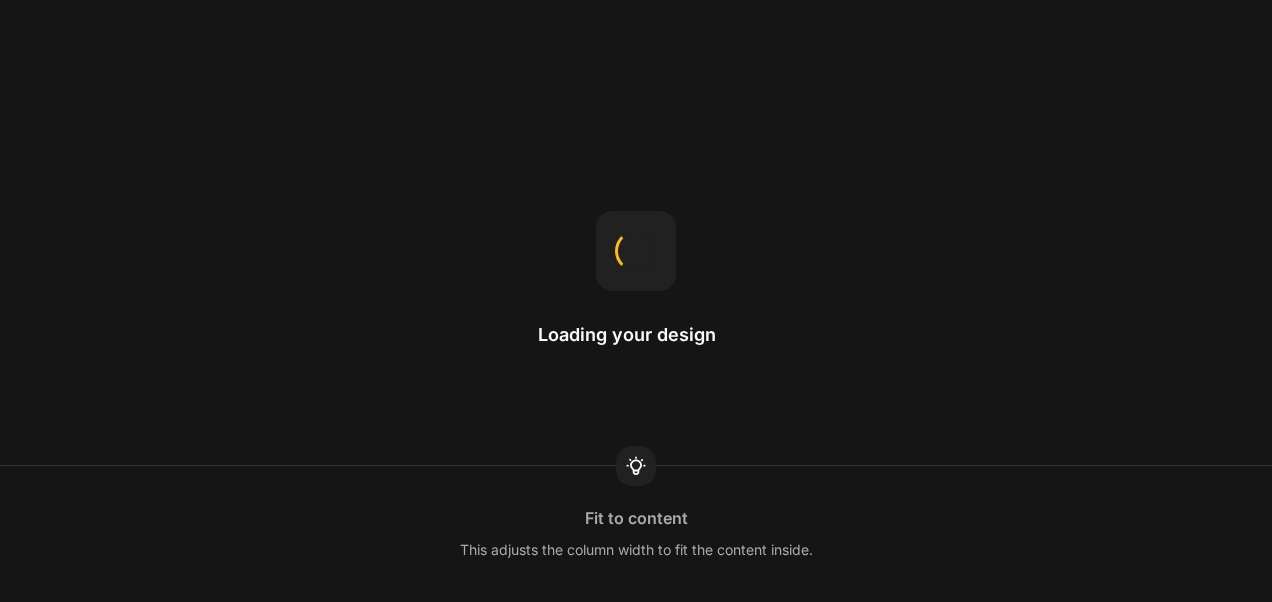 scroll, scrollTop: 0, scrollLeft: 0, axis: both 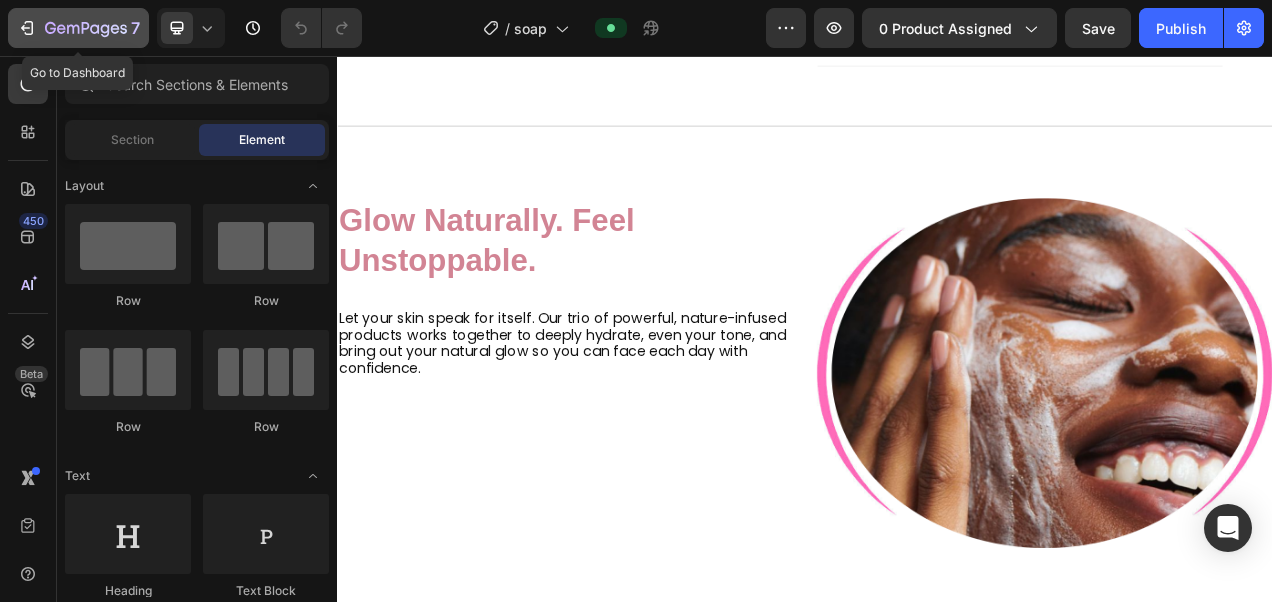 click 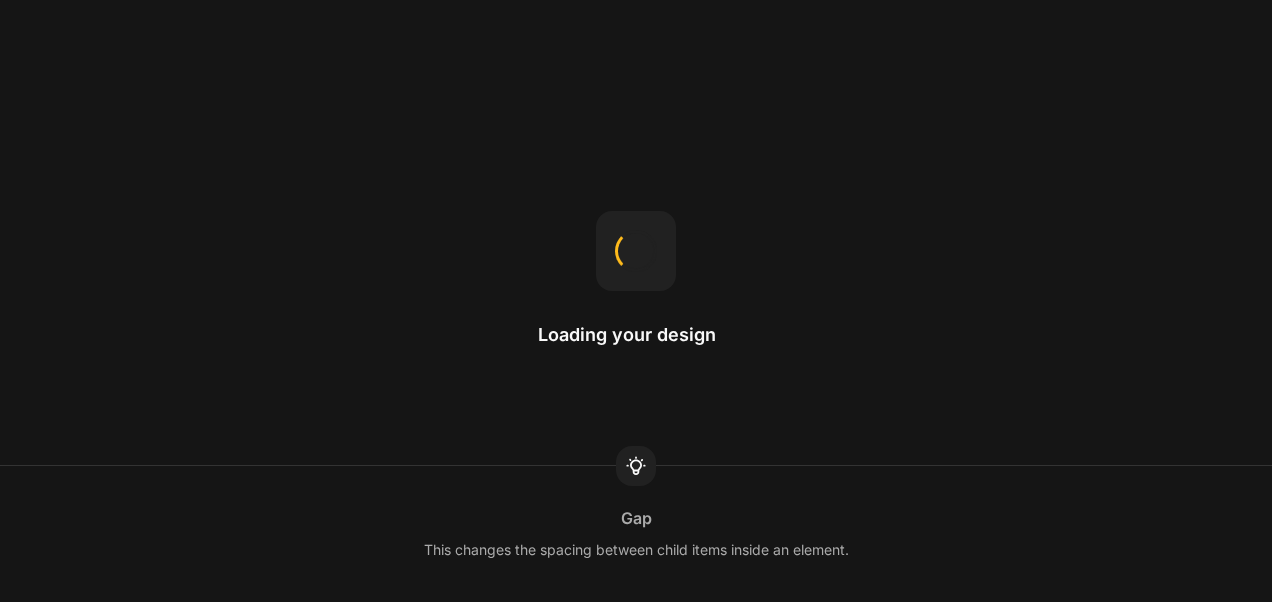 scroll, scrollTop: 0, scrollLeft: 0, axis: both 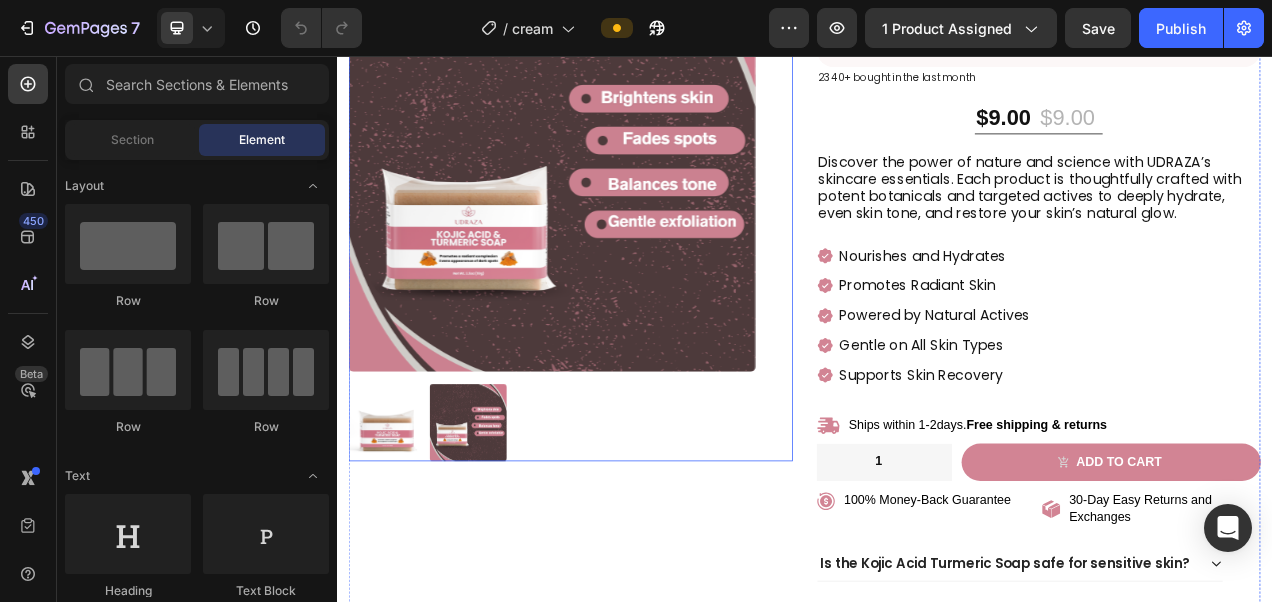 click at bounding box center (613, 200) 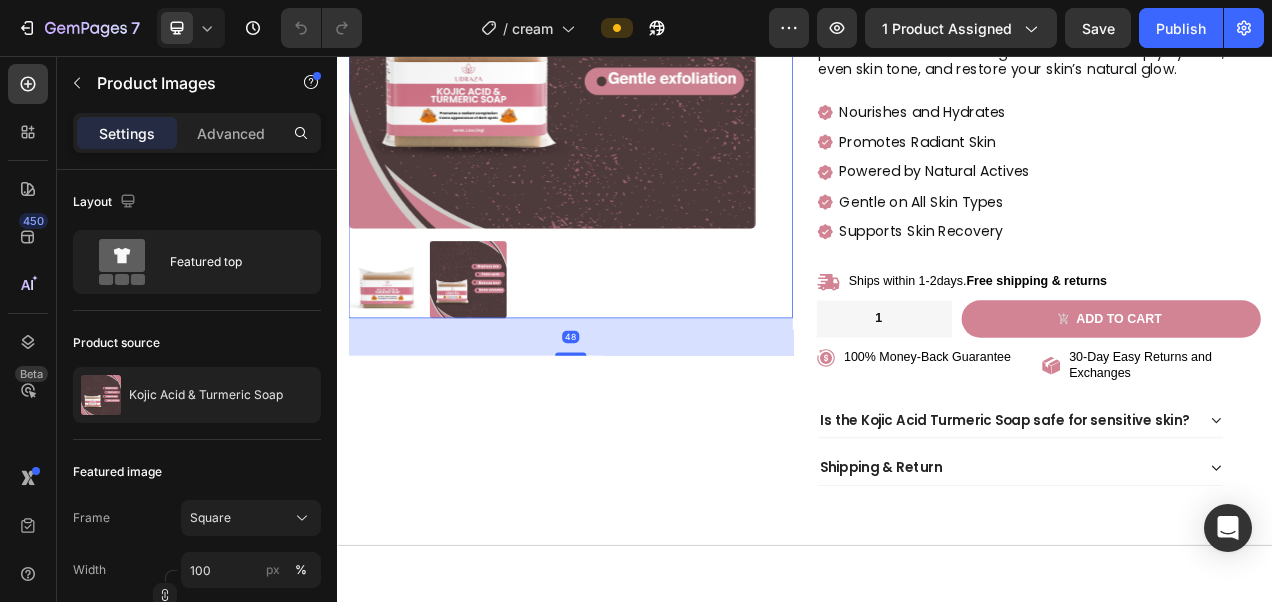 scroll, scrollTop: 344, scrollLeft: 0, axis: vertical 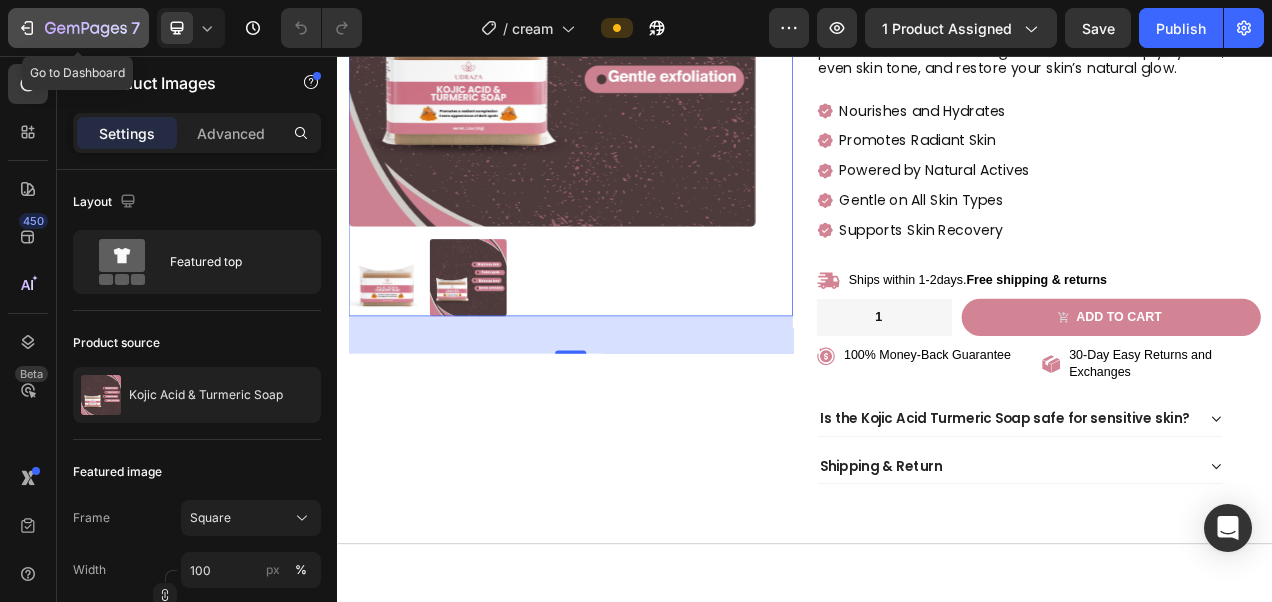 click 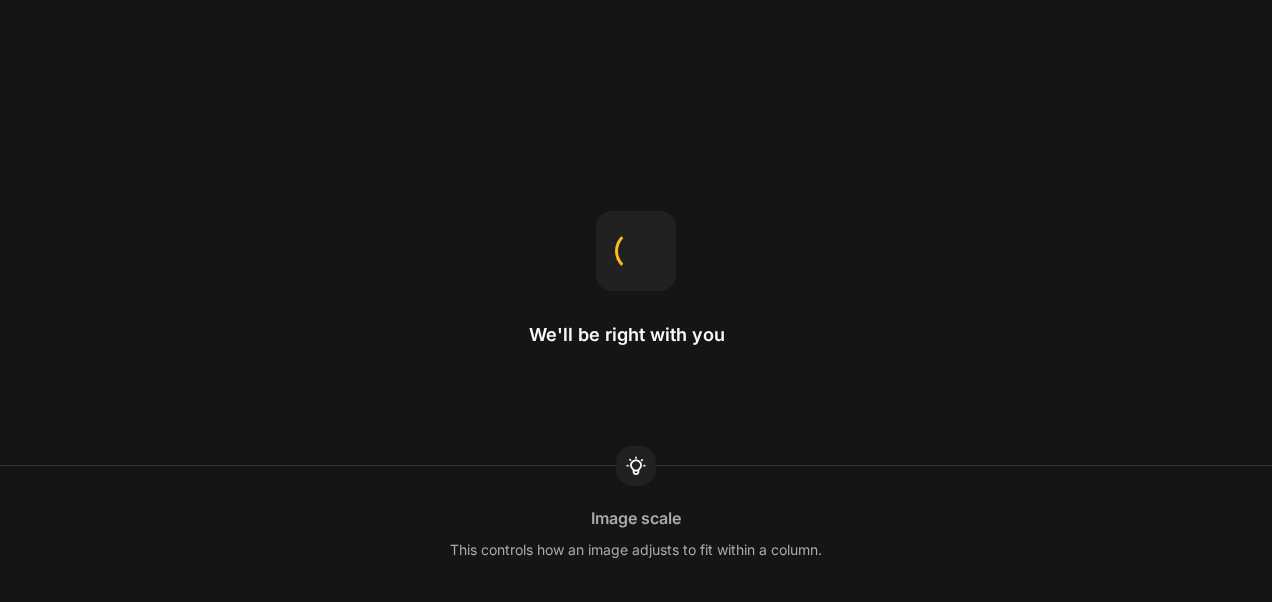 scroll, scrollTop: 0, scrollLeft: 0, axis: both 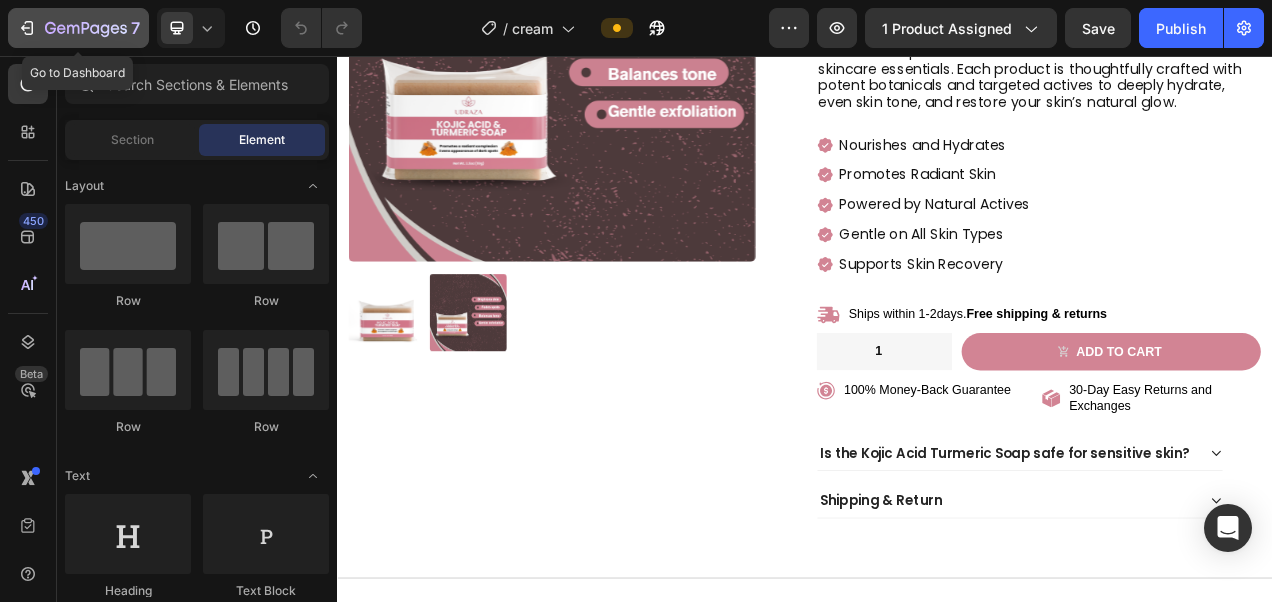 click 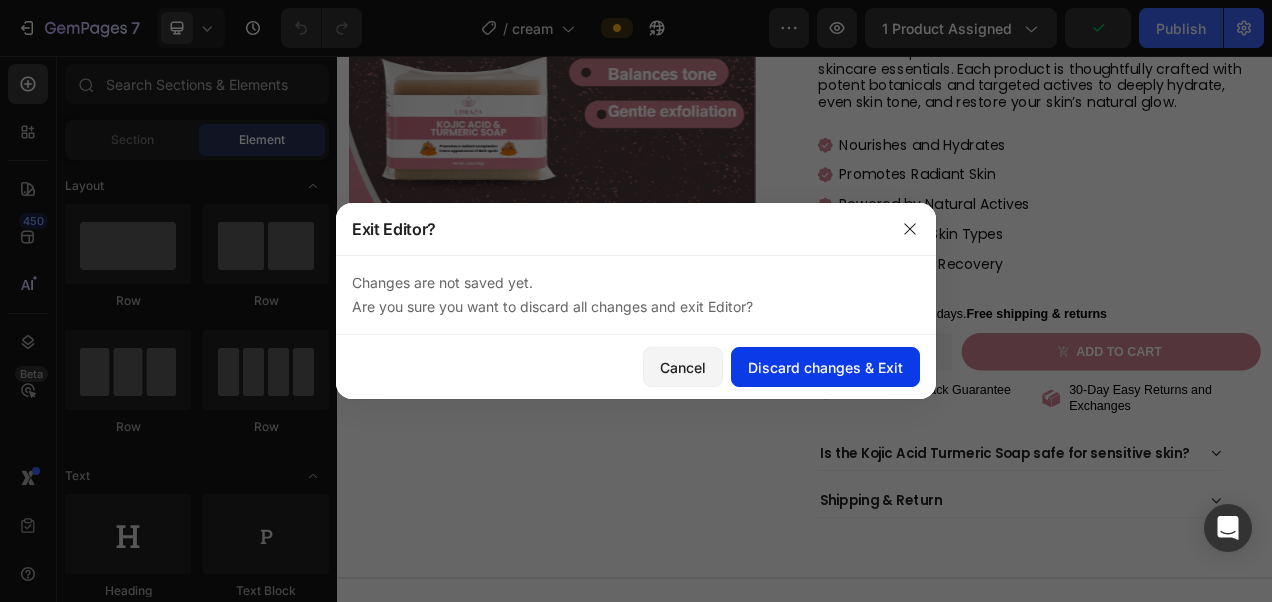 click on "Discard changes & Exit" at bounding box center (825, 367) 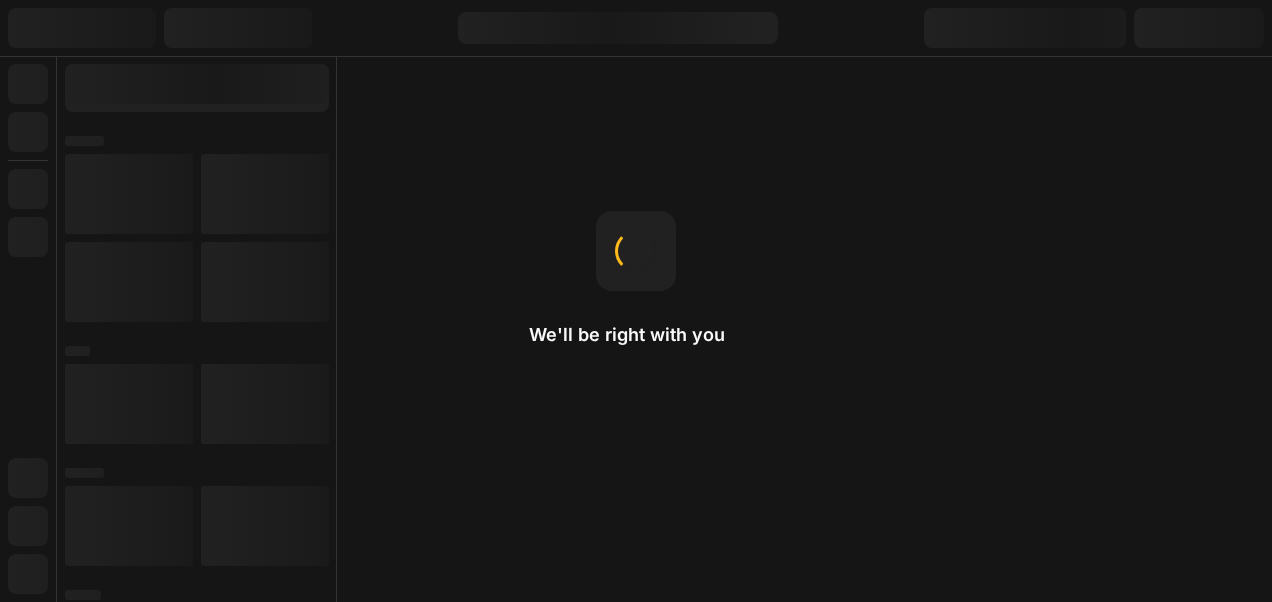 scroll, scrollTop: 0, scrollLeft: 0, axis: both 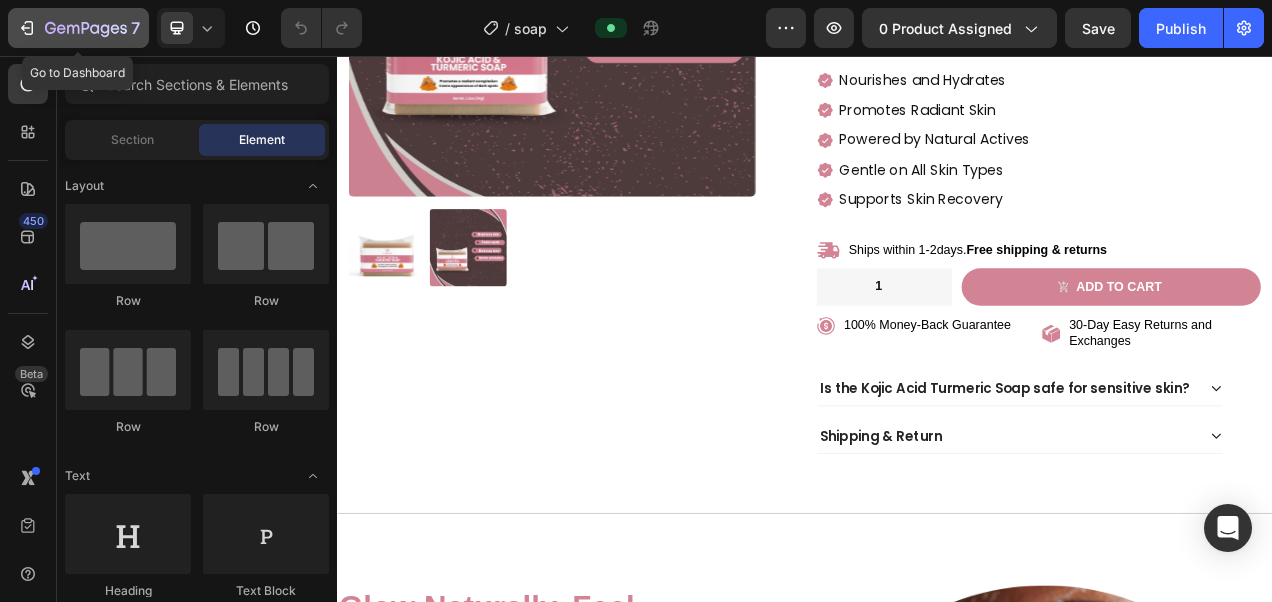 click 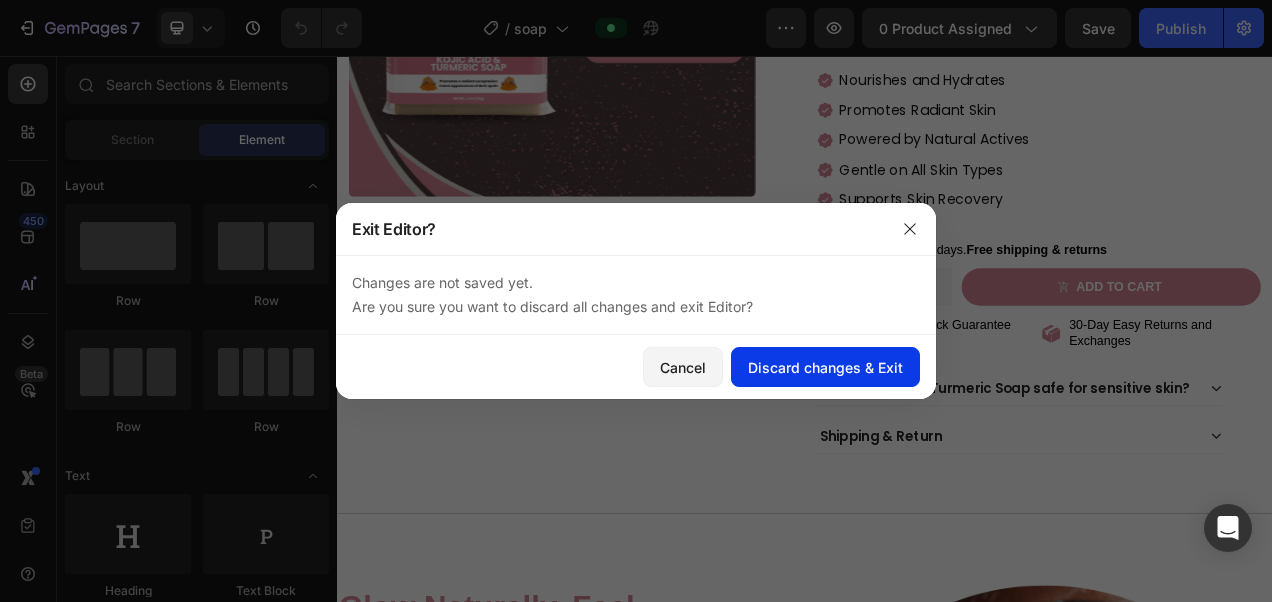 click on "Discard changes & Exit" at bounding box center [825, 367] 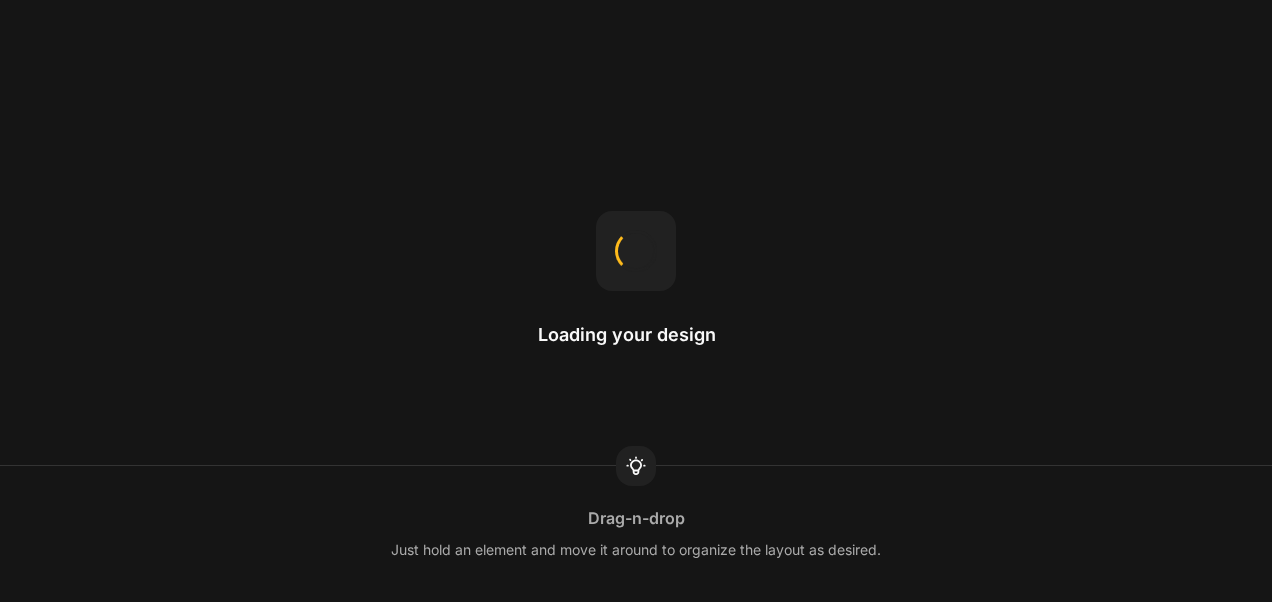 scroll, scrollTop: 0, scrollLeft: 0, axis: both 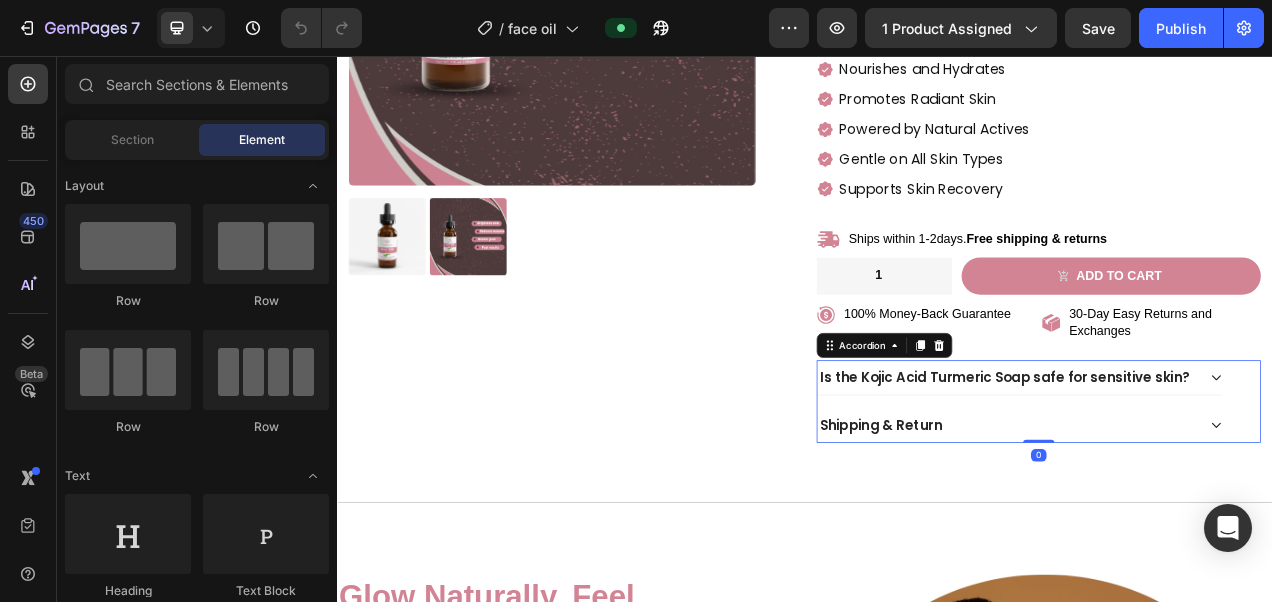 click 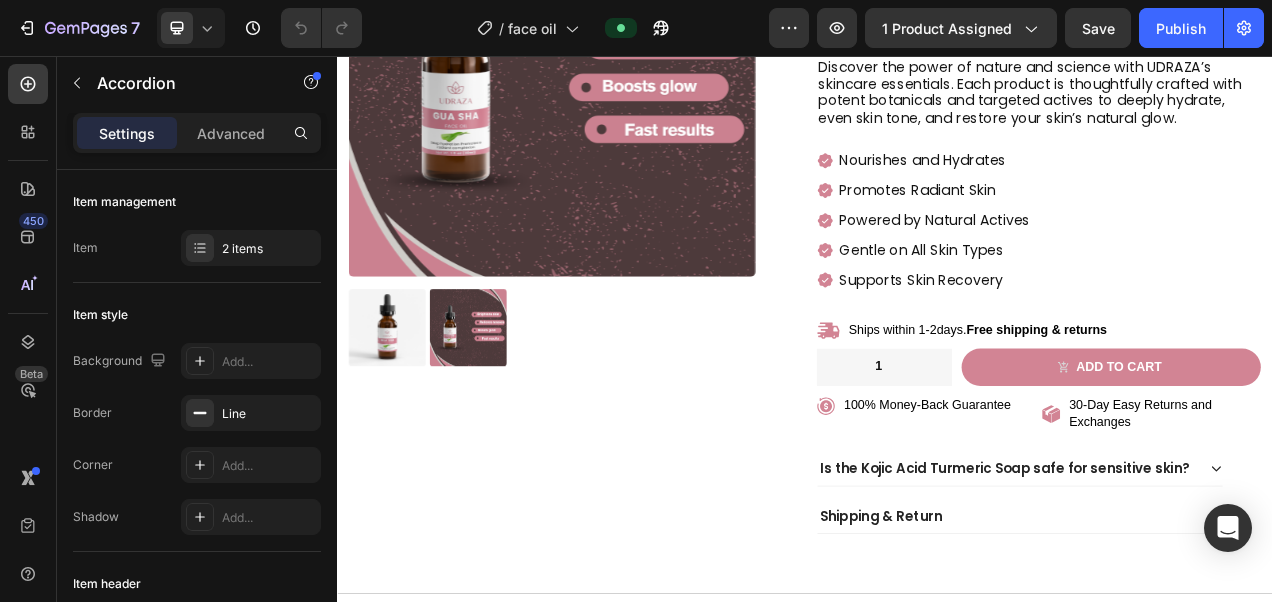 scroll, scrollTop: 283, scrollLeft: 0, axis: vertical 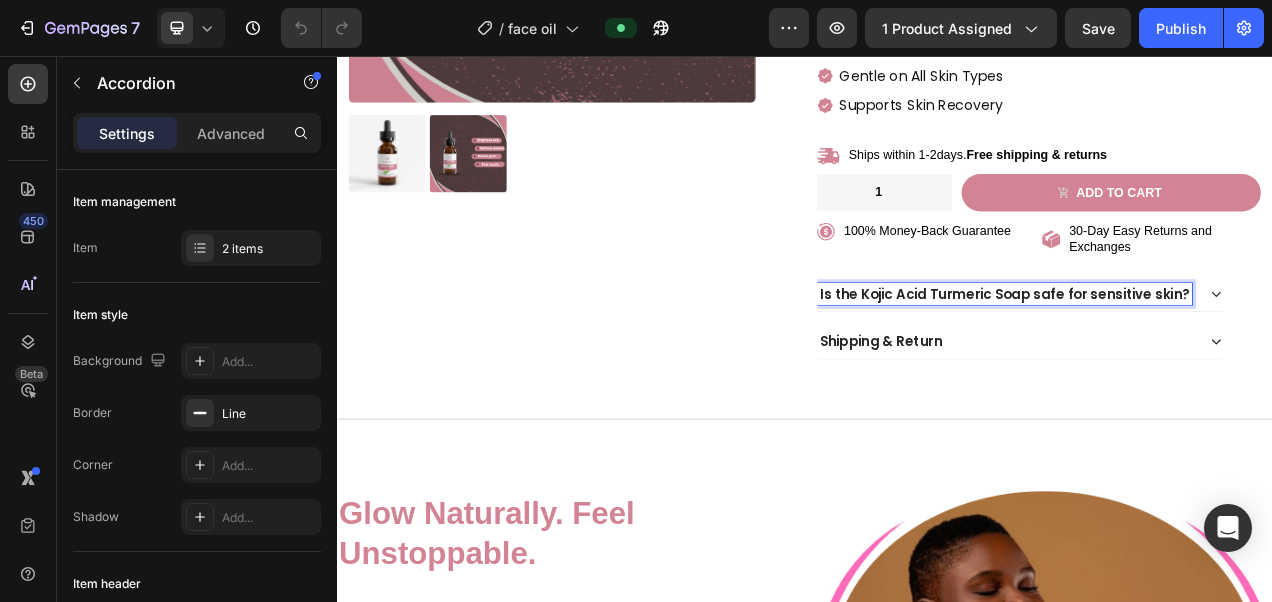 click on "Is the Kojic Acid Turmeric Soap safe for sensitive skin?" at bounding box center (1193, 361) 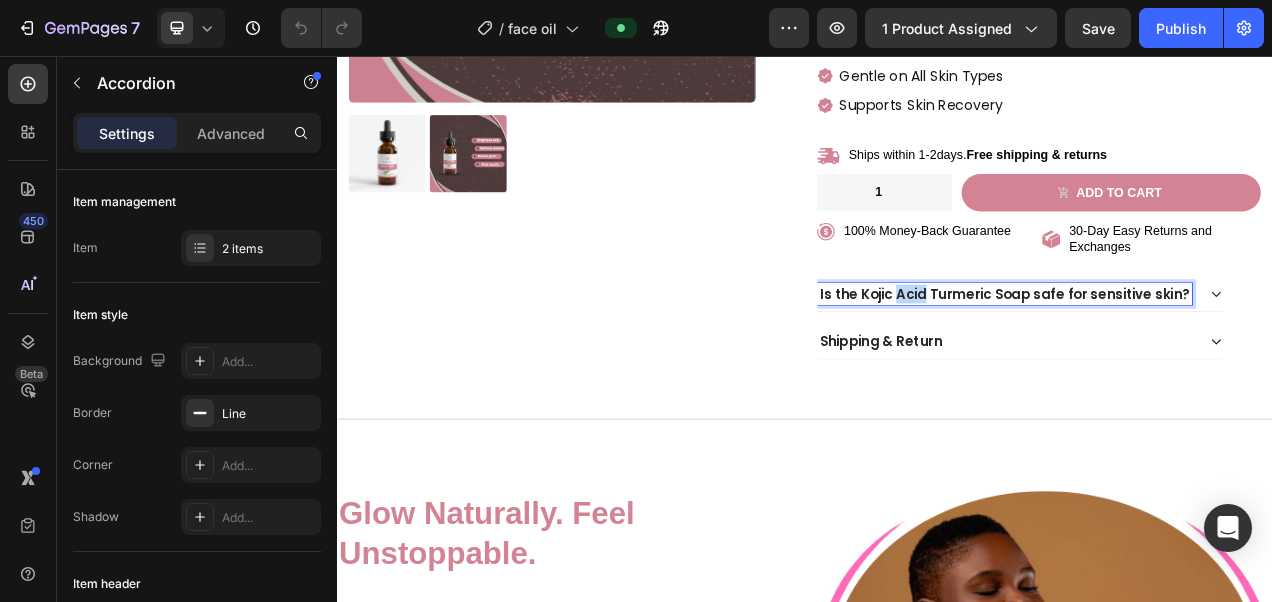 click on "Is the Kojic Acid Turmeric Soap safe for sensitive skin?" at bounding box center [1193, 361] 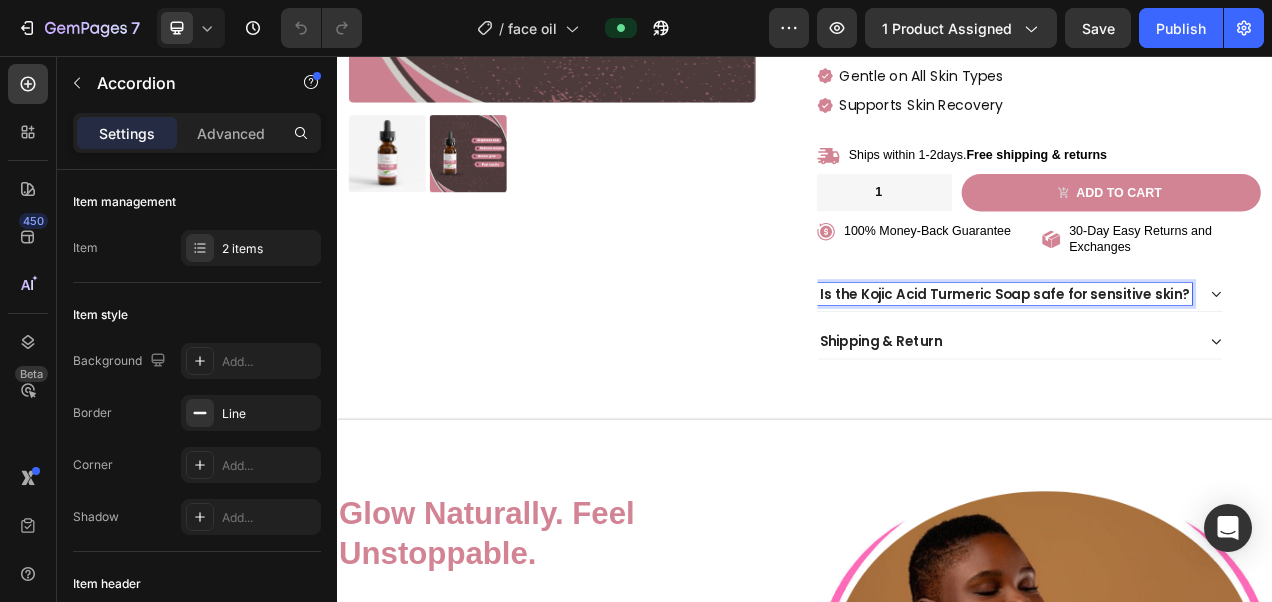 click on "Is the Kojic Acid Turmeric Soap safe for sensitive skin?" at bounding box center [1193, 361] 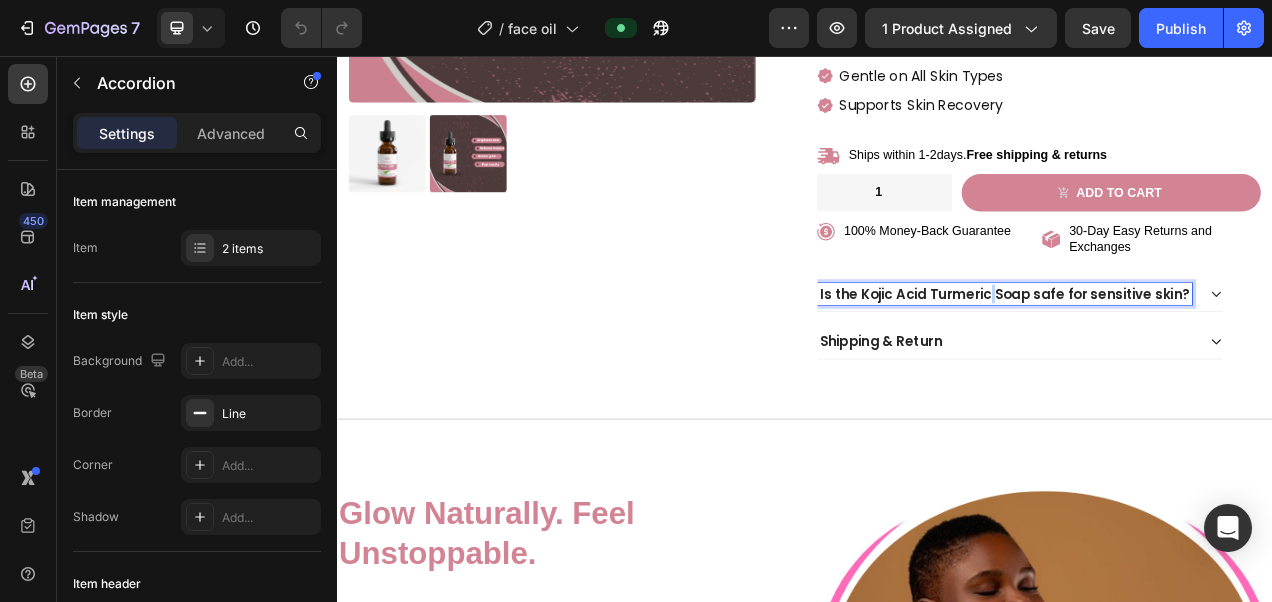 click on "Is the Kojic Acid Turmeric Soap safe for sensitive skin?" at bounding box center (1193, 361) 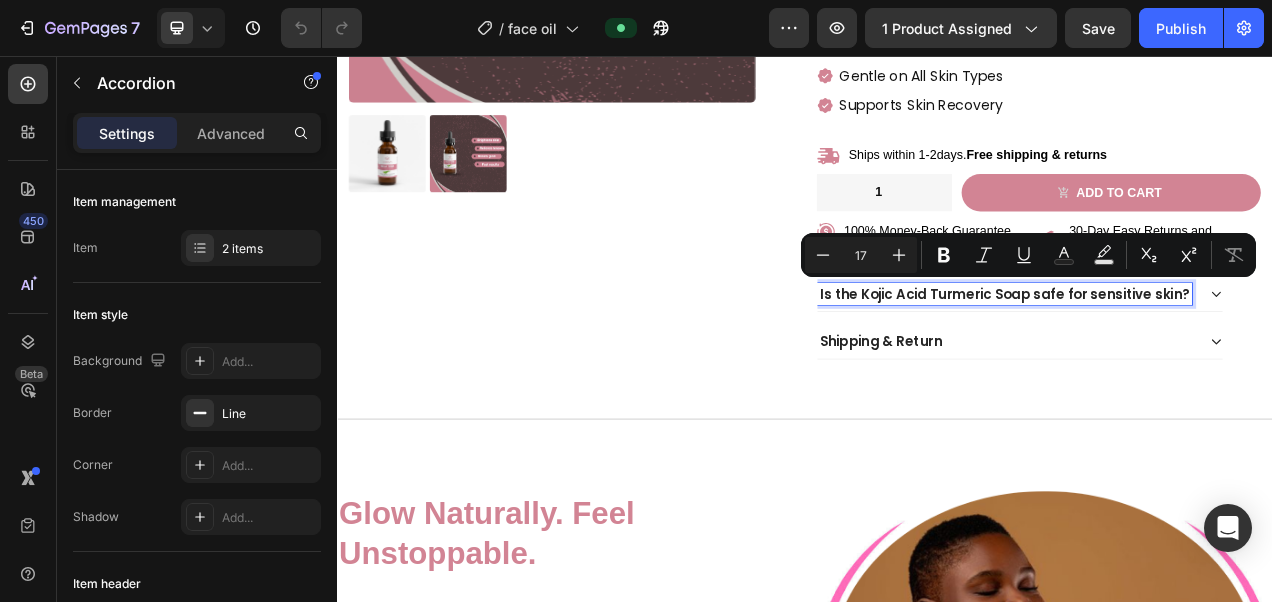 click on "Is the Kojic Acid Turmeric Soap safe for sensitive skin?" at bounding box center [1193, 361] 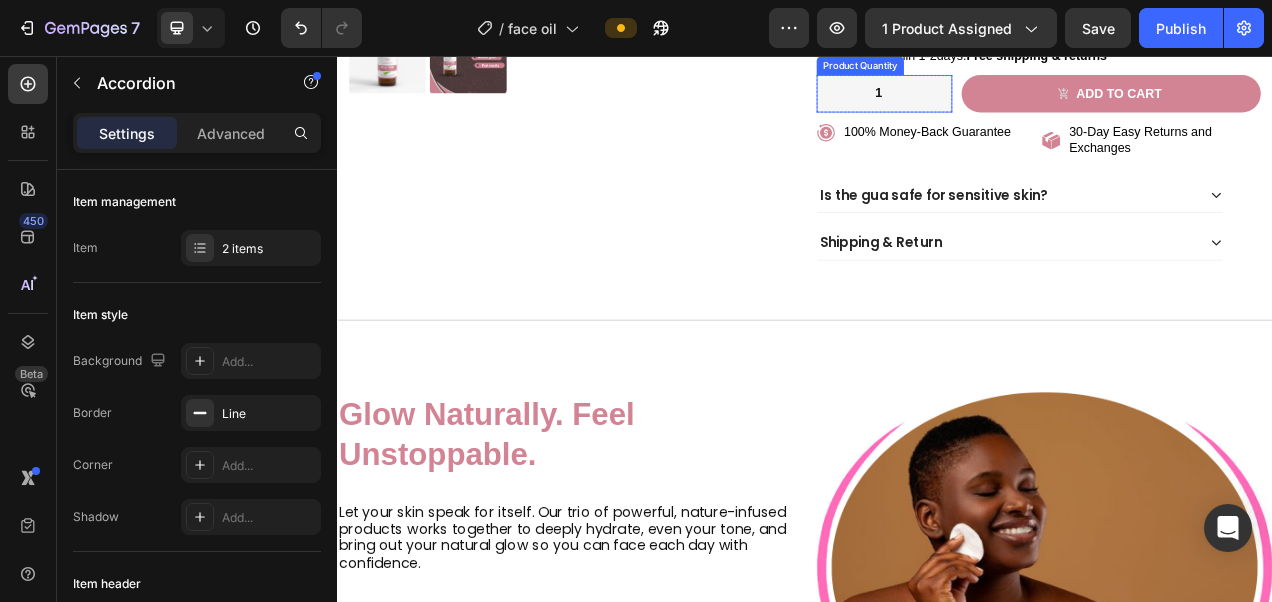 scroll, scrollTop: 667, scrollLeft: 0, axis: vertical 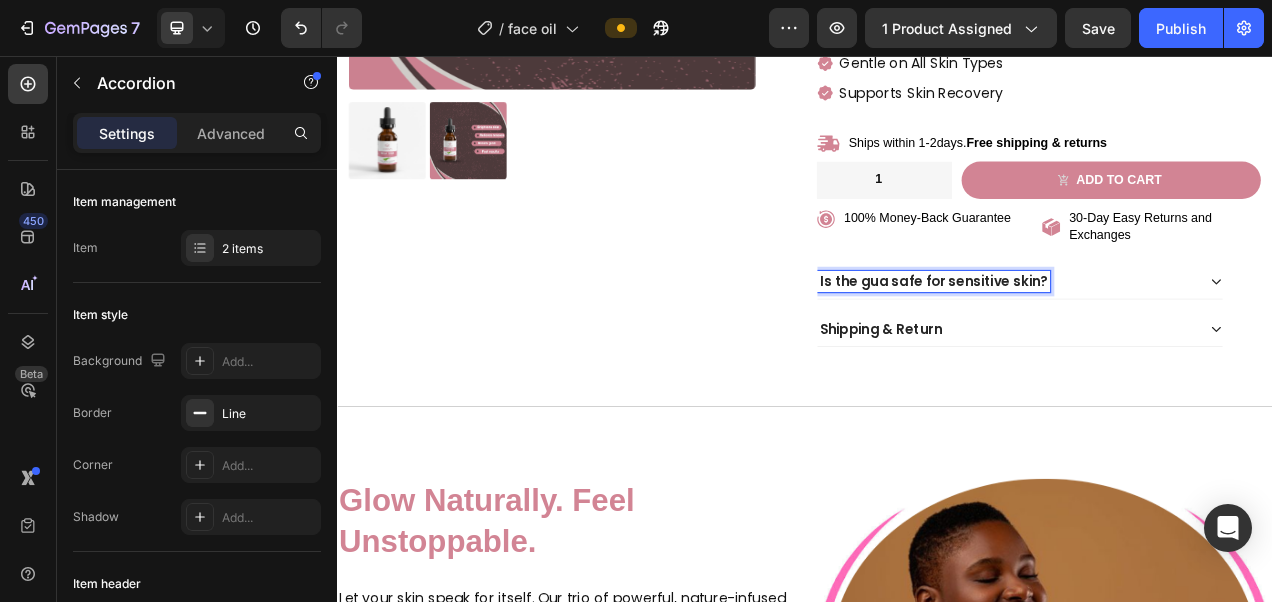 click on "Is the gua safe for sensitive skin?" at bounding box center [1102, 345] 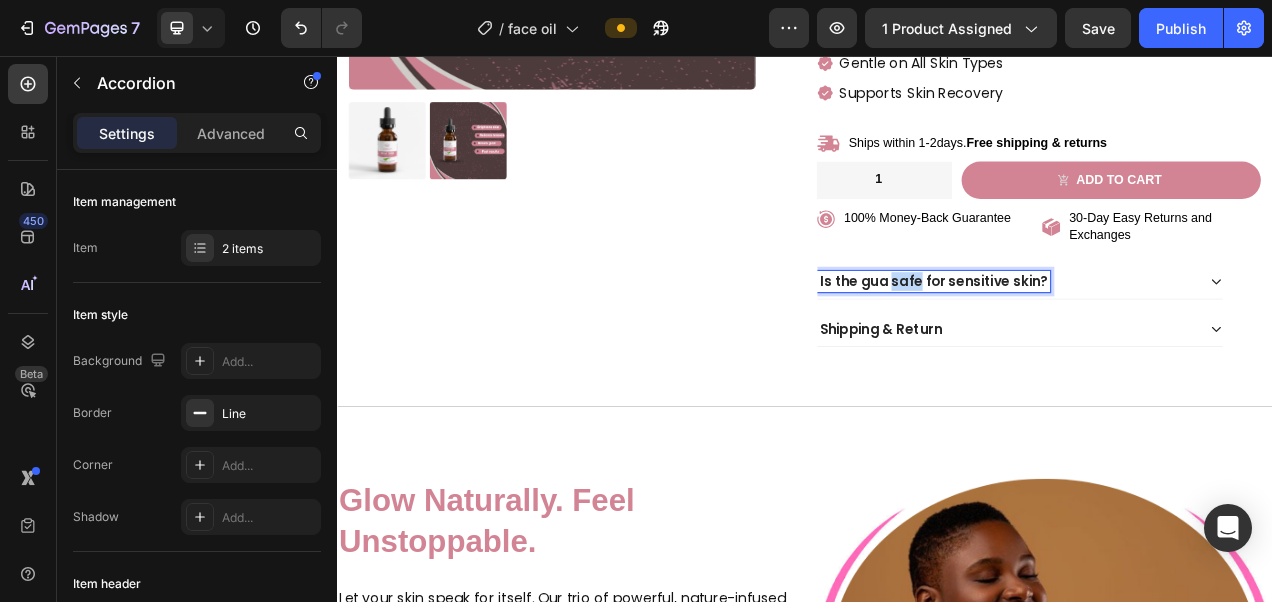 click on "Is the gua safe for sensitive skin?" at bounding box center (1102, 345) 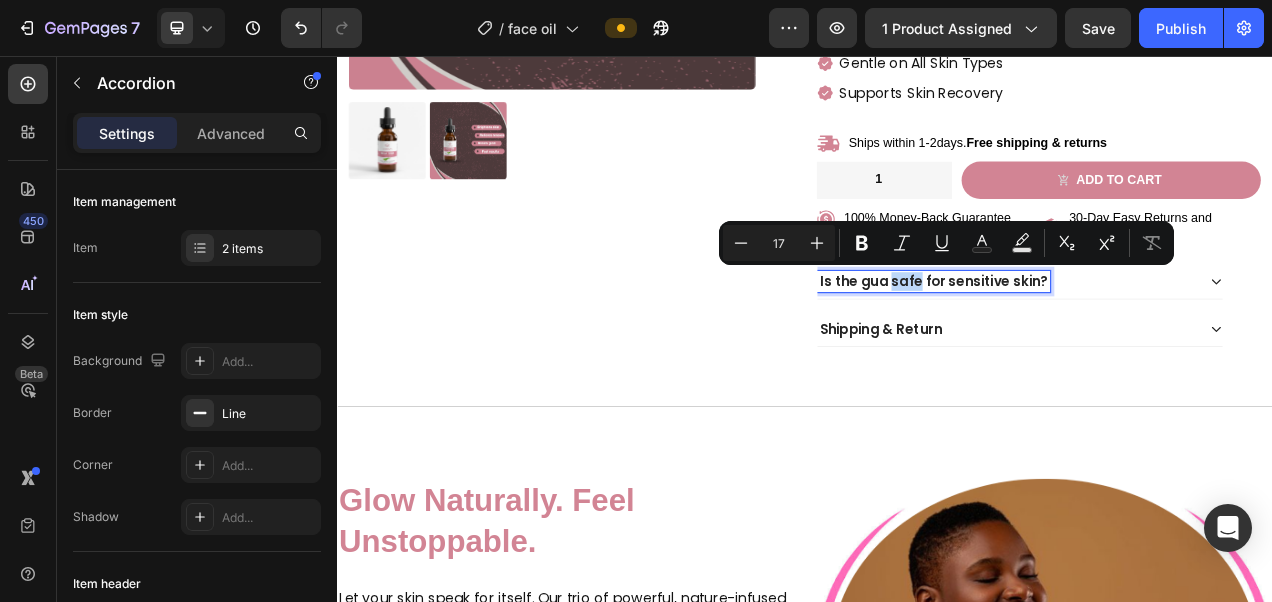 click on "Is the gua safe for sensitive skin?" at bounding box center (1102, 345) 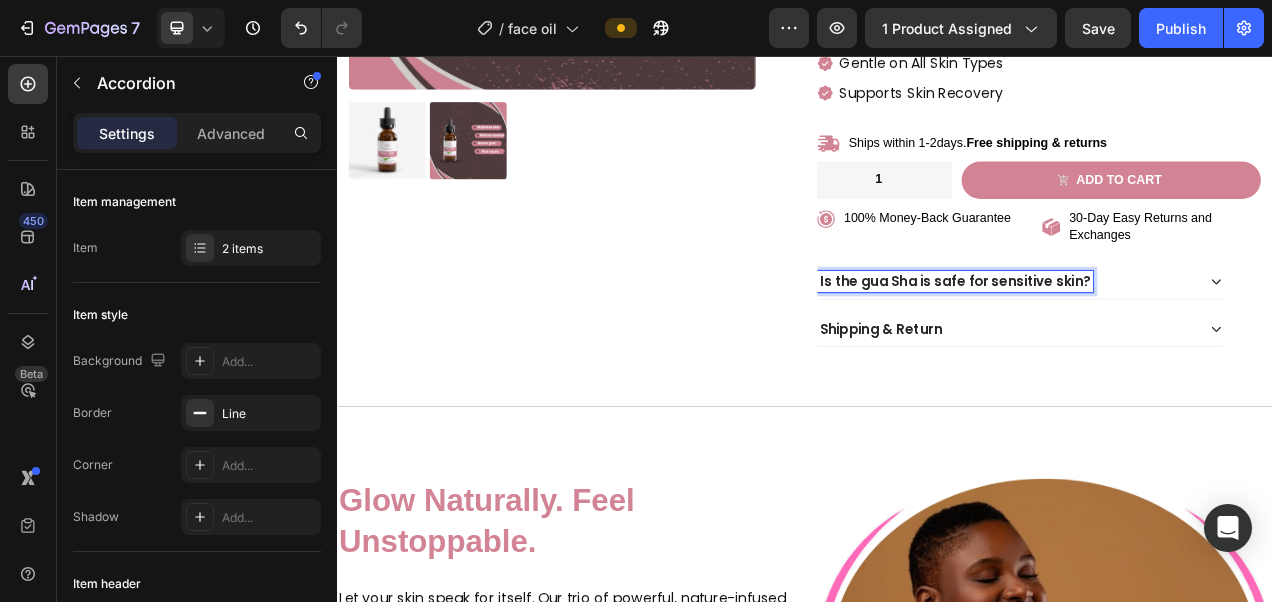 click on "Is the gua Sha is safe for sensitive skin?" at bounding box center [1130, 345] 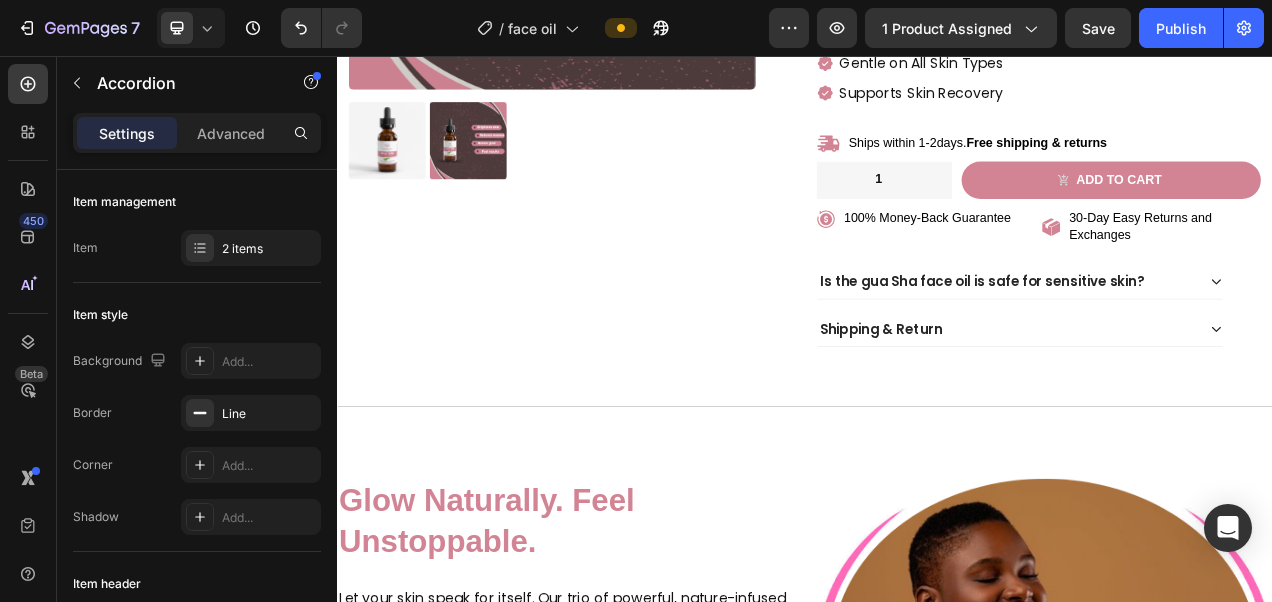 click 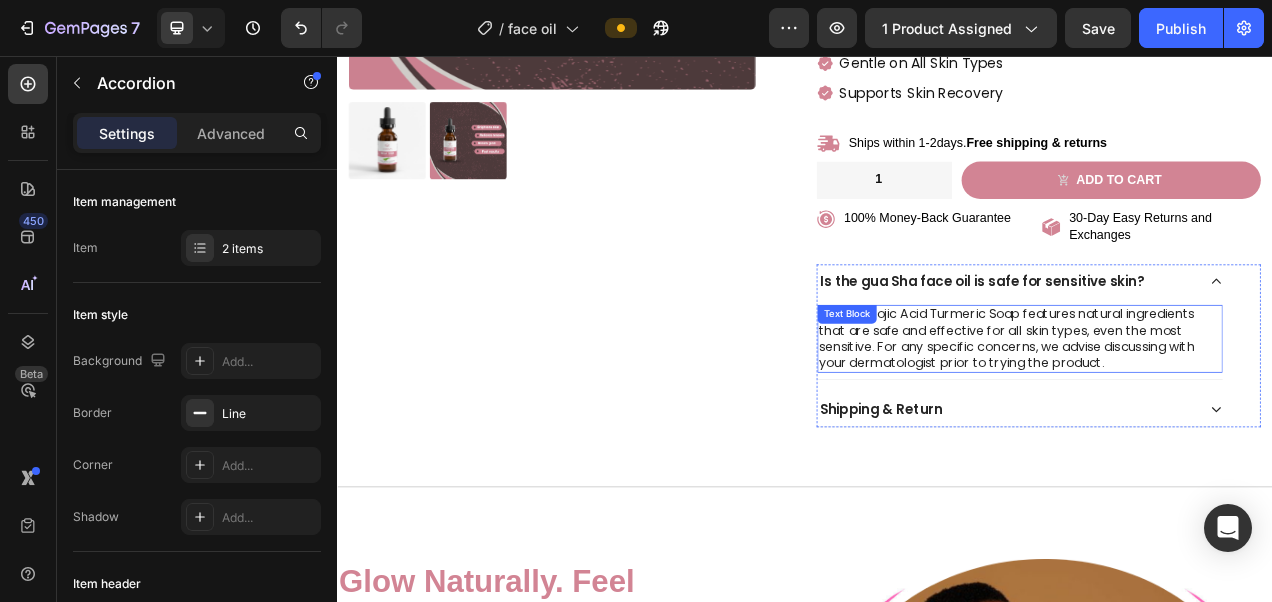 click on "Yes, our Kojic Acid Turmeric Soap features natural ingredients that are safe and effective for all skin types, even the most sensitive. For any specific concerns, we advise discussing with your dermatologist prior to trying the product." at bounding box center (1213, 418) 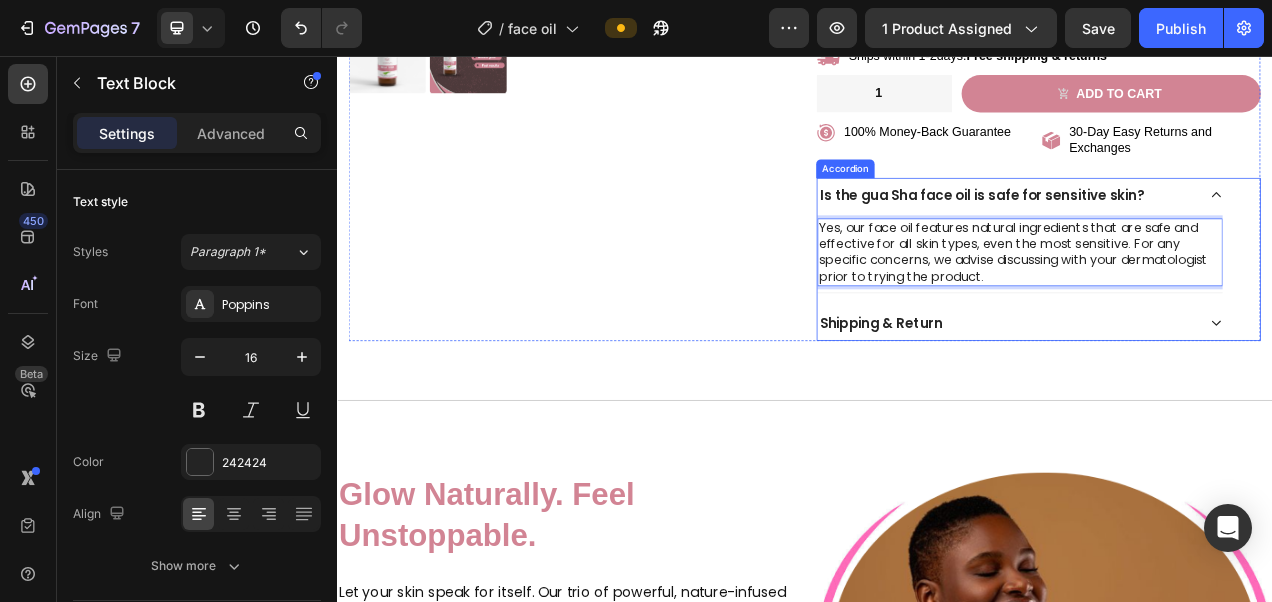 scroll, scrollTop: 632, scrollLeft: 0, axis: vertical 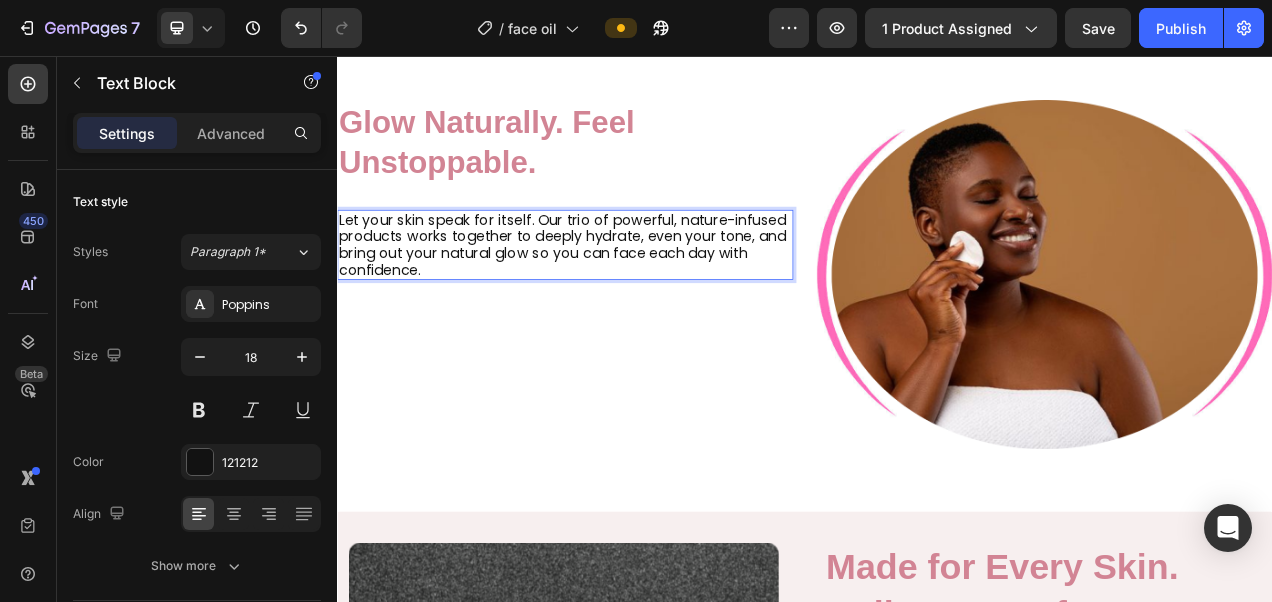 click on "Let your skin speak for itself. Our trio of powerful, nature-infused products works together to deeply hydrate, even your tone, and bring out your natural glow so you can face each day with confidence." at bounding box center (629, 298) 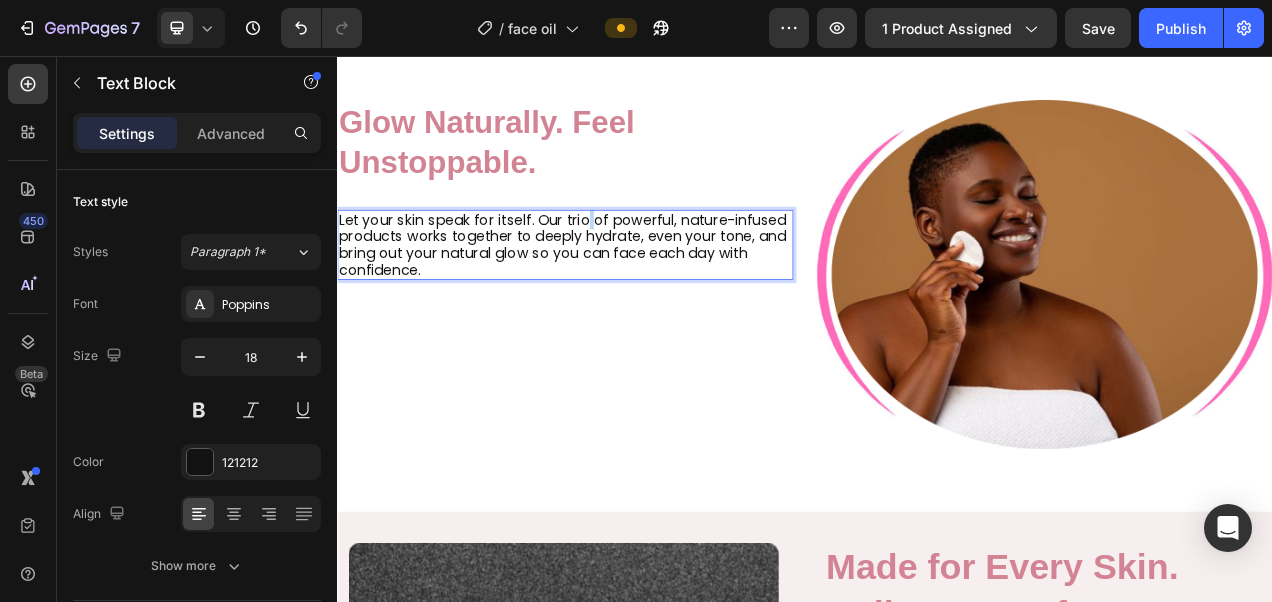 click on "Let your skin speak for itself. Our trio of powerful, nature-infused products works together to deeply hydrate, even your tone, and bring out your natural glow so you can face each day with confidence." at bounding box center (629, 298) 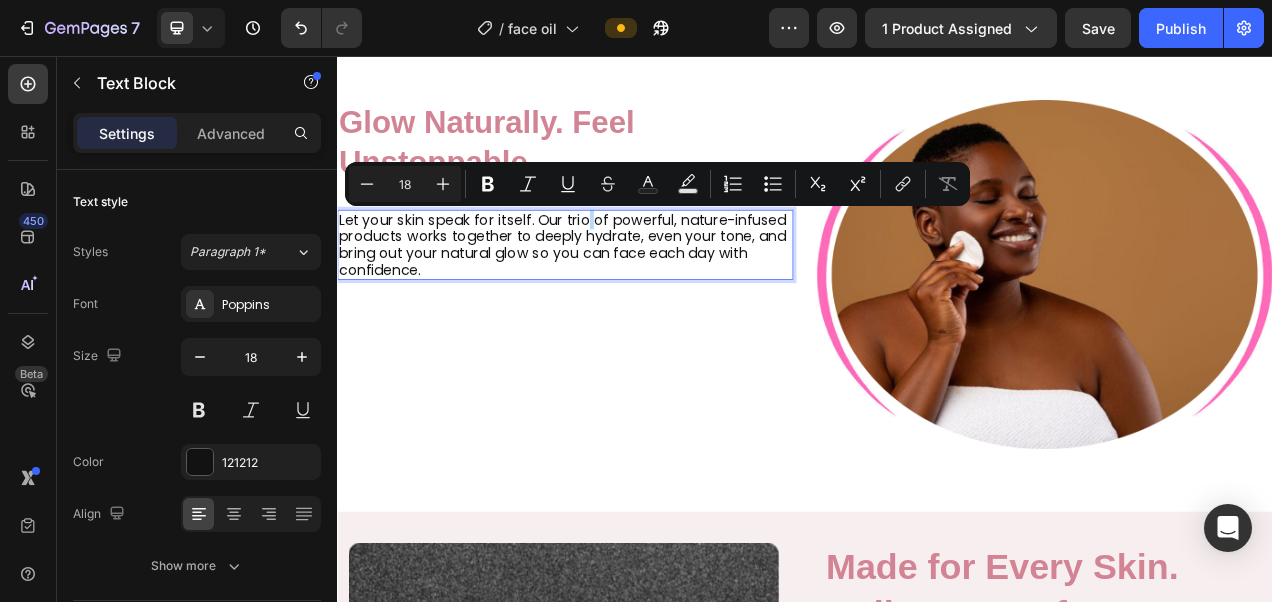 click on "Let your skin speak for itself. Our trio of powerful, nature-infused products works together to deeply hydrate, even your tone, and bring out your natural glow so you can face each day with confidence." at bounding box center (629, 298) 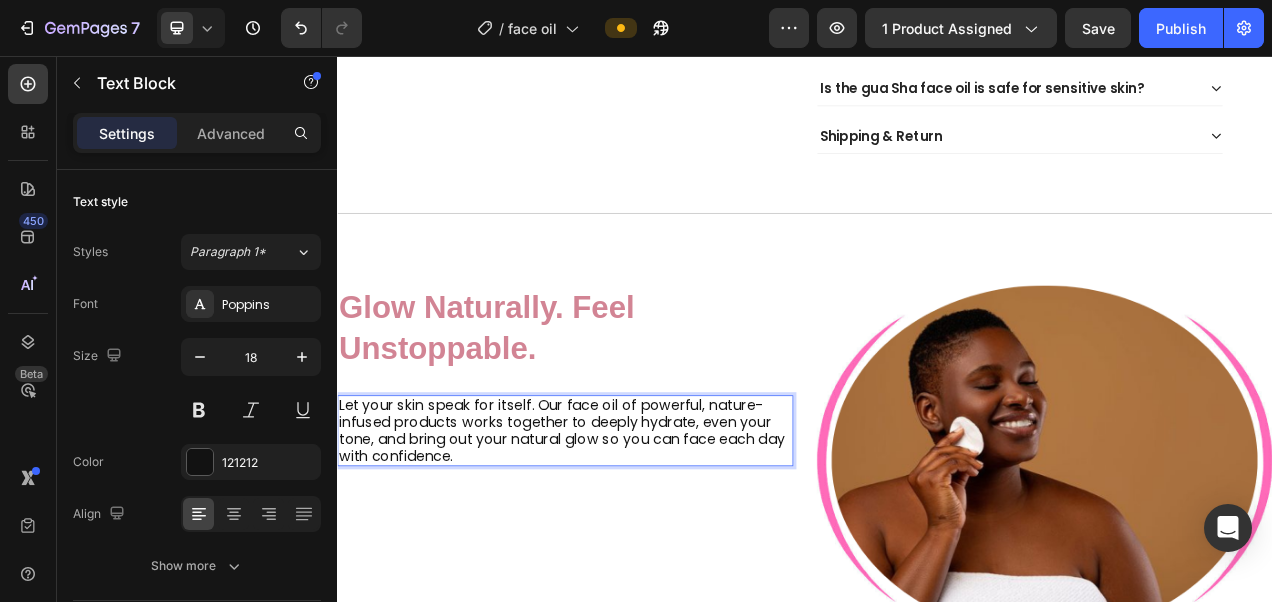 scroll, scrollTop: 768, scrollLeft: 0, axis: vertical 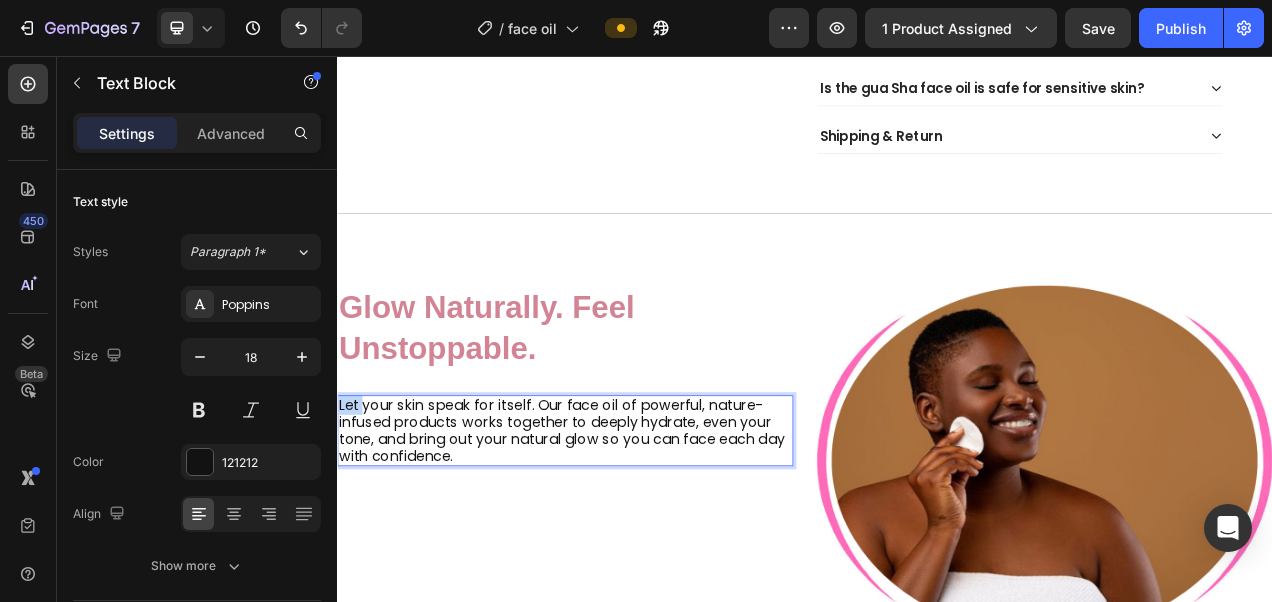click on "Let your skin speak for itself. Our face oil of powerful, nature-infused products works together to deeply hydrate, even your tone, and bring out your natural glow so you can face each day with confidence." at bounding box center (629, 536) 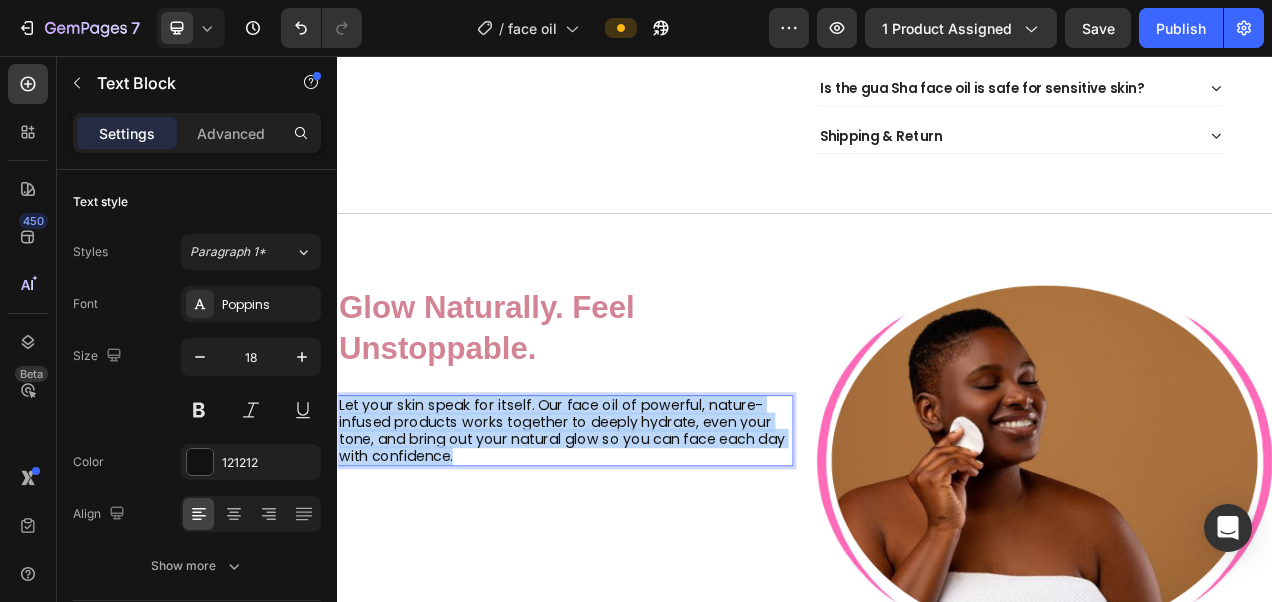 click on "Let your skin speak for itself. Our face oil of powerful, nature-infused products works together to deeply hydrate, even your tone, and bring out your natural glow so you can face each day with confidence." at bounding box center (629, 536) 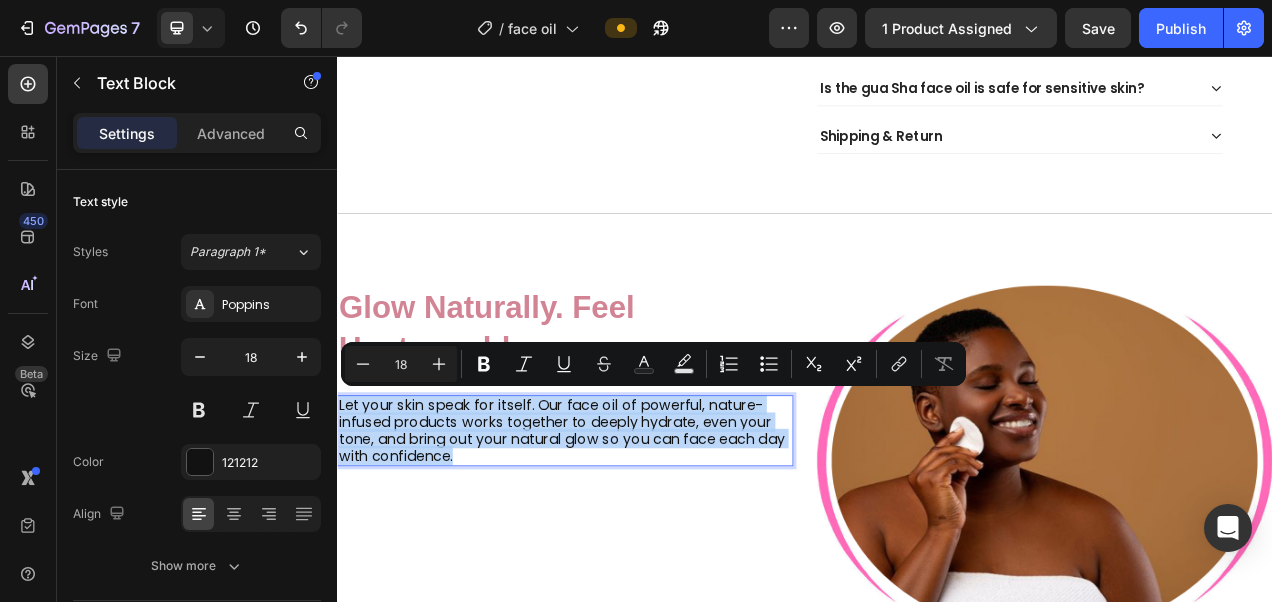 copy on "Let your skin speak for itself. Our face oil of powerful, nature-infused products works together to deeply hydrate, even your tone, and bring out your natural glow so you can face each day with confidence." 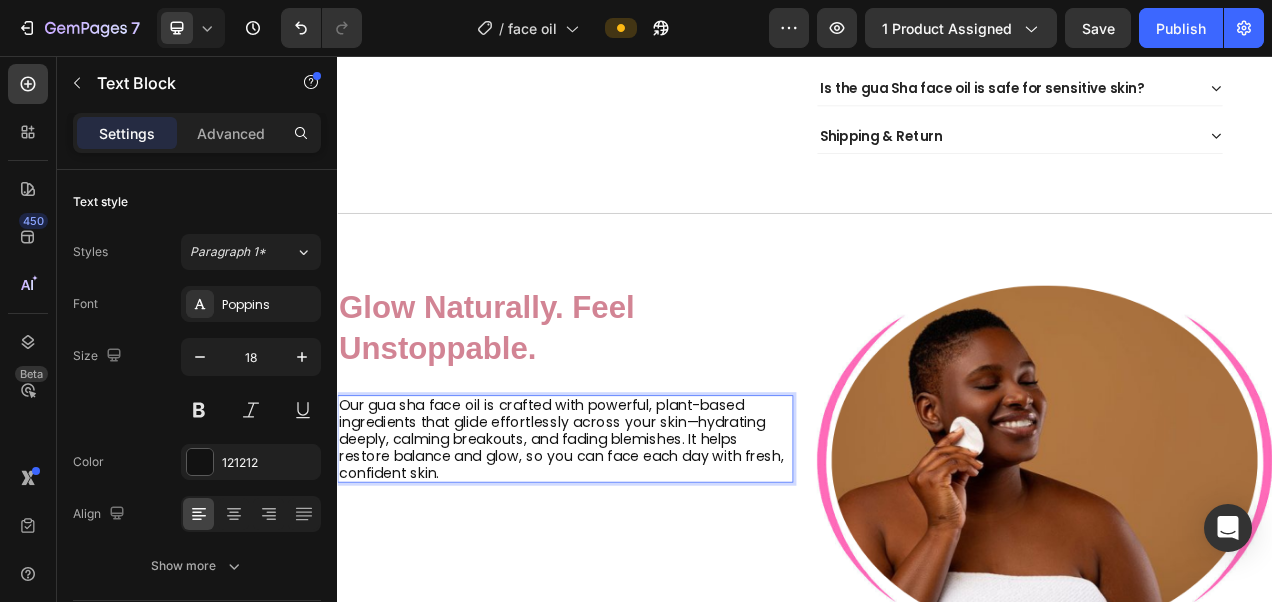 click on "Our gua sha face oil is crafted with powerful, plant-based ingredients that glide effortlessly across your skin—hydrating deeply, calming breakouts, and fading blemishes. It helps restore balance and glow, so you can face each day with fresh, confident skin." at bounding box center (629, 547) 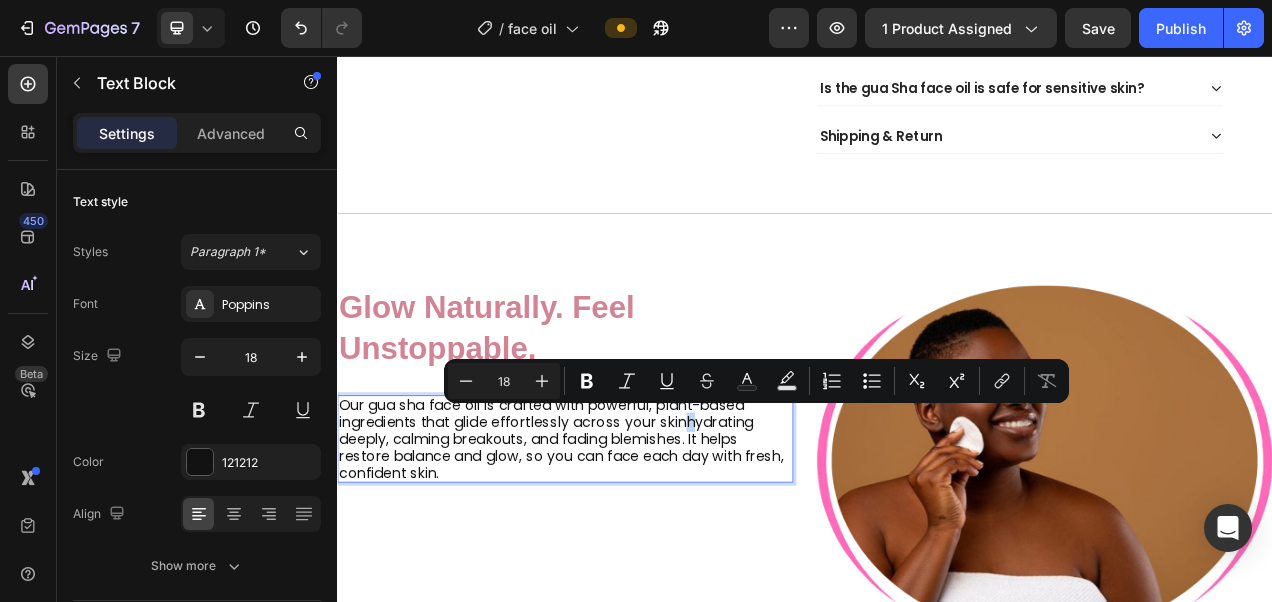 drag, startPoint x: 795, startPoint y: 514, endPoint x: 781, endPoint y: 511, distance: 14.3178215 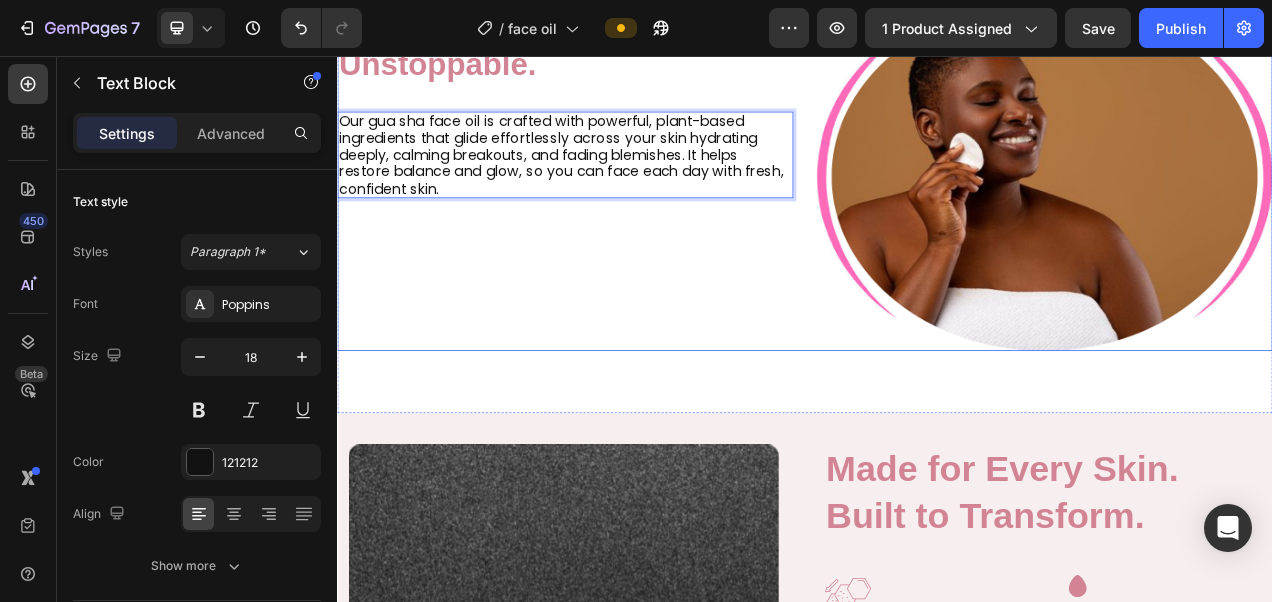 scroll, scrollTop: 1126, scrollLeft: 0, axis: vertical 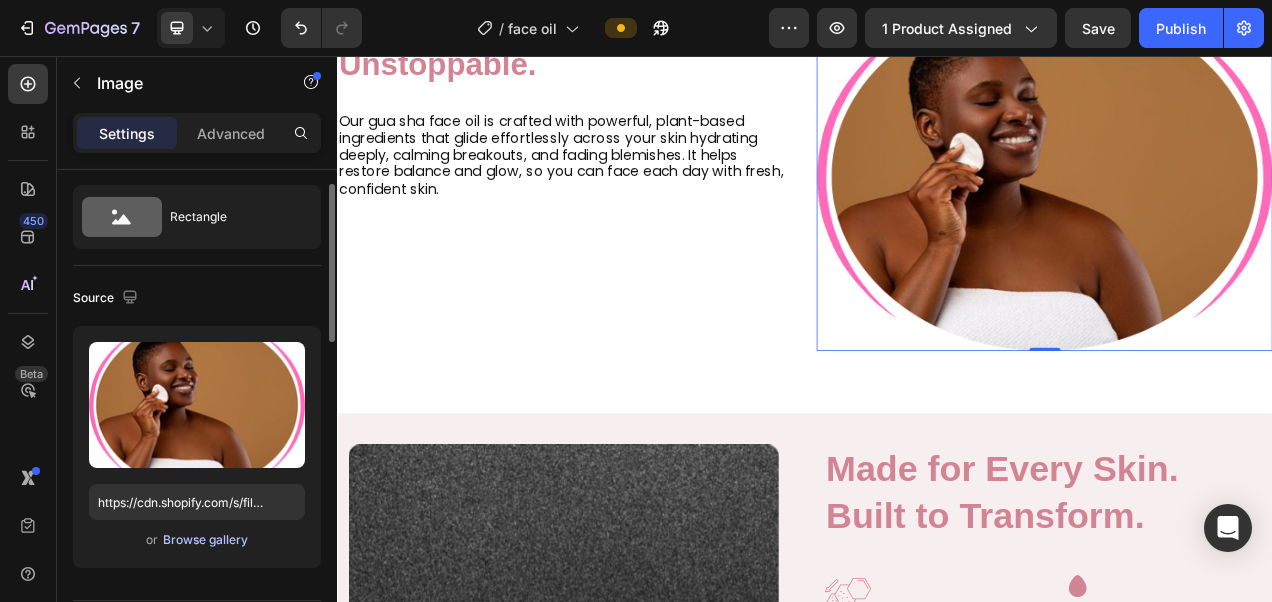 click on "Browse gallery" at bounding box center (205, 540) 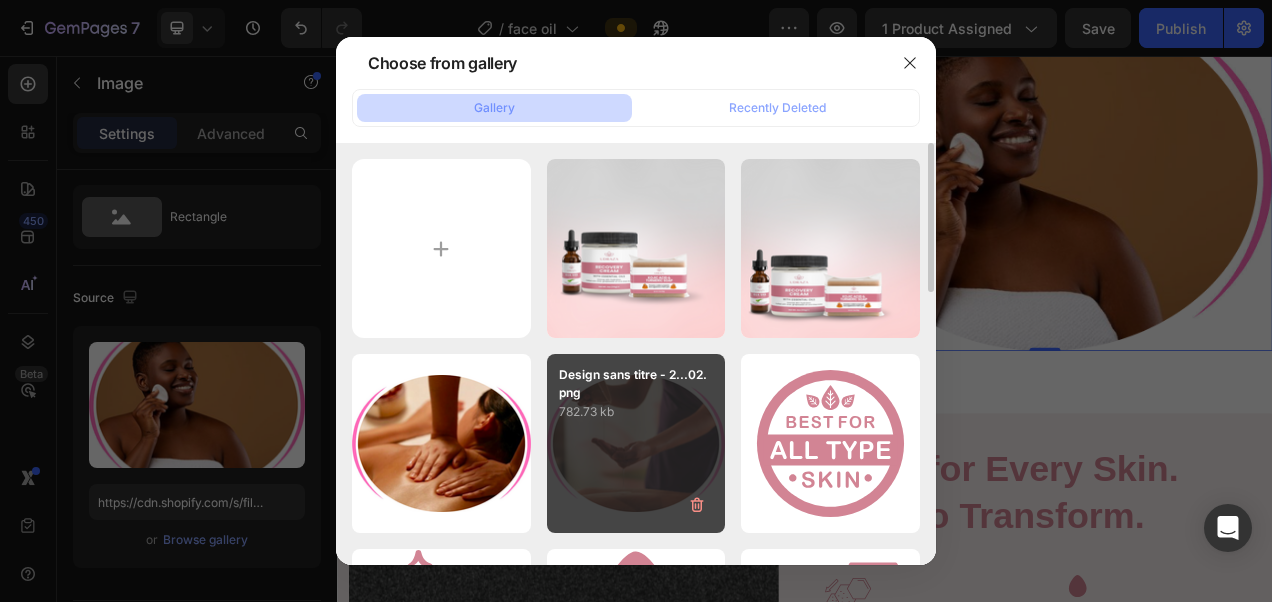 click on "782.73 kb" at bounding box center [636, 412] 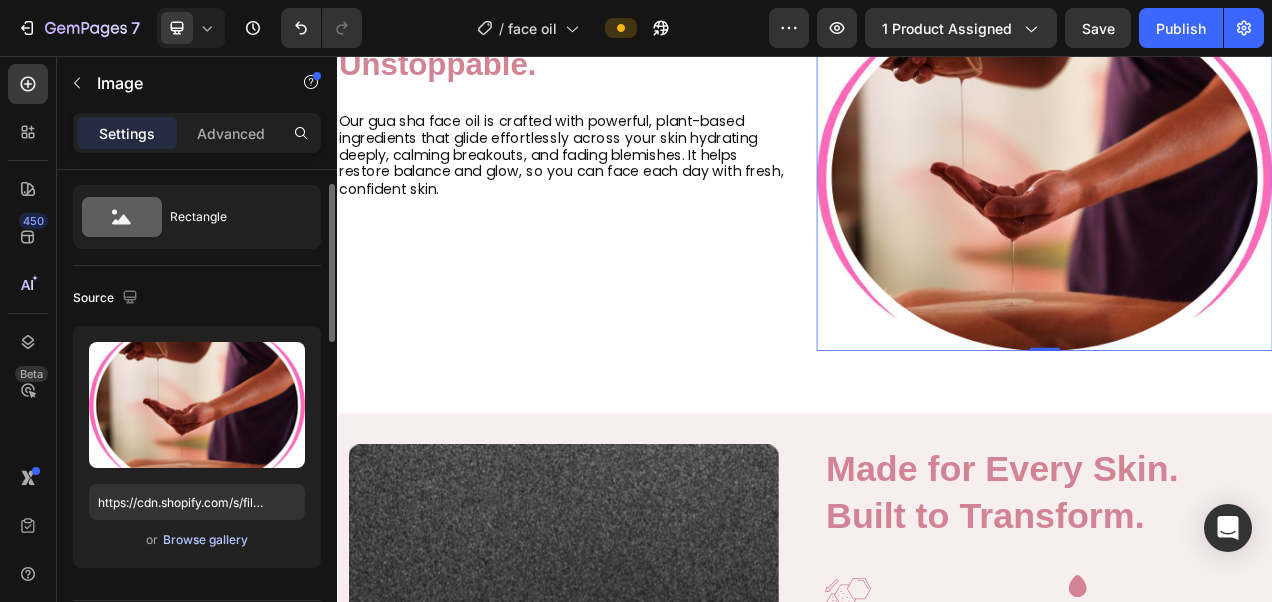 click on "Browse gallery" at bounding box center (205, 540) 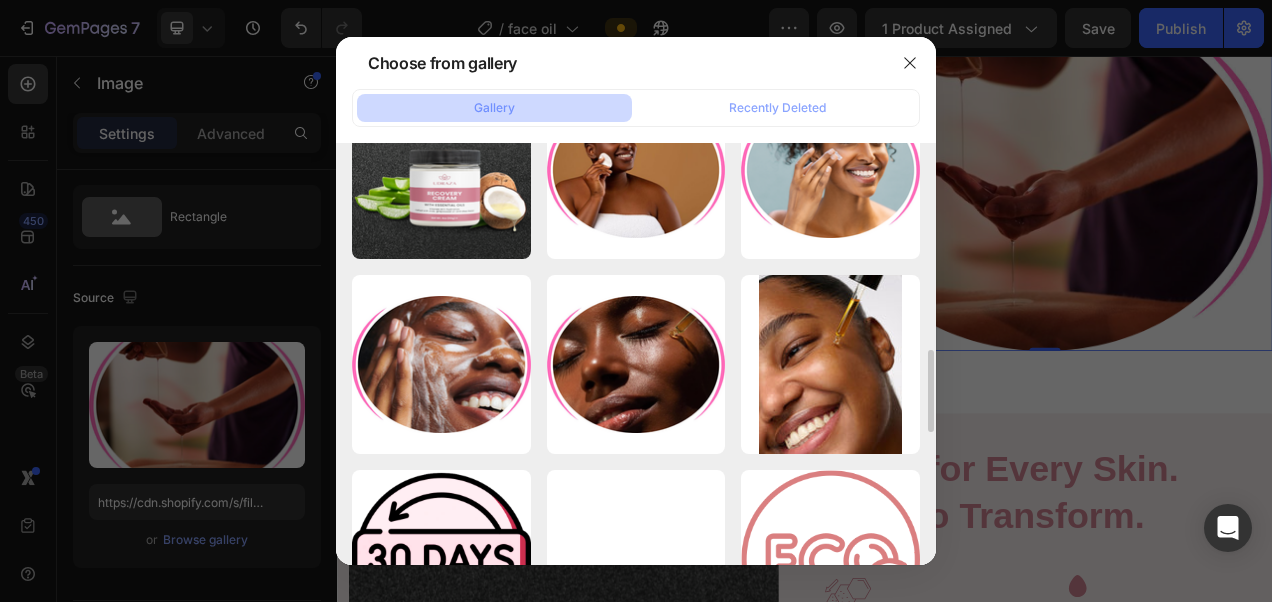 scroll, scrollTop: 1074, scrollLeft: 0, axis: vertical 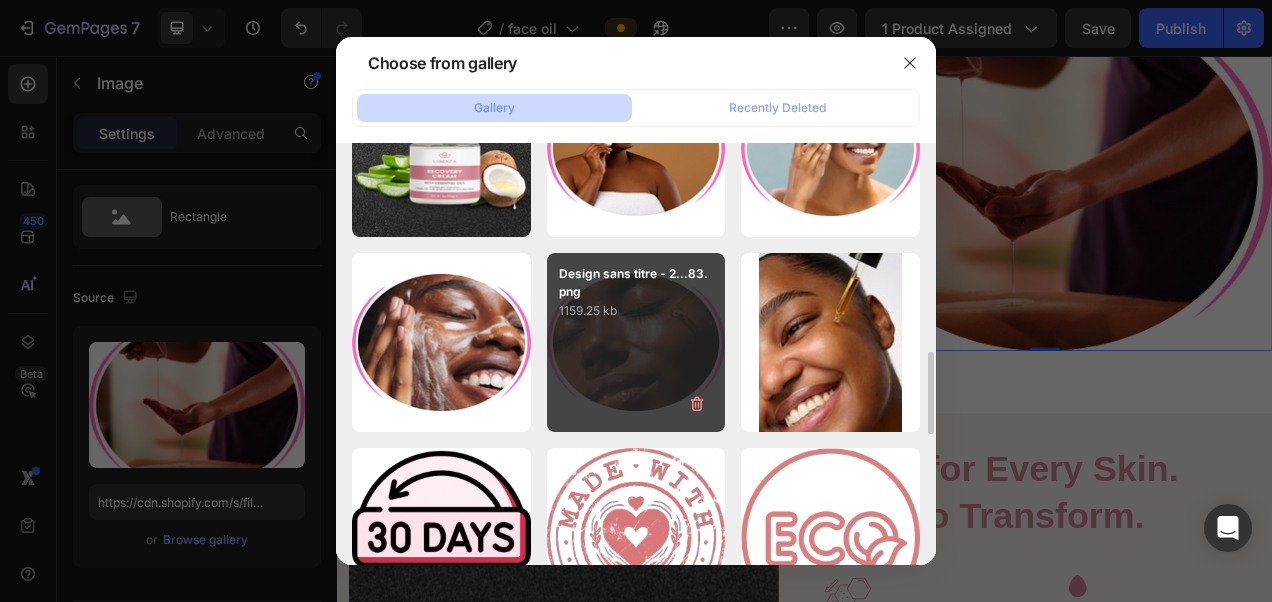 click on "Design sans titre - 2...83.png" at bounding box center [636, 283] 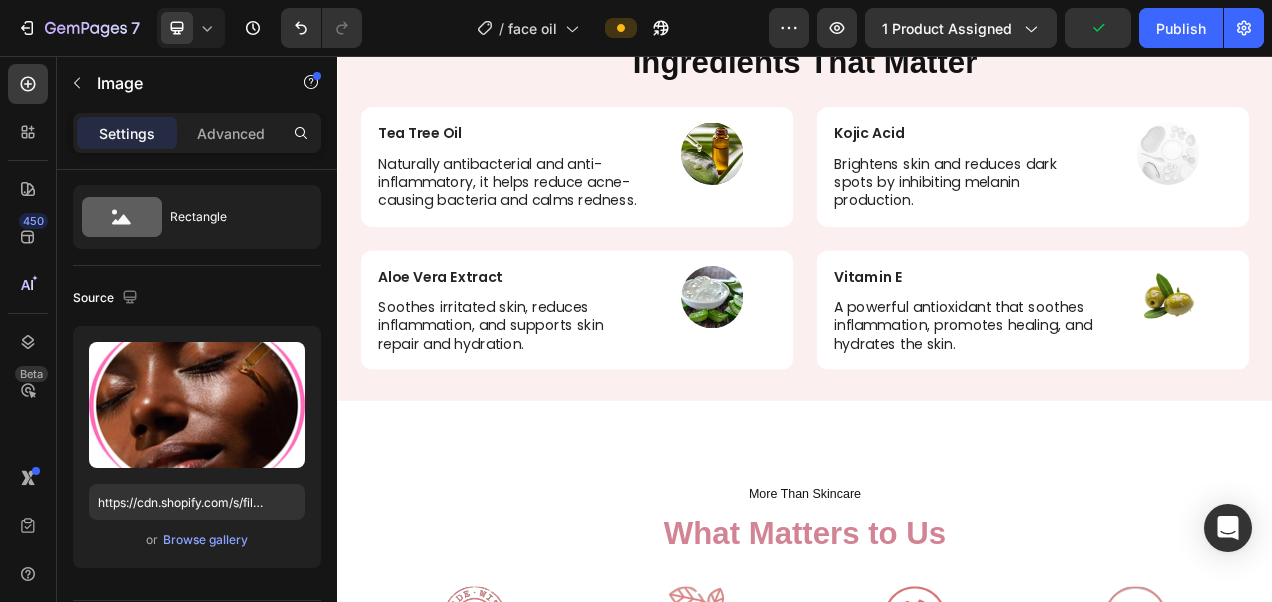 scroll, scrollTop: 3836, scrollLeft: 0, axis: vertical 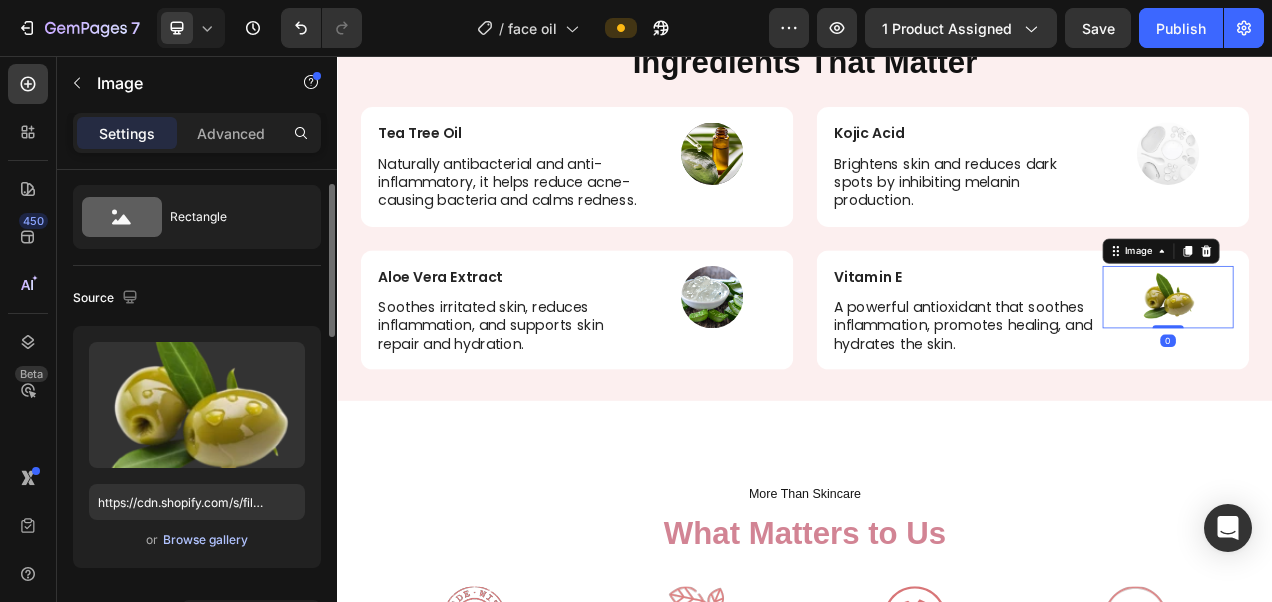 click on "Browse gallery" at bounding box center (205, 540) 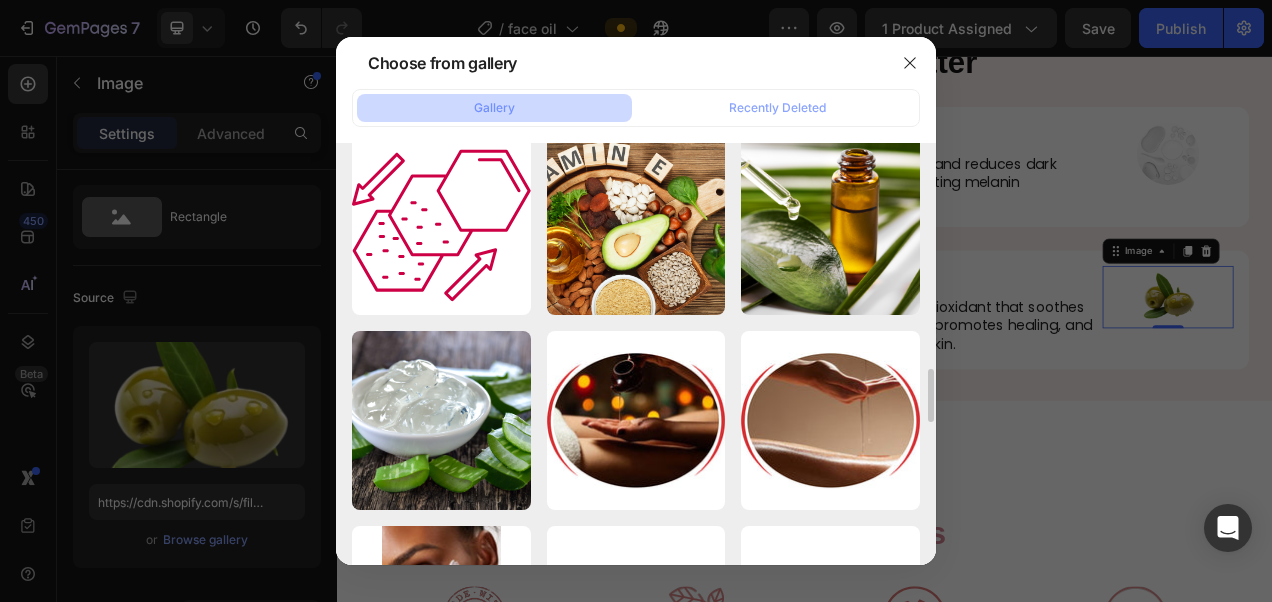 scroll, scrollTop: 1774, scrollLeft: 0, axis: vertical 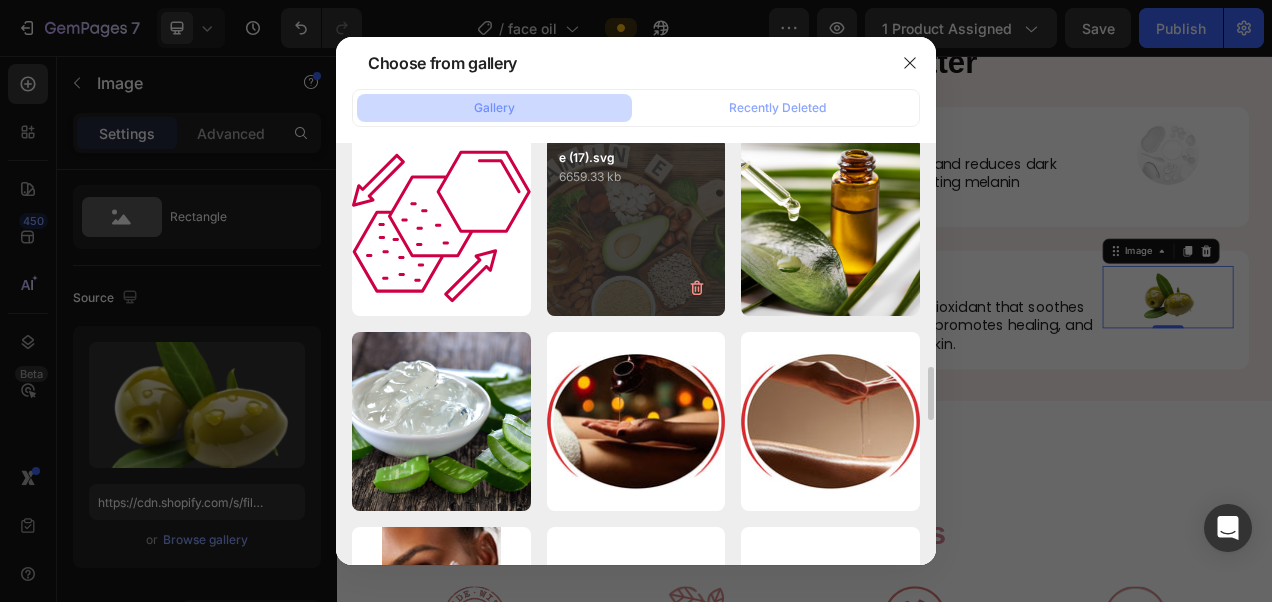 click on "e (17).svg 6659.33 kb" at bounding box center [636, 226] 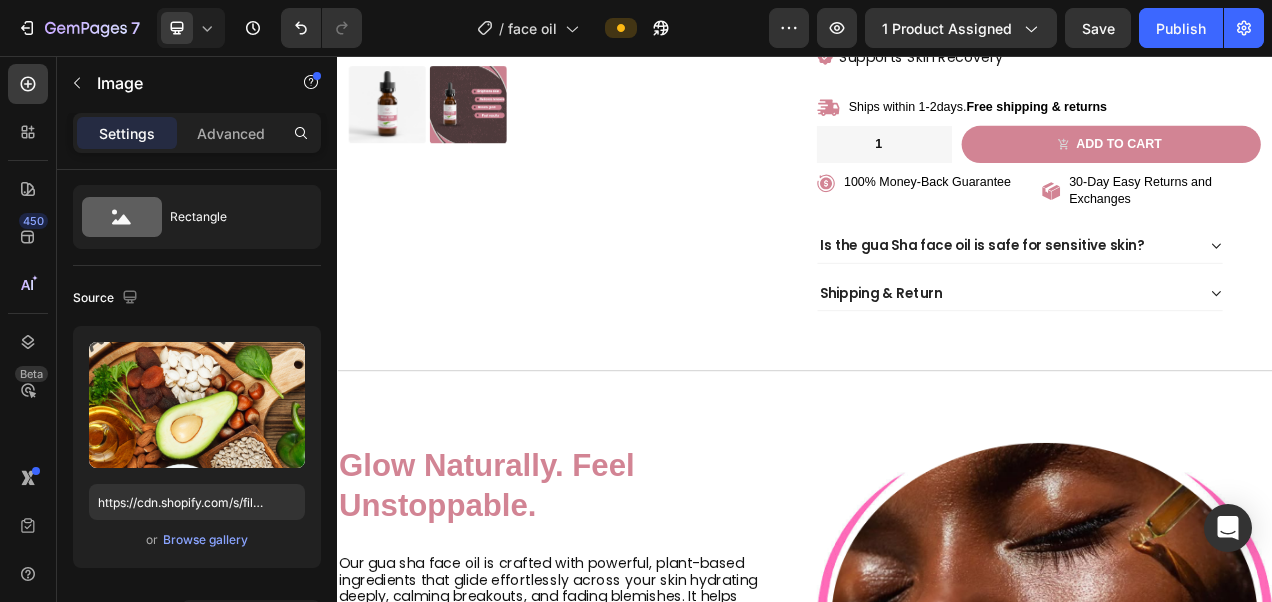 scroll, scrollTop: 554, scrollLeft: 0, axis: vertical 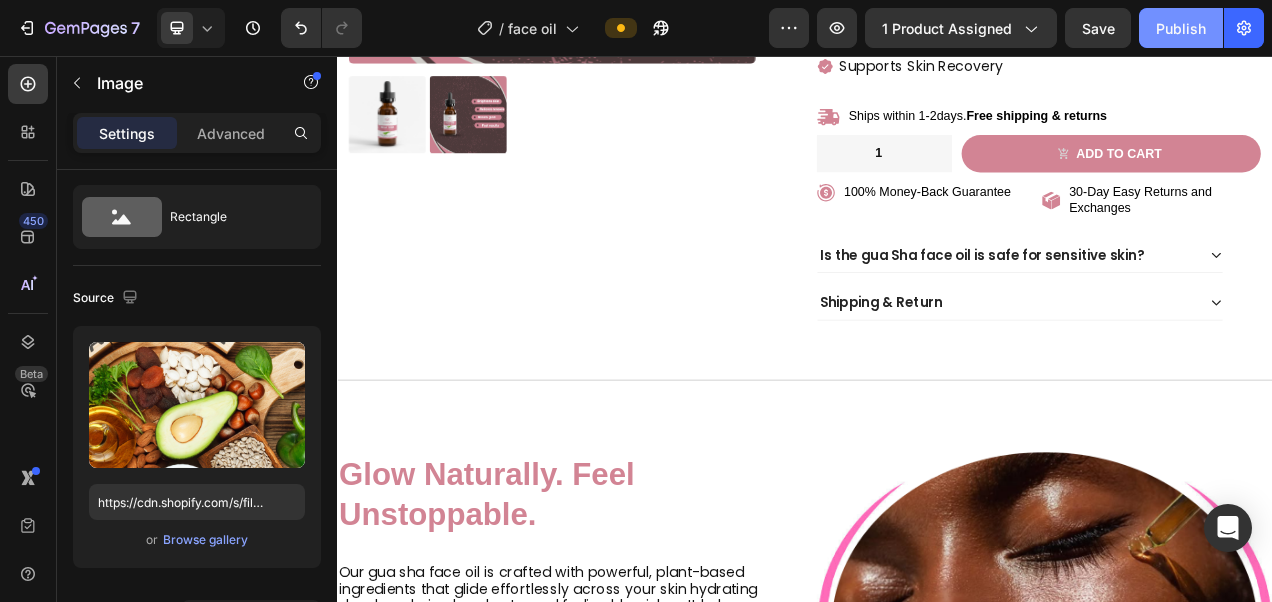 click on "Publish" at bounding box center [1181, 28] 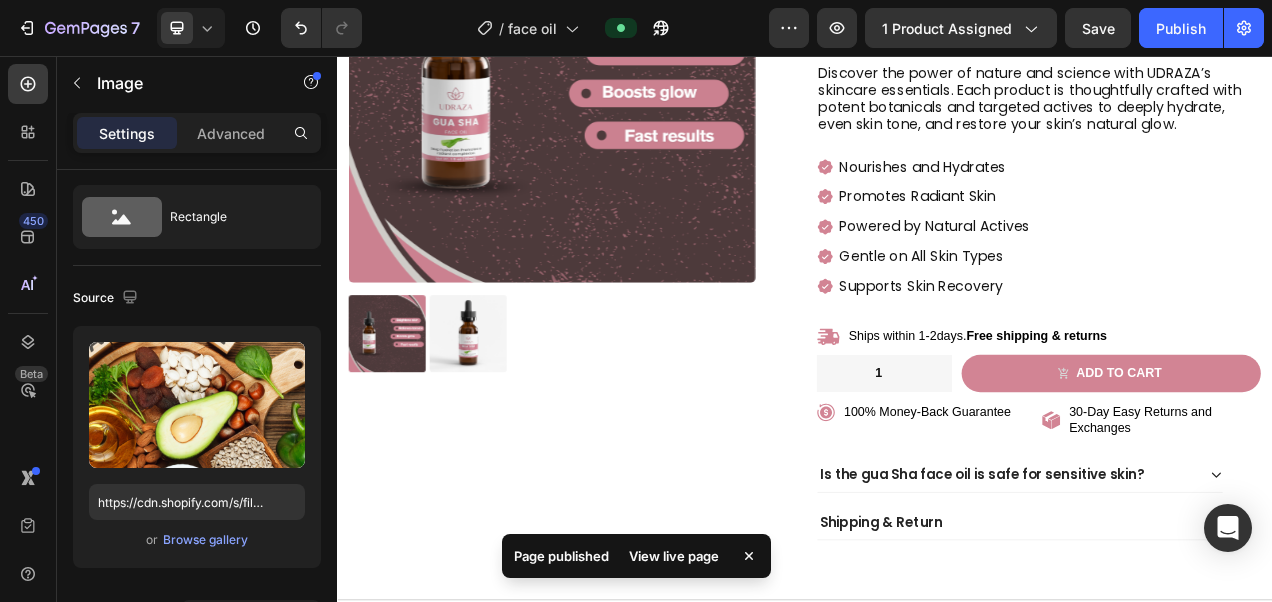 scroll, scrollTop: 0, scrollLeft: 0, axis: both 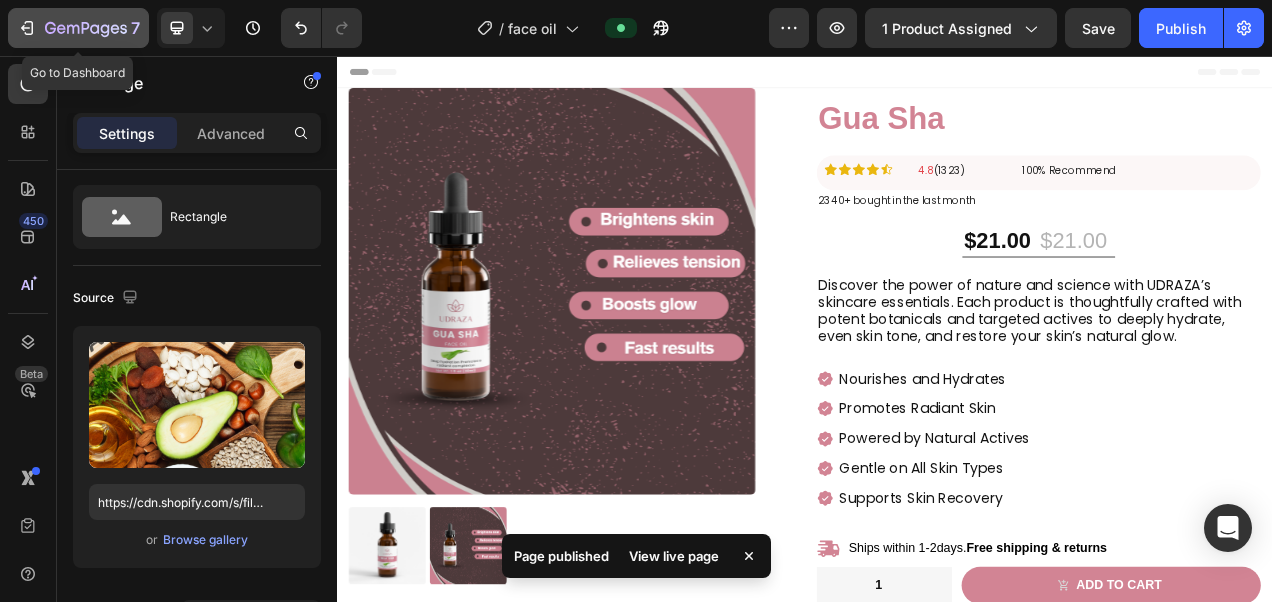 click on "7" at bounding box center (78, 28) 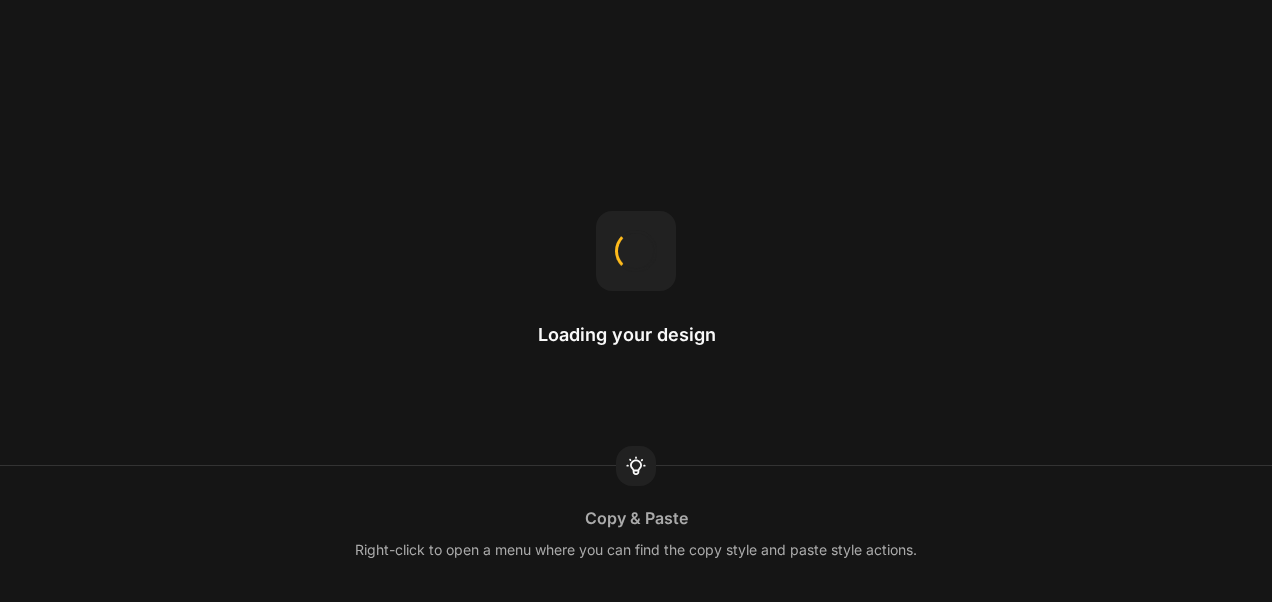 scroll, scrollTop: 0, scrollLeft: 0, axis: both 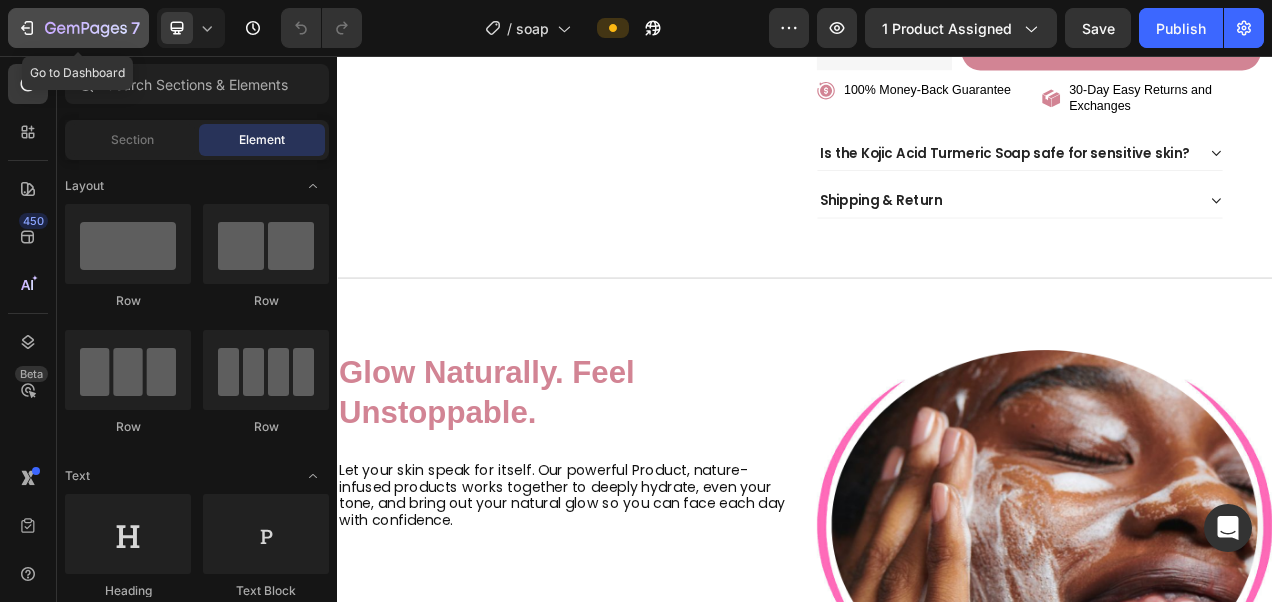 click on "7" 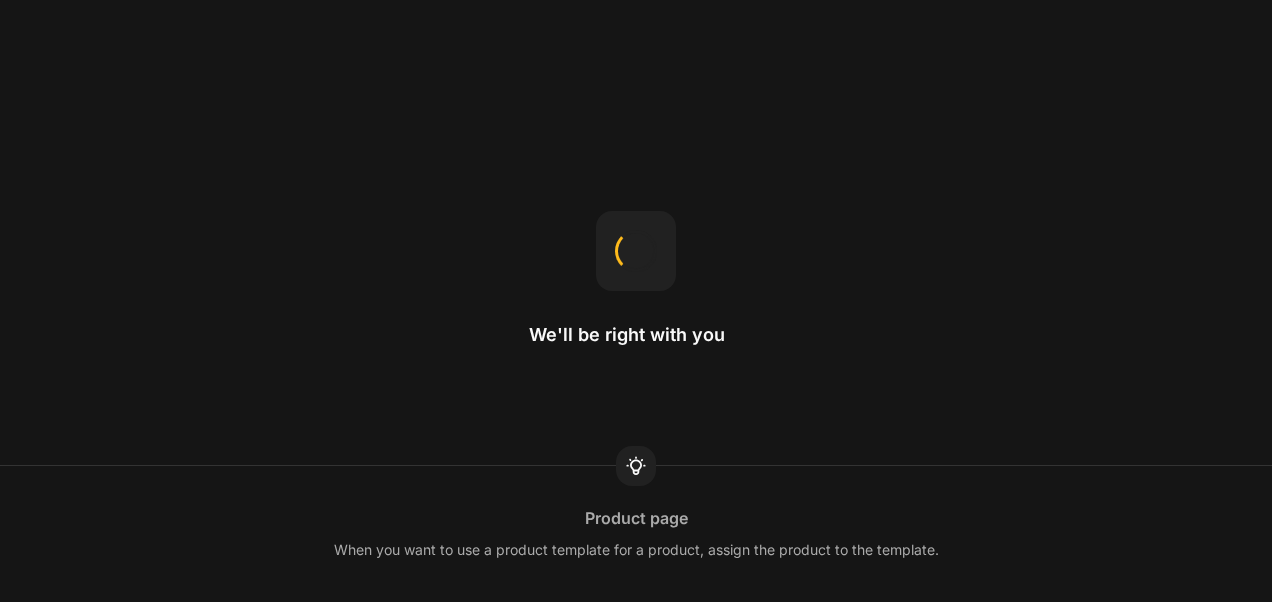 scroll, scrollTop: 0, scrollLeft: 0, axis: both 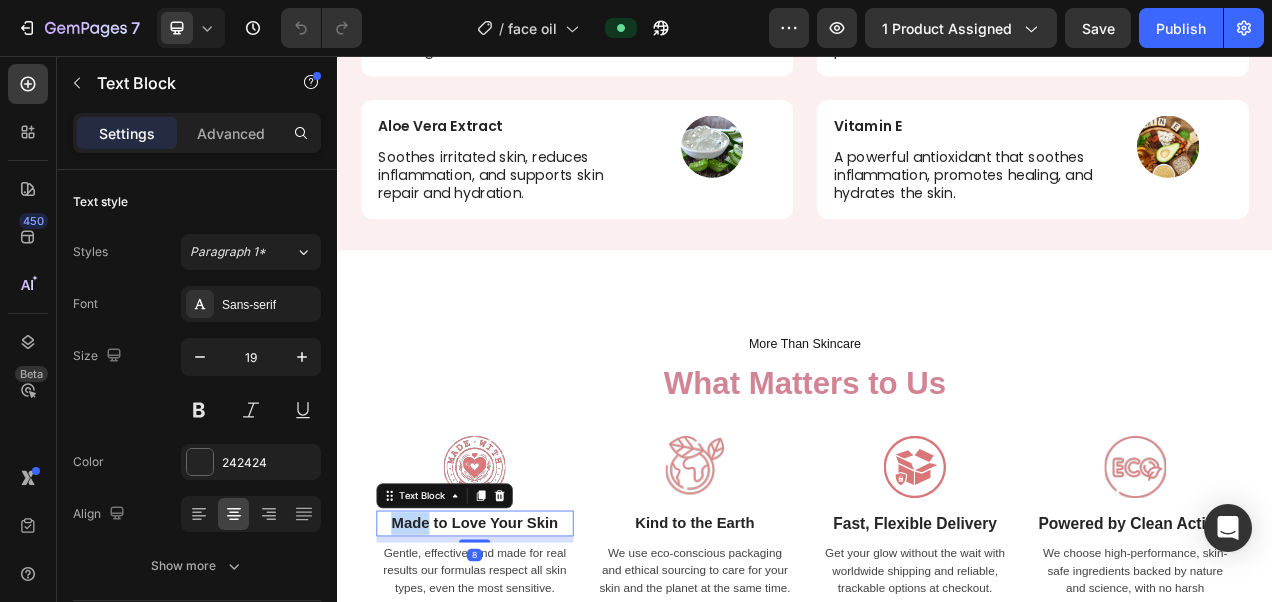 click on "Made to Love Your Skin" at bounding box center [513, 655] 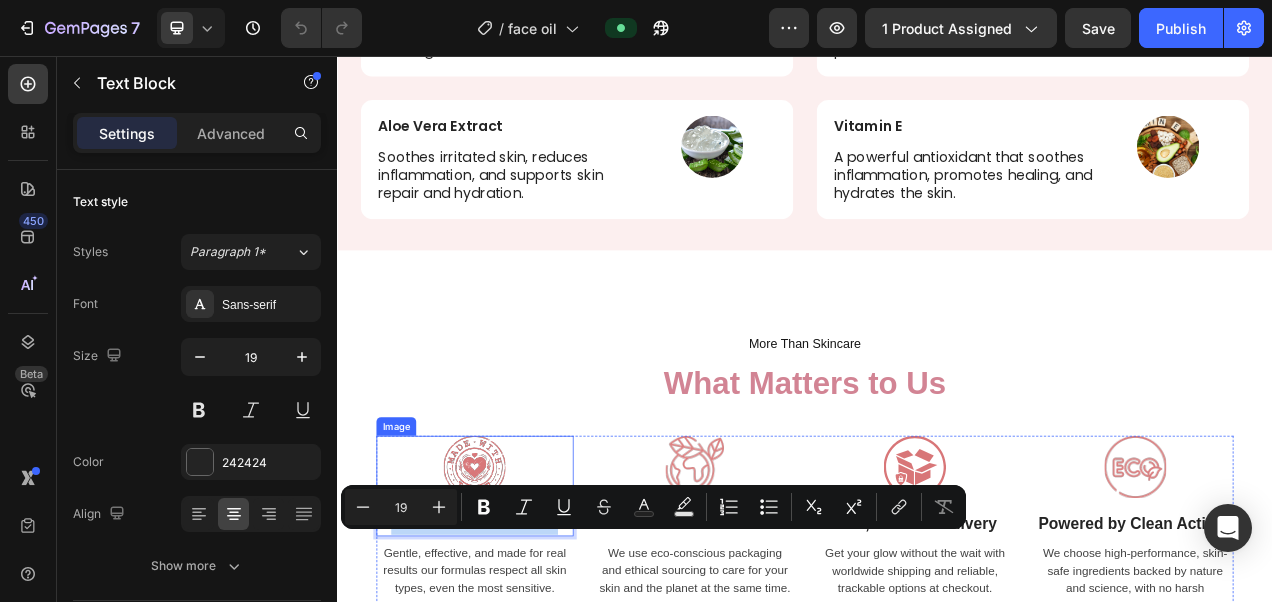 click at bounding box center [513, 583] 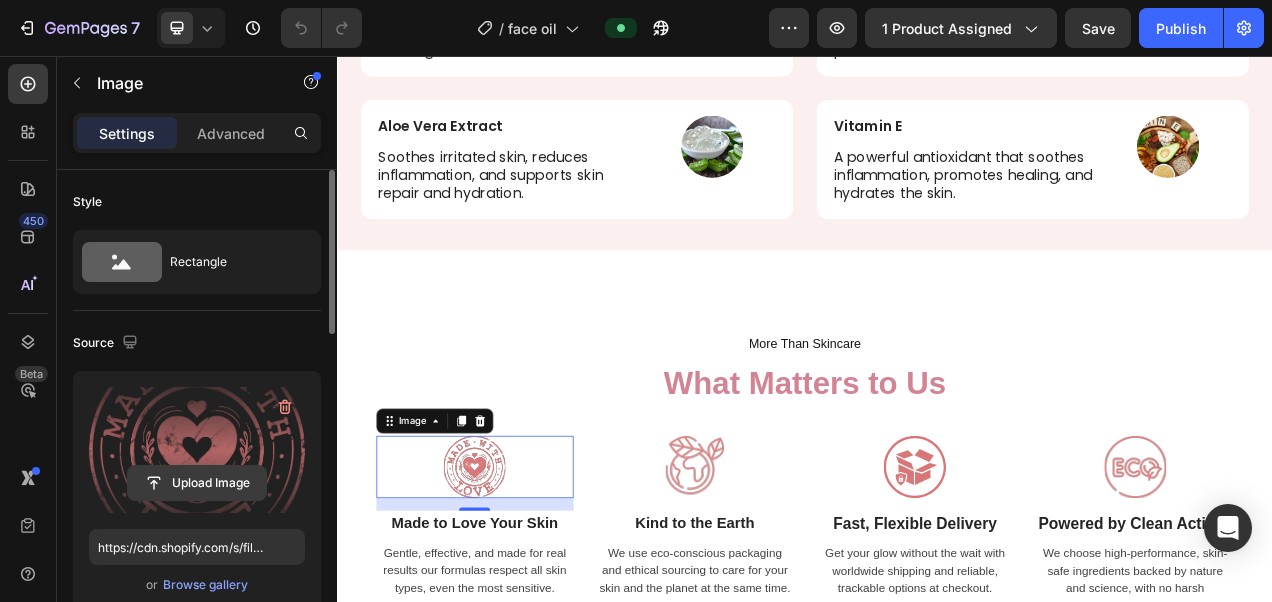 click 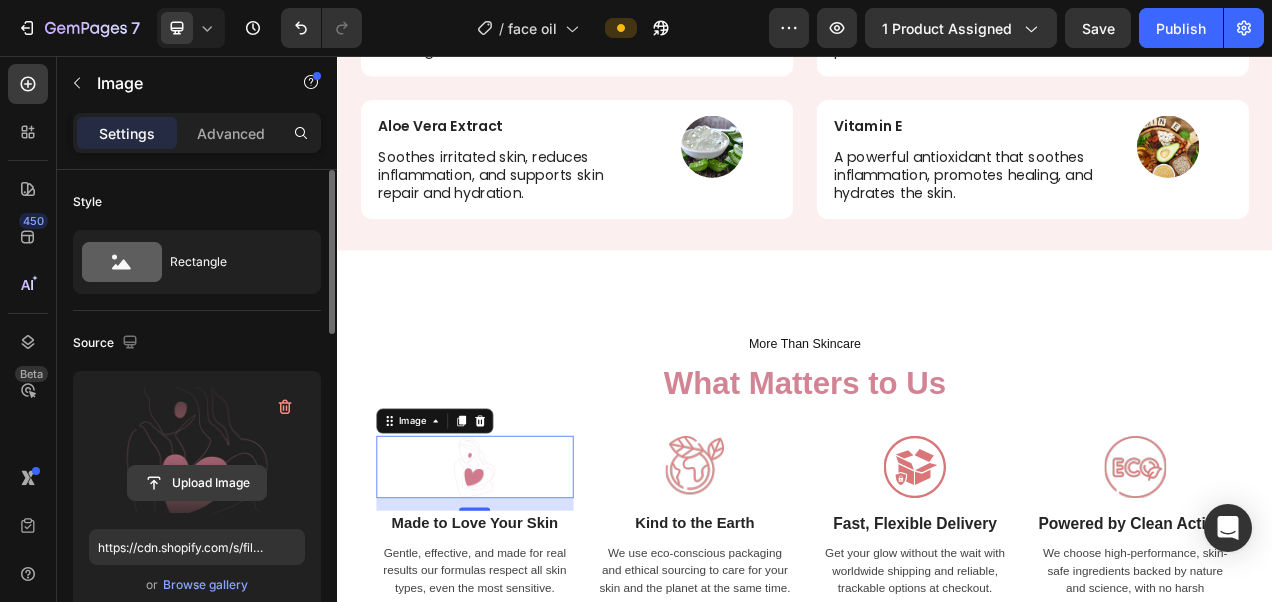 click 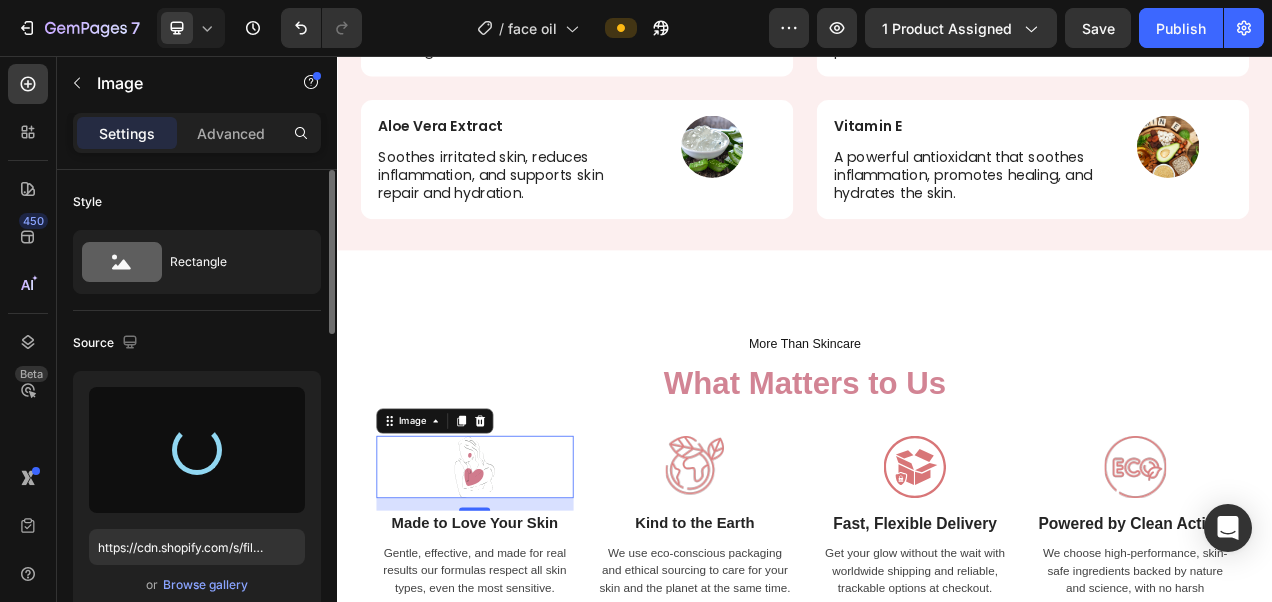 type on "https://cdn.shopify.com/s/files/1/0947/8199/7354/files/gempages_578038881815888572-195b7ca9-355d-4951-8811-ad4004711f81.svg" 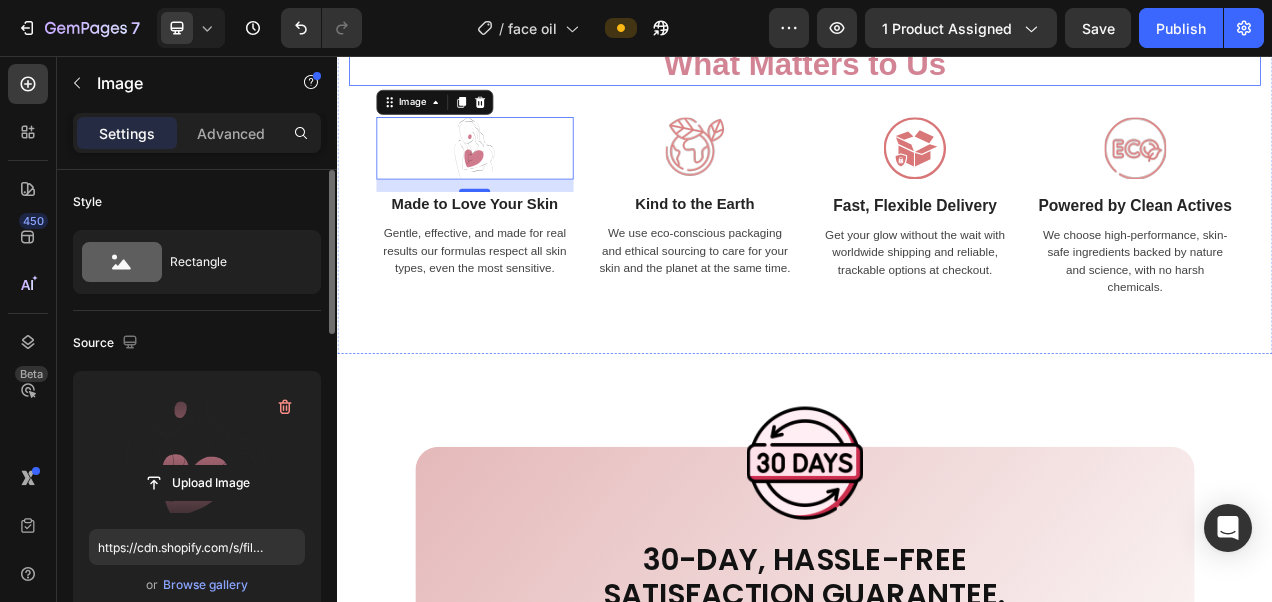 scroll, scrollTop: 3604, scrollLeft: 0, axis: vertical 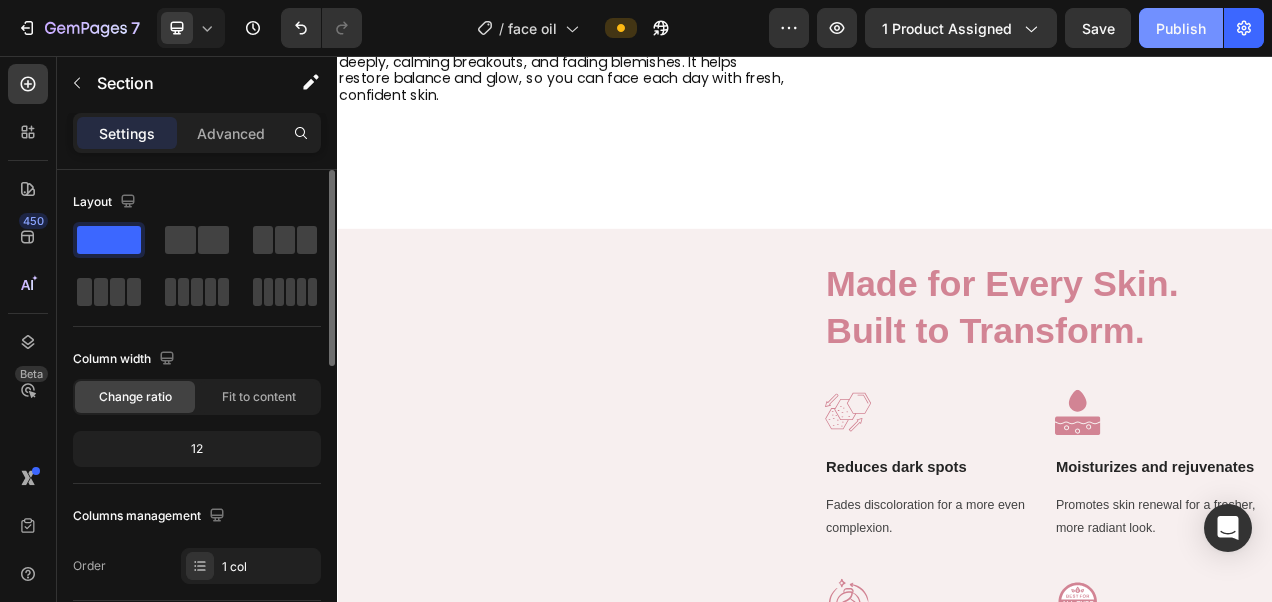 click on "Publish" 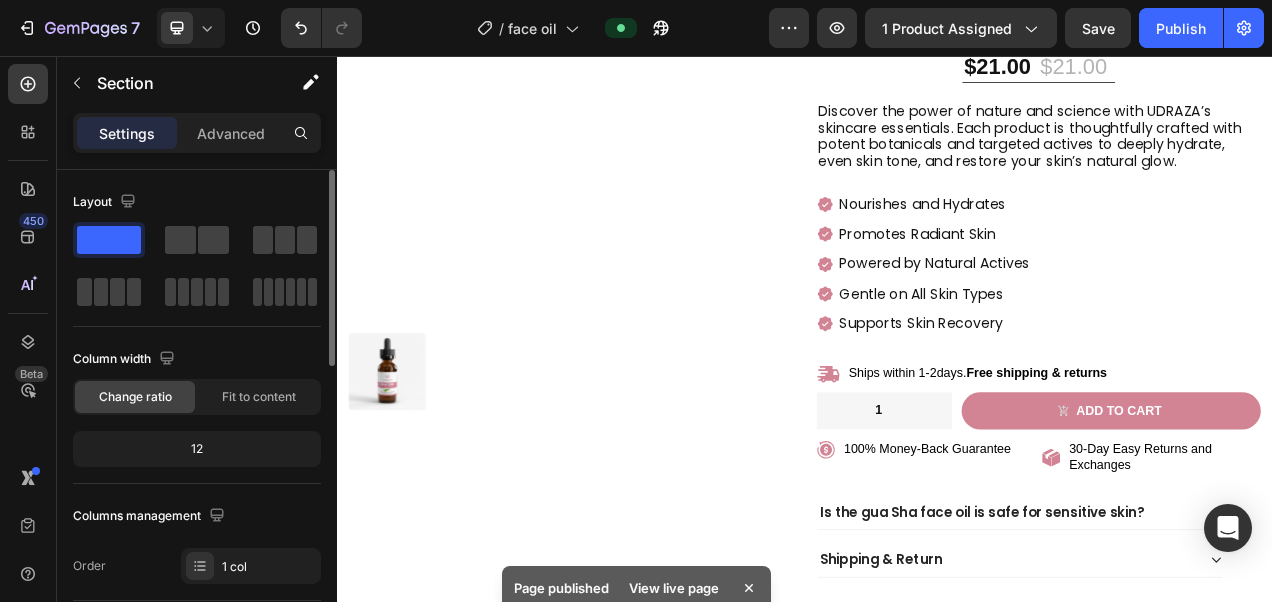 scroll, scrollTop: 0, scrollLeft: 0, axis: both 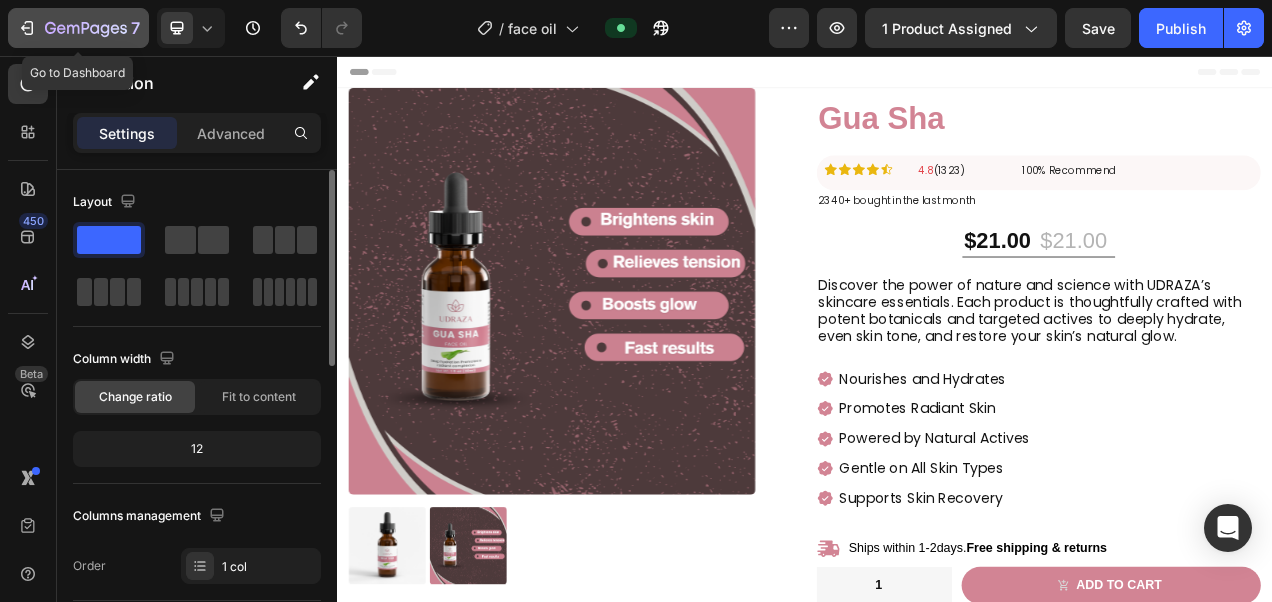 click 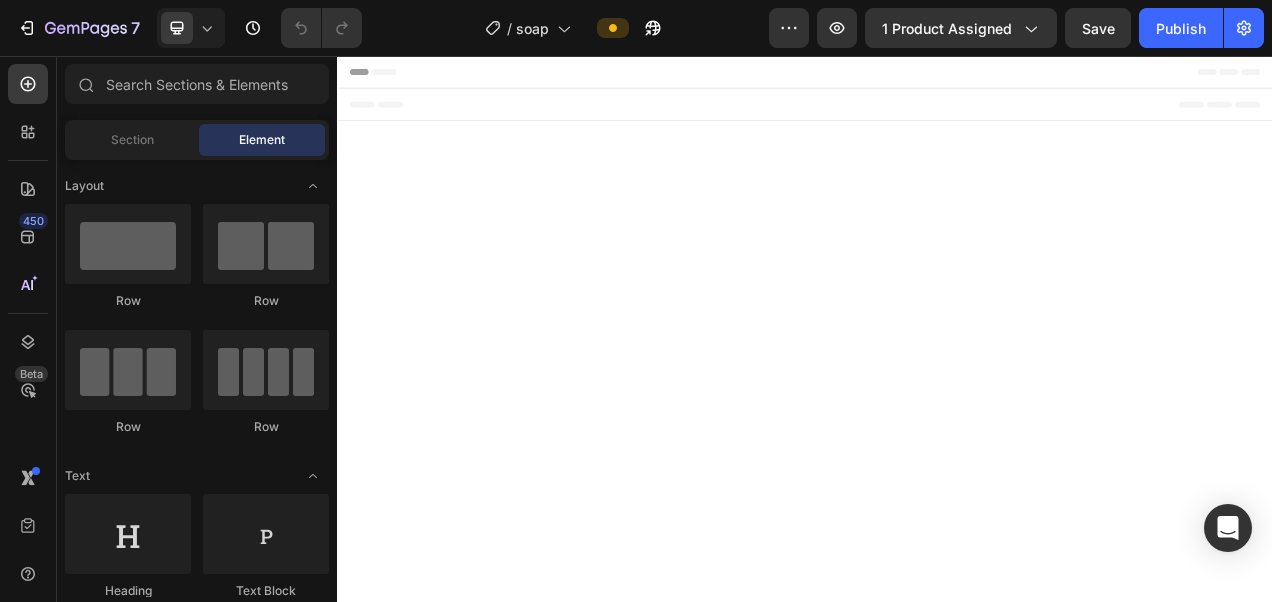 scroll, scrollTop: 0, scrollLeft: 0, axis: both 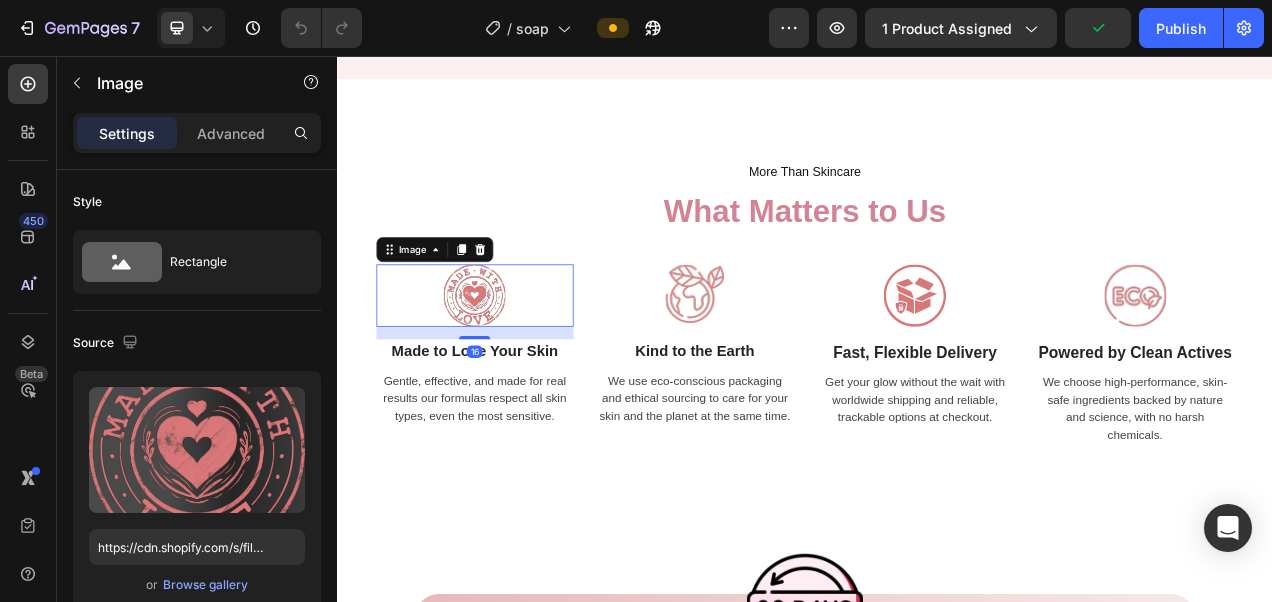 click at bounding box center (513, 363) 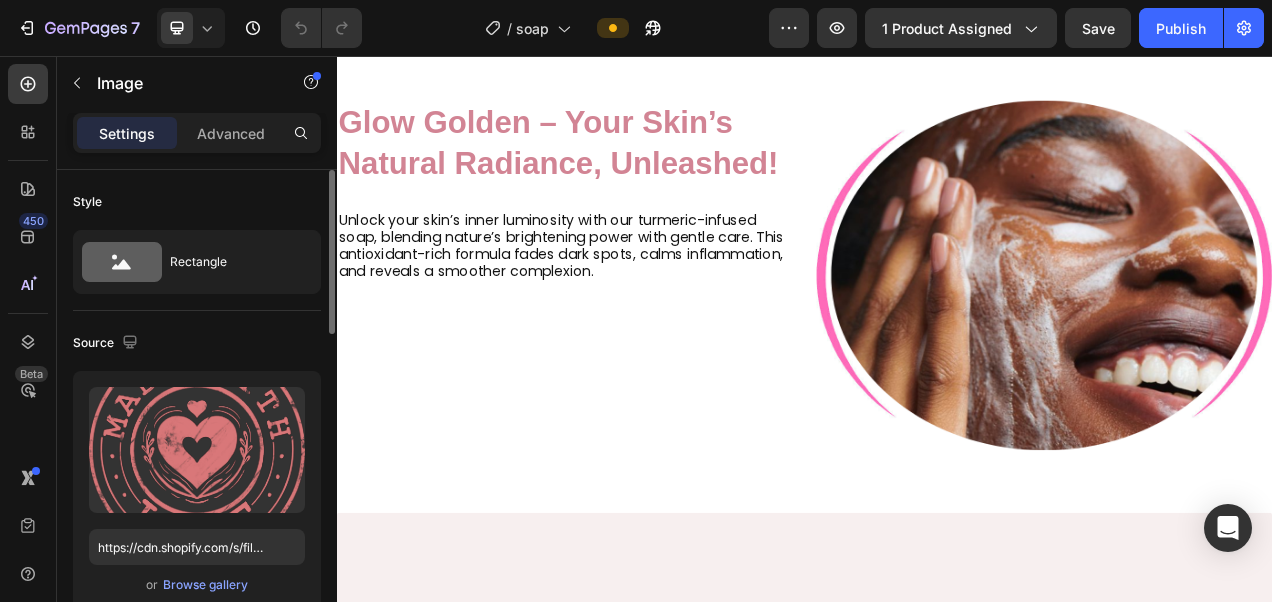 scroll, scrollTop: 628, scrollLeft: 0, axis: vertical 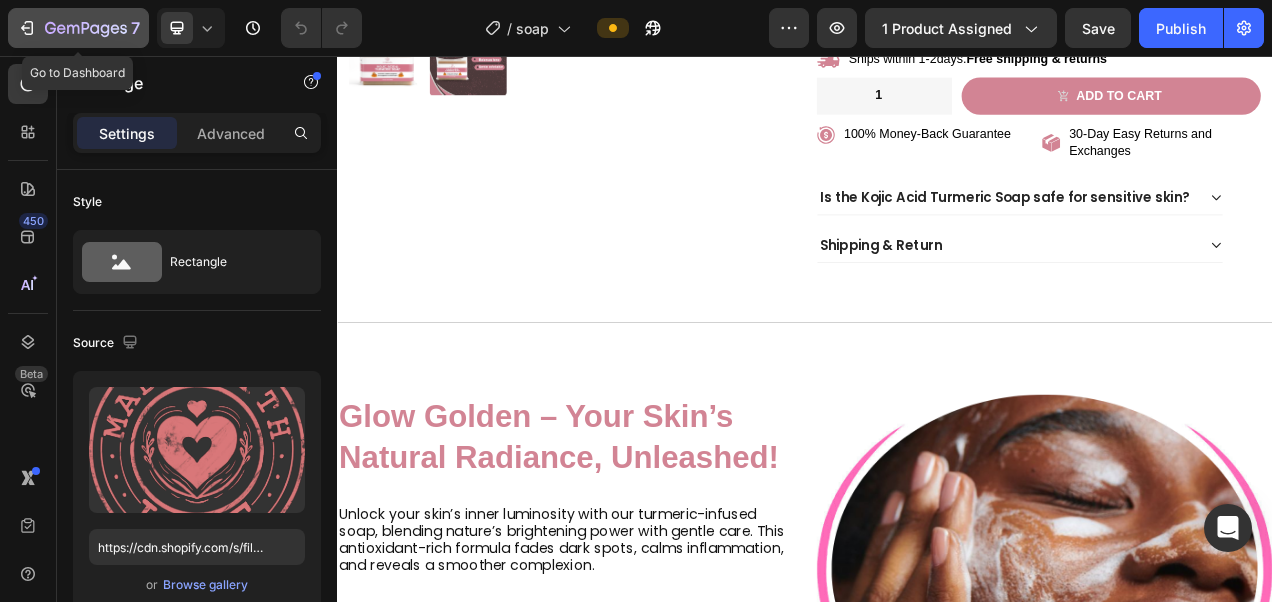 click 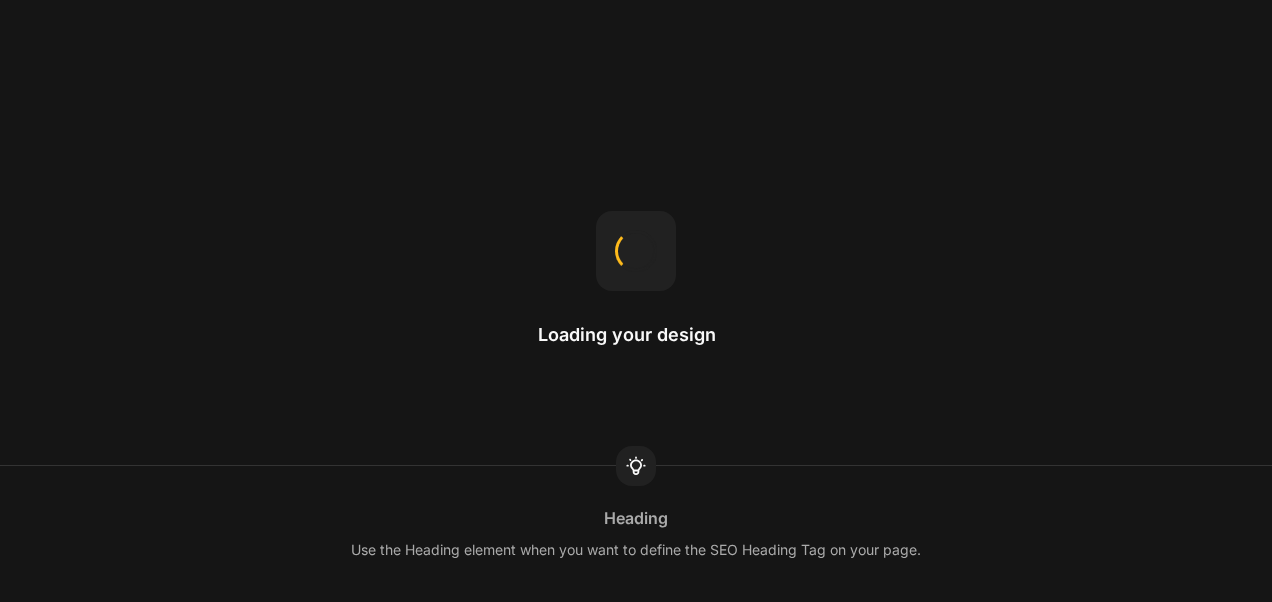 scroll, scrollTop: 0, scrollLeft: 0, axis: both 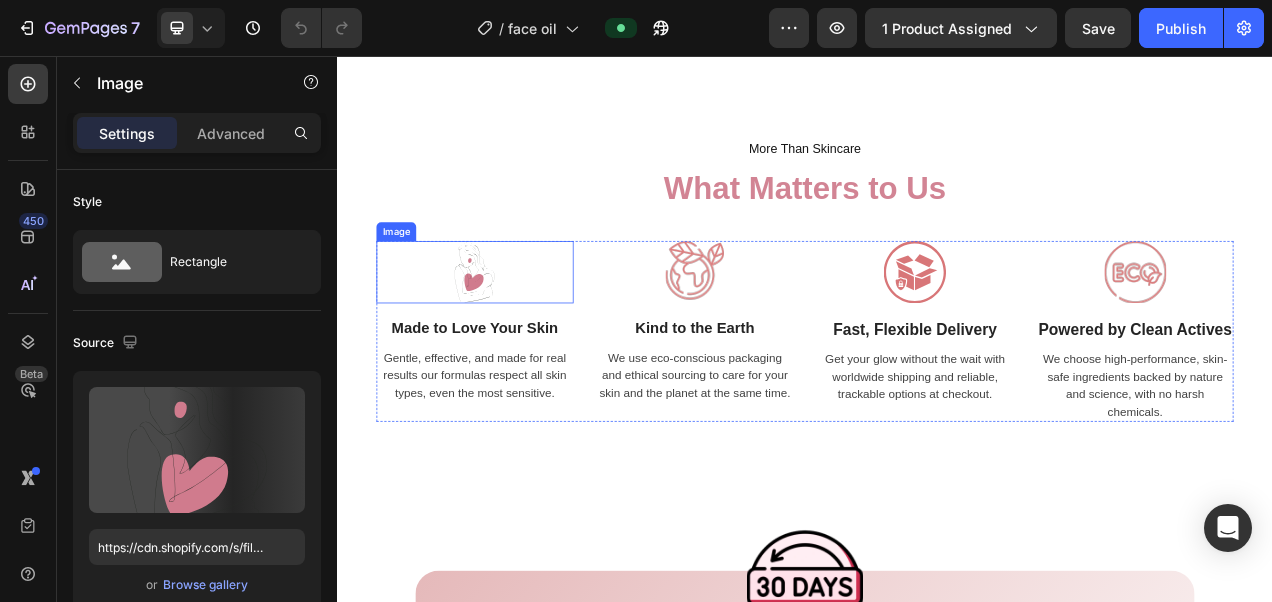 click at bounding box center [513, 333] 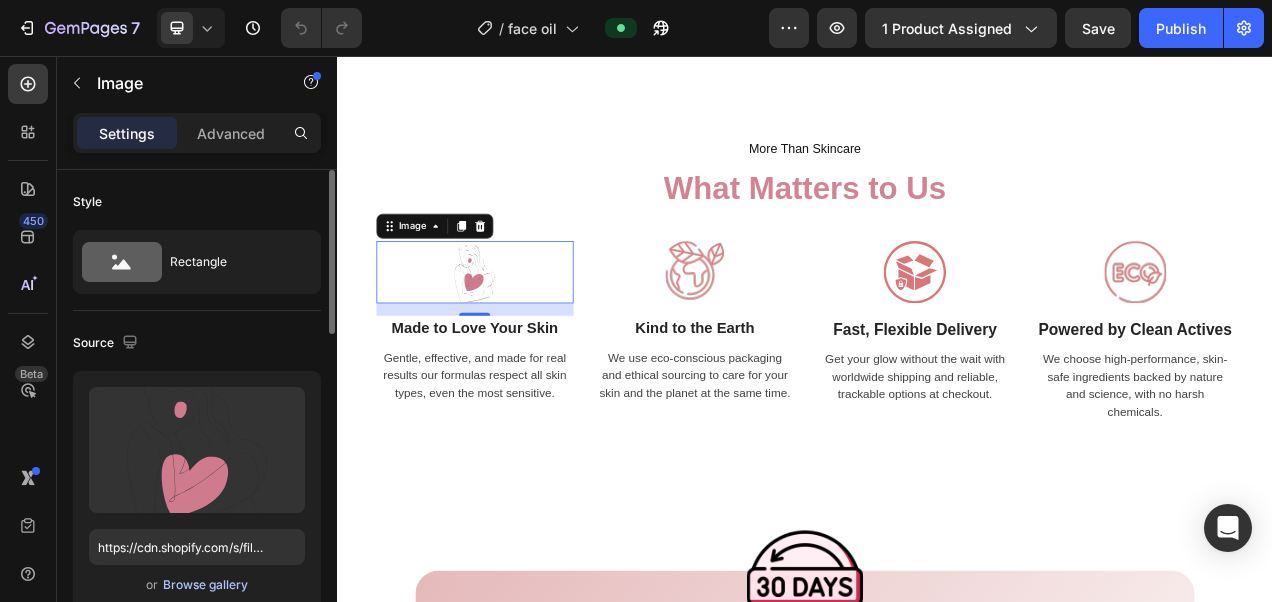 click on "Browse gallery" at bounding box center (205, 585) 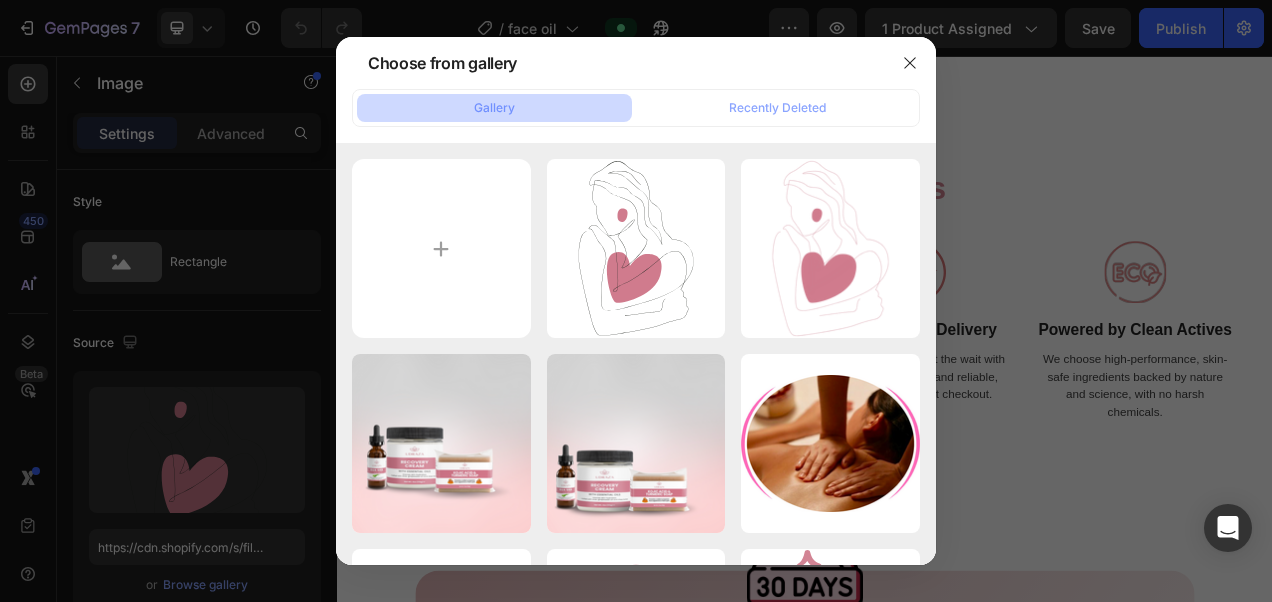 click at bounding box center (636, 301) 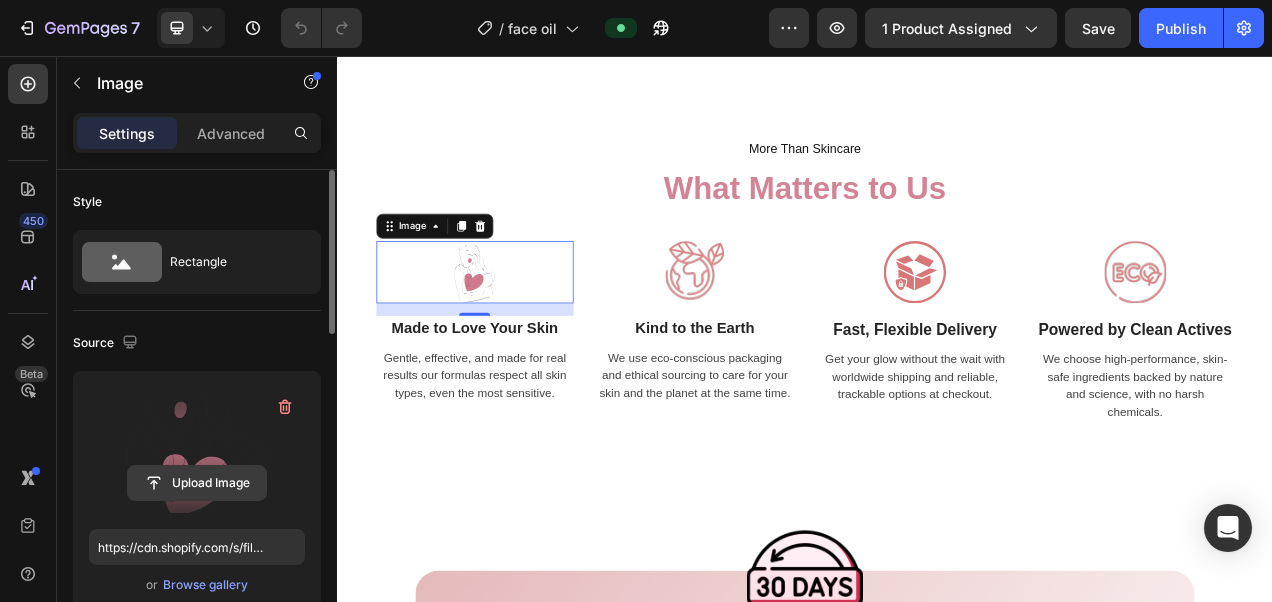 click 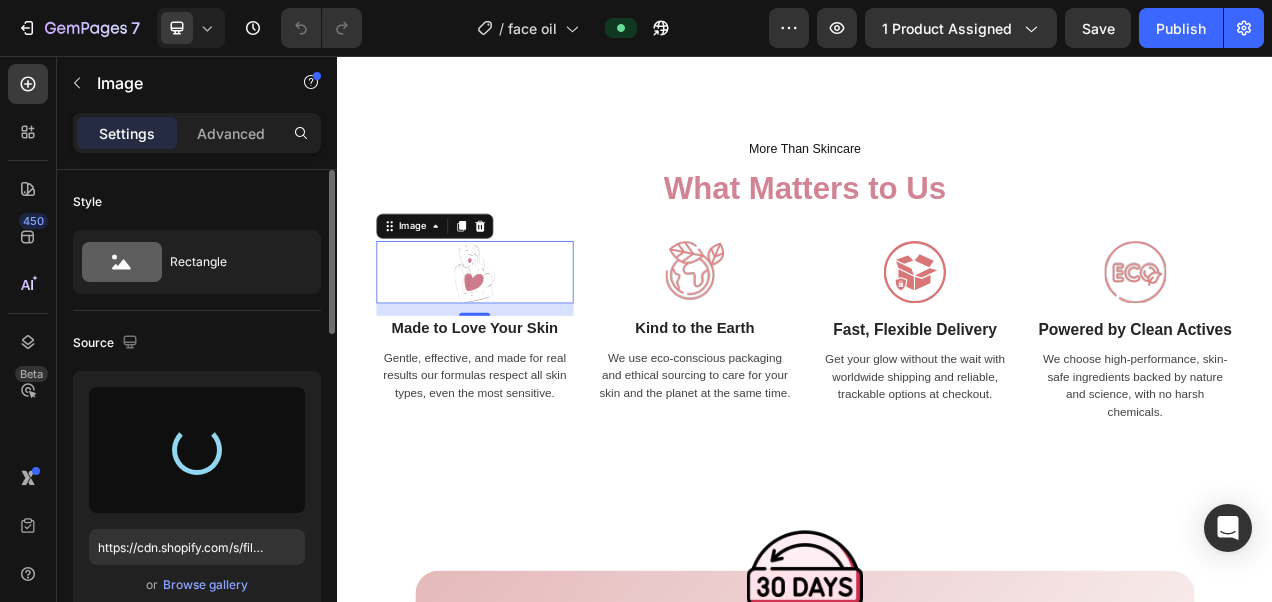 type on "https://cdn.shopify.com/s/files/1/0947/8199/7354/files/gempages_578038881815888572-c294f5ba-66fa-4fc8-ae7a-e134e44eecb3.svg" 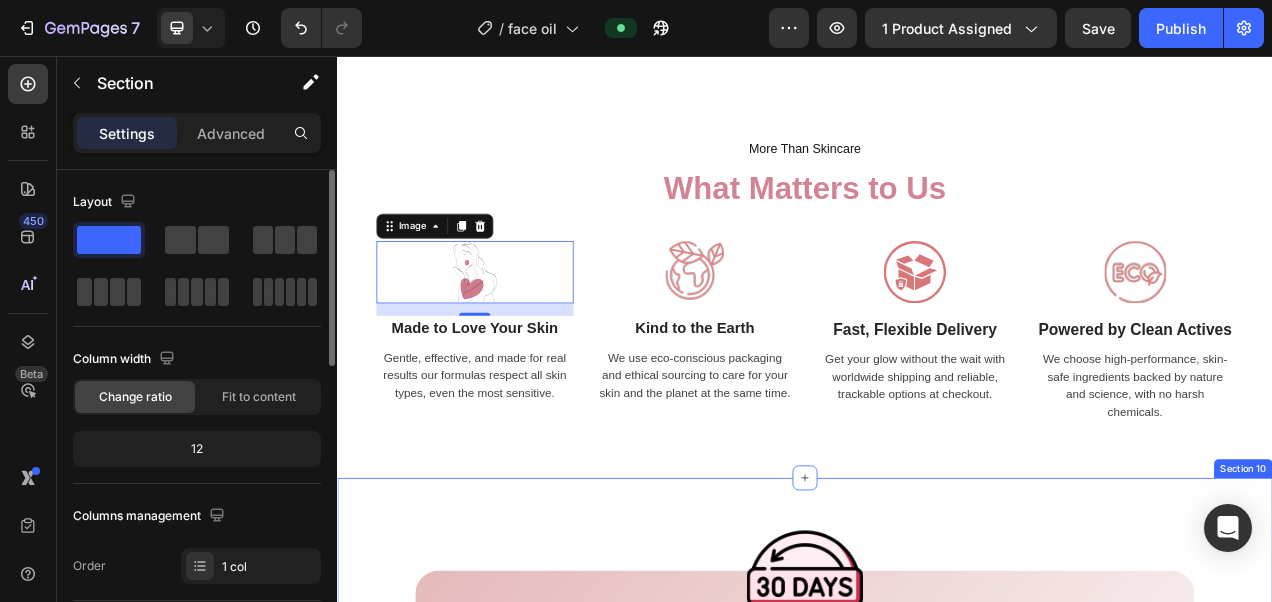 click on "Image 30-day, hassle-free satisfaction guarantee. Heading We are dedicated to delivering innovative and effective skincare solutions, ensuring you achieve visible results without compromise.   Our products are crafted for beauty enthusiasts seeking a simple, hassle-free routine, so you can focus on what truly brings you joy. Reveal your radiance with confidence, backed by our 100% satisfaction guarantee. Text Block shop now Button Row Row Section 10" at bounding box center (937, 948) 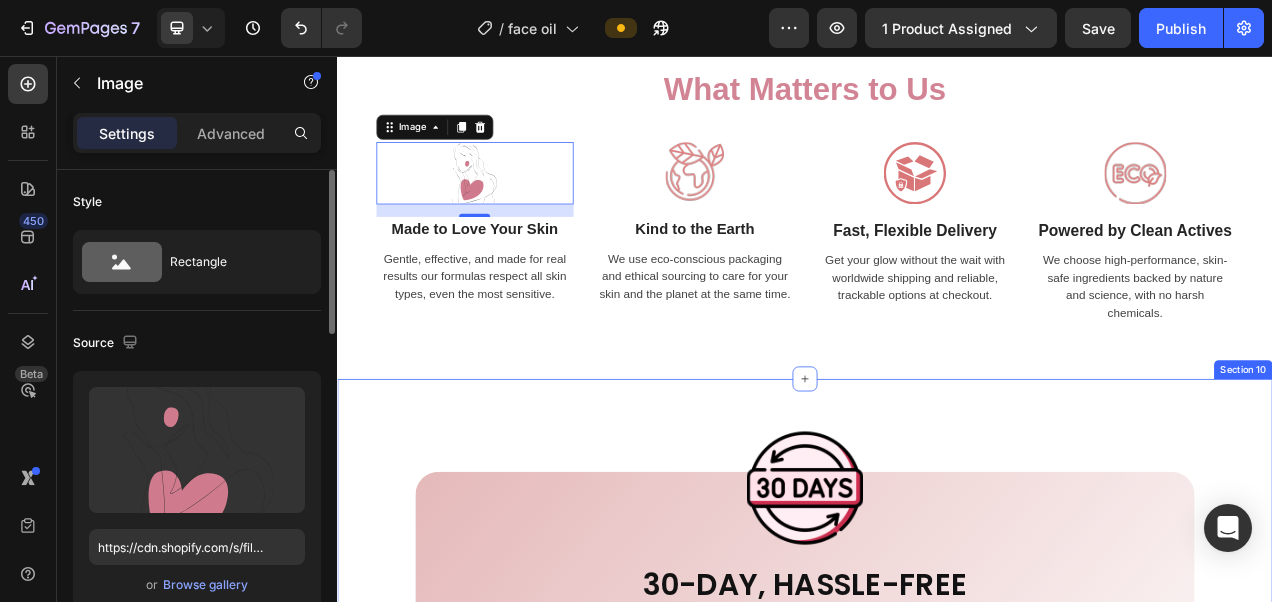 scroll, scrollTop: 4428, scrollLeft: 0, axis: vertical 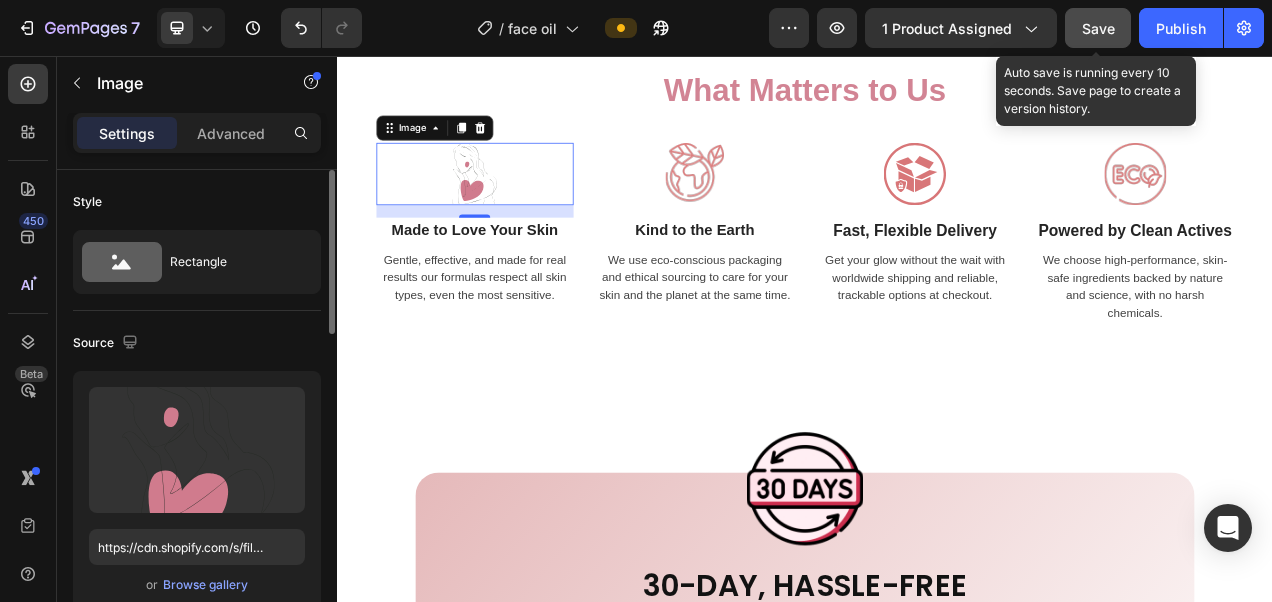 click on "Save" at bounding box center (1098, 28) 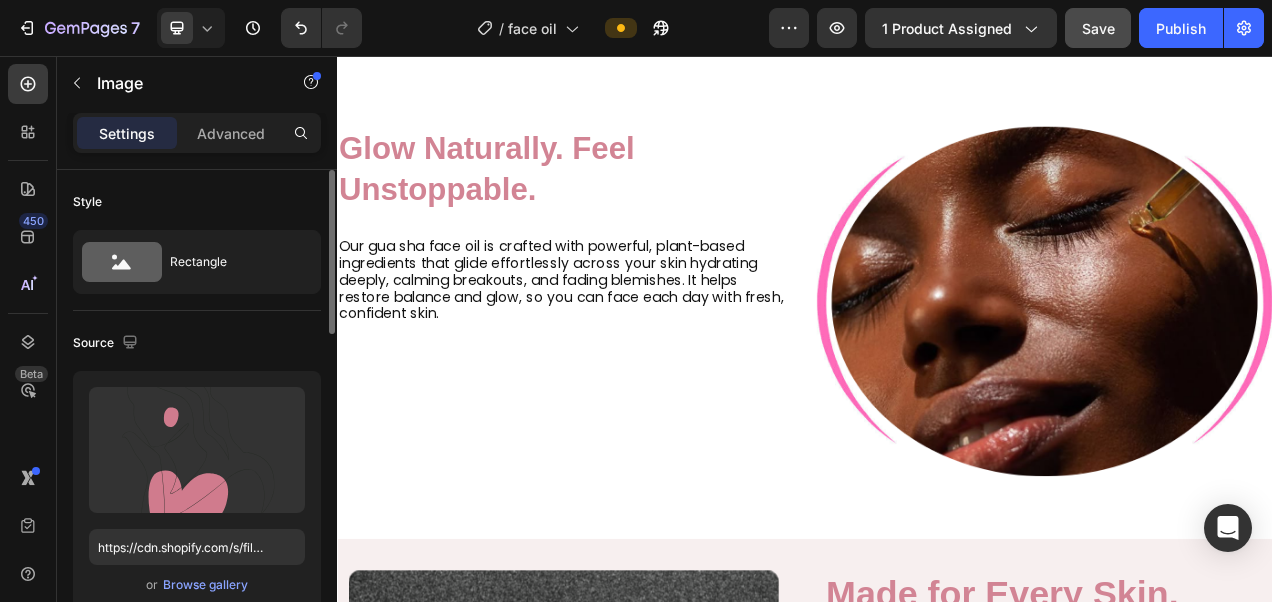 scroll, scrollTop: 969, scrollLeft: 0, axis: vertical 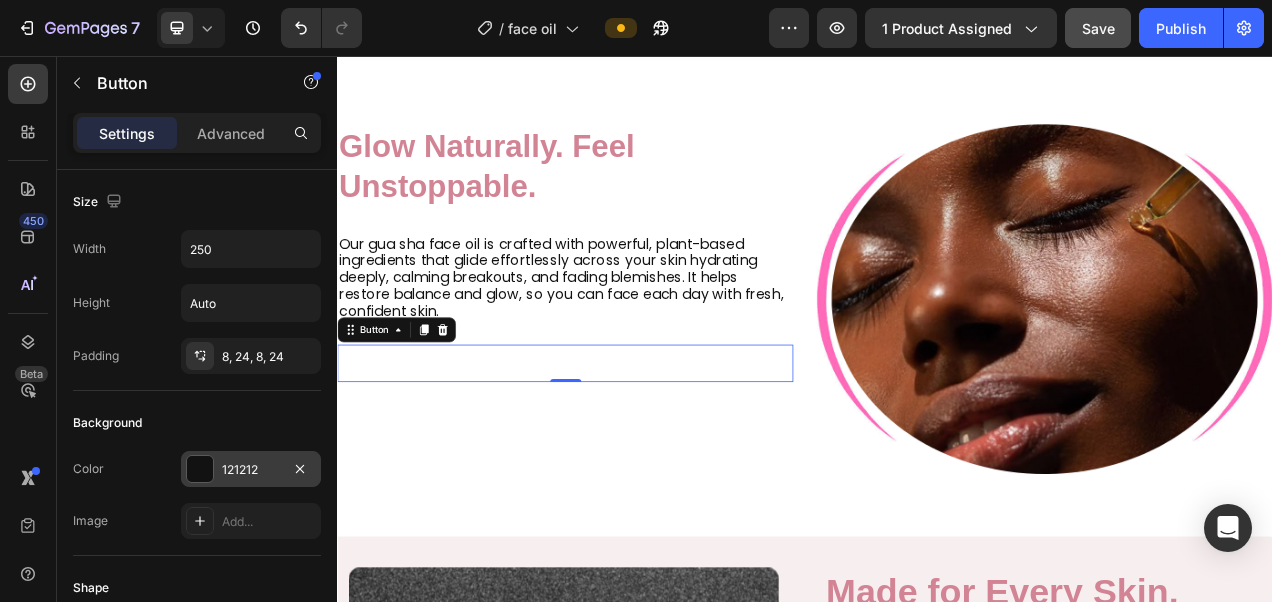 click on "121212" at bounding box center (251, 470) 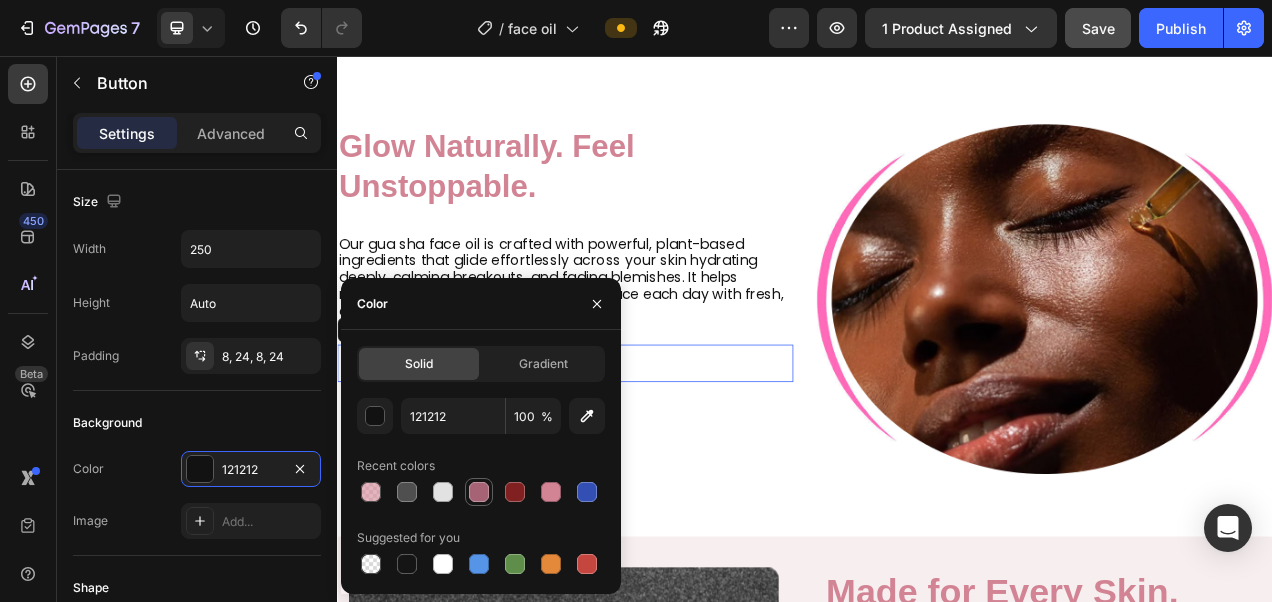 click at bounding box center (479, 492) 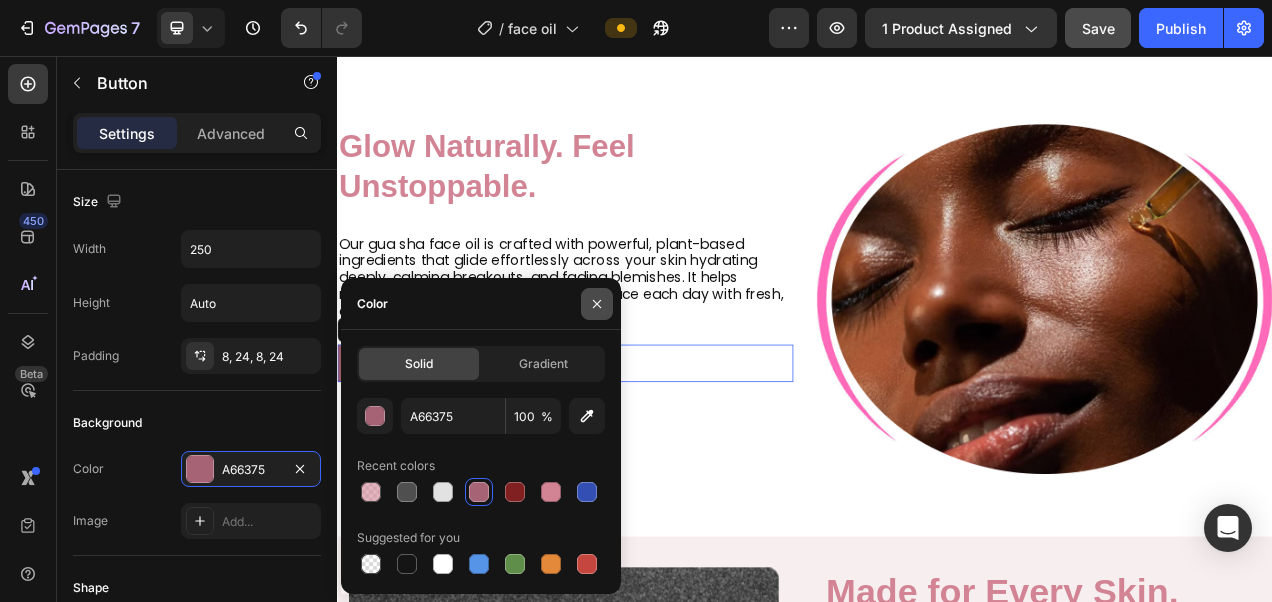 click 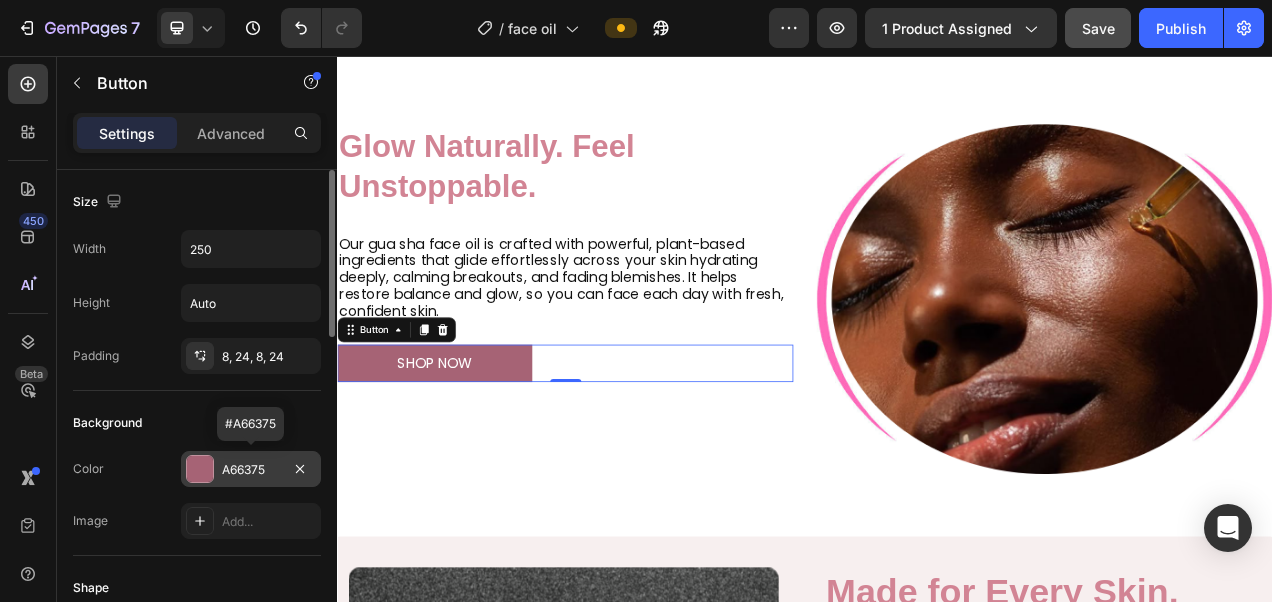 click on "A66375" at bounding box center (251, 470) 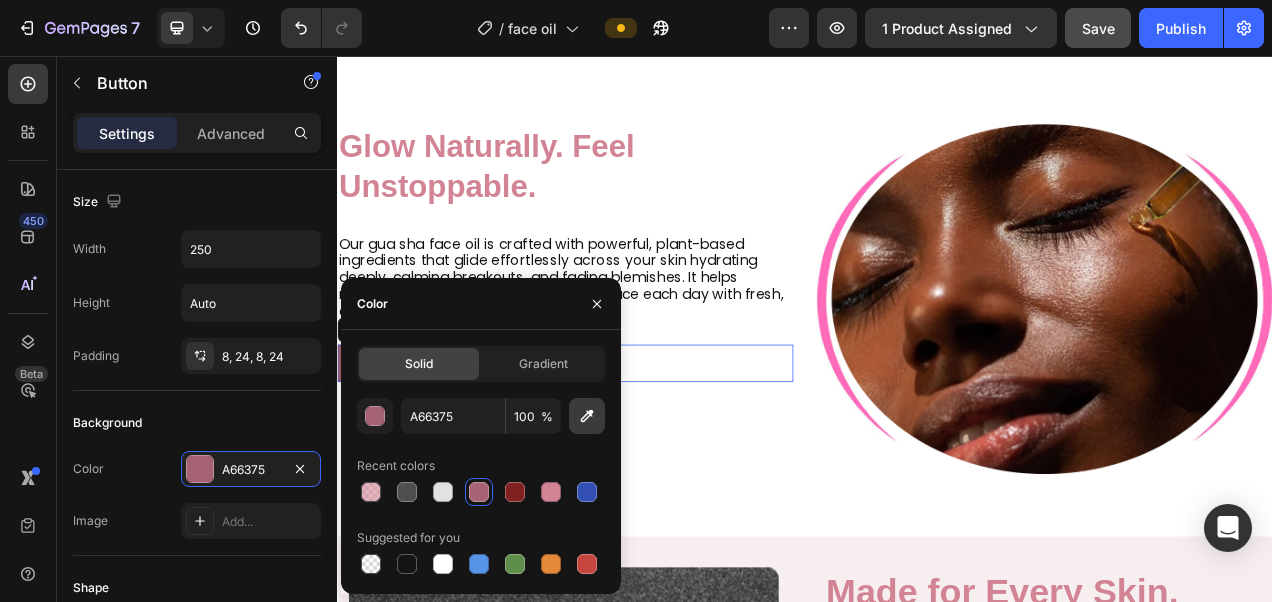 click 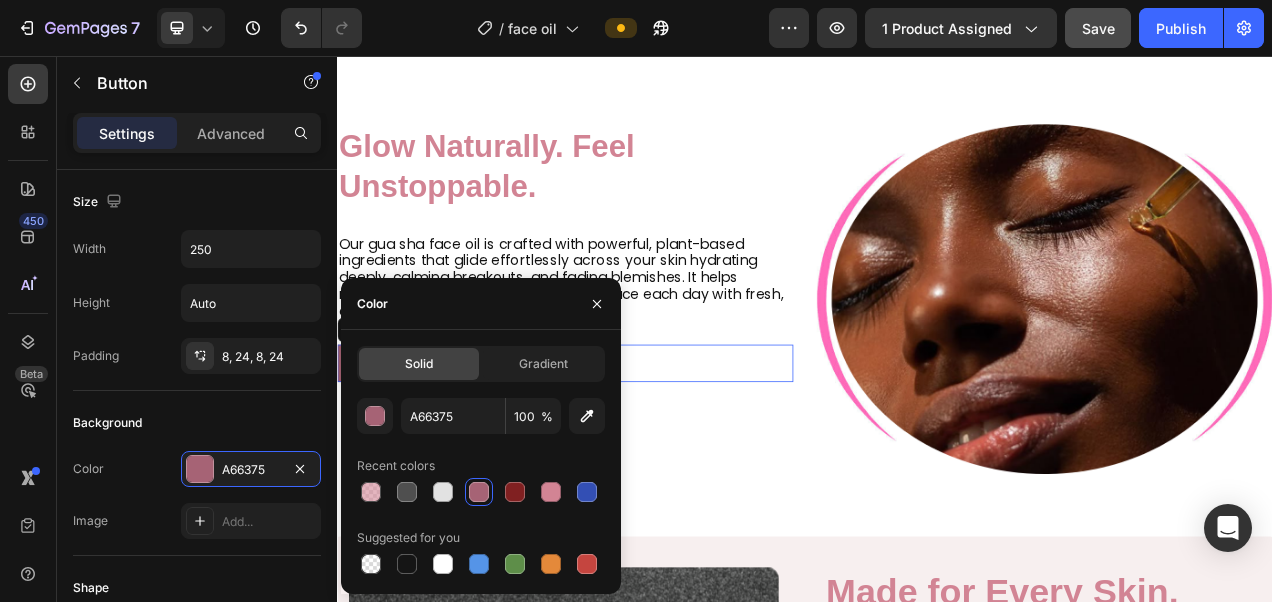 type on "D28494" 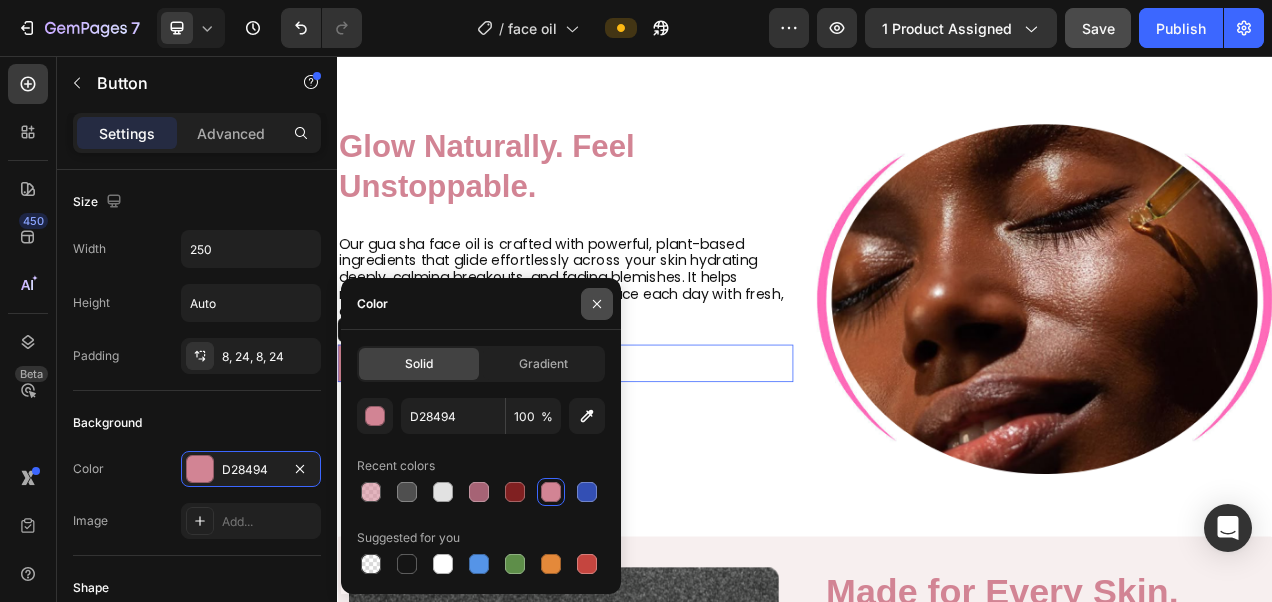 click 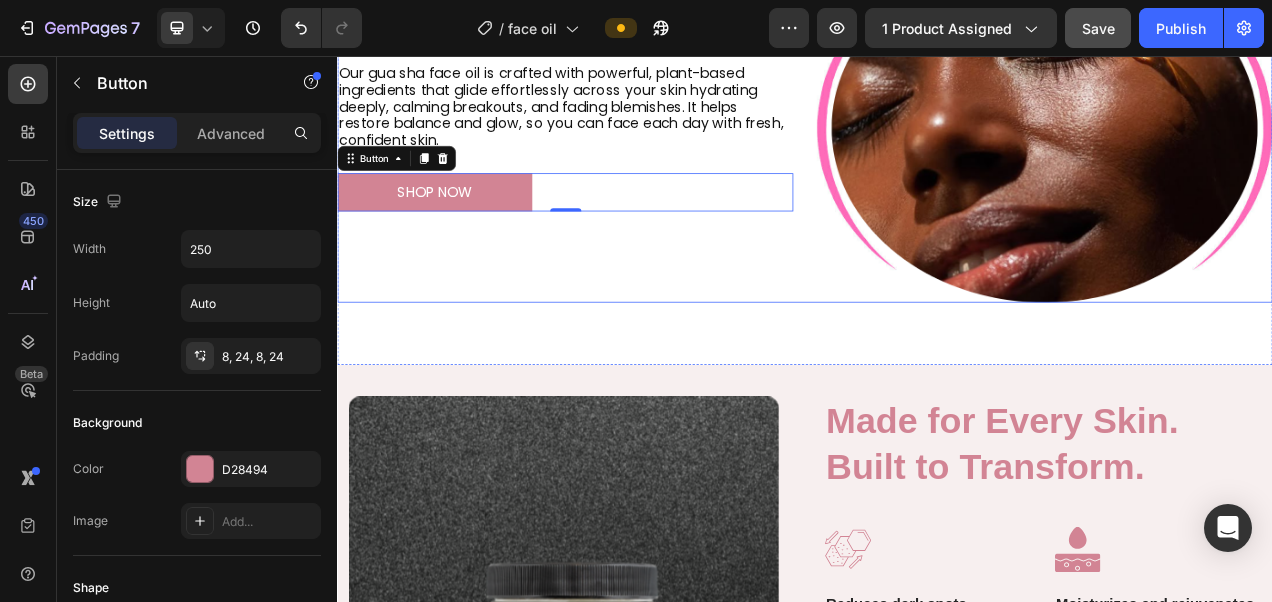 scroll, scrollTop: 1182, scrollLeft: 0, axis: vertical 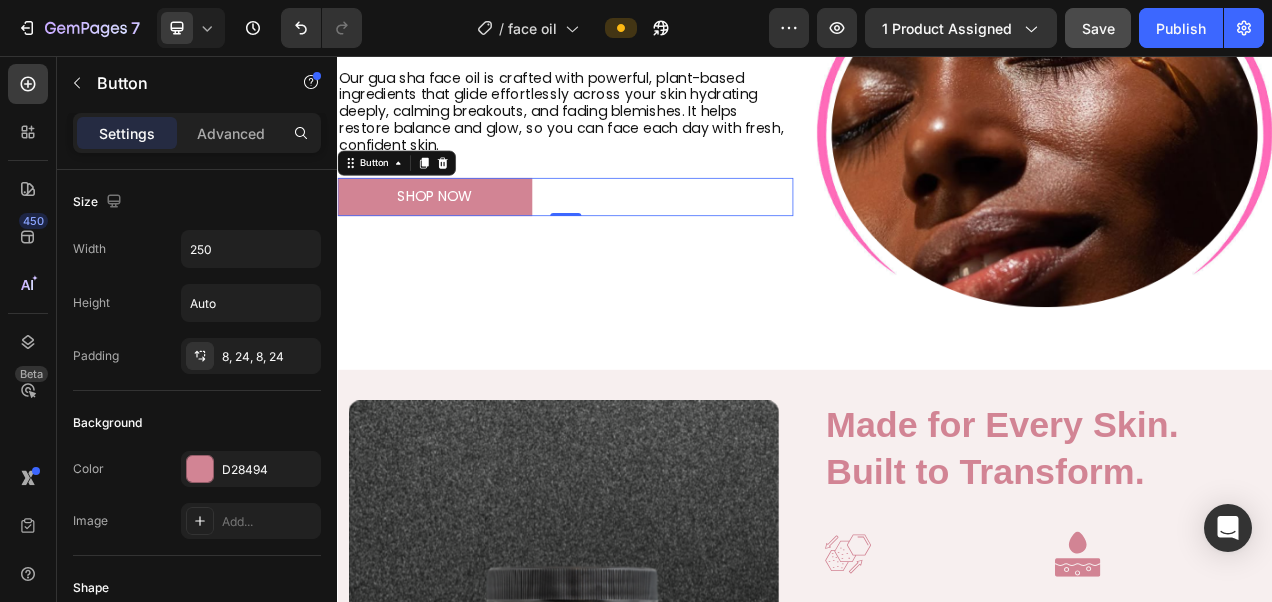 click on "shop now" at bounding box center (462, 236) 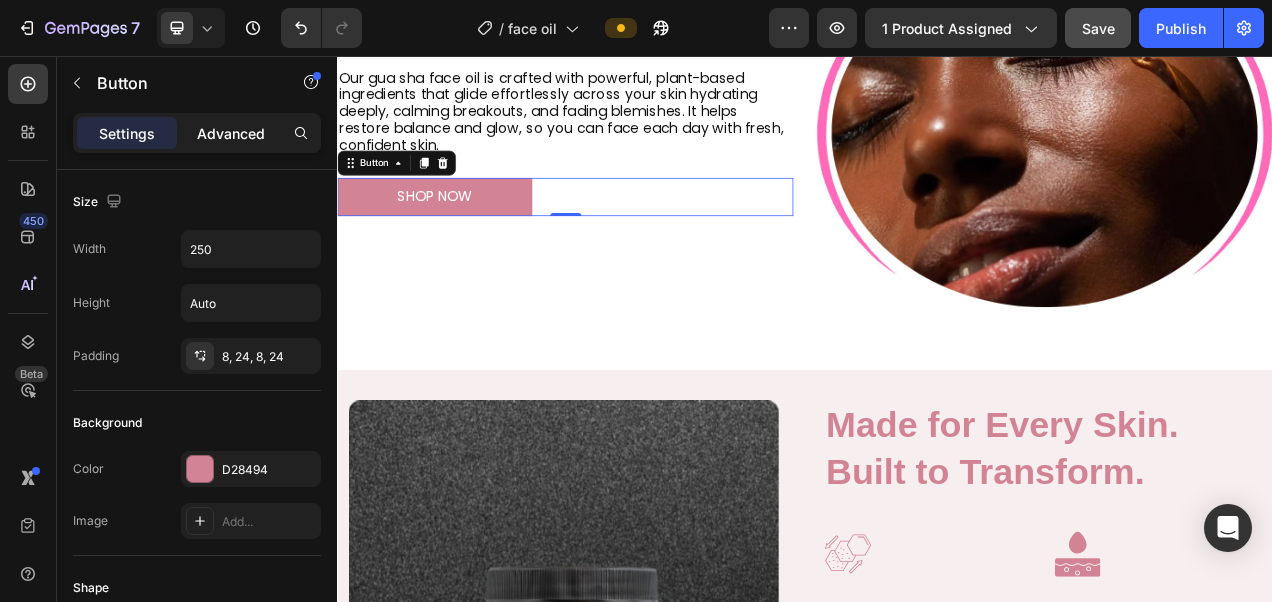 click on "Advanced" at bounding box center (231, 133) 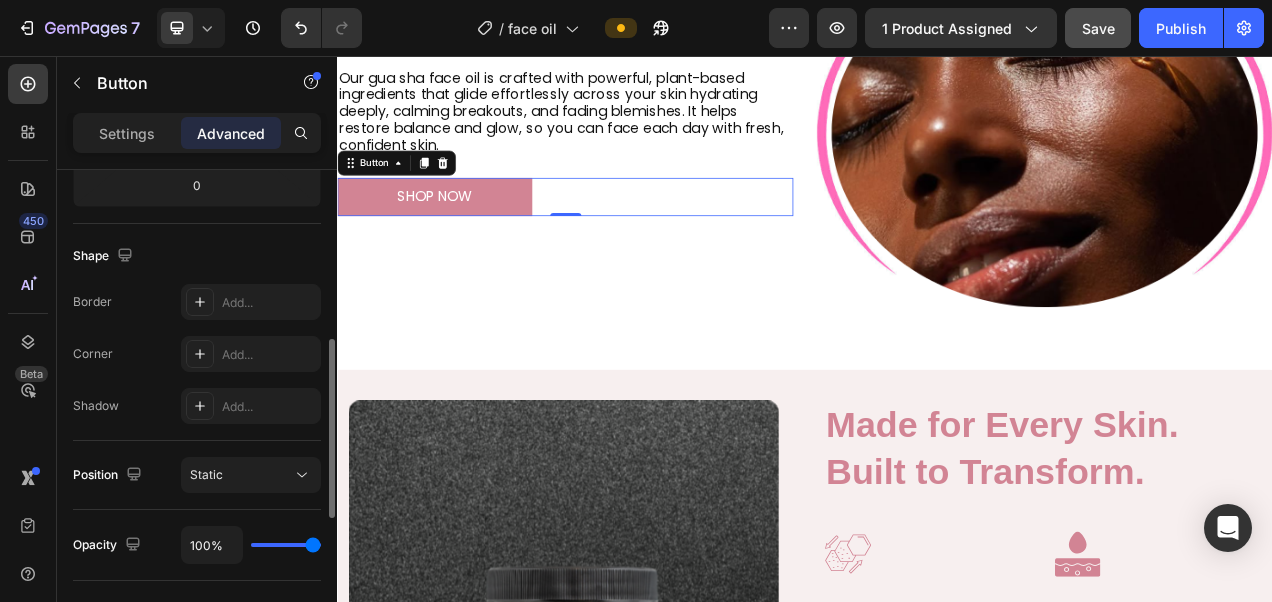scroll, scrollTop: 459, scrollLeft: 0, axis: vertical 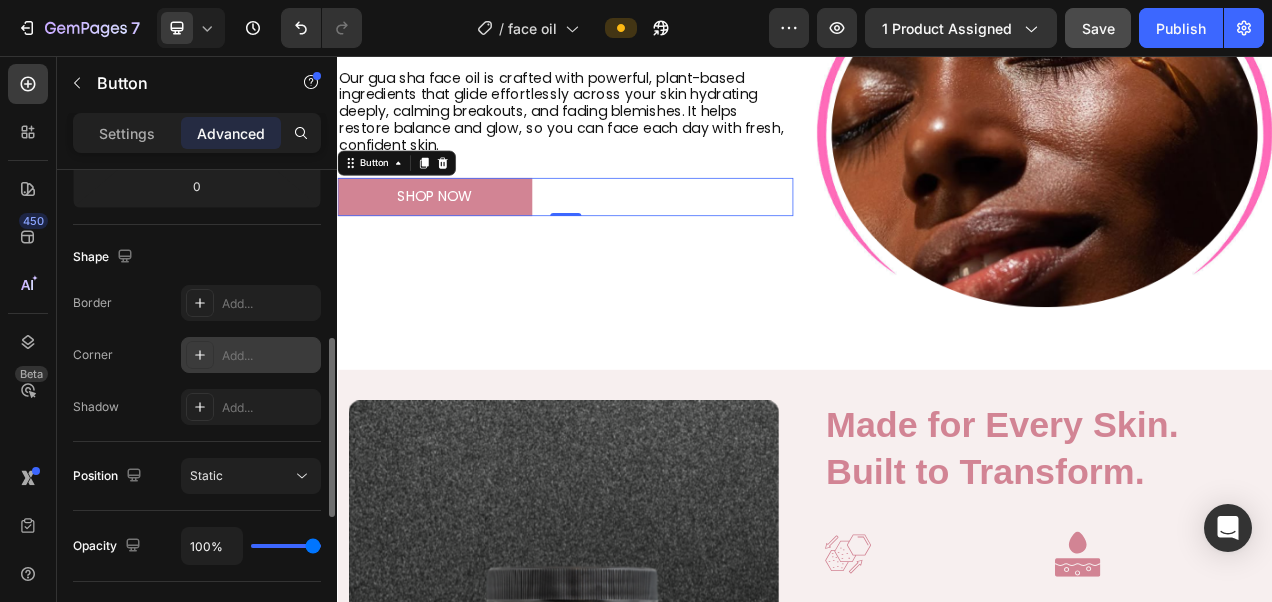 click at bounding box center [200, 355] 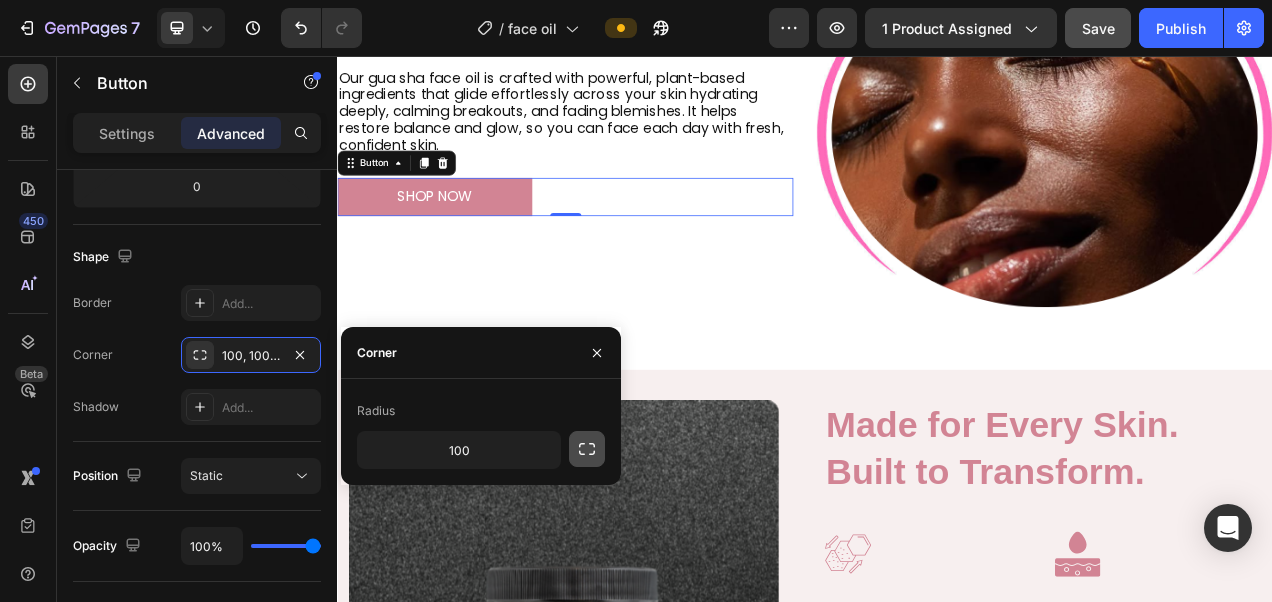 click 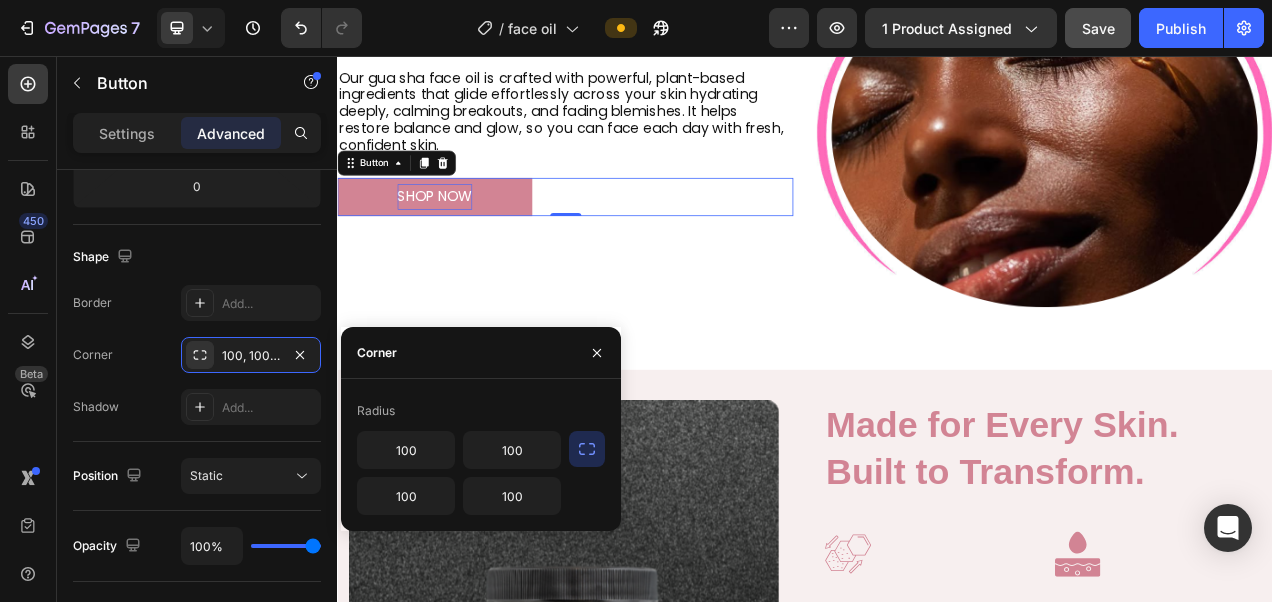 click on "shop now" at bounding box center (462, 236) 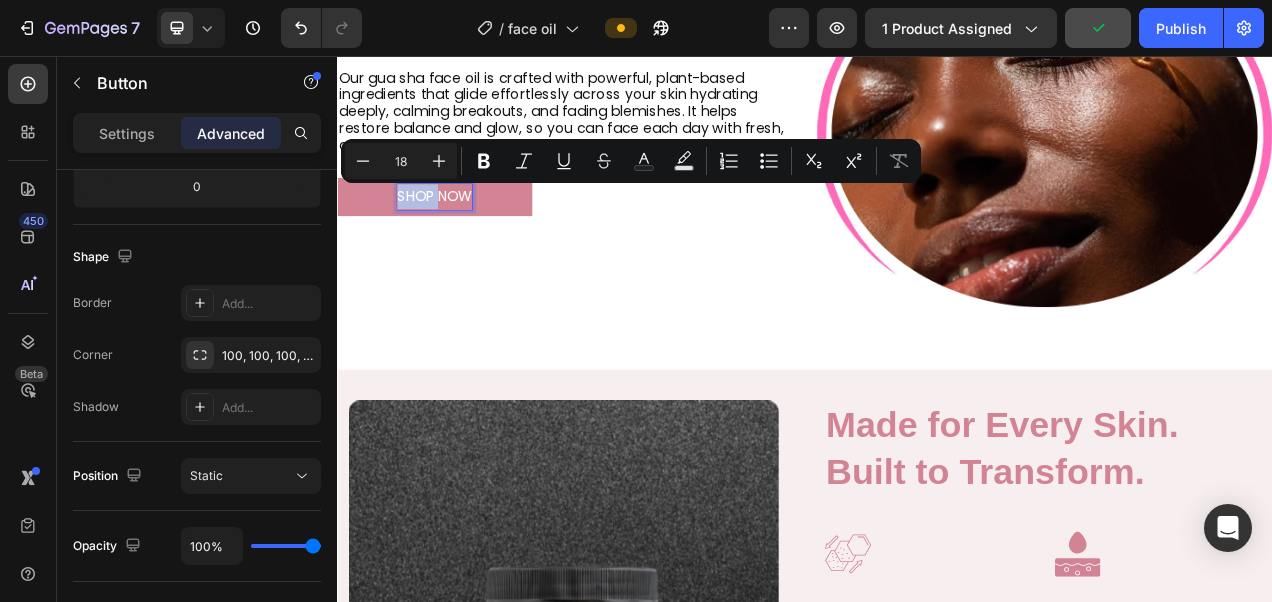 click on "shop now" at bounding box center [462, 236] 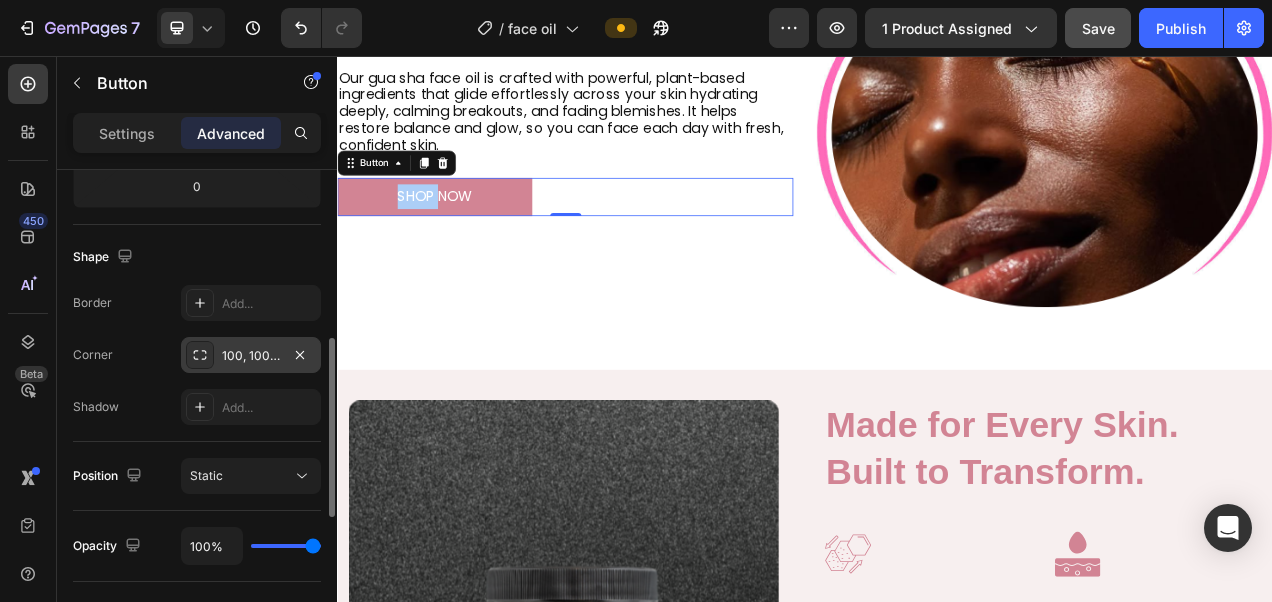 click on "100, 100, 100, 100" at bounding box center [251, 356] 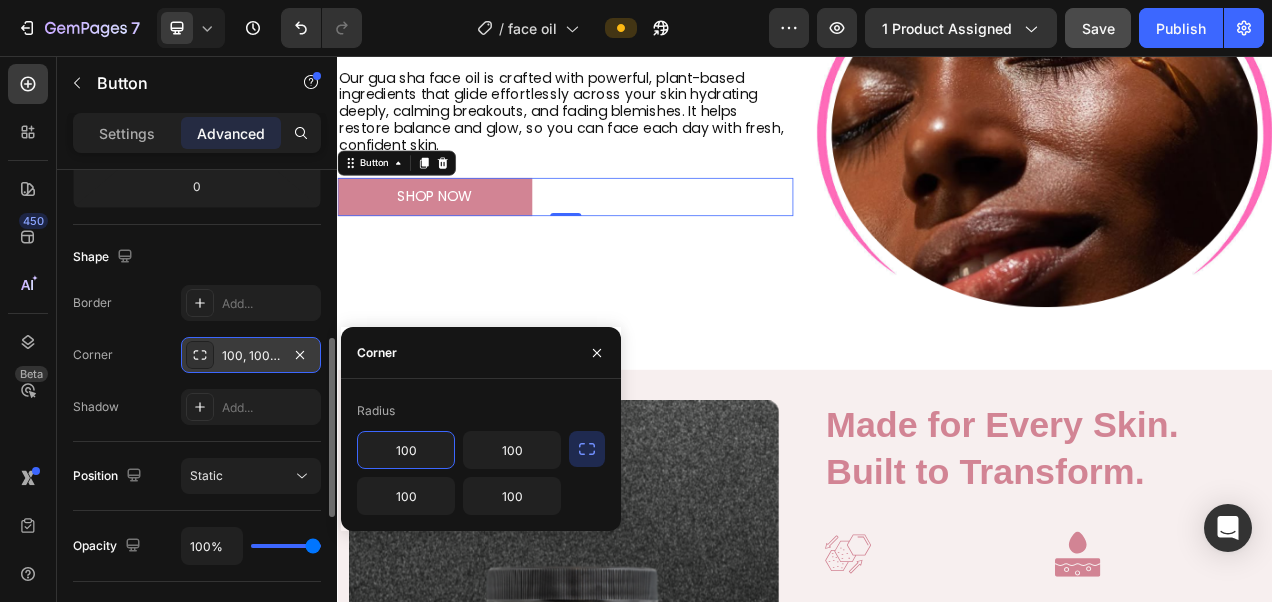 type on "8" 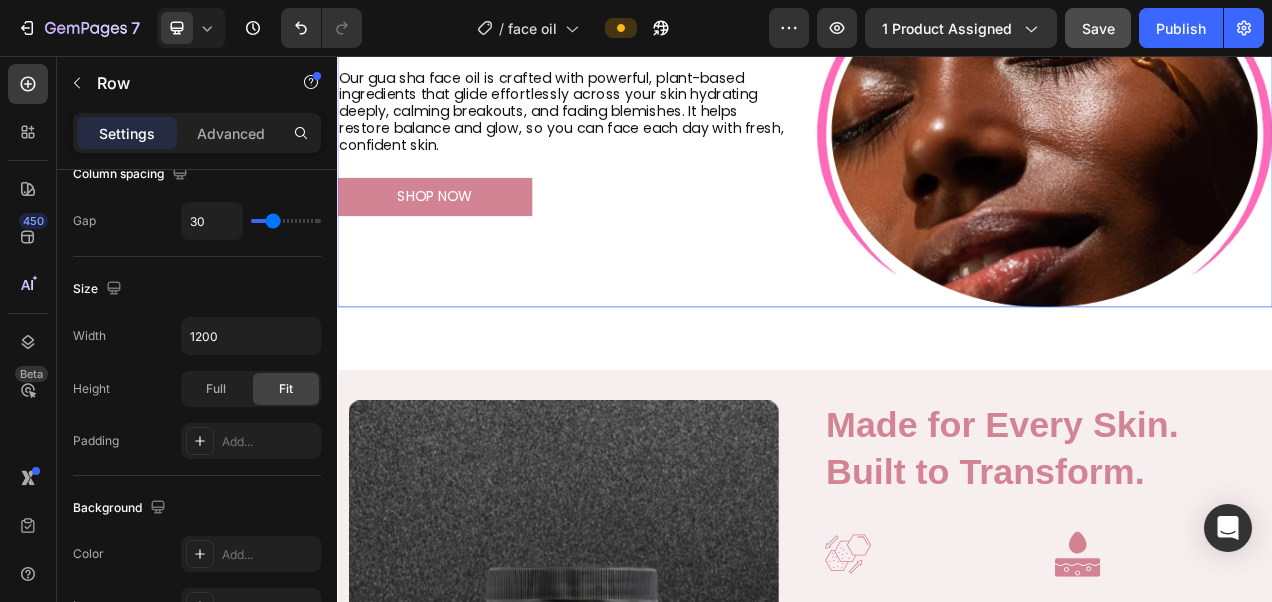 click on "Image Glow Naturally. Feel Unstoppable. Heading Our gua sha face oil is crafted with powerful, plant-based ingredients that glide effortlessly across your skin hydrating deeply, calming breakouts, and fading blemishes. It helps restore balance and glow, so you can face each day with fresh, confident skin. Text Block shop now Button" at bounding box center (629, 154) 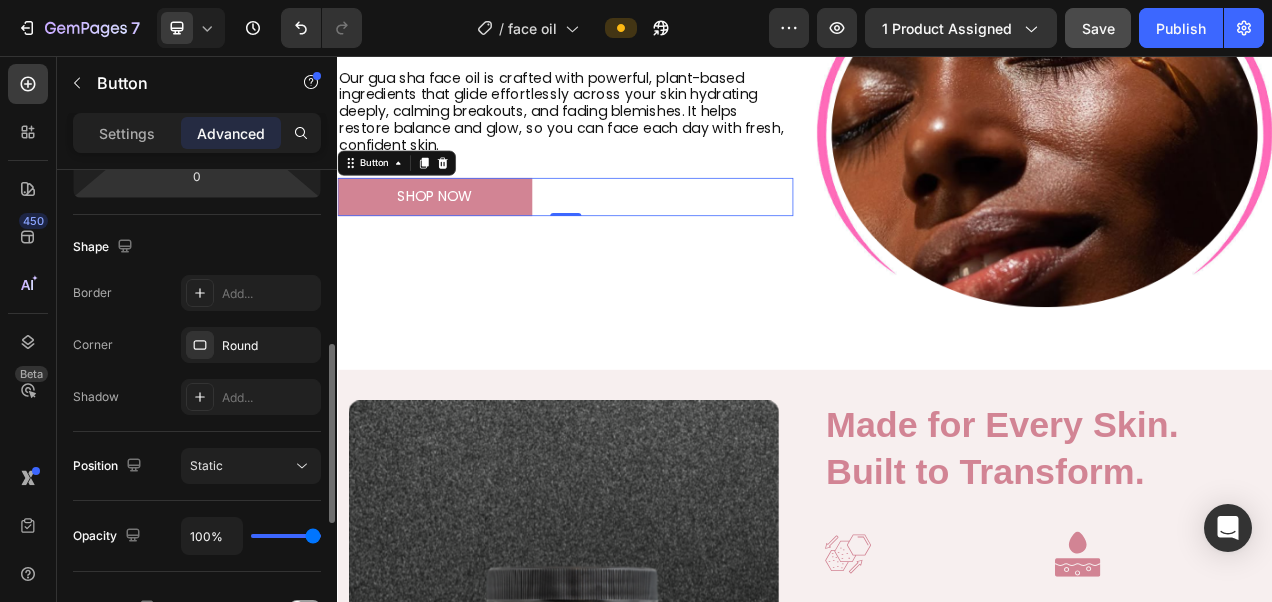 scroll, scrollTop: 470, scrollLeft: 0, axis: vertical 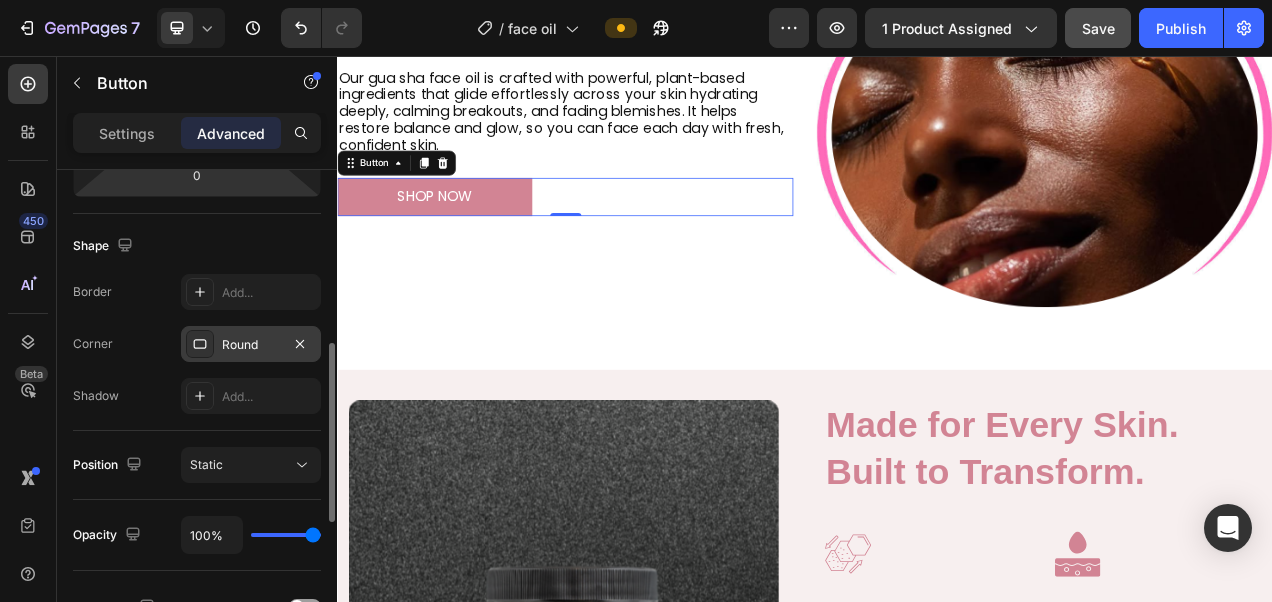 click on "Round" at bounding box center (251, 345) 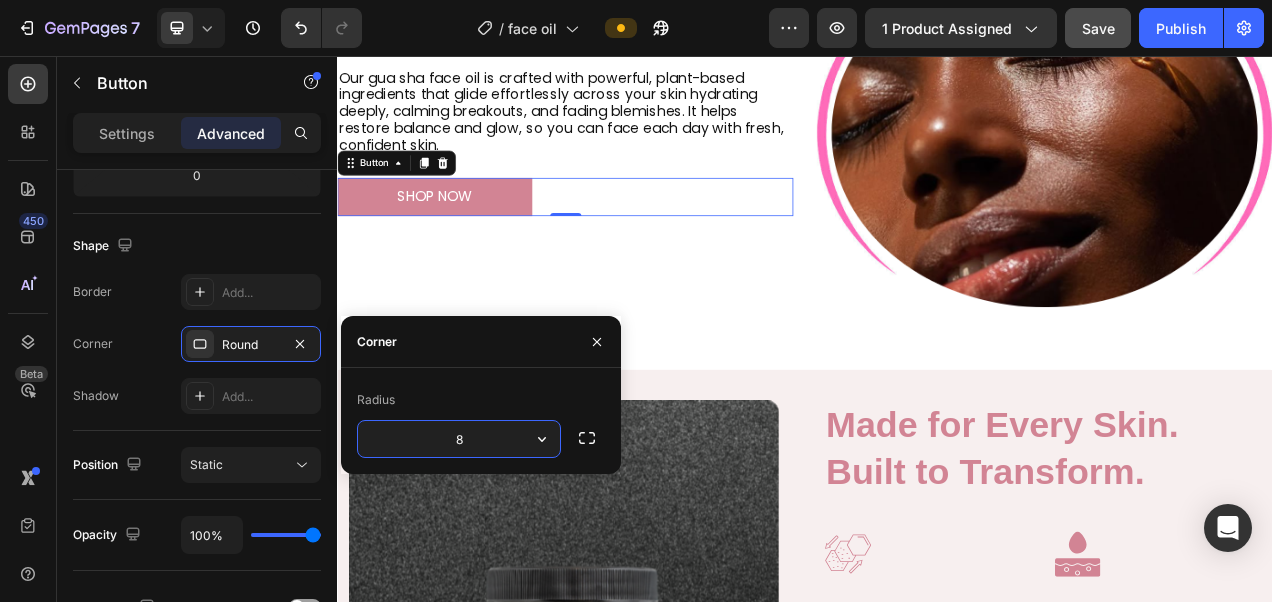 click on "8" at bounding box center (459, 439) 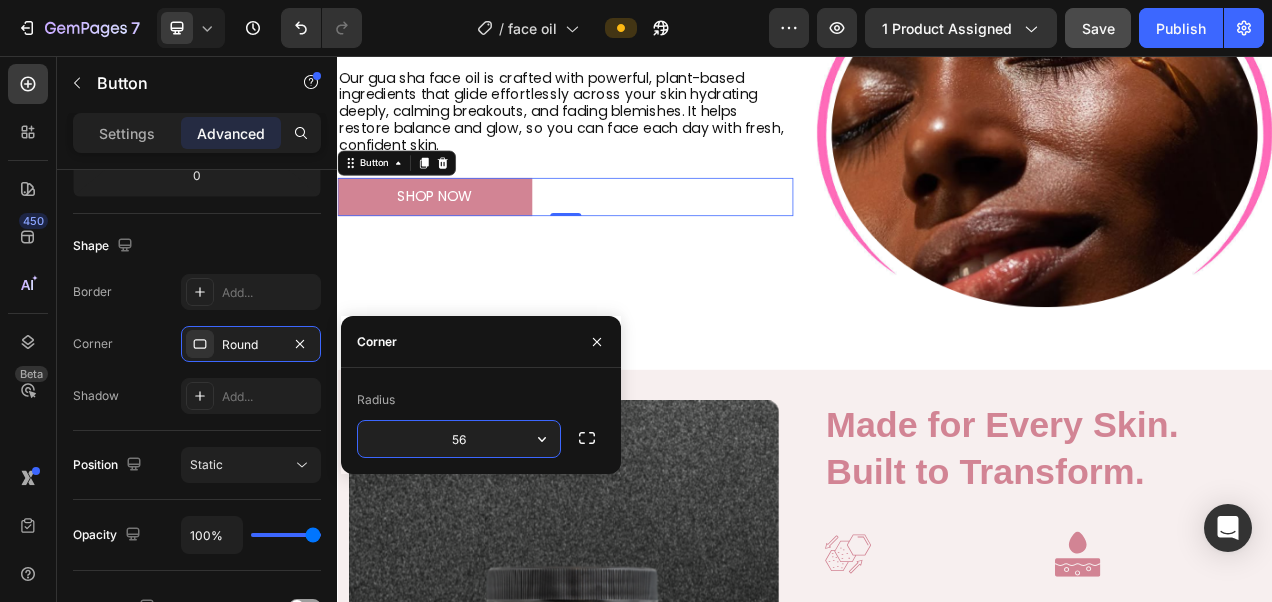 type on "5" 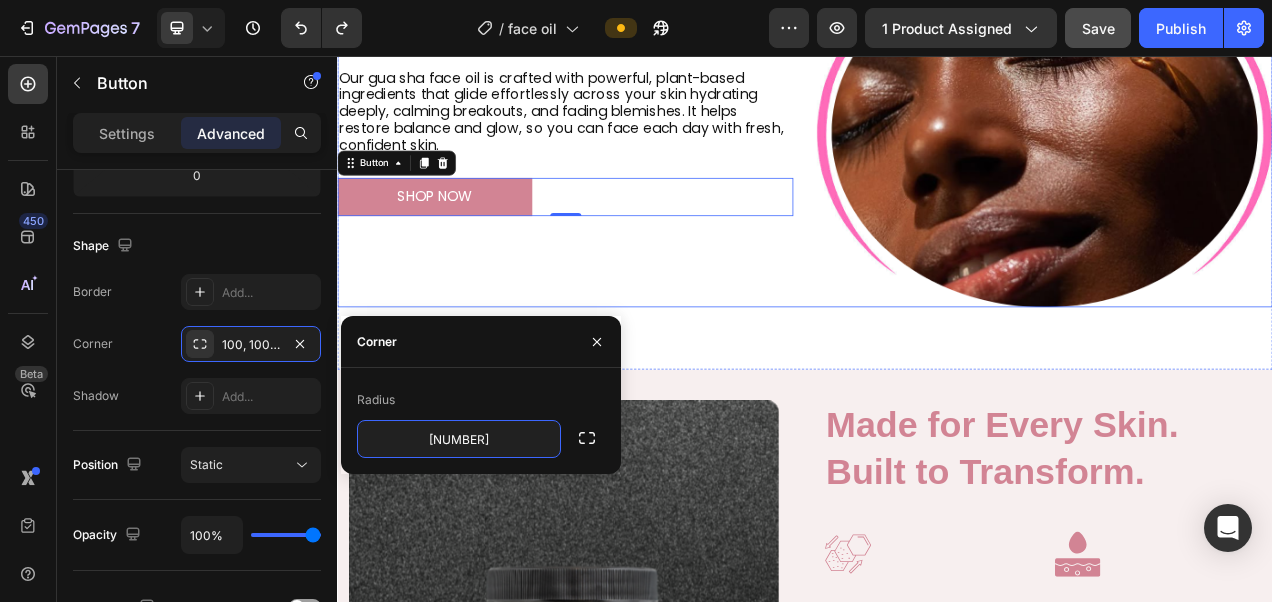 type on "8" 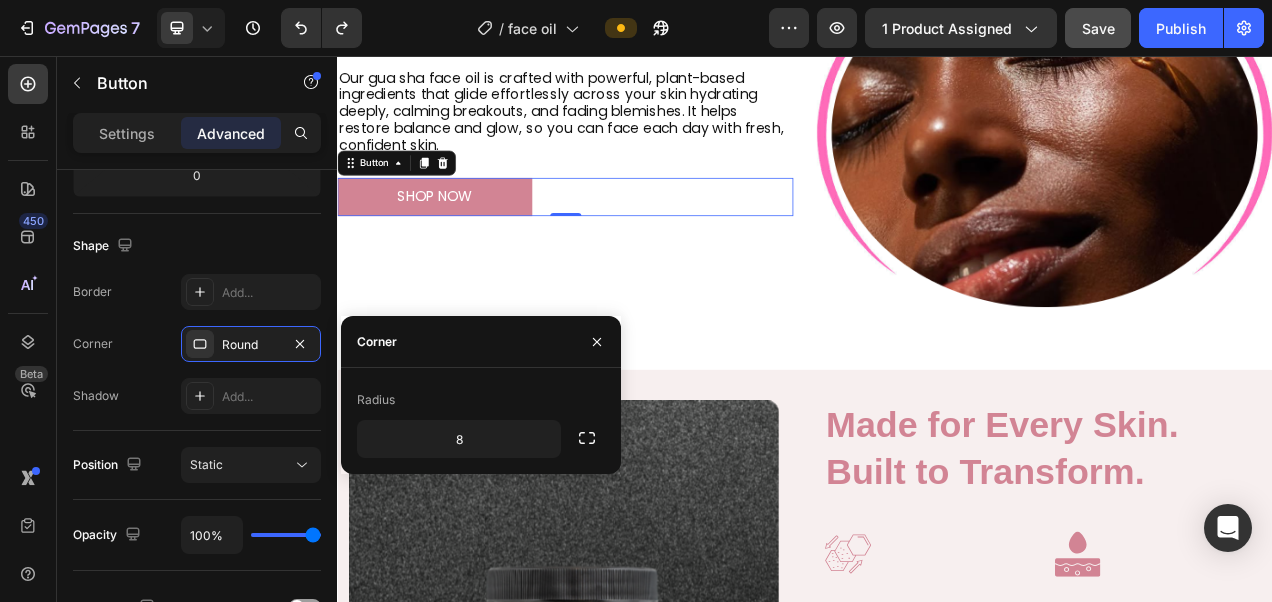 click on "shop now" at bounding box center (462, 236) 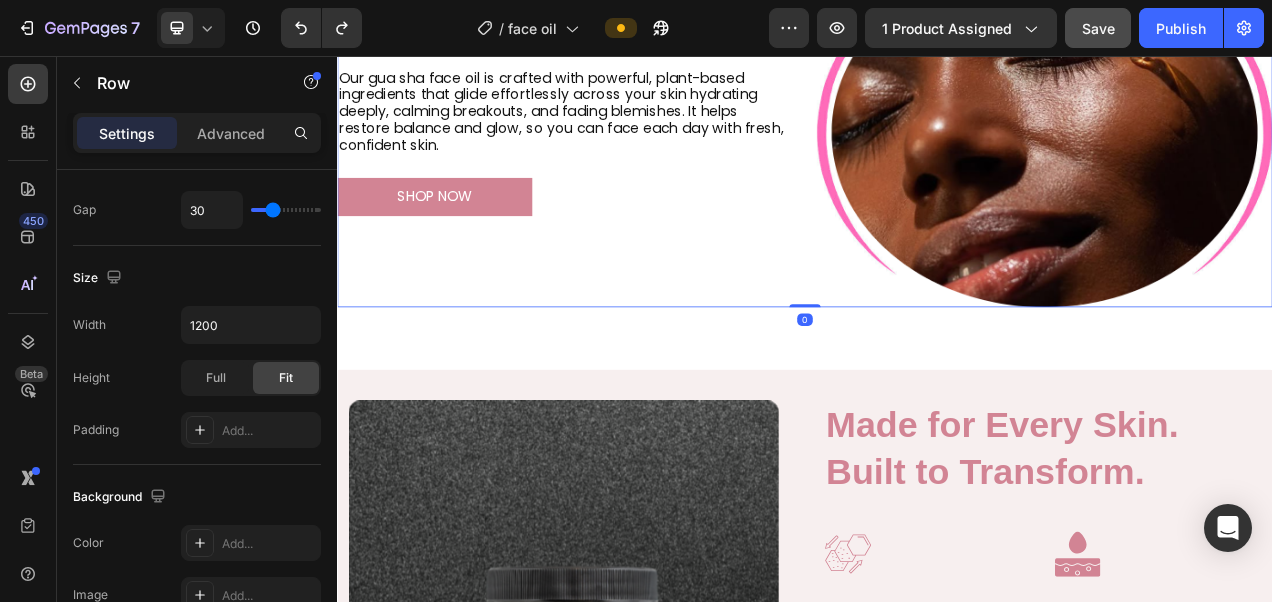 scroll, scrollTop: 0, scrollLeft: 0, axis: both 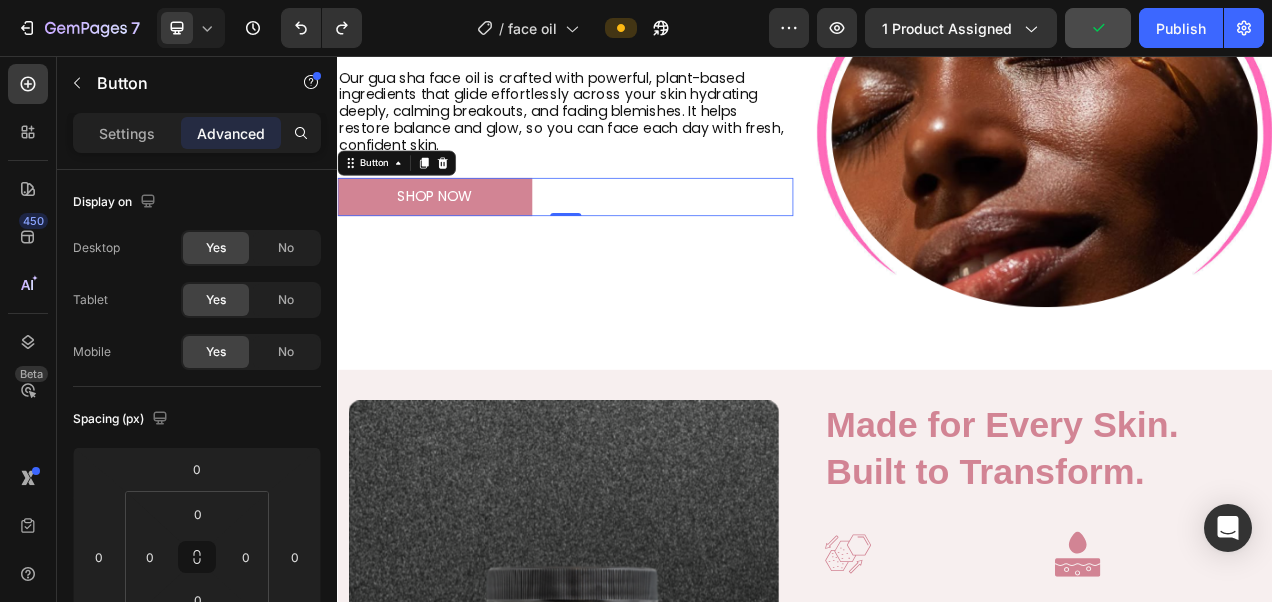 click on "shop now" at bounding box center (462, 236) 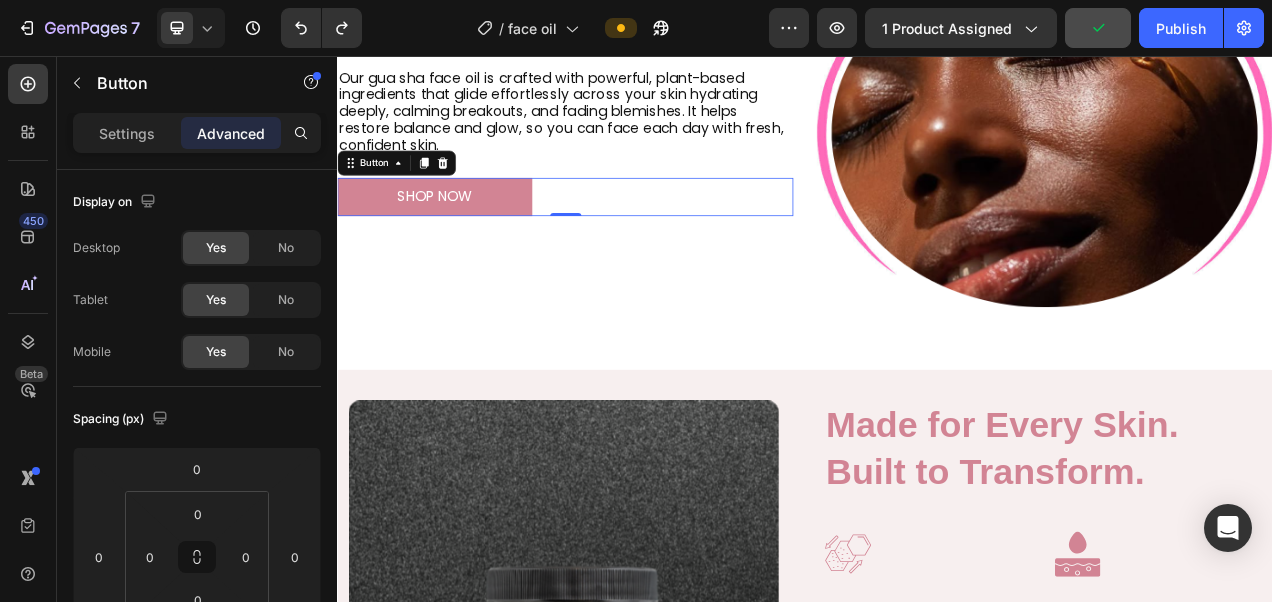 click on "shop now" at bounding box center (462, 236) 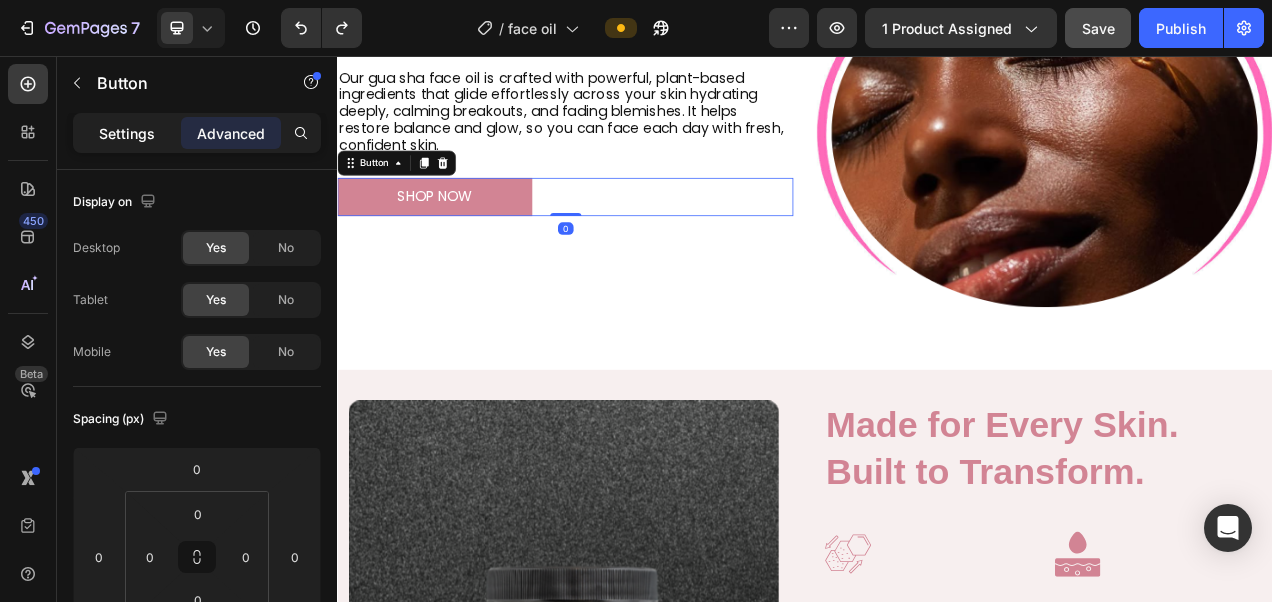click on "Settings" at bounding box center (127, 133) 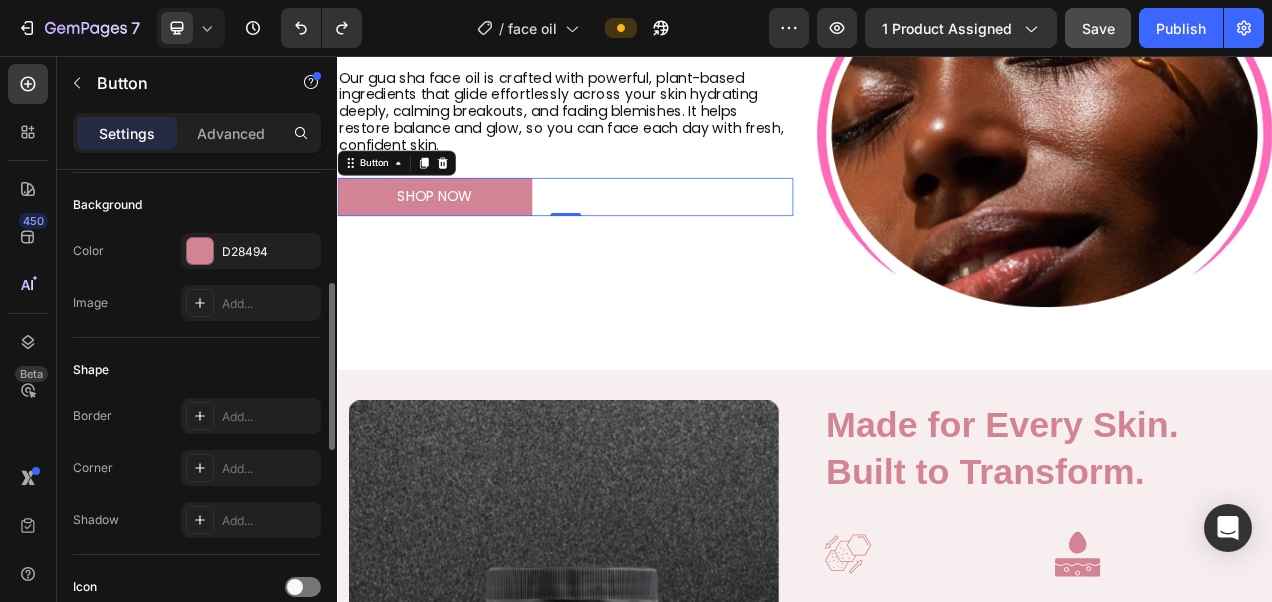 scroll, scrollTop: 256, scrollLeft: 0, axis: vertical 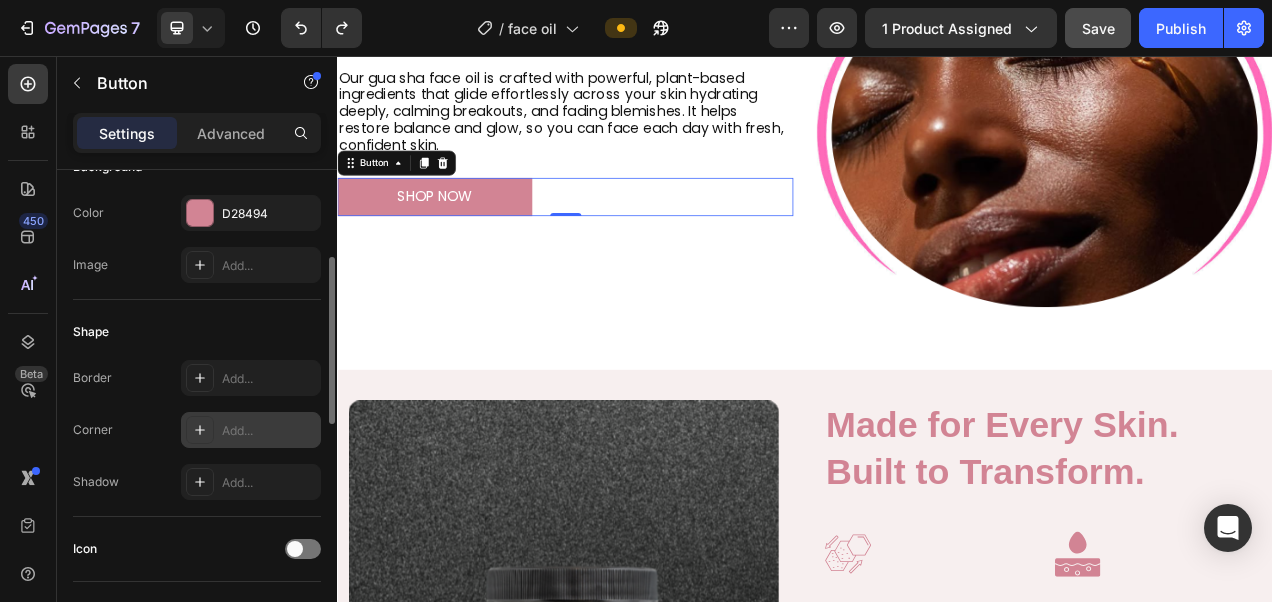 click on "Add..." at bounding box center (251, 430) 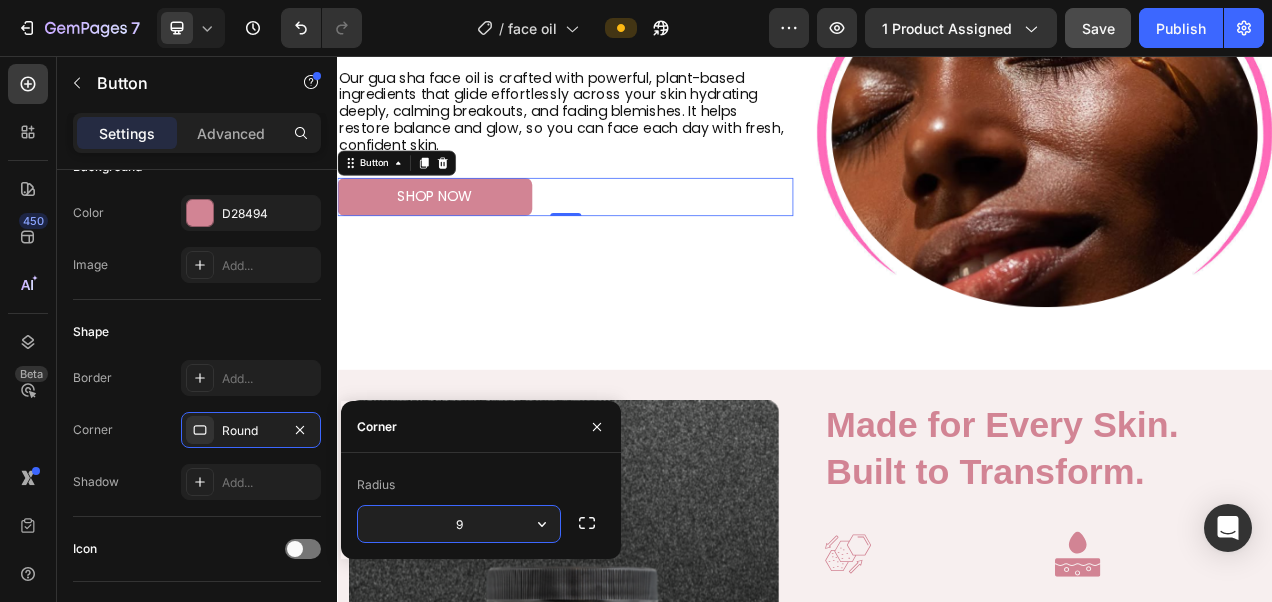 type on "90" 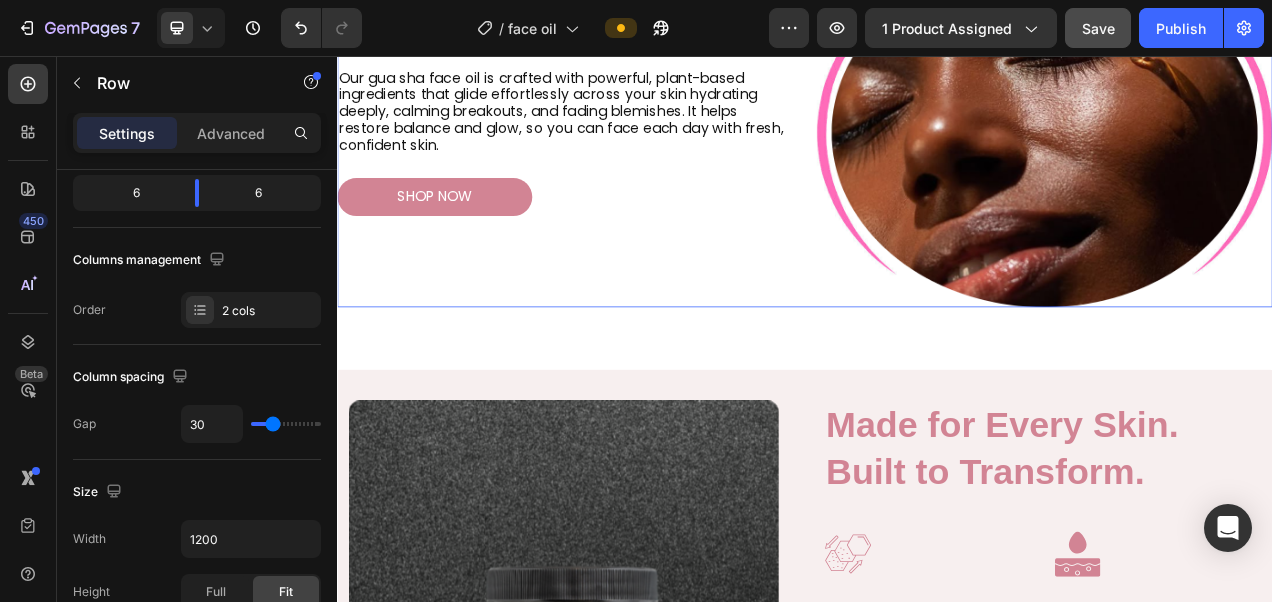 click on "Image Glow Naturally. Feel Unstoppable. Heading Our gua sha face oil is crafted with powerful, plant-based ingredients that glide effortlessly across your skin hydrating deeply, calming breakouts, and fading blemishes. It helps restore balance and glow, so you can face each day with fresh, confident skin. Text Block shop now Button" at bounding box center (629, 154) 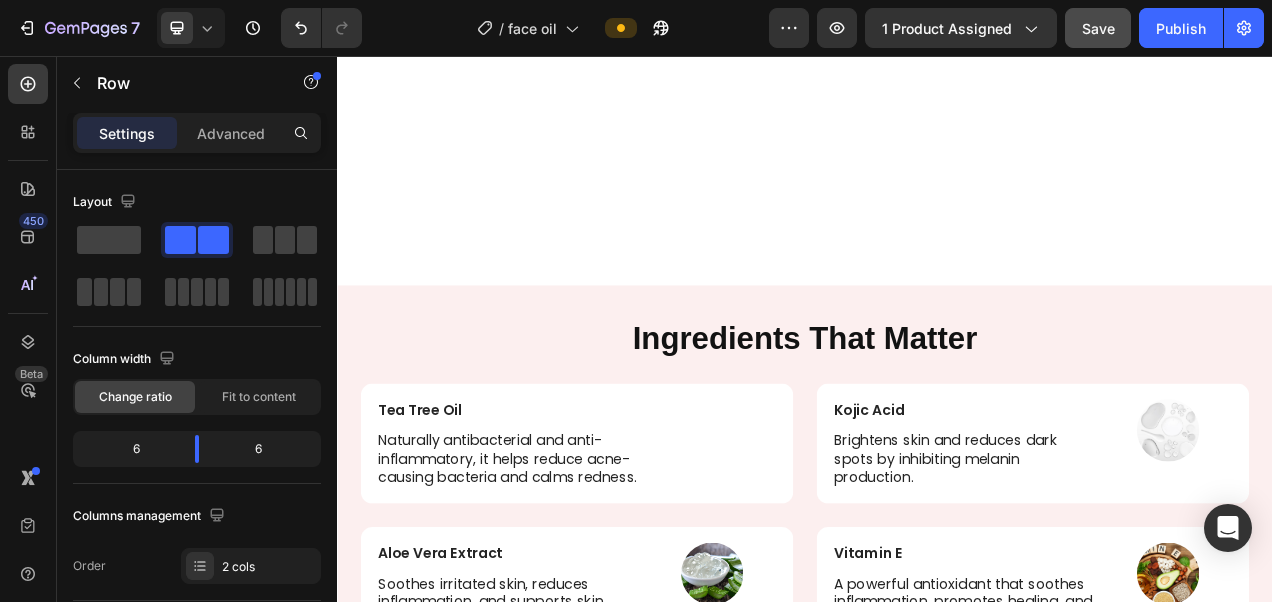 scroll, scrollTop: 4008, scrollLeft: 0, axis: vertical 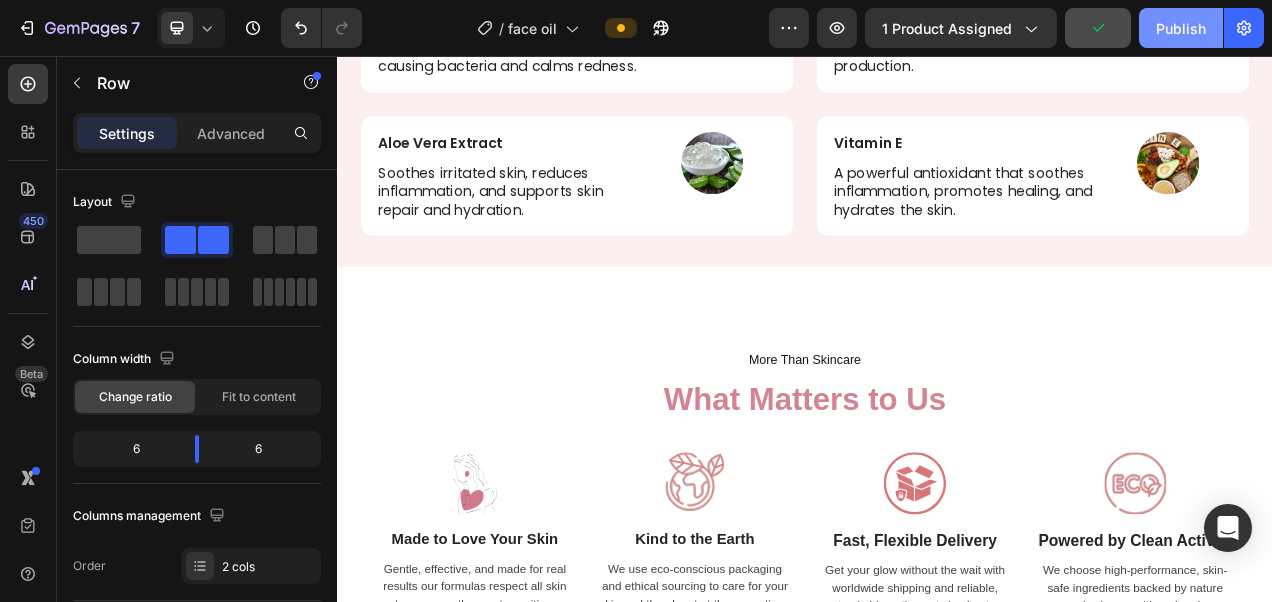 click on "Publish" at bounding box center (1181, 28) 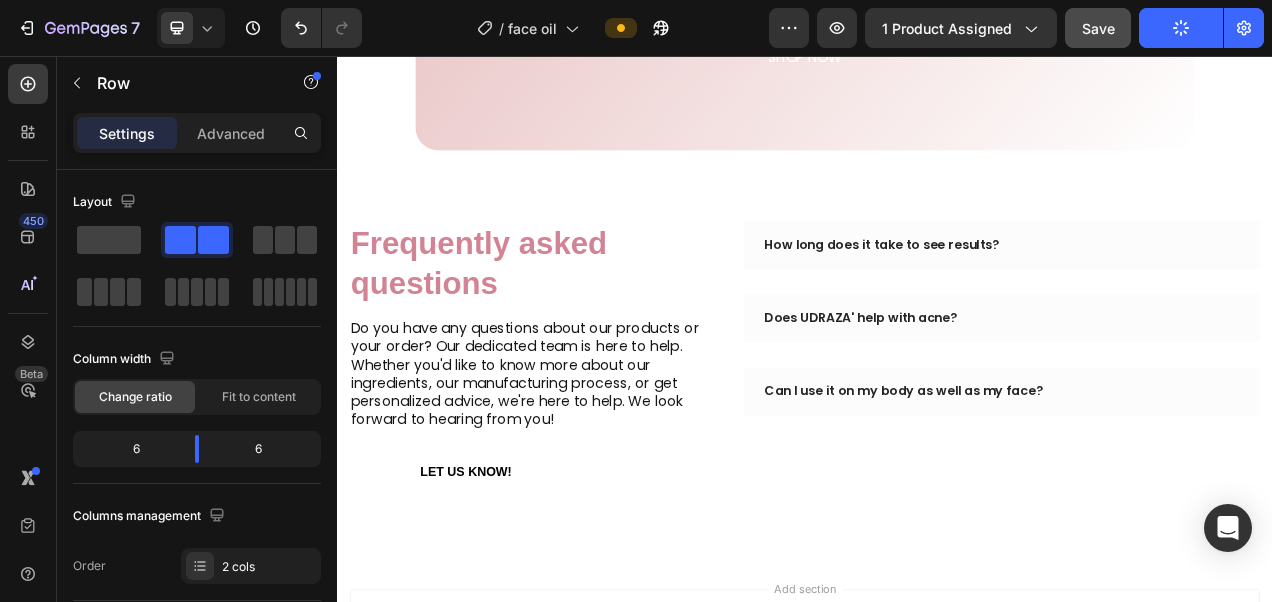 scroll, scrollTop: 5596, scrollLeft: 0, axis: vertical 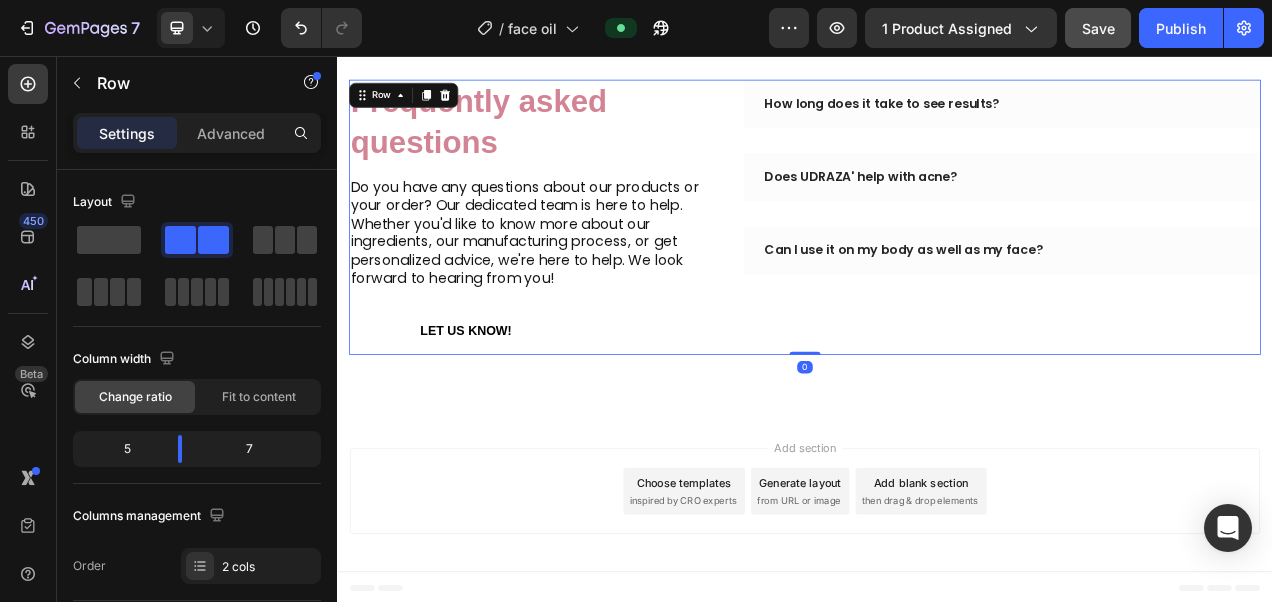 click on "How long does it take to see results? Does UDRAZA' help with acne? Can I use it on my body as well as my face? Accordion" at bounding box center (1189, 262) 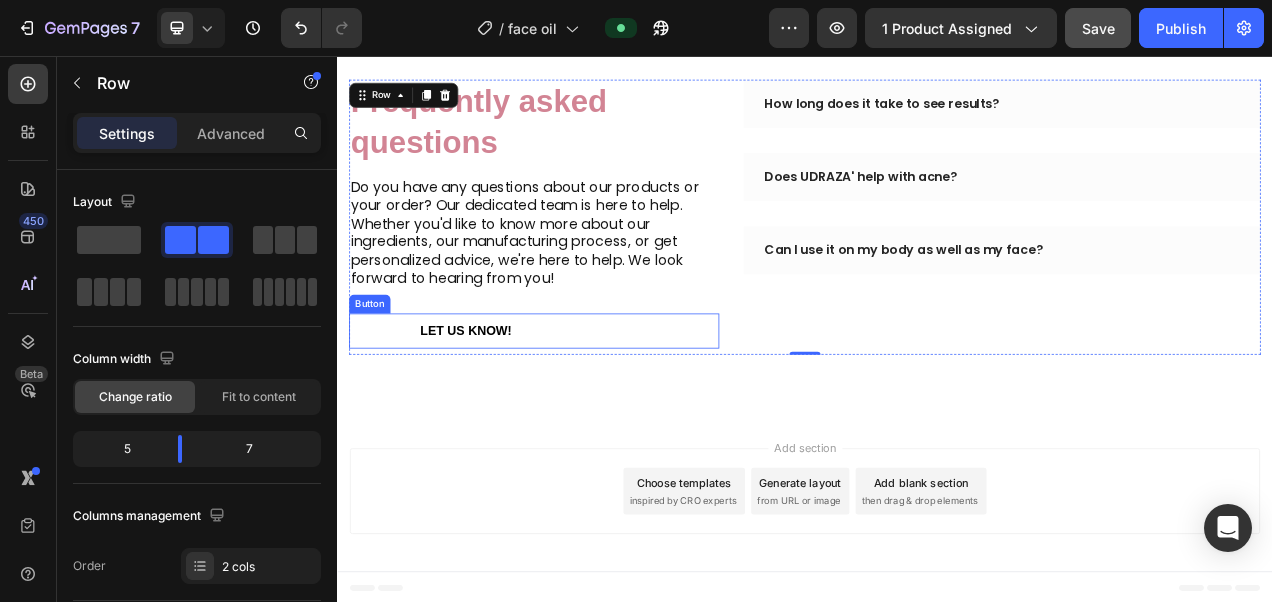click on "Let us know!" at bounding box center [502, 408] 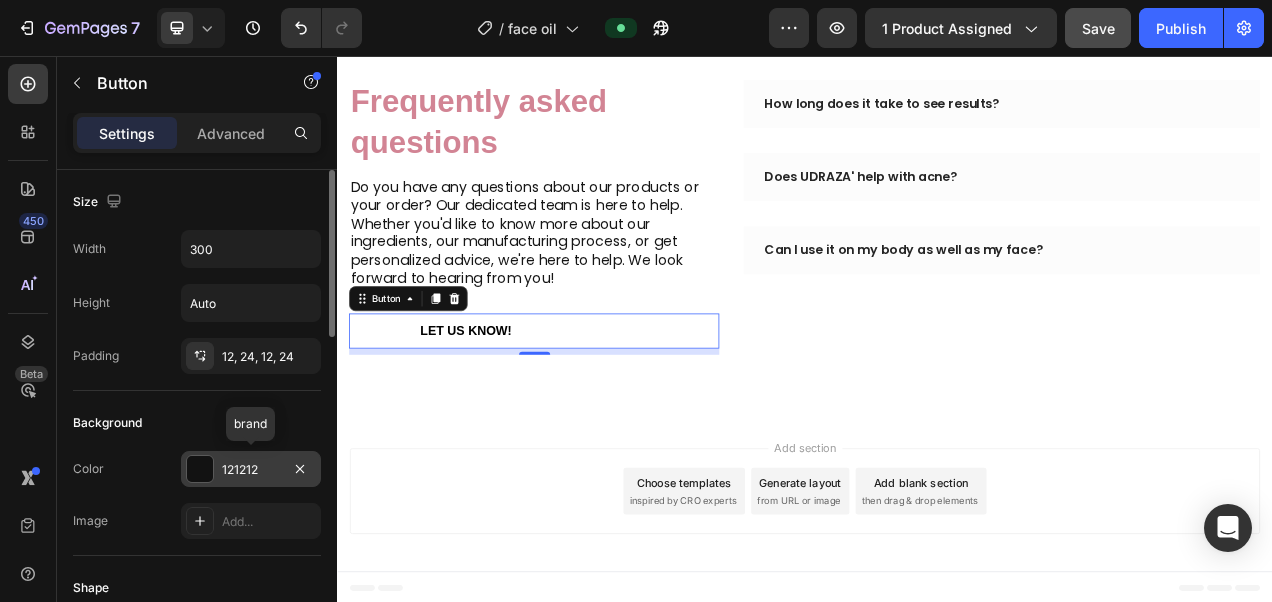 click on "121212" at bounding box center (251, 469) 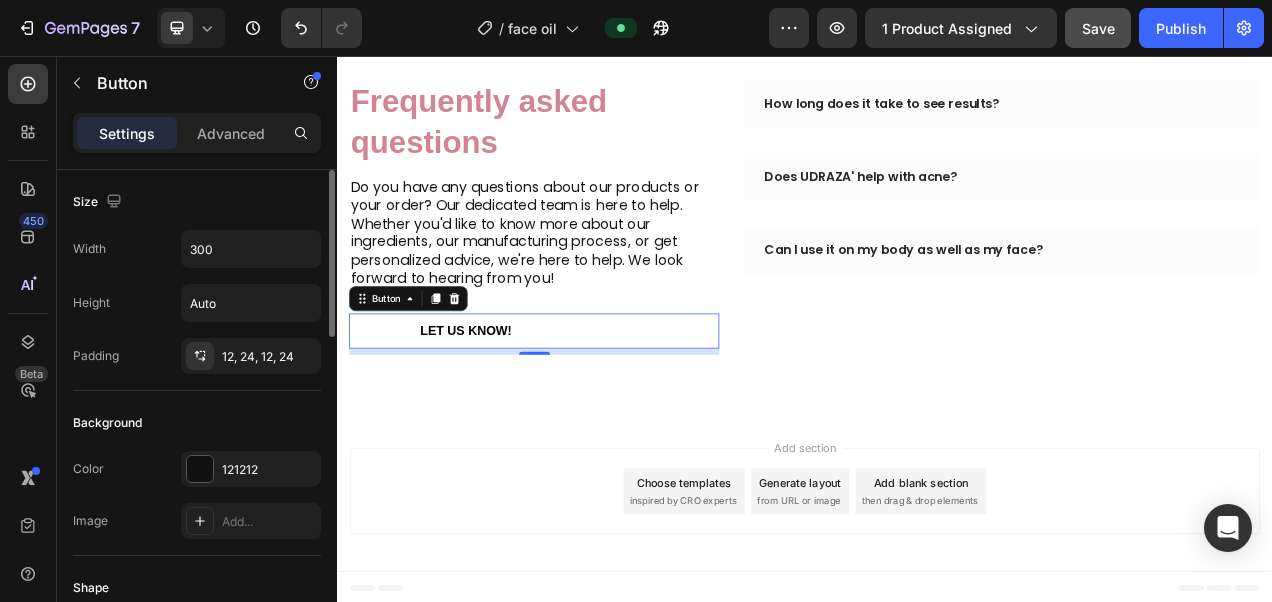 click on "Color 121212" at bounding box center [197, 469] 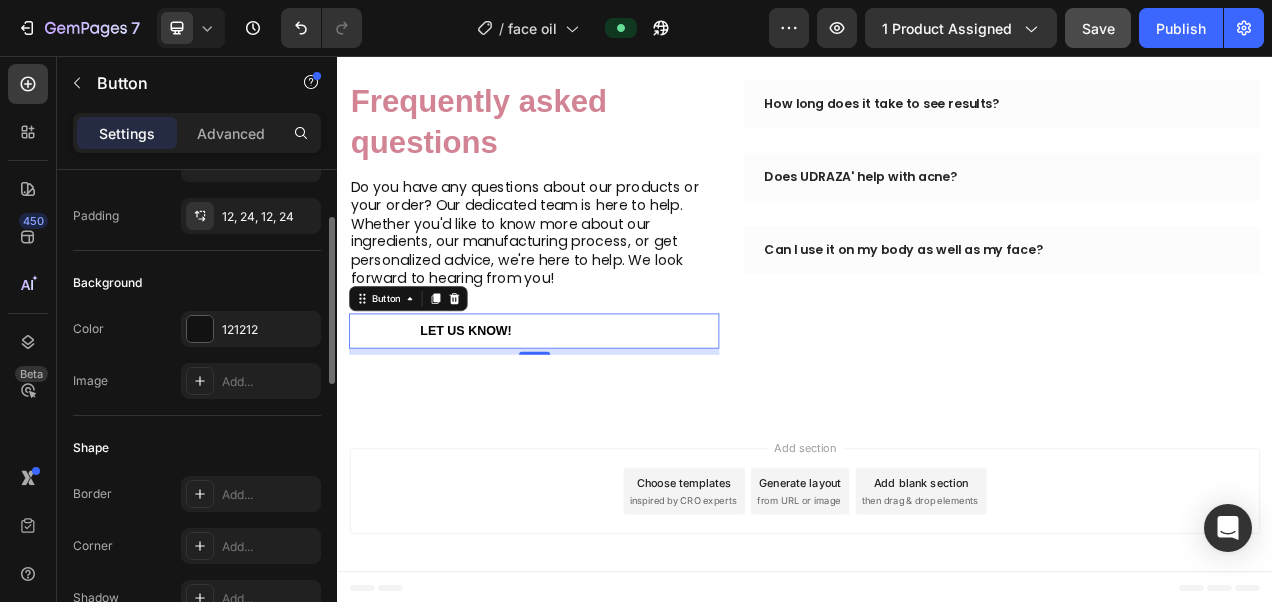 scroll, scrollTop: 142, scrollLeft: 0, axis: vertical 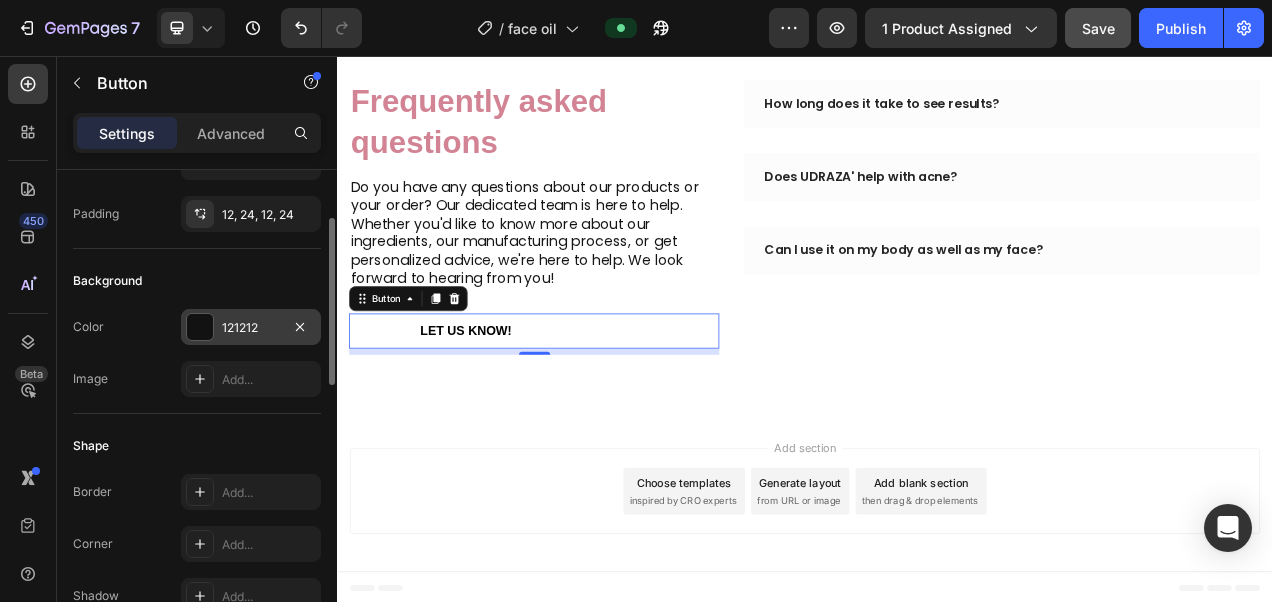 click on "121212" at bounding box center (251, 328) 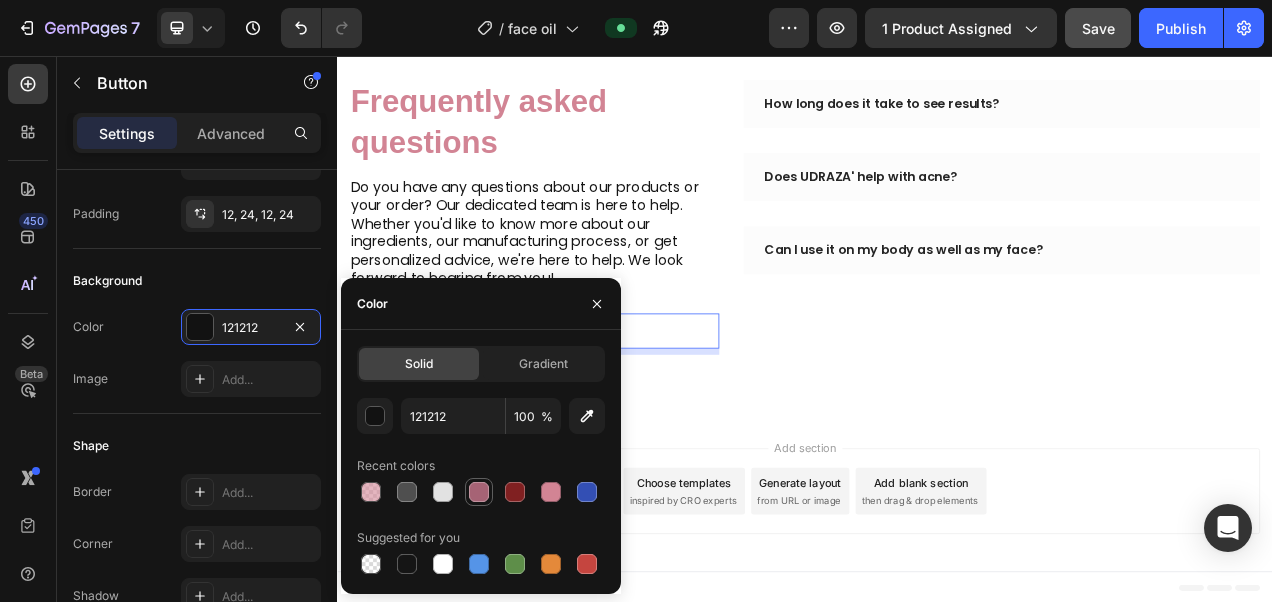 click at bounding box center (479, 492) 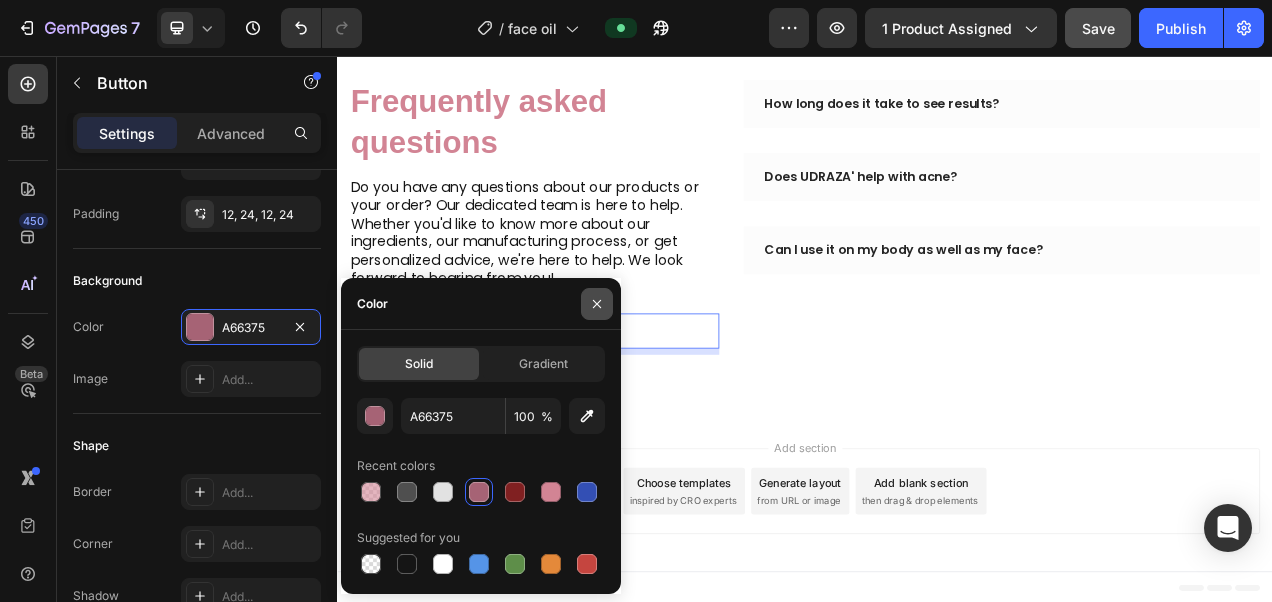 click at bounding box center (597, 304) 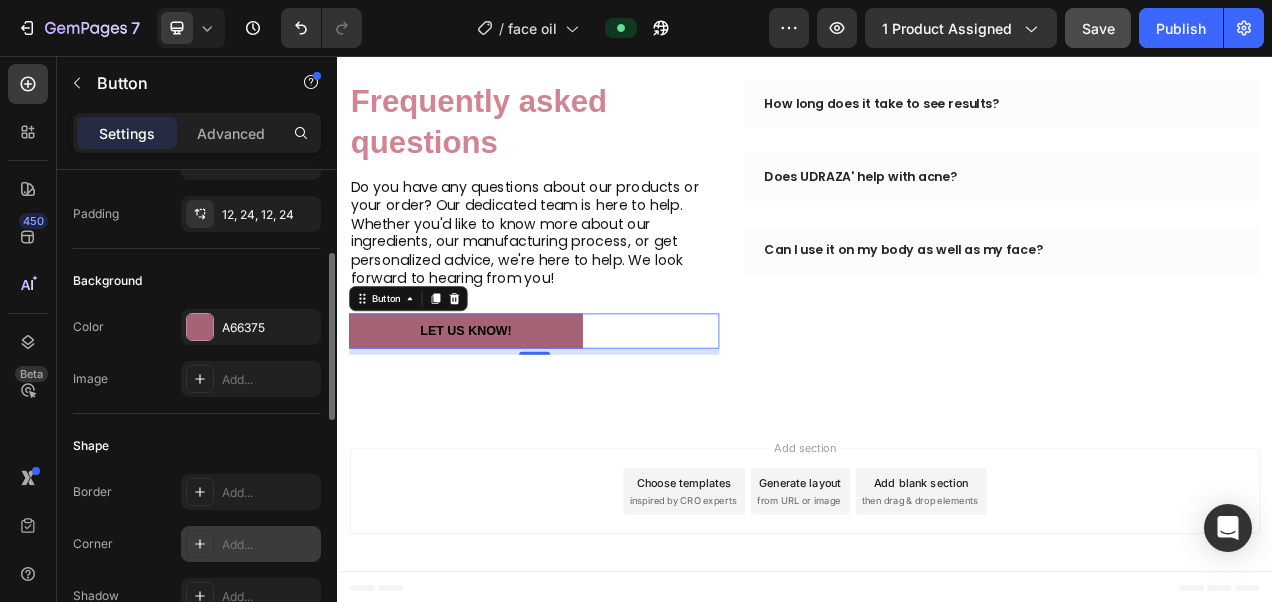 scroll, scrollTop: 170, scrollLeft: 0, axis: vertical 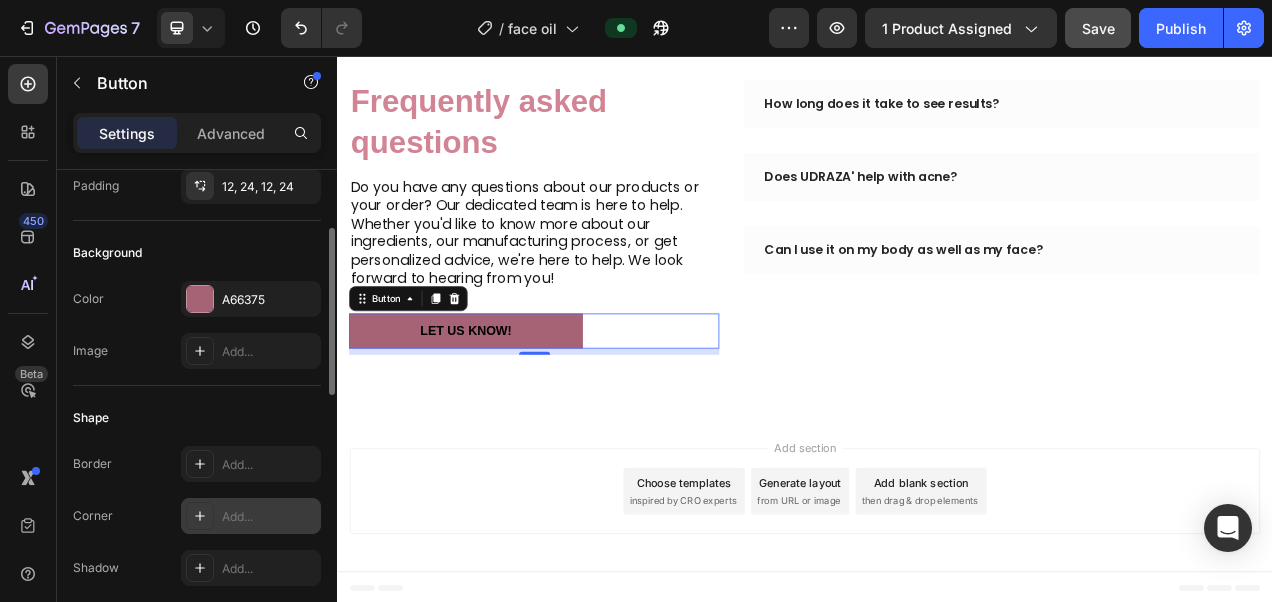 click on "Add..." at bounding box center (251, 516) 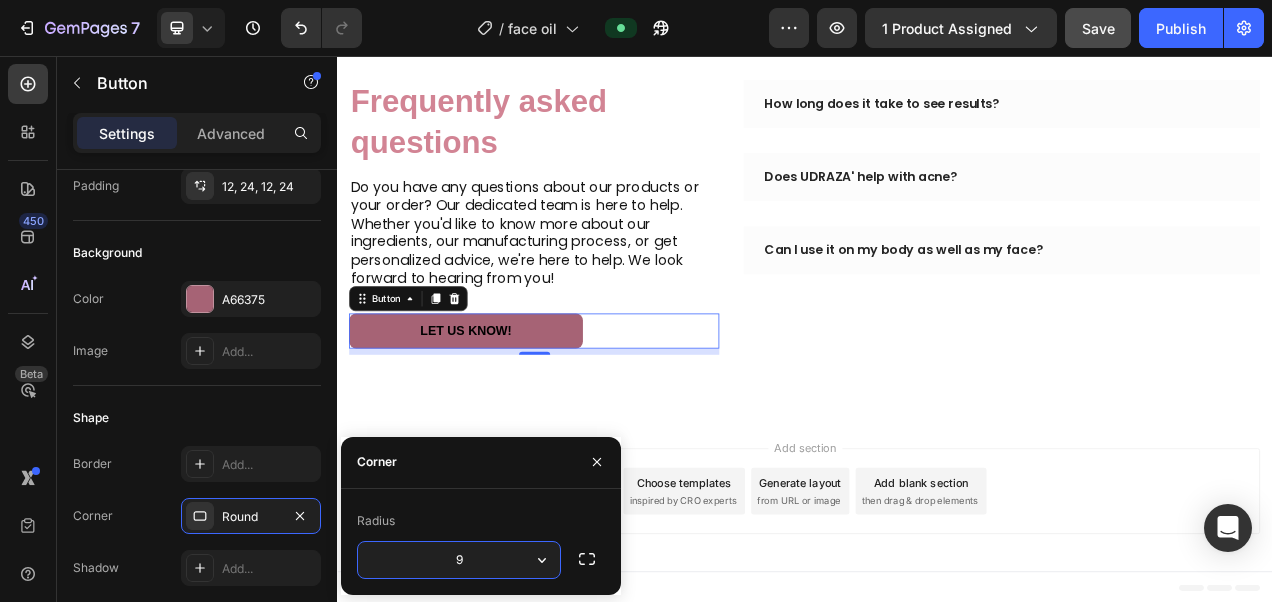 type on "90" 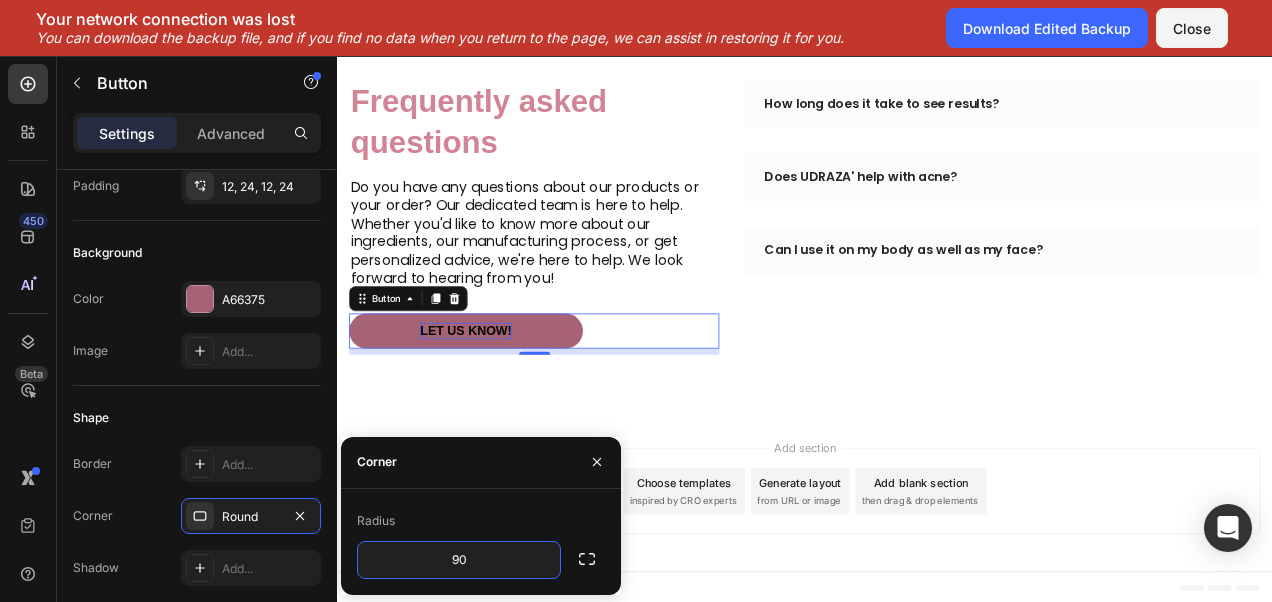click on "Let us know!" at bounding box center (501, 408) 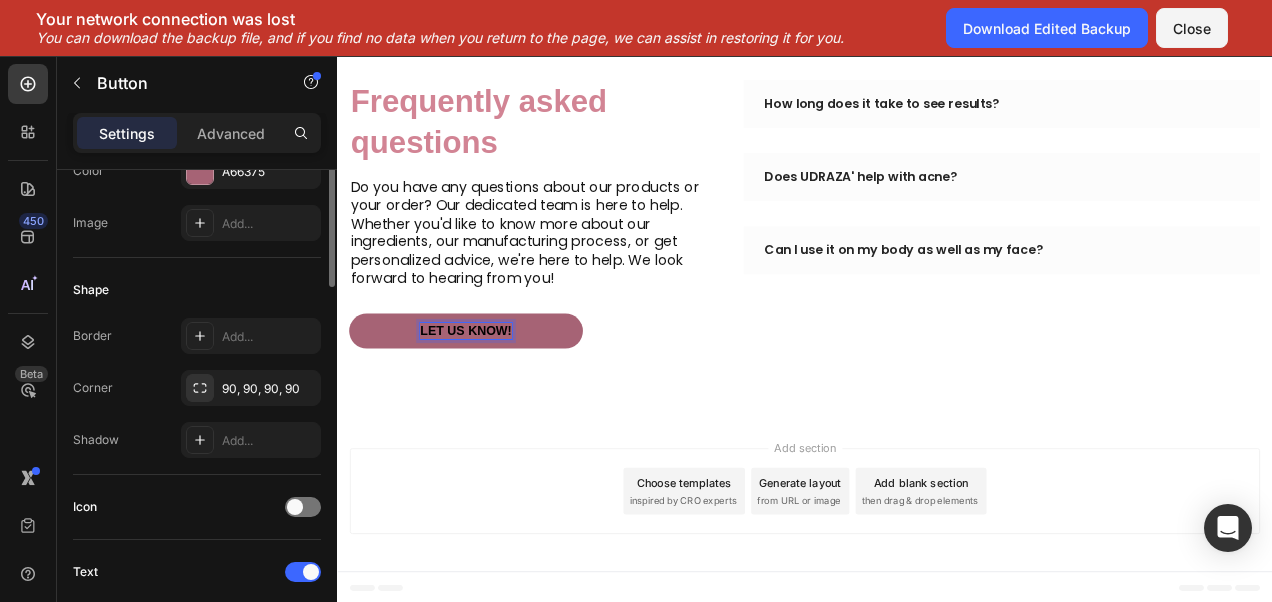 scroll, scrollTop: 0, scrollLeft: 0, axis: both 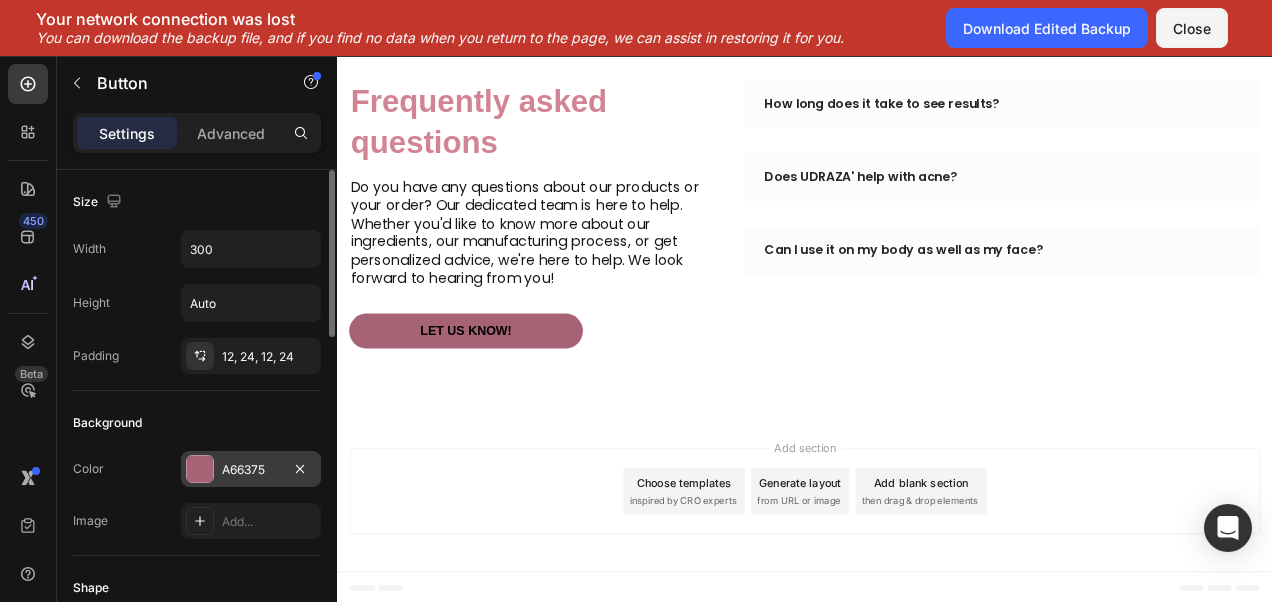click on "A66375" at bounding box center [251, 470] 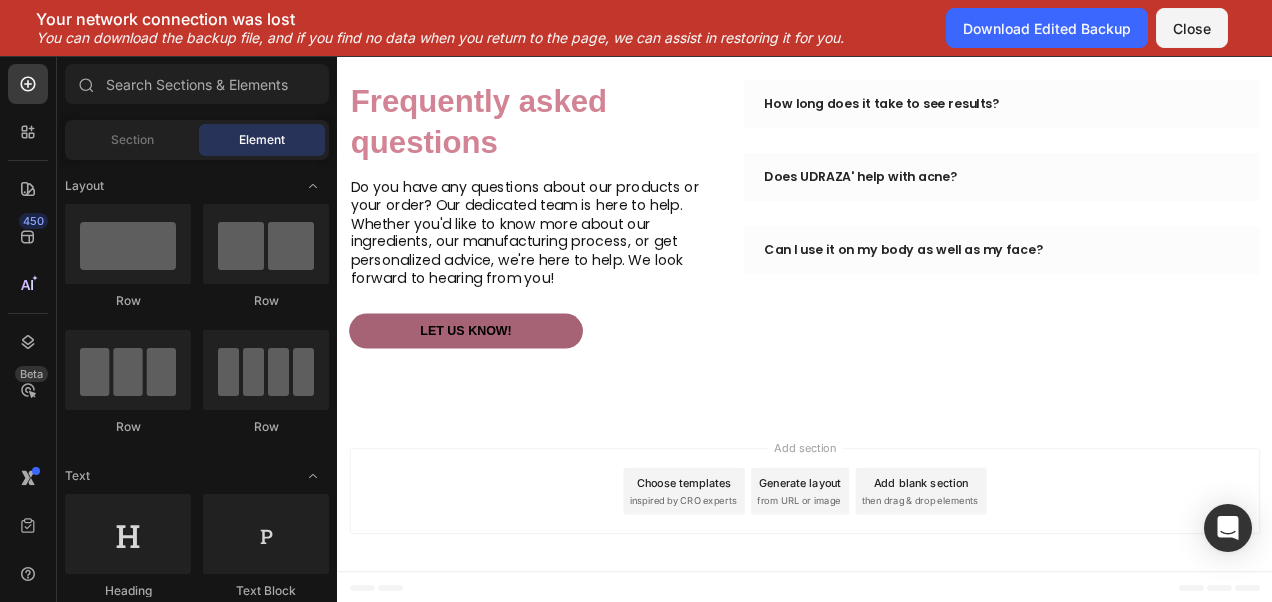 click on "Add section Choose templates inspired by CRO experts Generate layout from URL or image Add blank section then drag & drop elements" at bounding box center [937, 618] 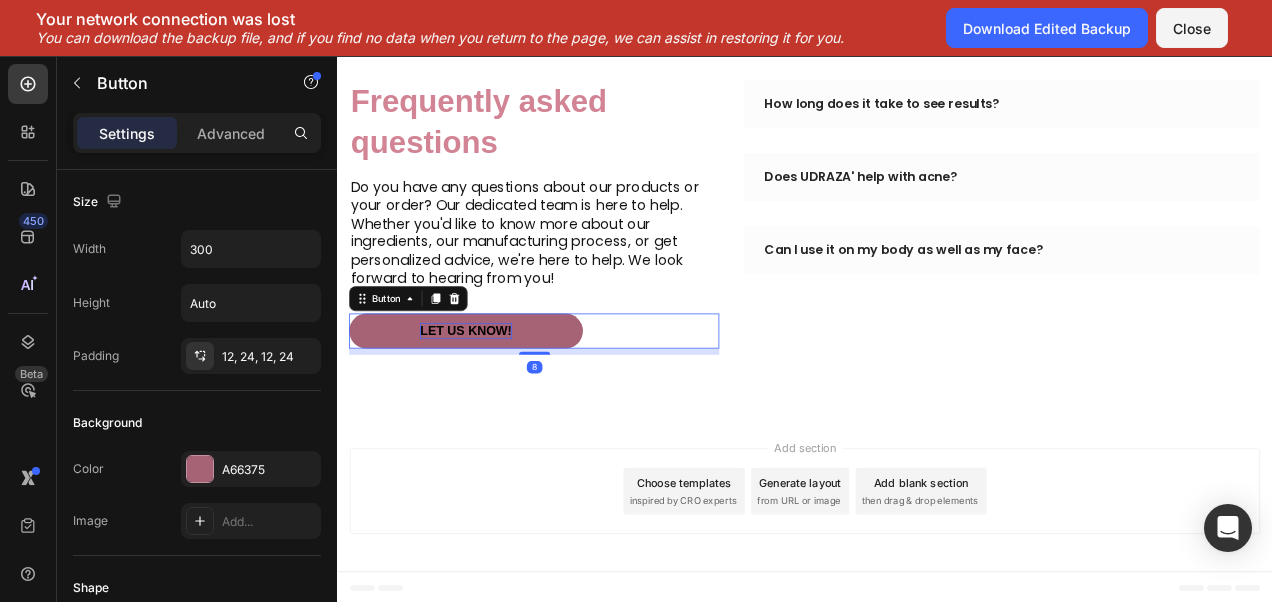 click on "Let us know!" at bounding box center (501, 408) 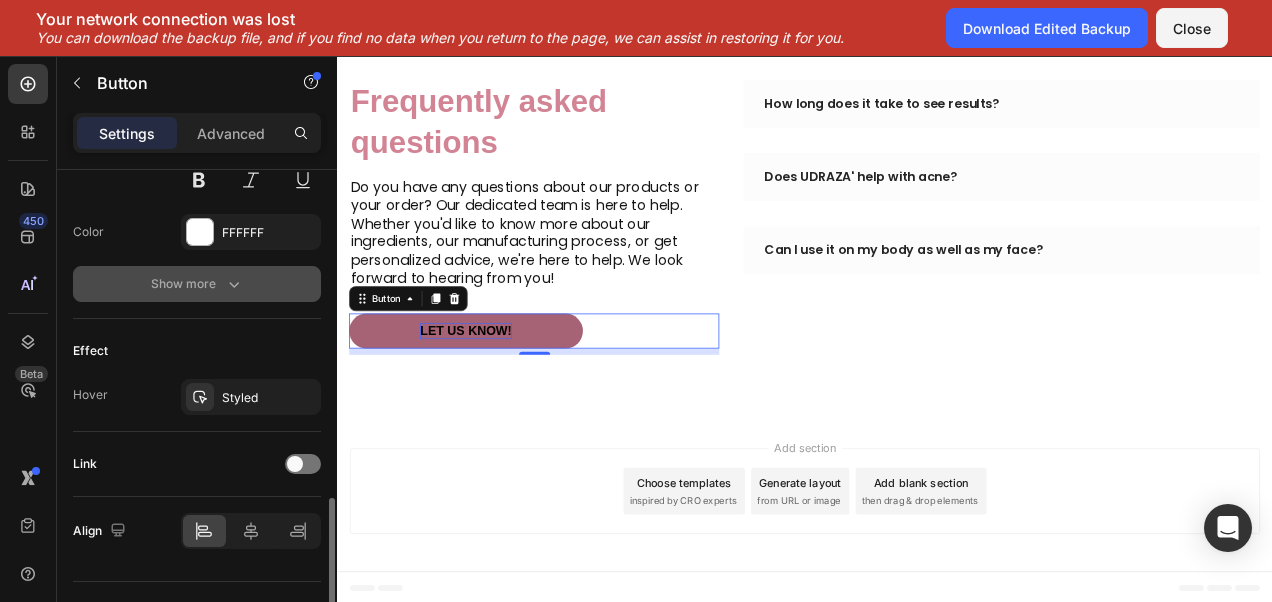 scroll, scrollTop: 925, scrollLeft: 0, axis: vertical 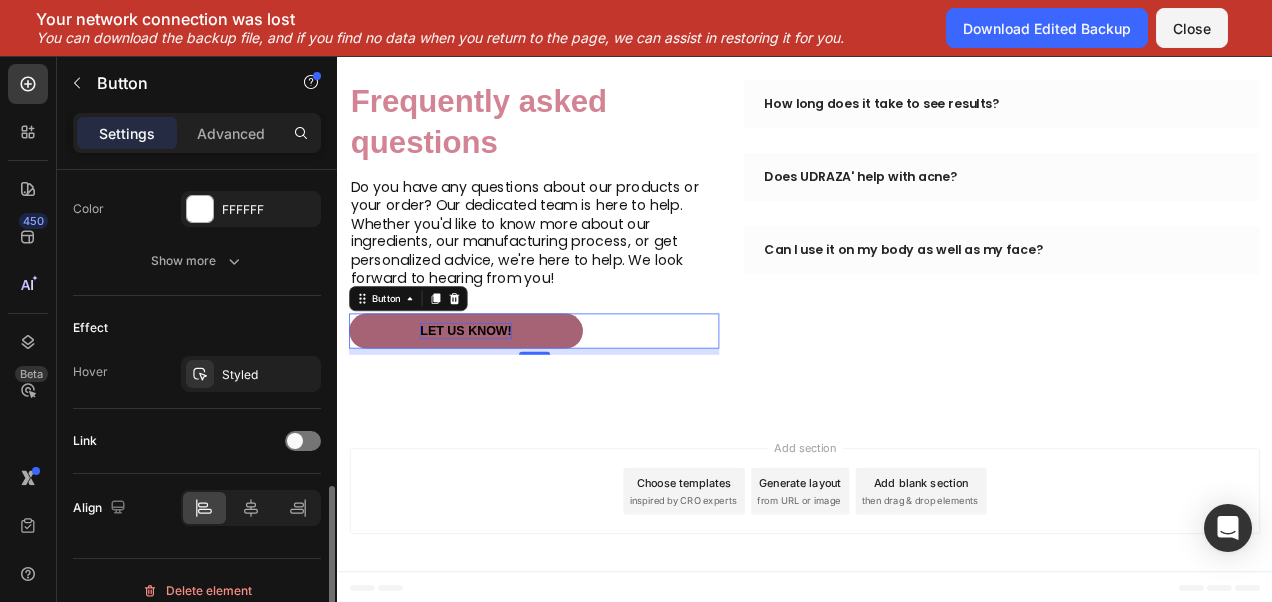click on "Link" at bounding box center (197, 441) 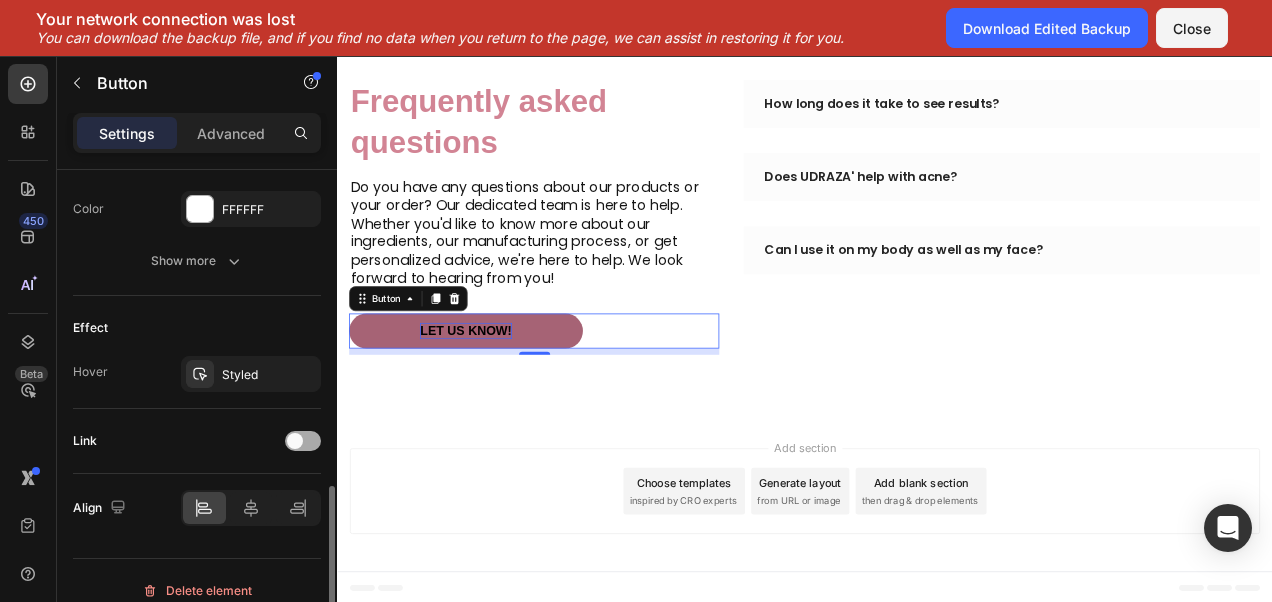 click at bounding box center (295, 441) 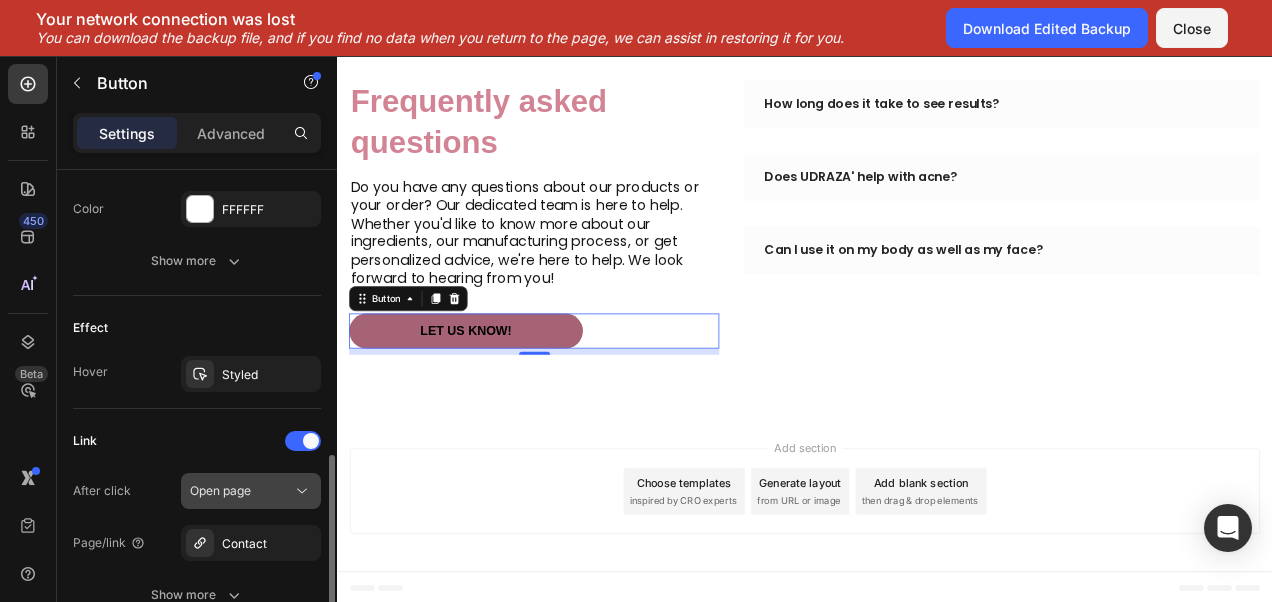 click 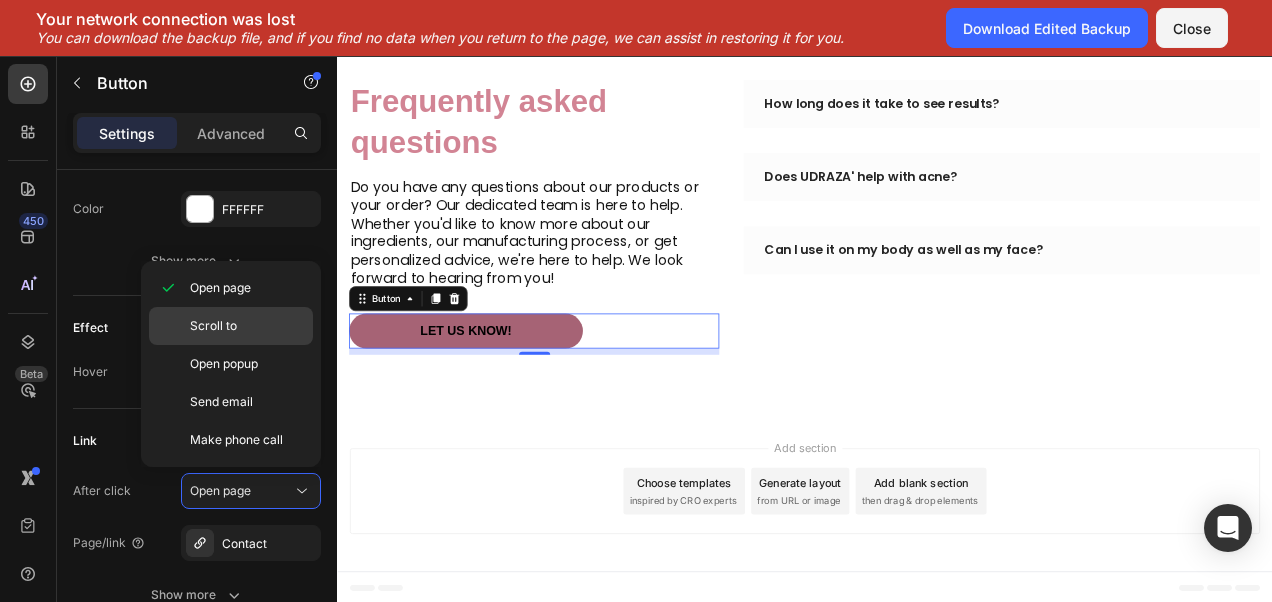 click on "Scroll to" at bounding box center [213, 326] 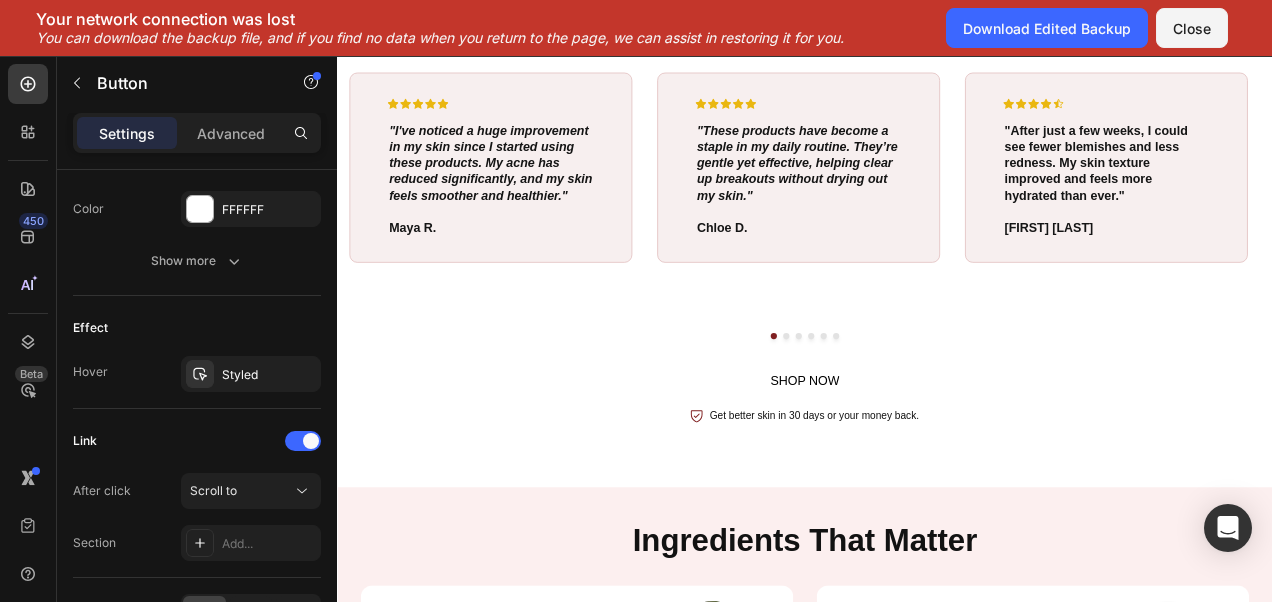 scroll, scrollTop: 3222, scrollLeft: 0, axis: vertical 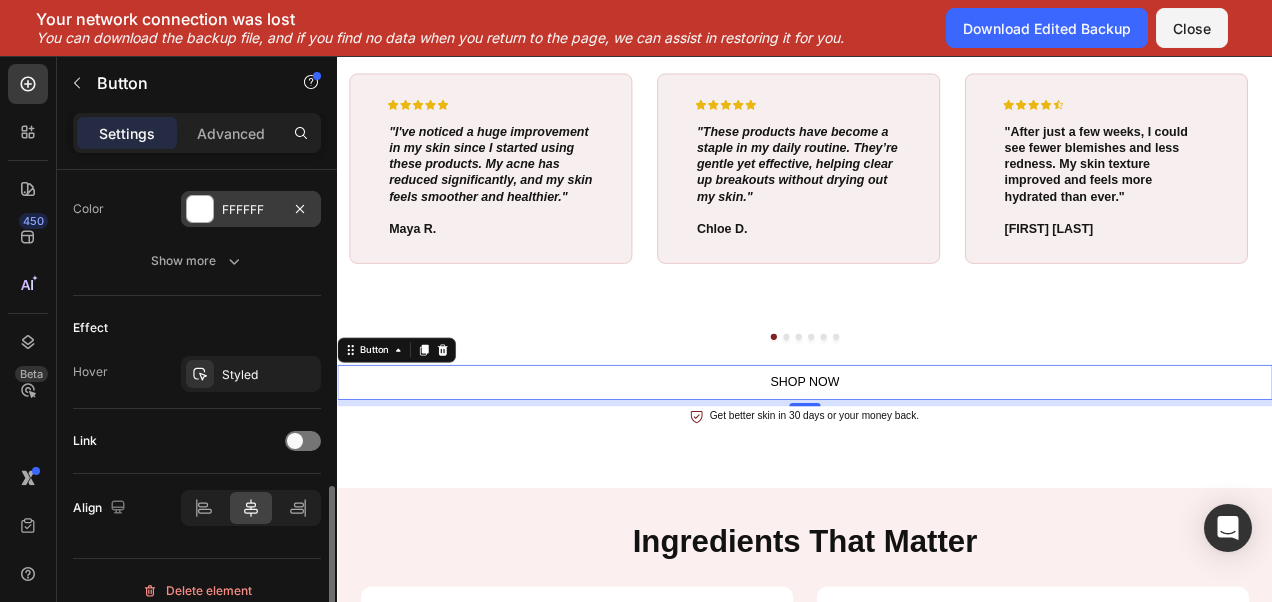 click on "FFFFFF" at bounding box center [251, 210] 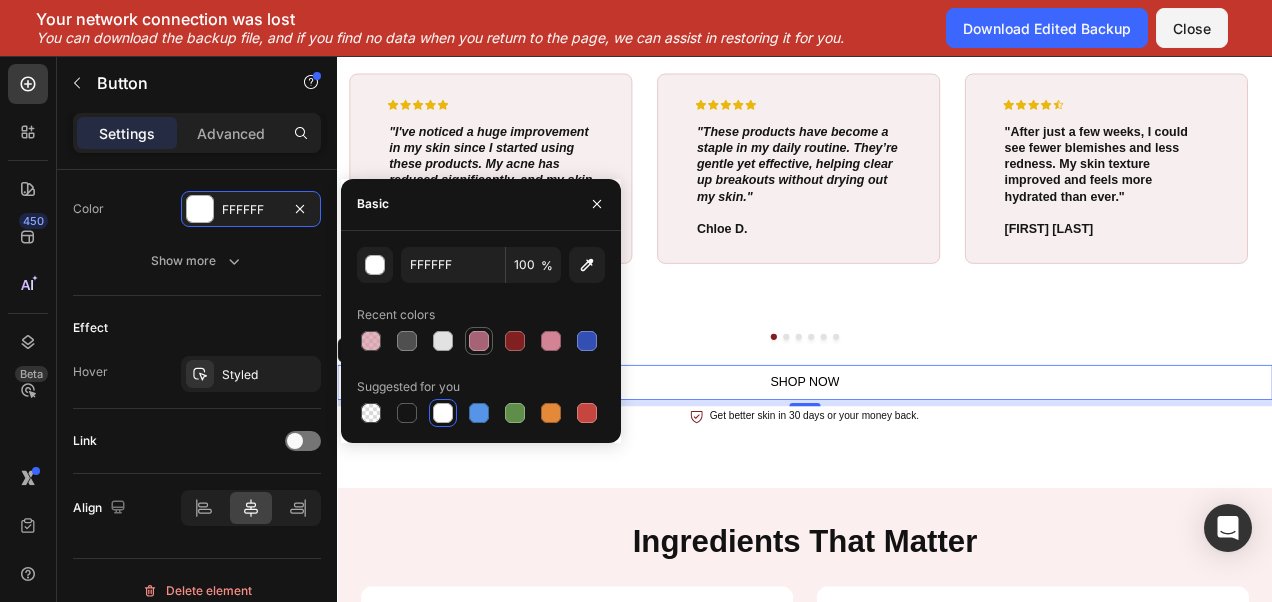 click at bounding box center (479, 341) 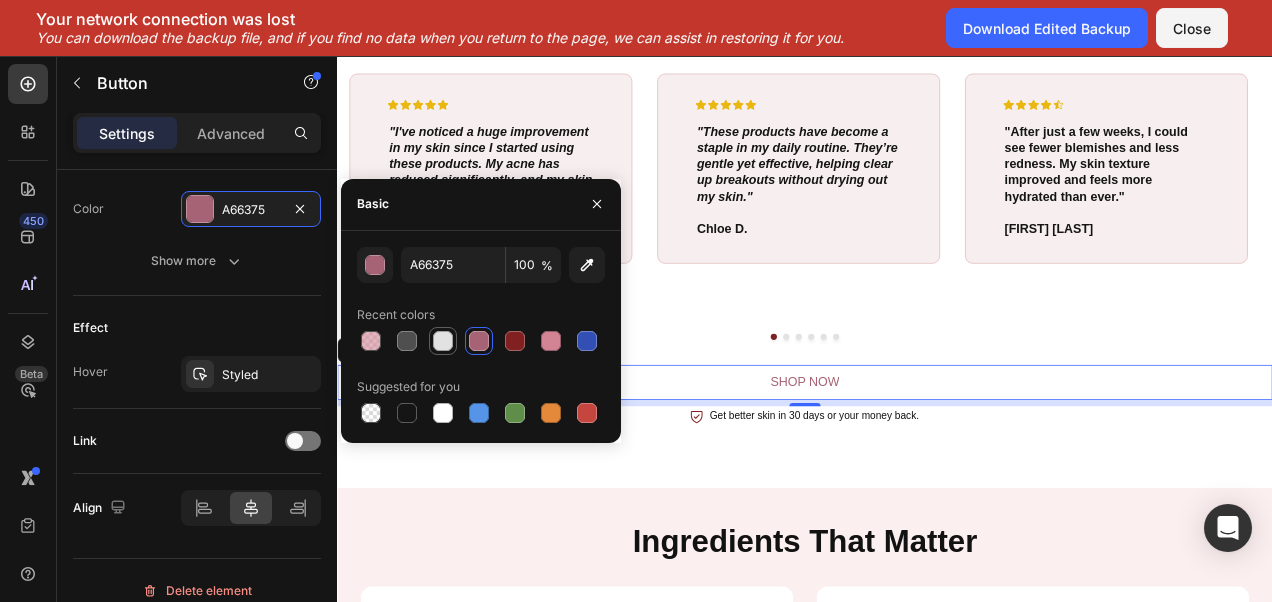 click at bounding box center [443, 341] 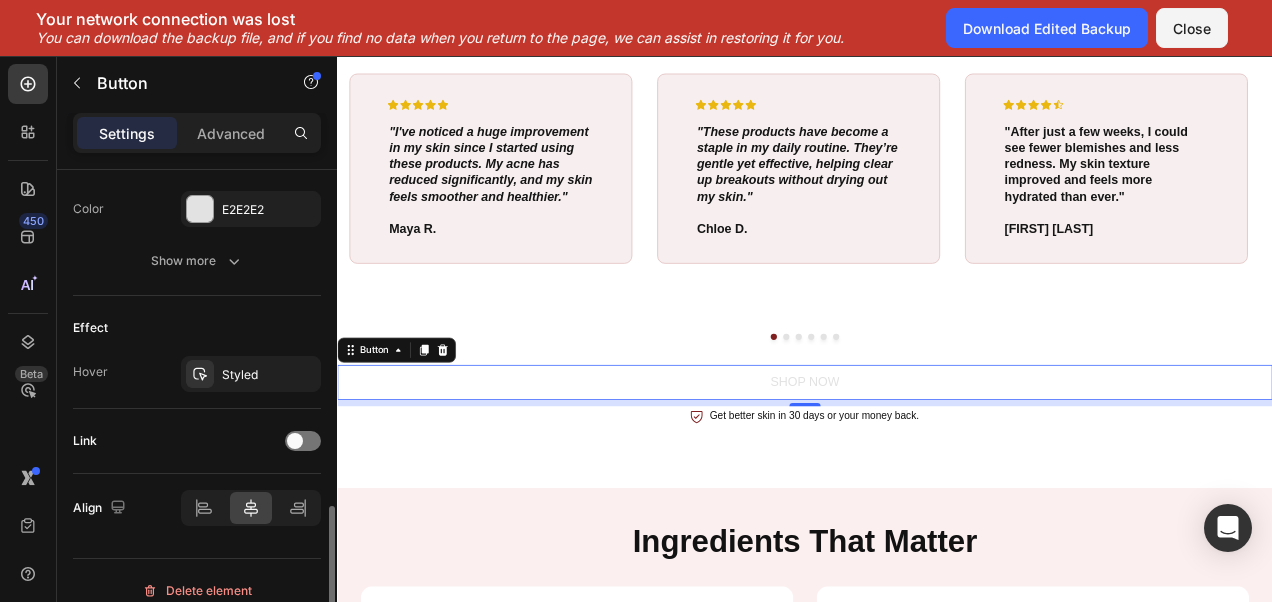 scroll, scrollTop: 940, scrollLeft: 0, axis: vertical 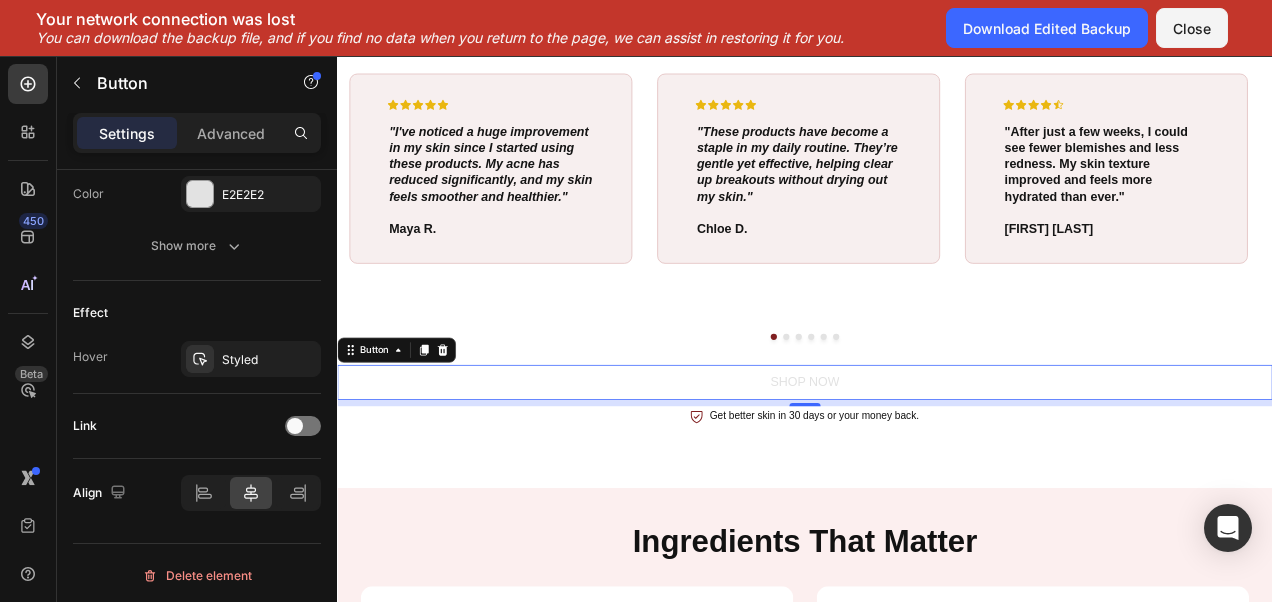 click on "SHOP NOW" at bounding box center [937, 474] 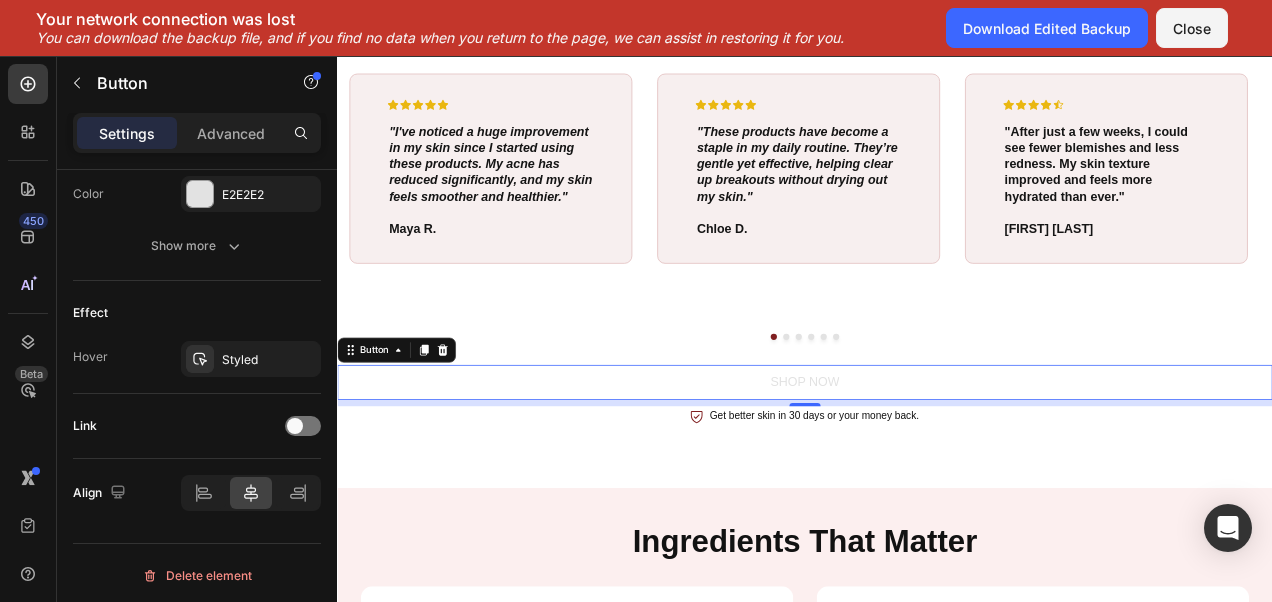 click on "SHOP NOW" at bounding box center [937, 474] 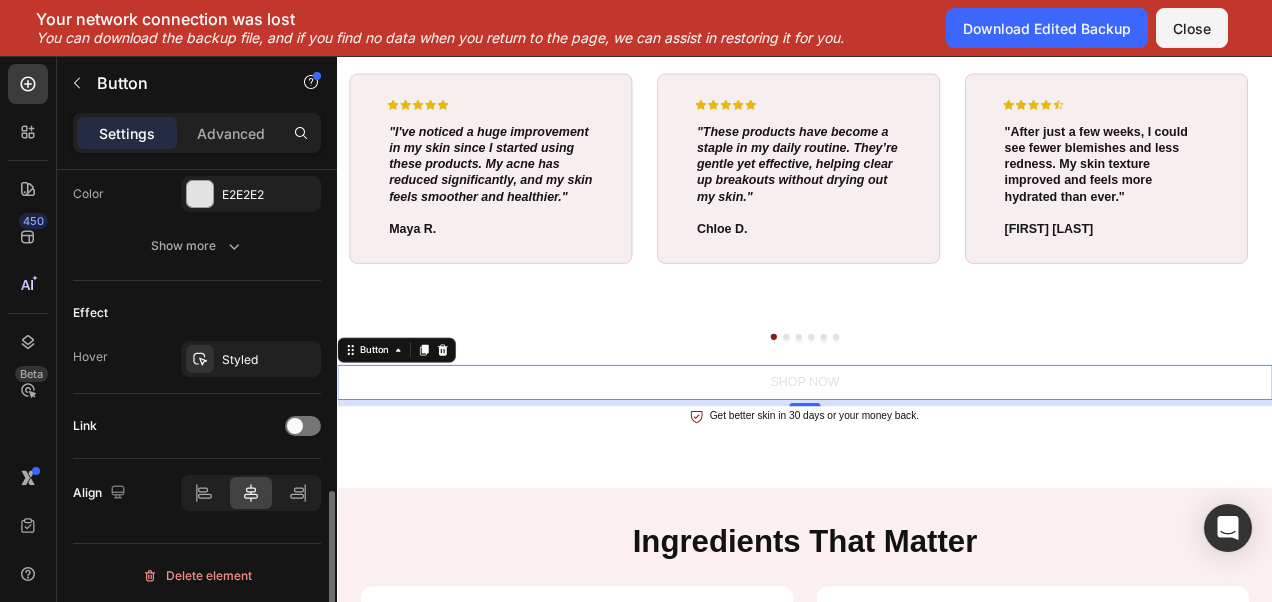 drag, startPoint x: 240, startPoint y: 369, endPoint x: 240, endPoint y: 293, distance: 76 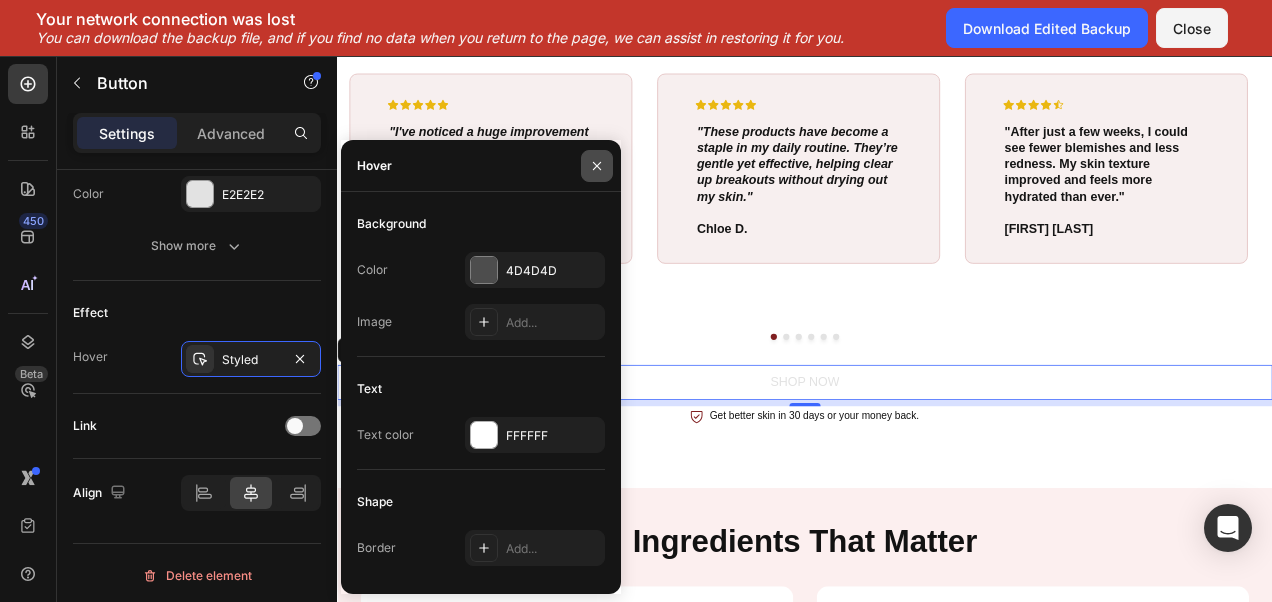 click 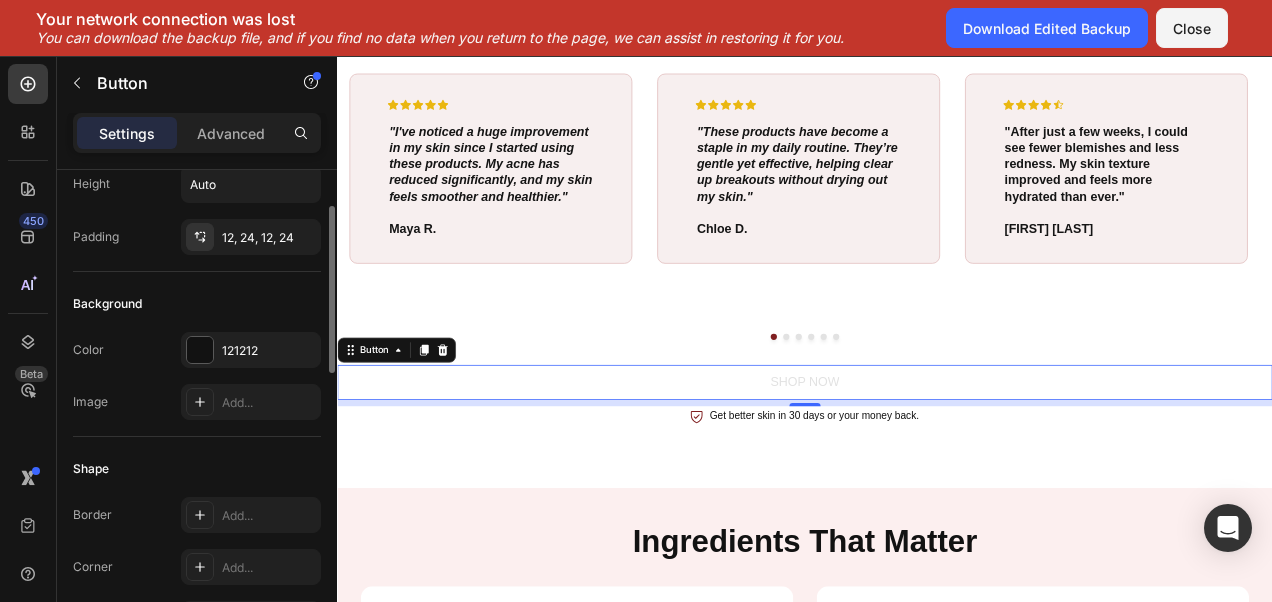 scroll, scrollTop: 116, scrollLeft: 0, axis: vertical 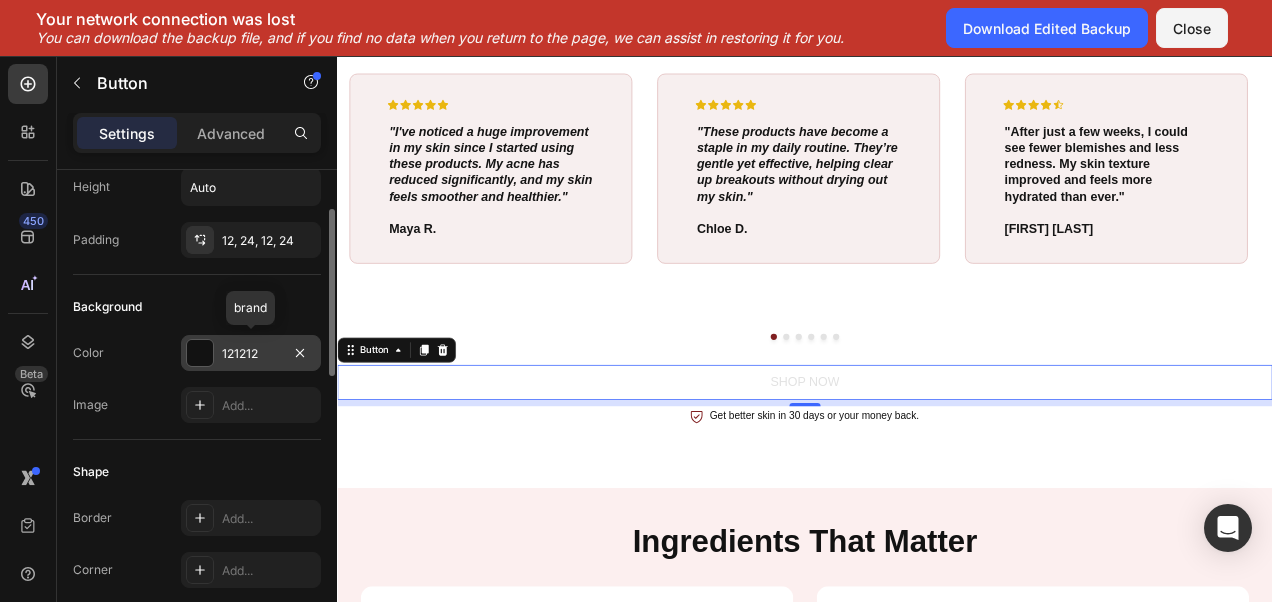 click on "121212" at bounding box center [251, 354] 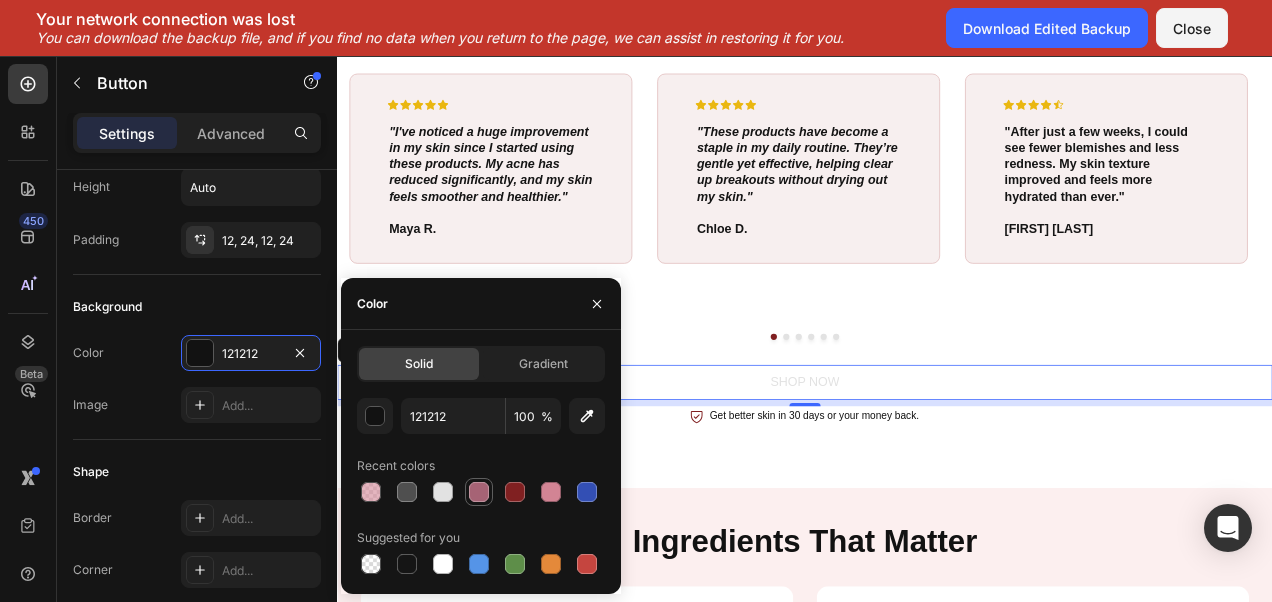 click at bounding box center [479, 492] 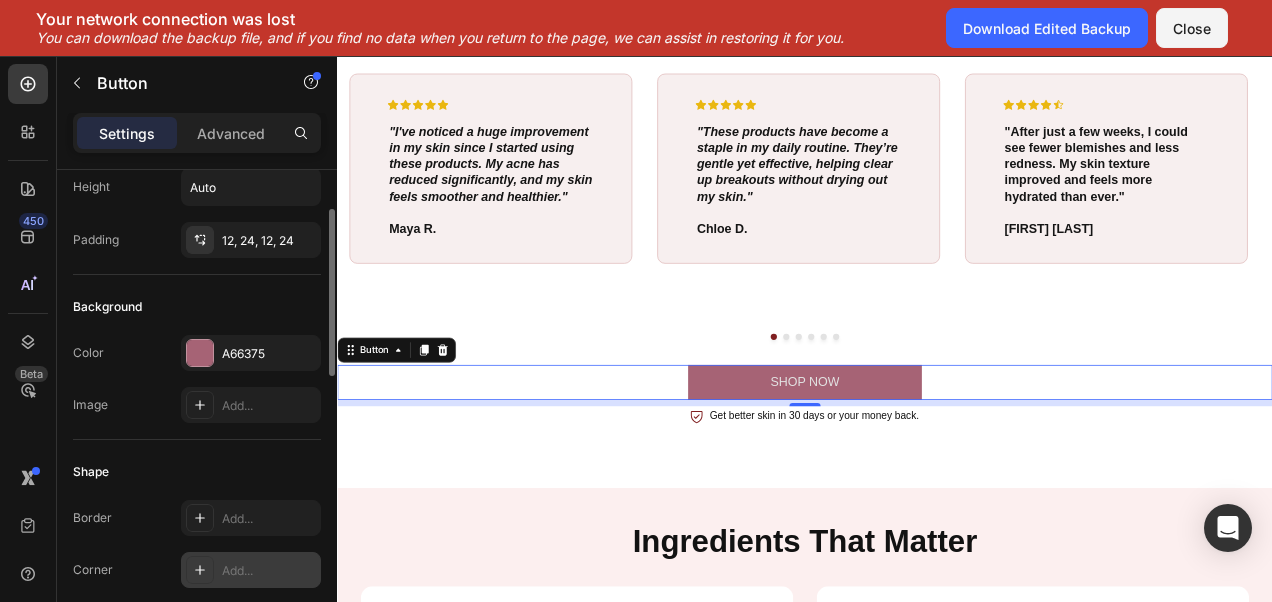 click on "Add..." at bounding box center (251, 570) 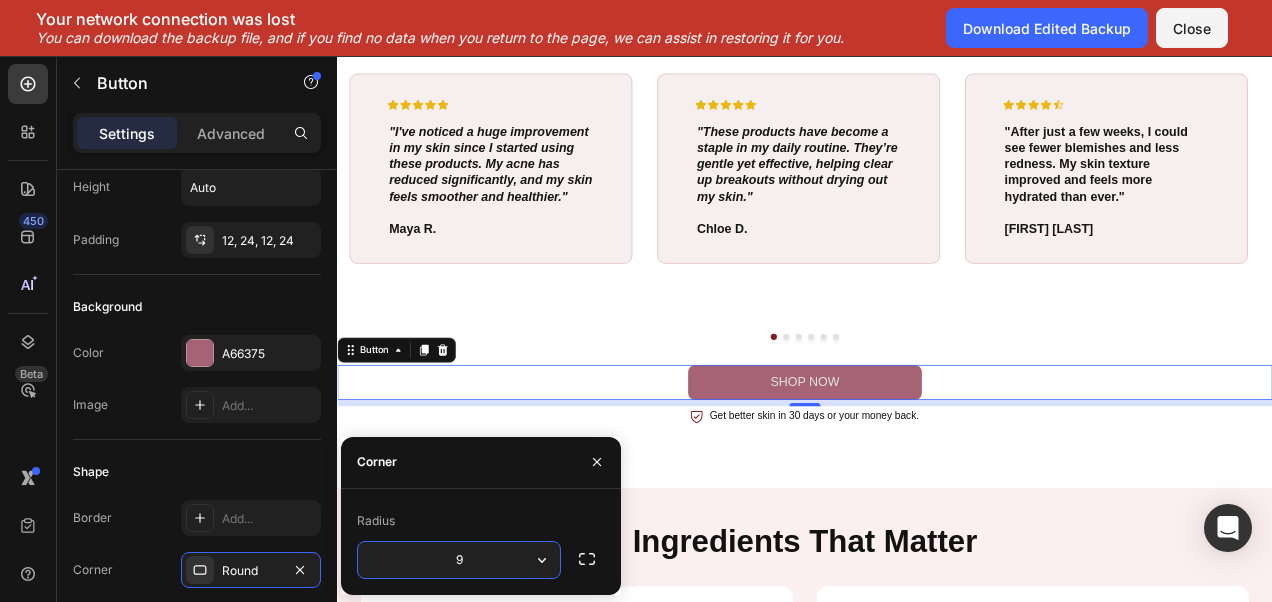 type on "90" 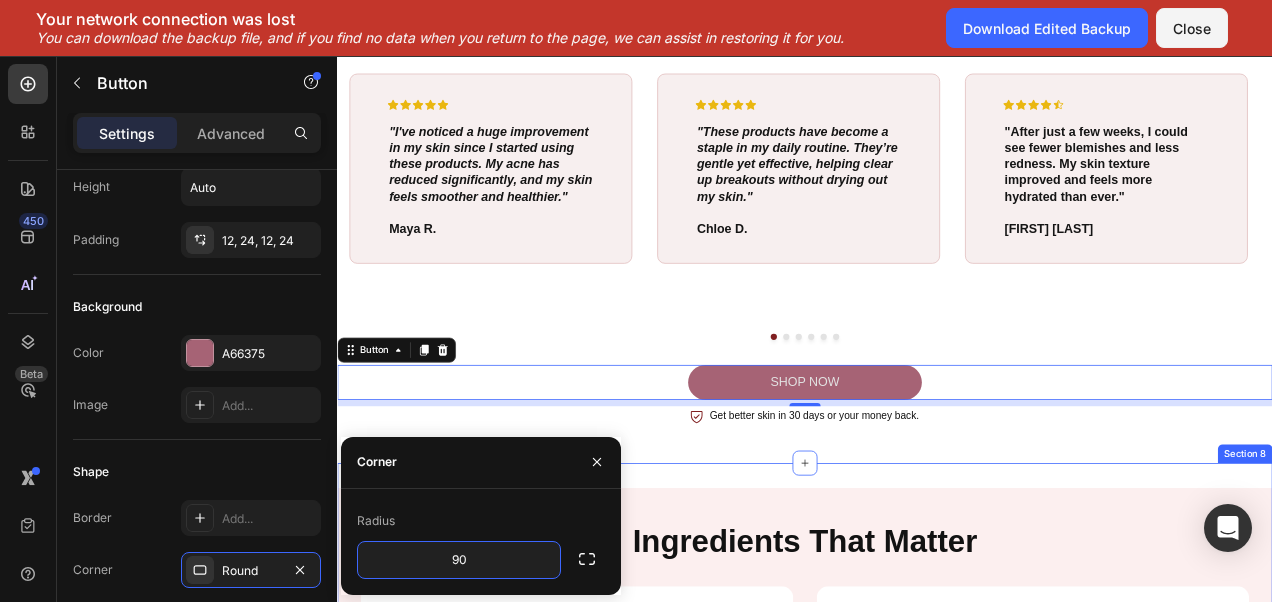 click on "Ingredients That Matter Heading Tea Tree Oil Text Block Naturally antibacterial and anti-inflammatory, it helps reduce acne-causing bacteria and calms redness. Text Block Image Row Row Kojic Acid Text Block Brightens skin and reduces dark spots by inhibiting melanin production. Text Block Image Row Row Row Aloe Vera Extract Text Block Soothes irritated skin, reduces inflammation, and supports skin repair and hydration. Text Block Image Row Row Vitamin E Text Block A powerful antioxidant that soothes inflammation, promotes healing, and hydrates the skin. Text Block Image Row Row Row Row Section 8" at bounding box center (937, 861) 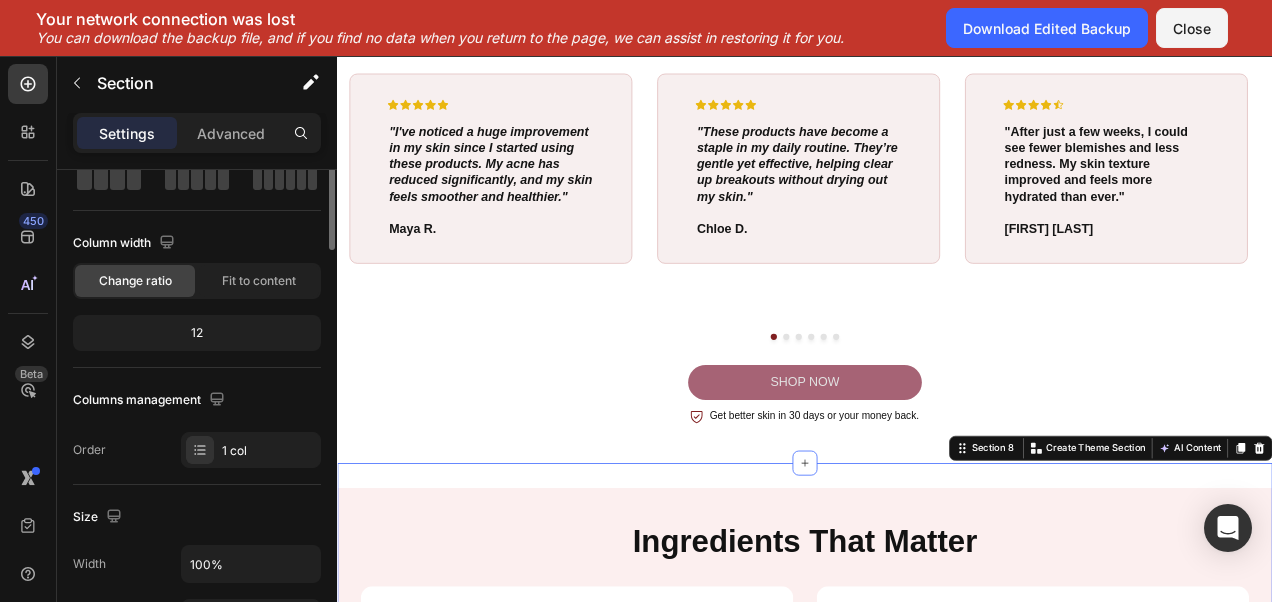 scroll, scrollTop: 0, scrollLeft: 0, axis: both 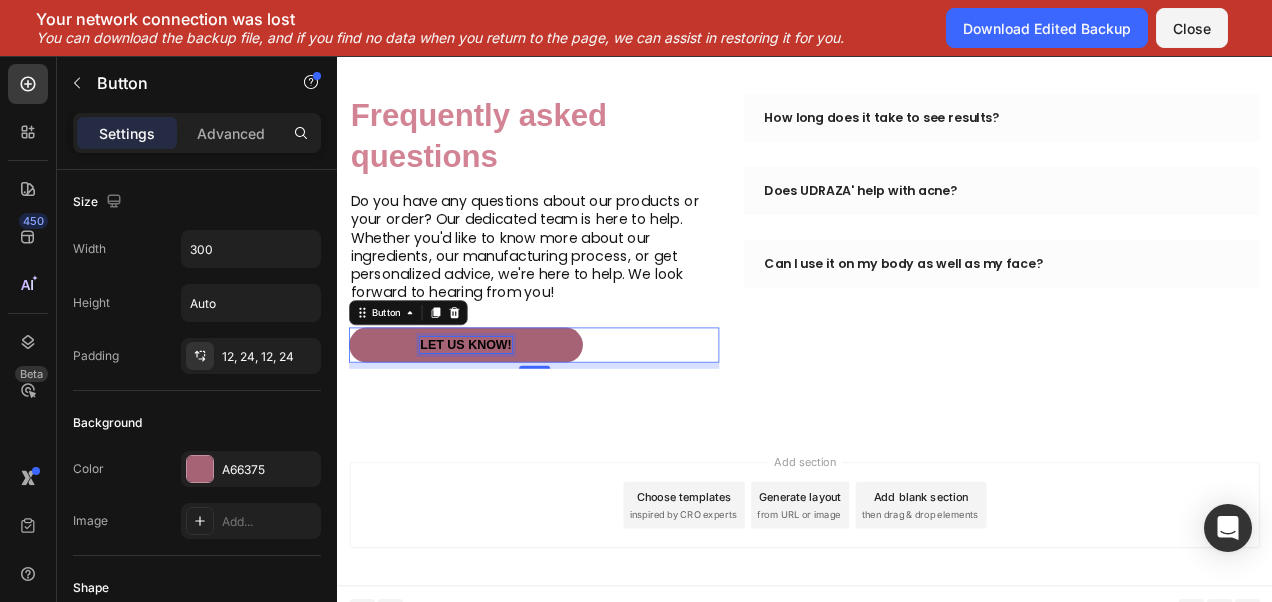 click on "Let us know!" at bounding box center [501, 426] 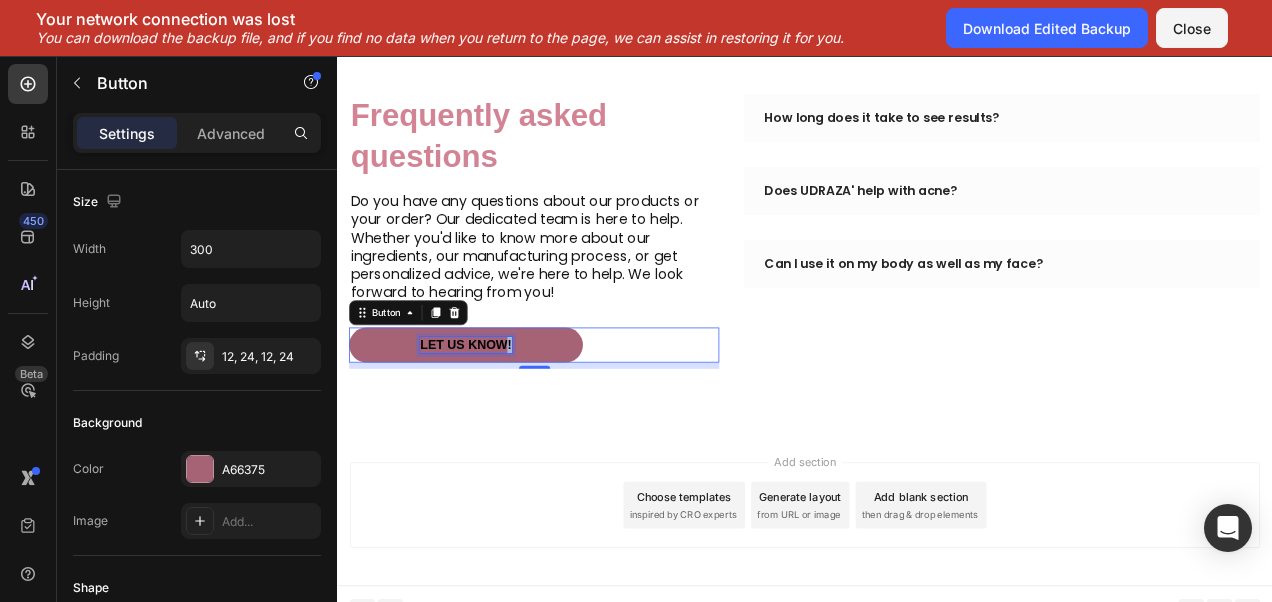 click on "Let us know!" at bounding box center [501, 426] 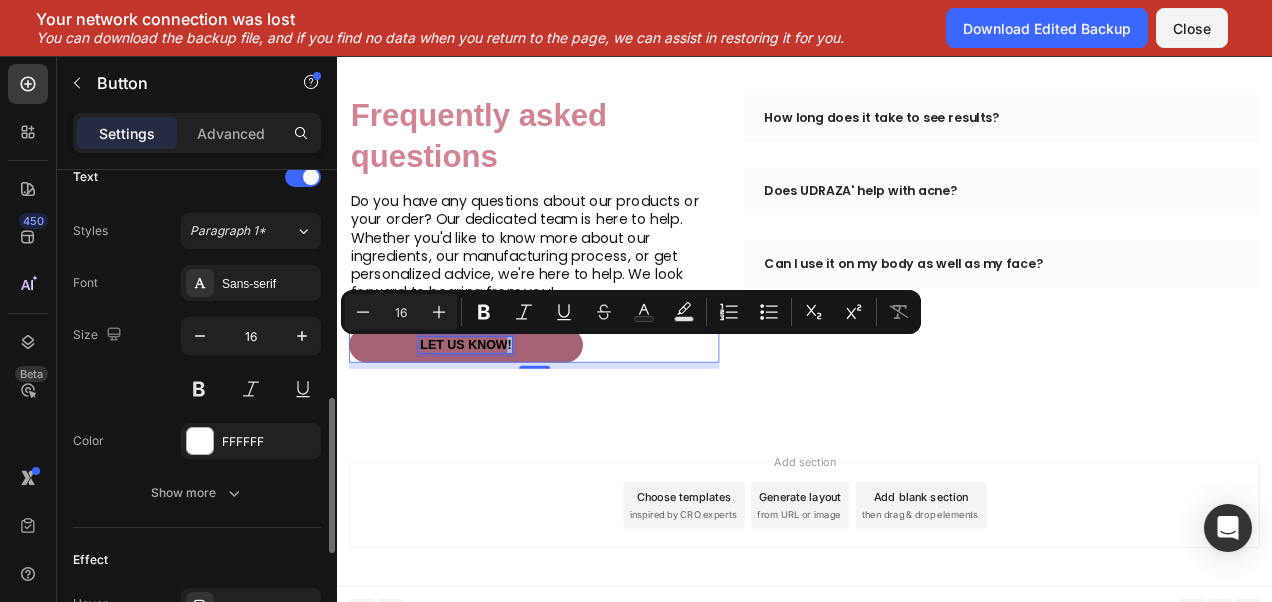 scroll, scrollTop: 754, scrollLeft: 0, axis: vertical 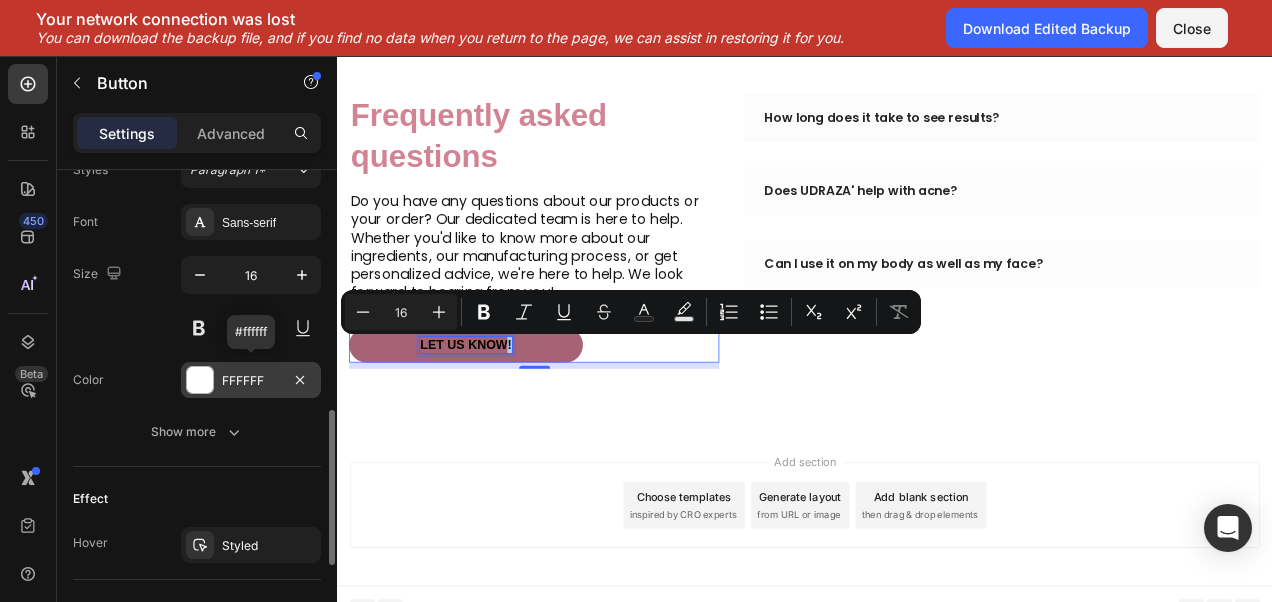 click on "FFFFFF" at bounding box center (251, 381) 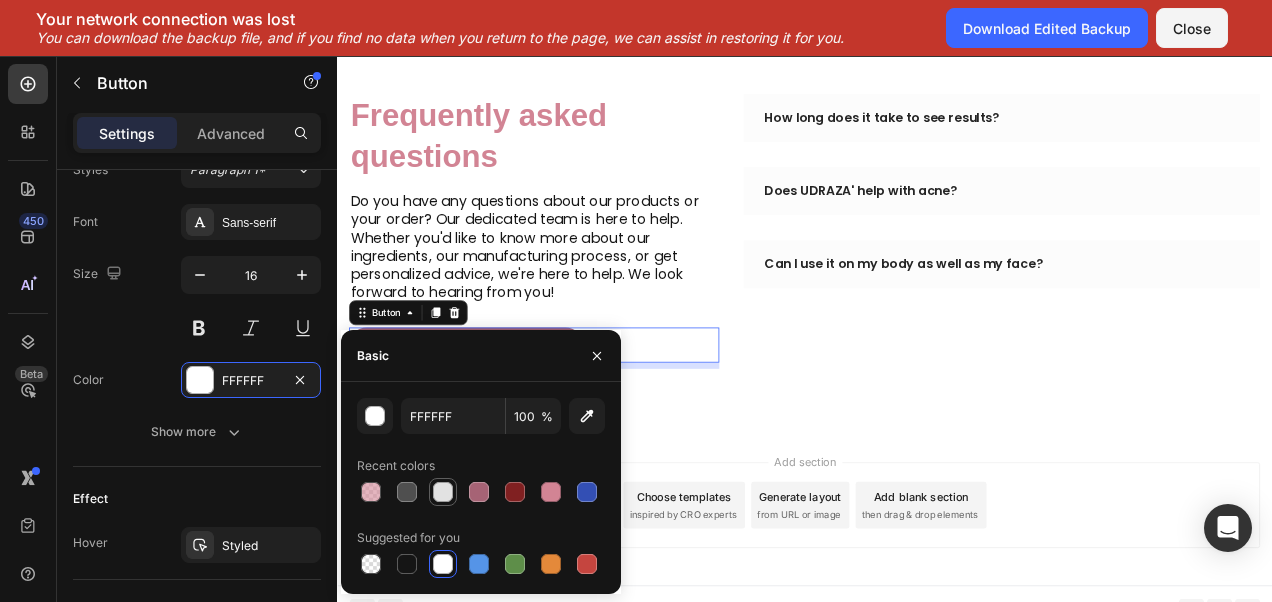 click at bounding box center (443, 492) 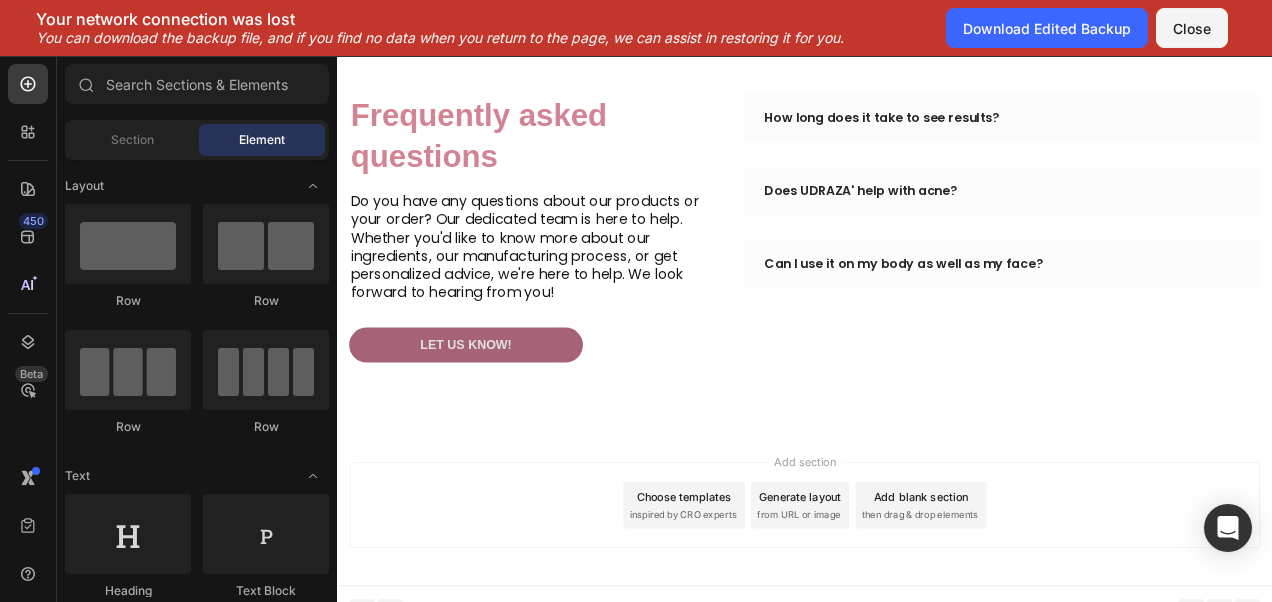 click on "Add section Choose templates inspired by CRO experts Generate layout from URL or image Add blank section then drag & drop elements" at bounding box center [937, 636] 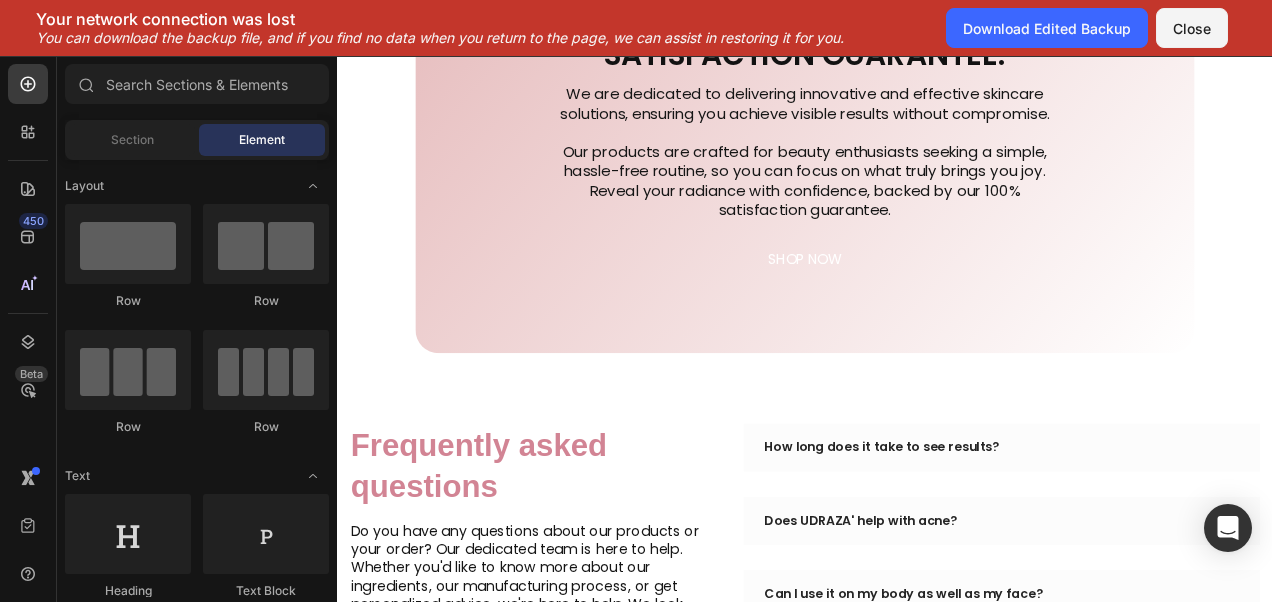 scroll, scrollTop: 4535, scrollLeft: 0, axis: vertical 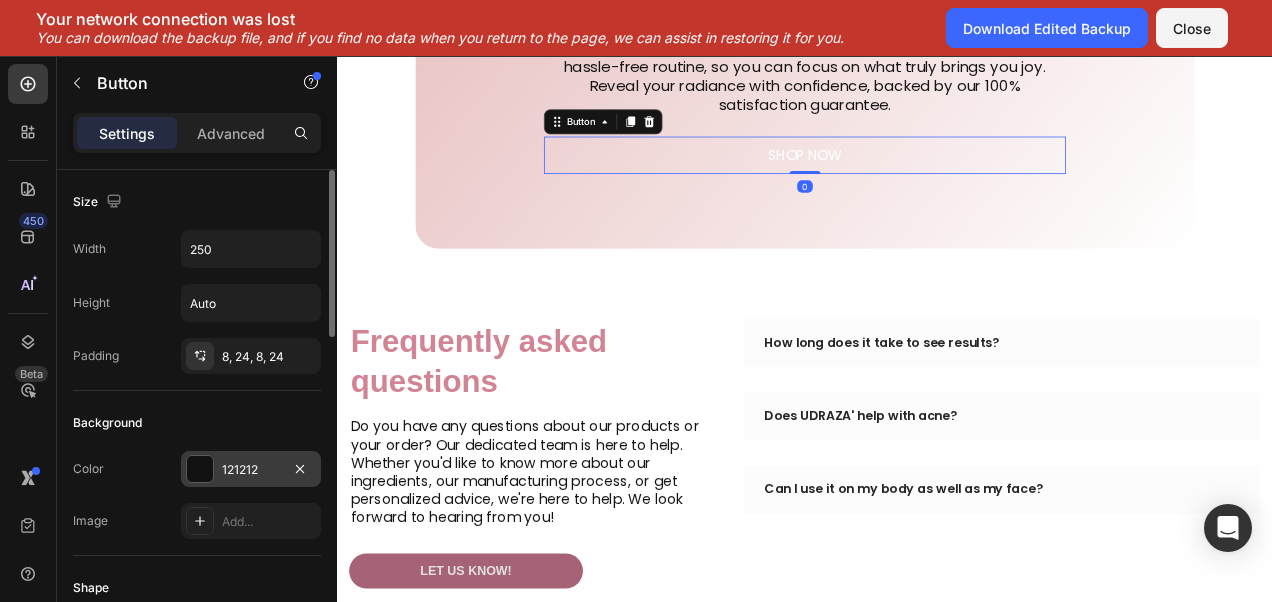 click on "121212" at bounding box center [251, 470] 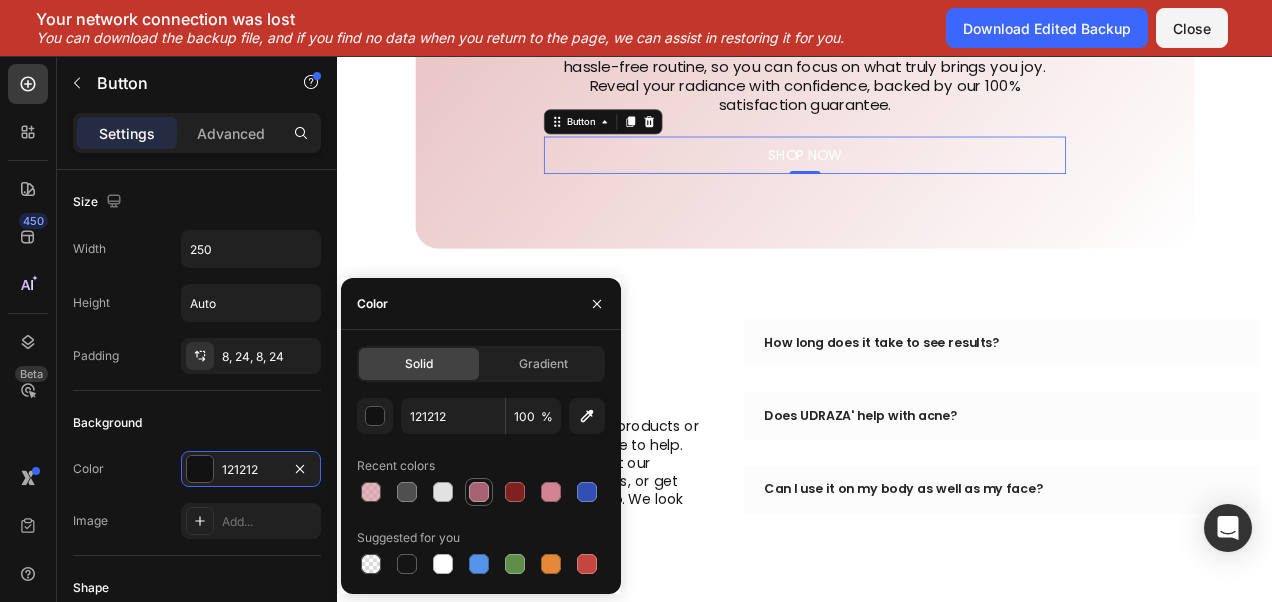 click at bounding box center [479, 492] 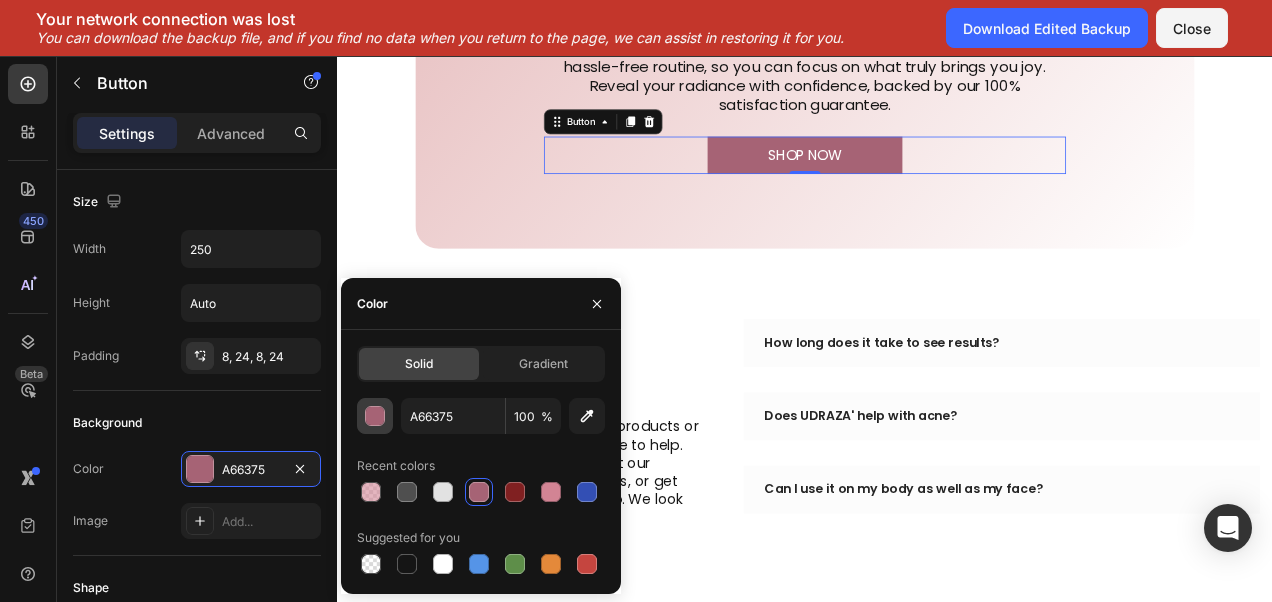 click at bounding box center (376, 417) 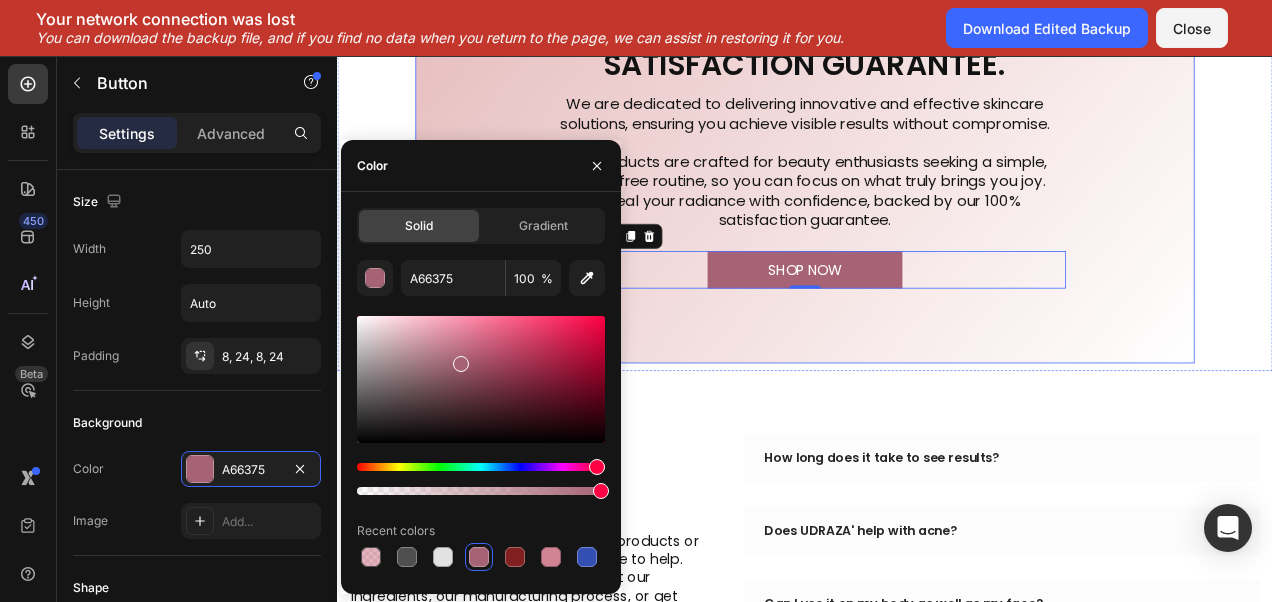 scroll, scrollTop: 4350, scrollLeft: 0, axis: vertical 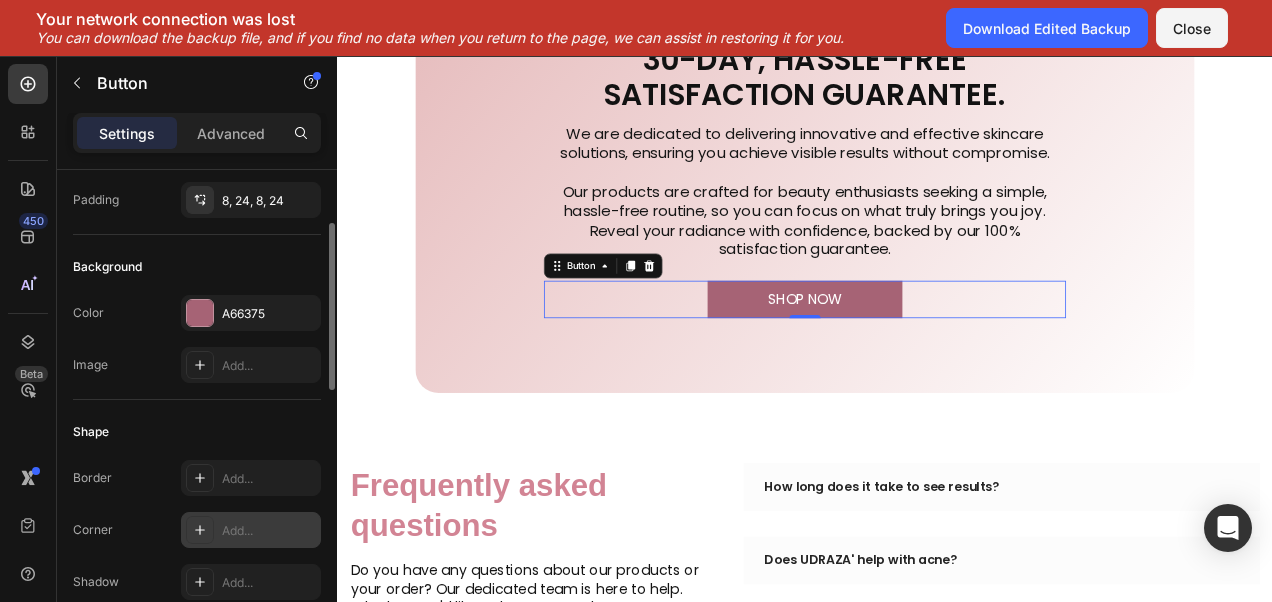click on "Add..." at bounding box center (269, 531) 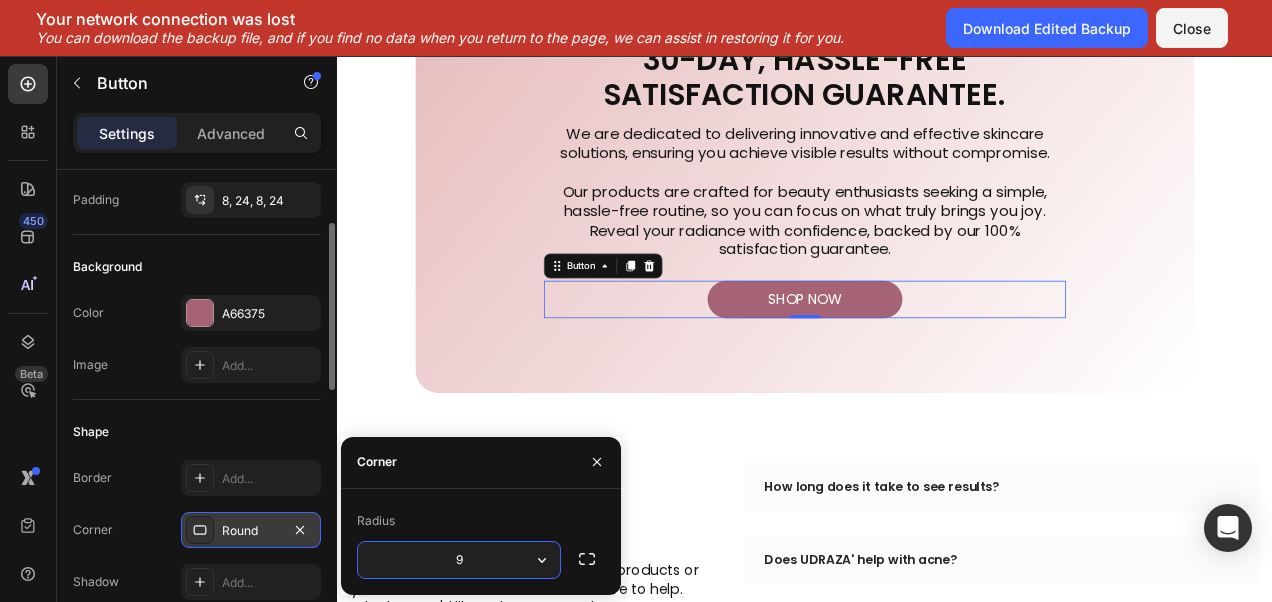 type on "90" 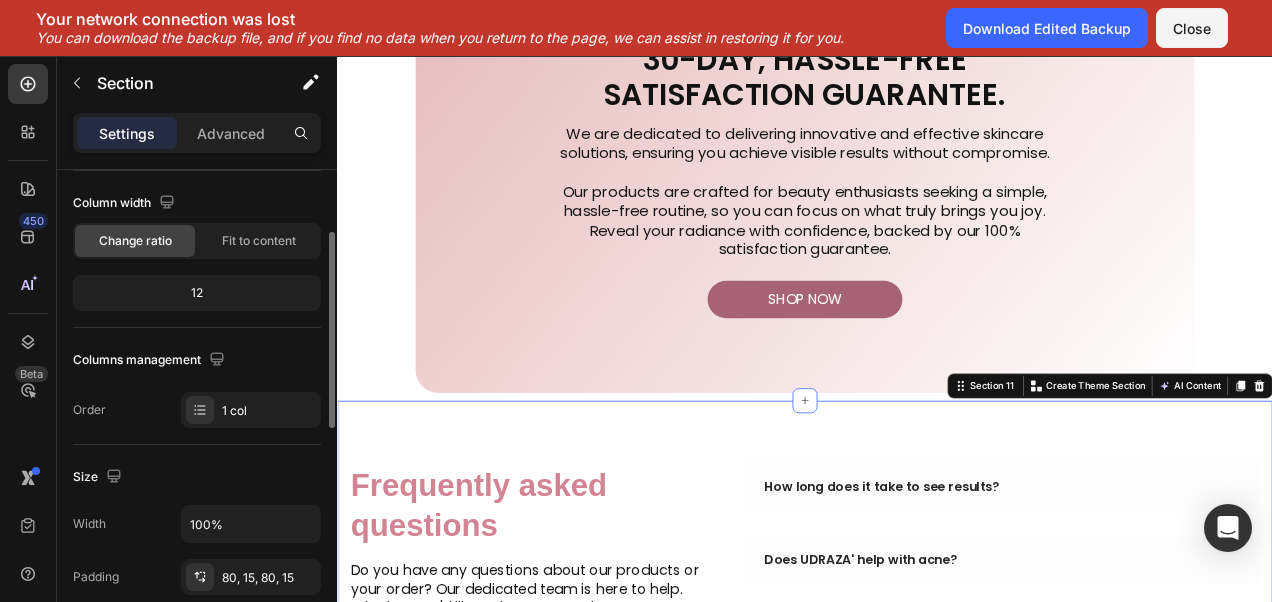 click on "Frequently asked questions Heading Do you have any questions about our products or your order? Our dedicated team is here to help. Whether you'd like to know more about our ingredients, our manufacturing process, or get personalized advice, we're here to help. We look forward to hearing from you! Text block Let us know! Button How long does it take to see results? Does UDRAZA' help with acne? Can I use it on my body as well as my face? Accordion Row Section 11   You can create reusable sections Create Theme Section AI Content Write with GemAI What would you like to describe here? Tone and Voice Persuasive Product Recorvery Cream Show more Generate" at bounding box center [937, 754] 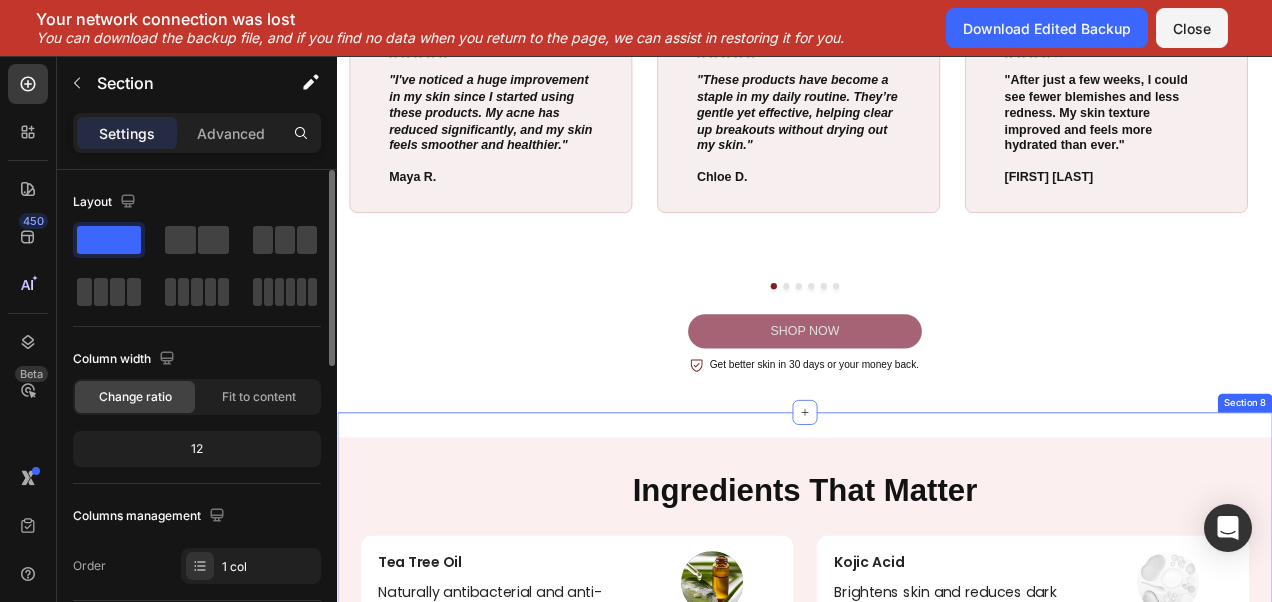 scroll, scrollTop: 2531, scrollLeft: 0, axis: vertical 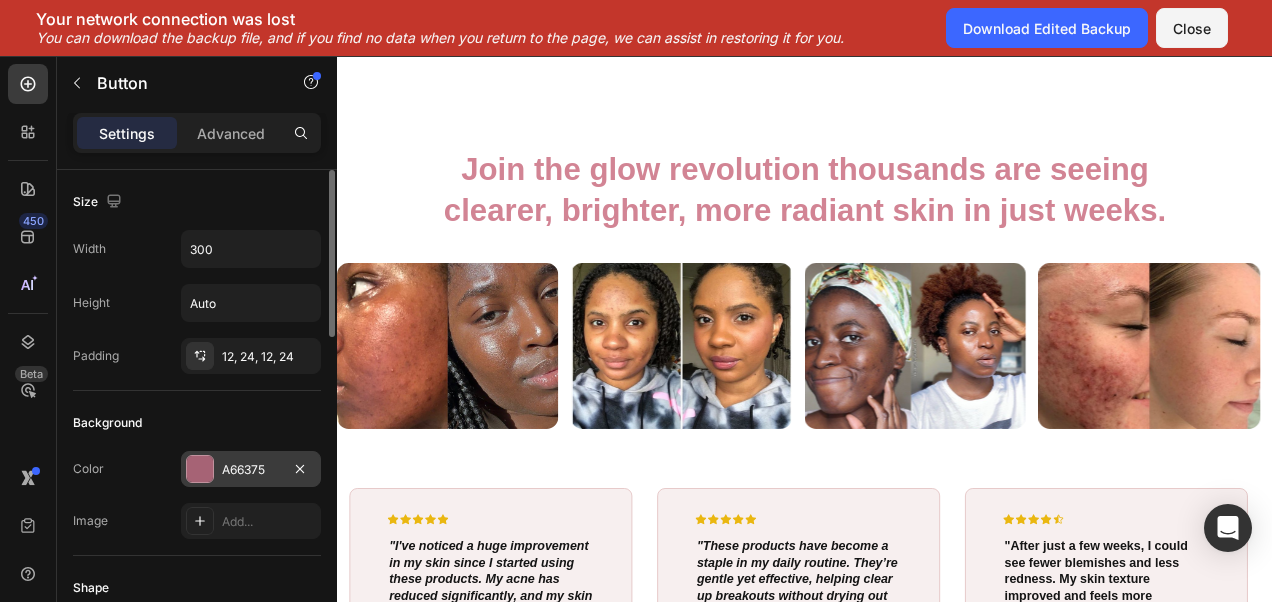 click on "A66375" at bounding box center (251, 469) 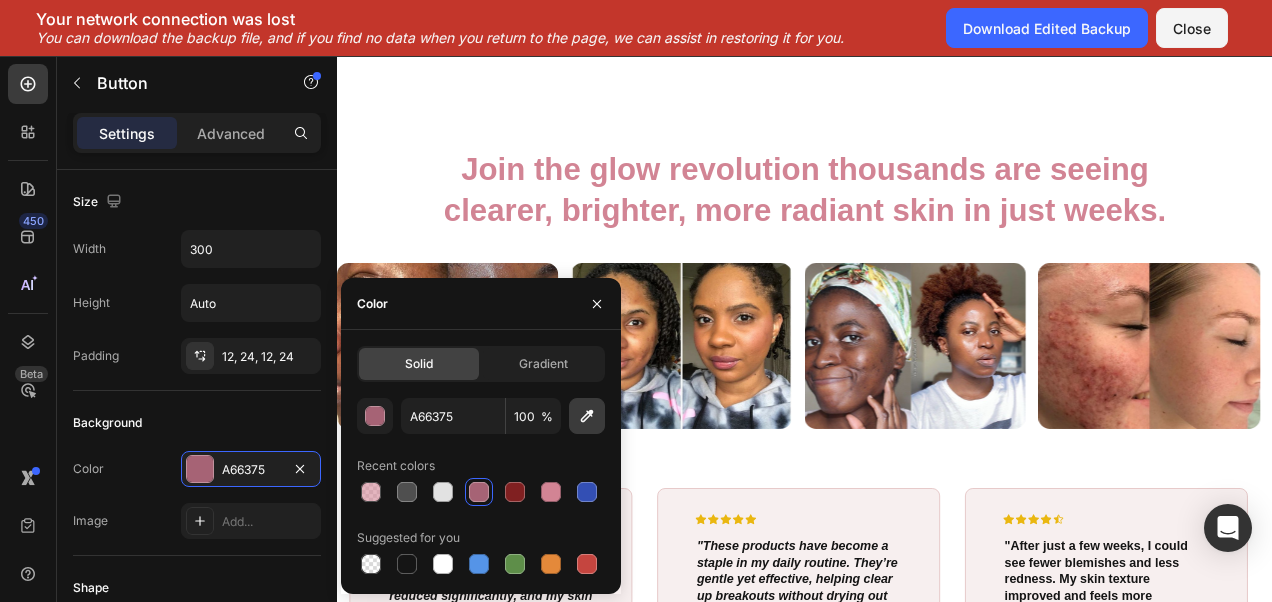 click 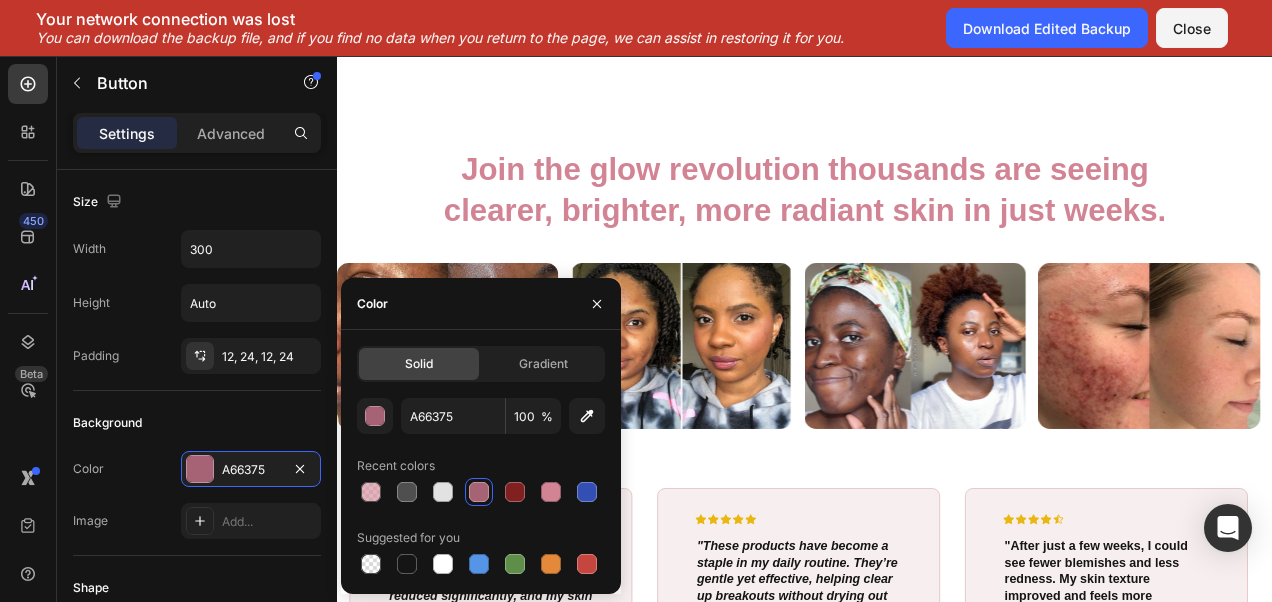 type on "D28494" 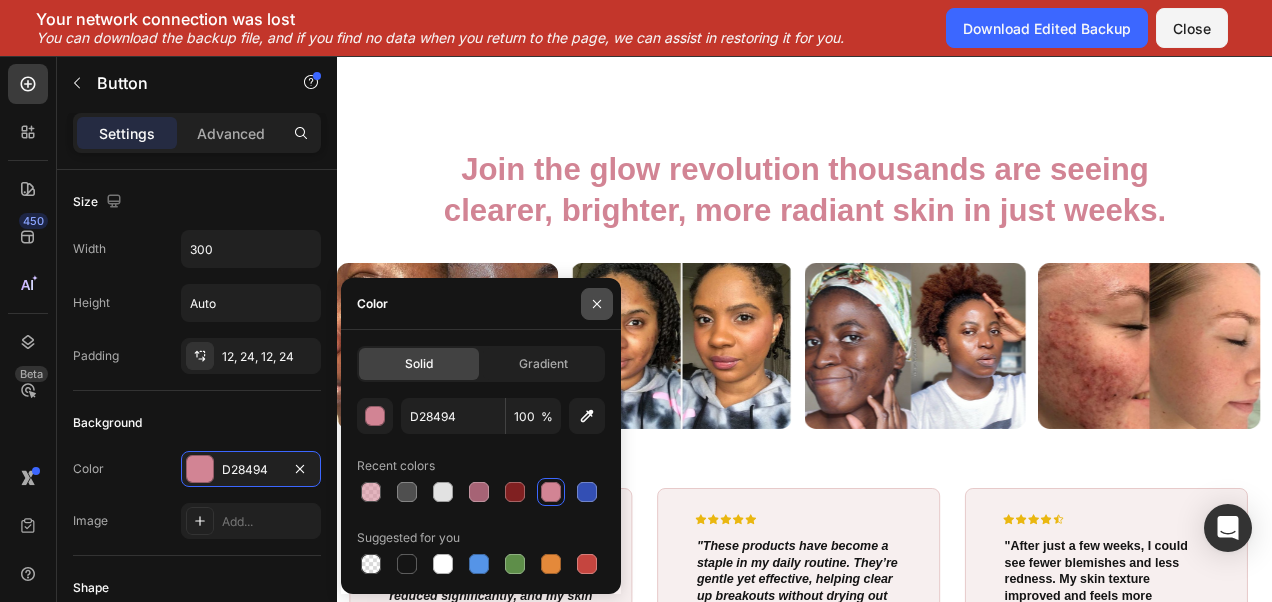 click 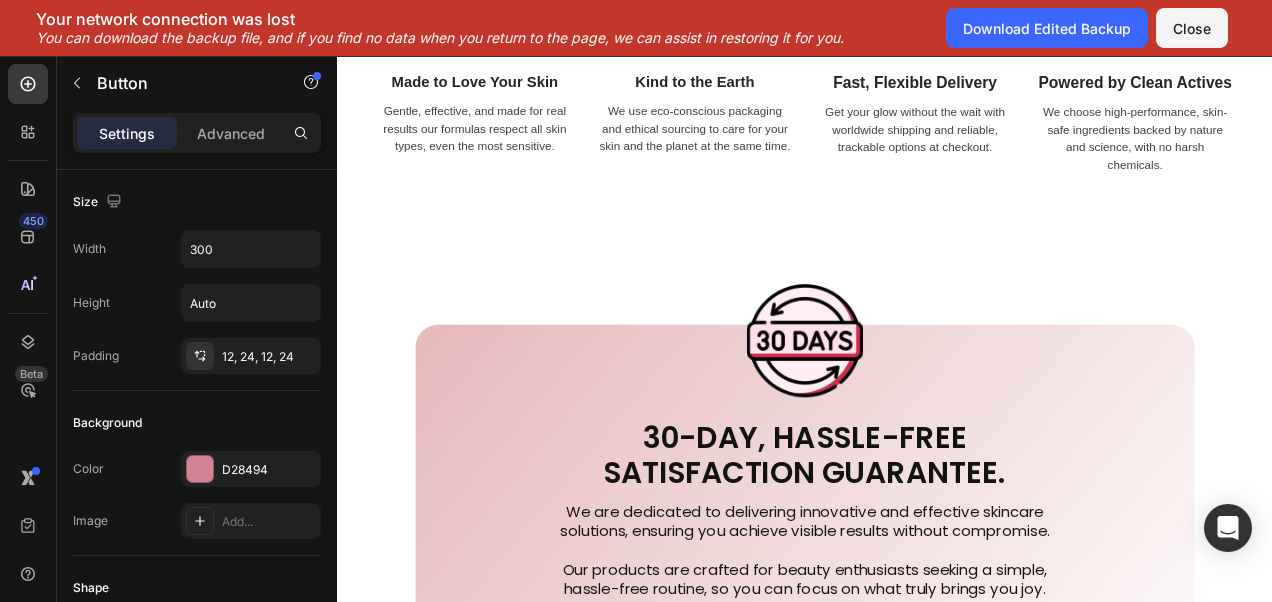 scroll, scrollTop: 3861, scrollLeft: 0, axis: vertical 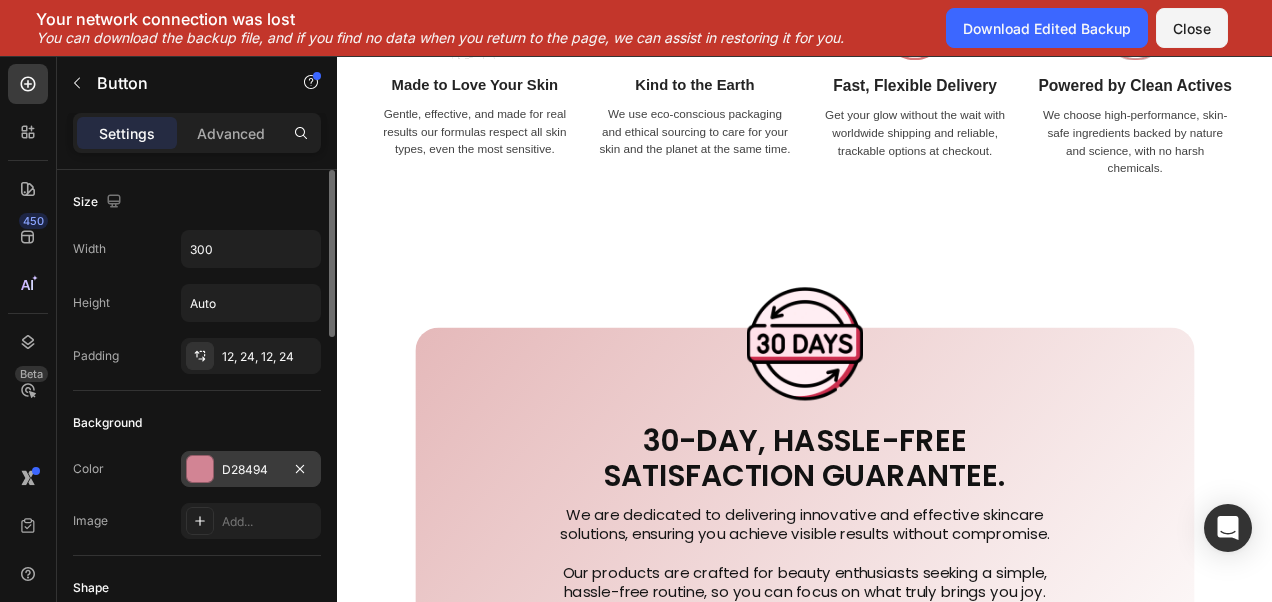click on "D28494" at bounding box center [251, 469] 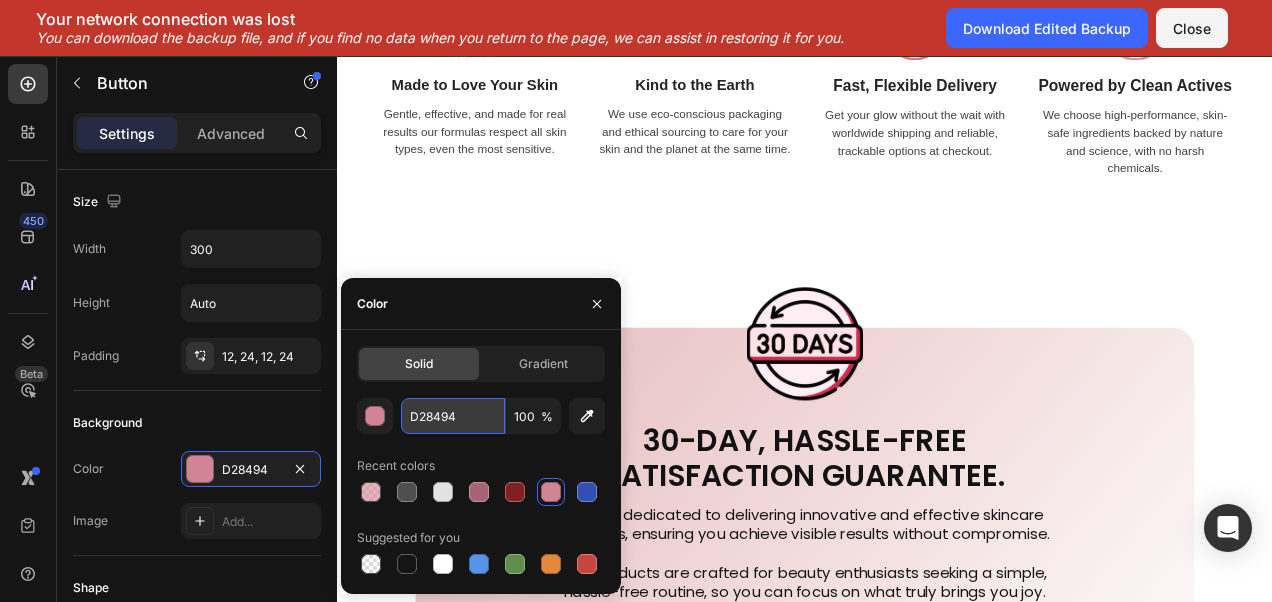 click on "D28494" at bounding box center [453, 416] 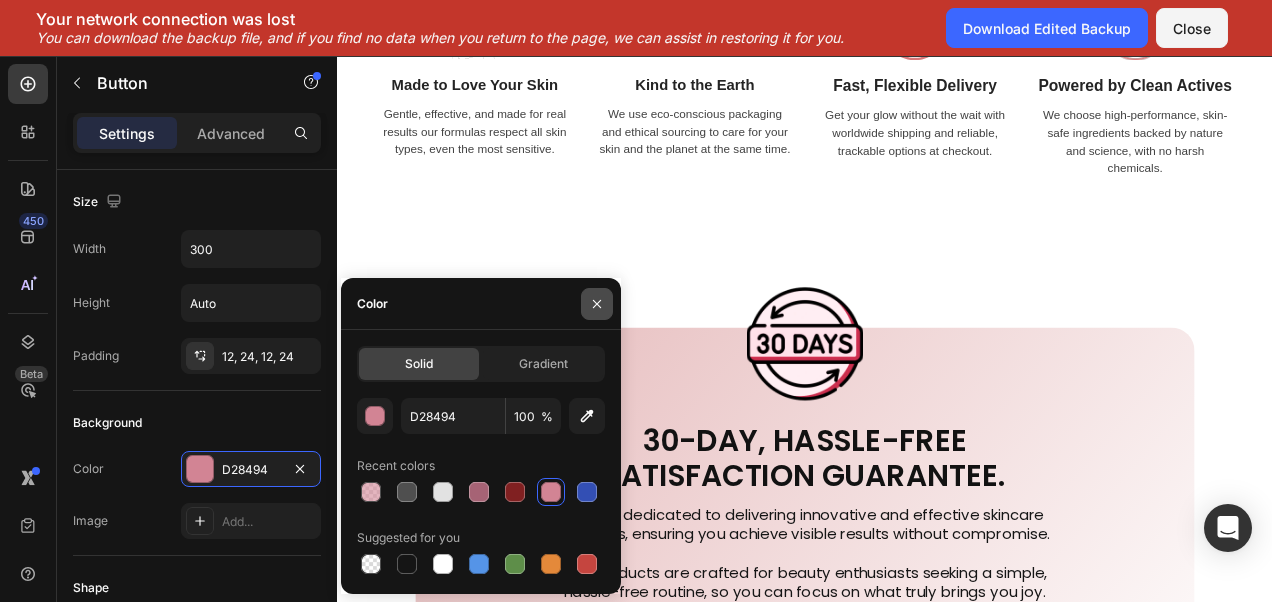 click 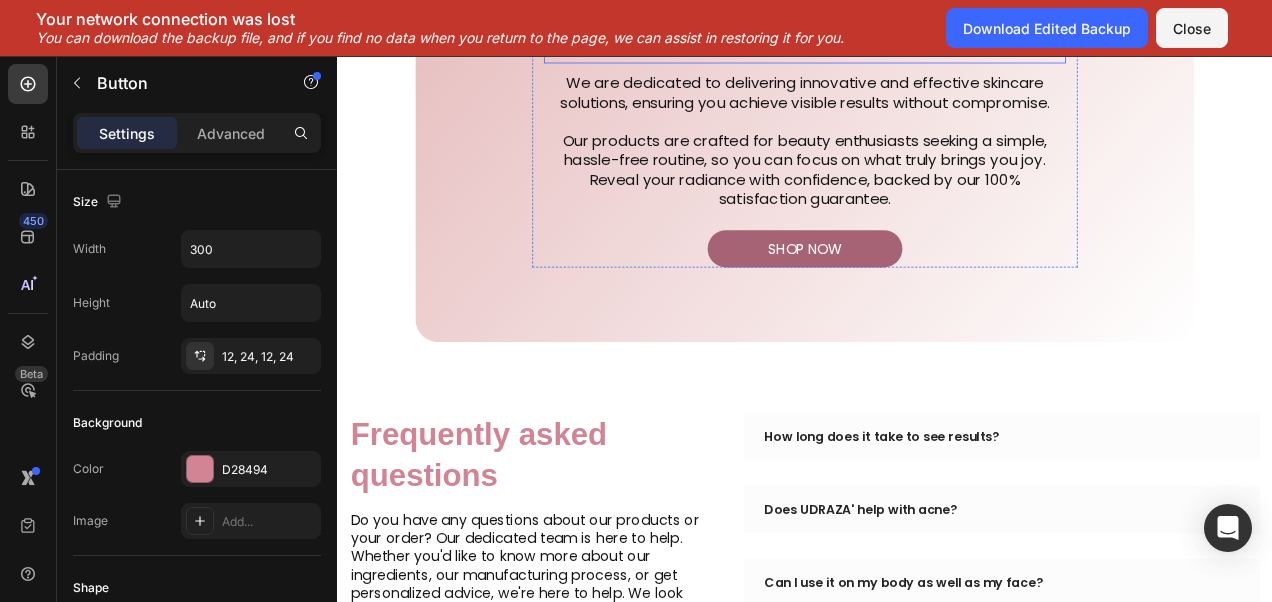 scroll, scrollTop: 4410, scrollLeft: 0, axis: vertical 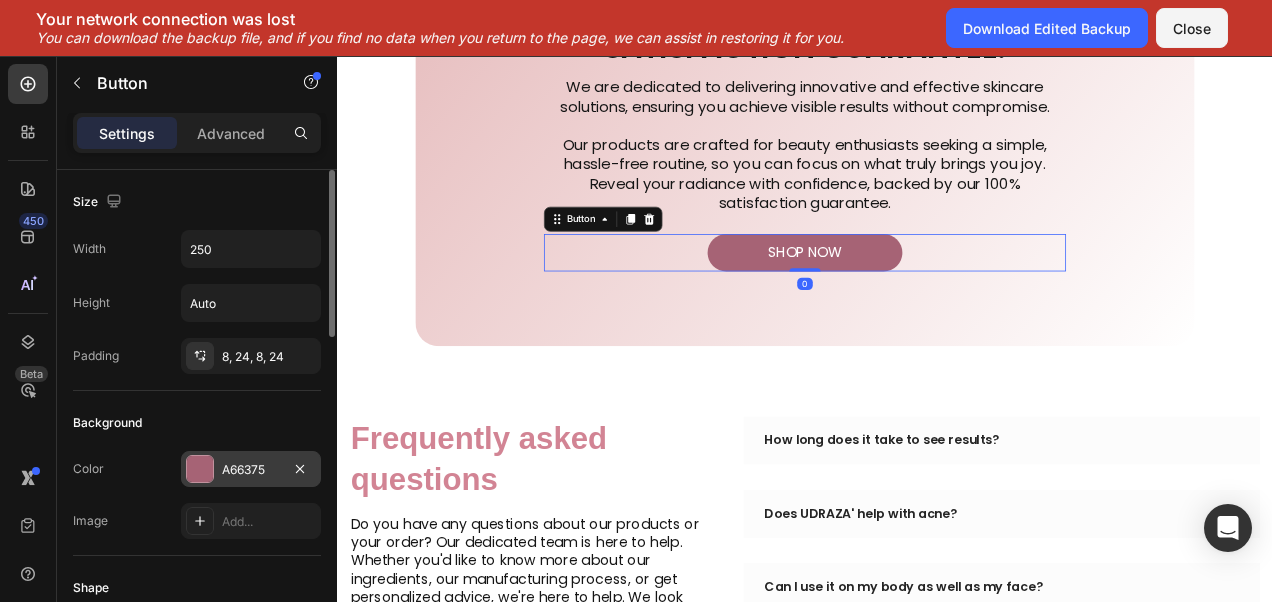 click at bounding box center (200, 469) 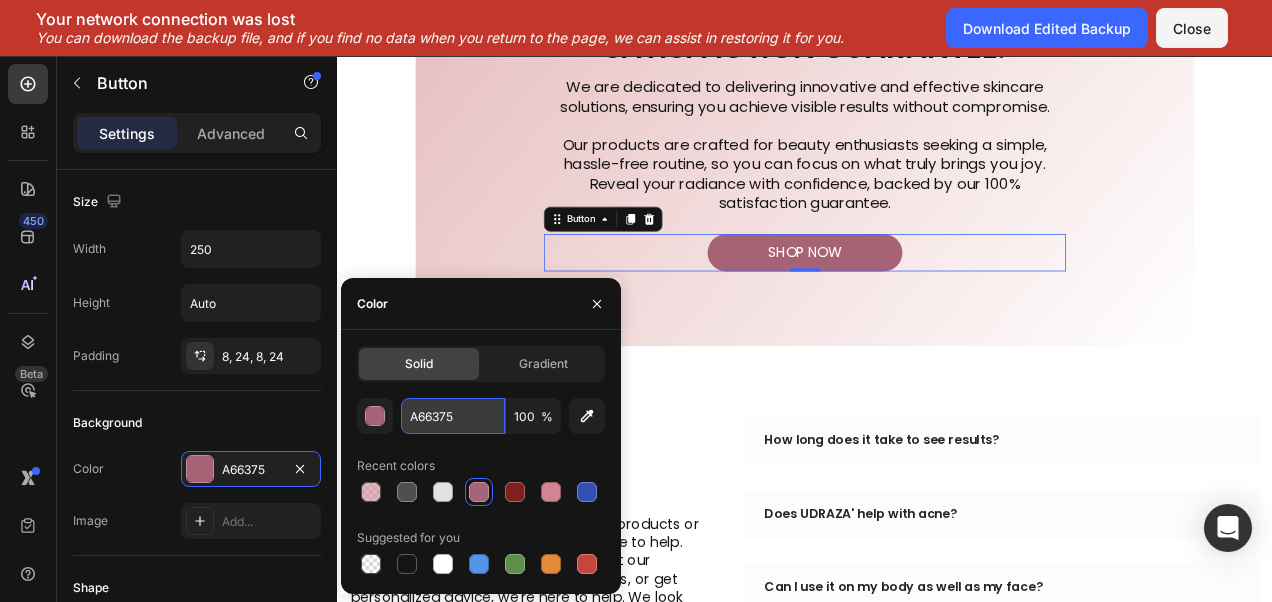 click on "A66375" at bounding box center [453, 416] 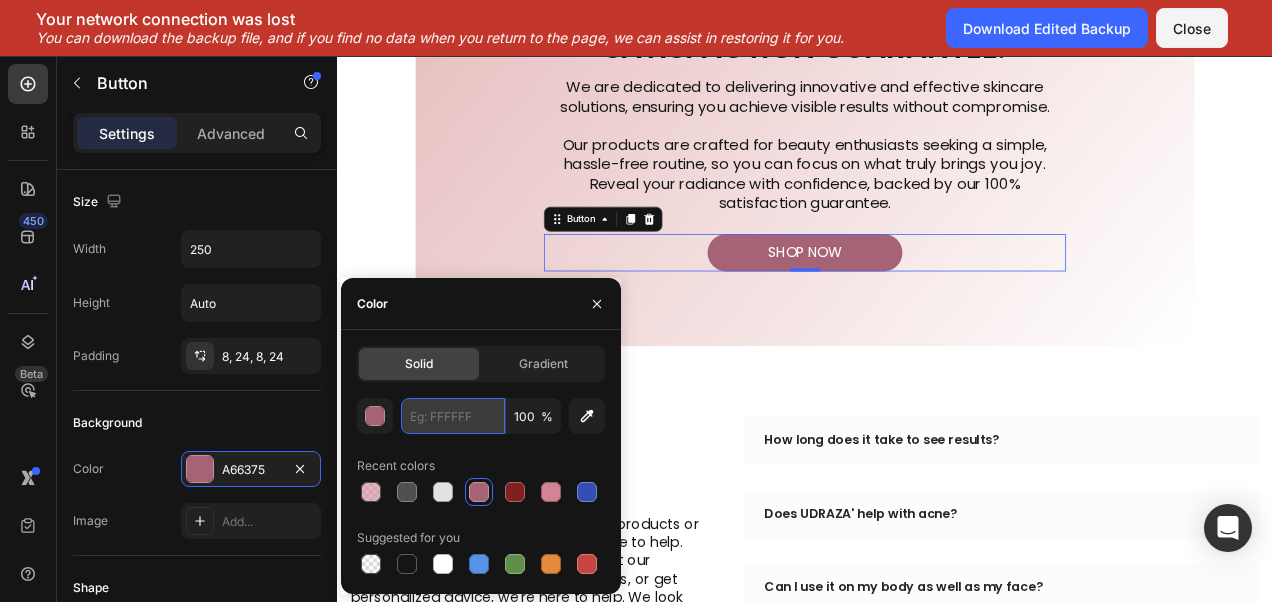 paste on "D28494" 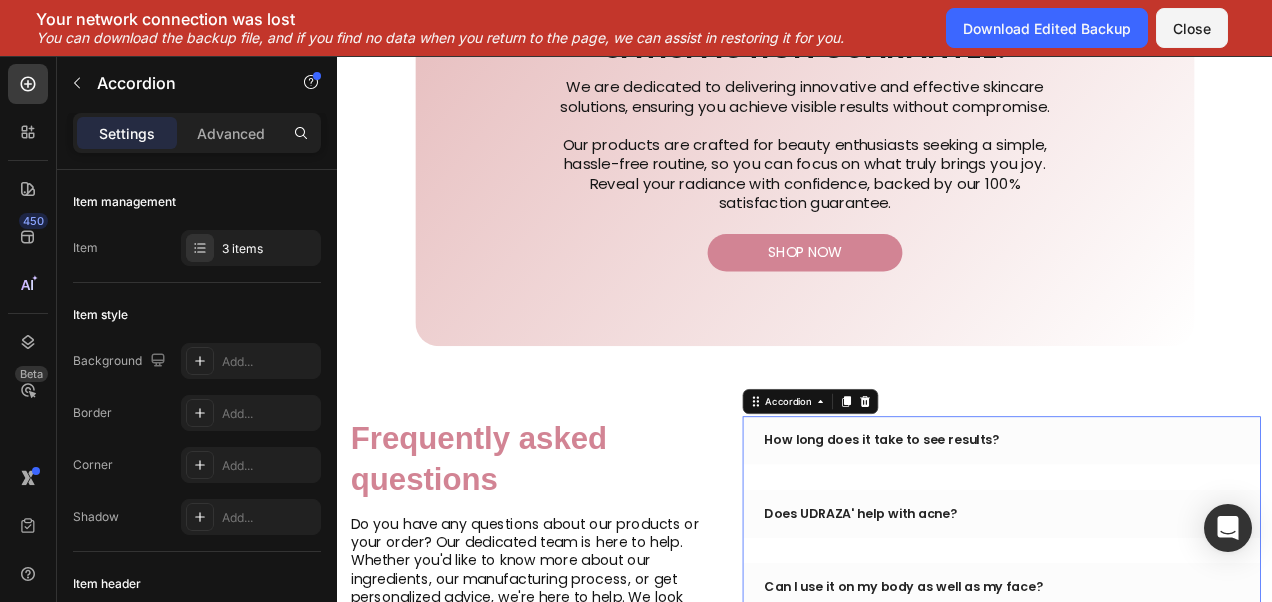 click on "How long does it take to see results?" at bounding box center (1189, 549) 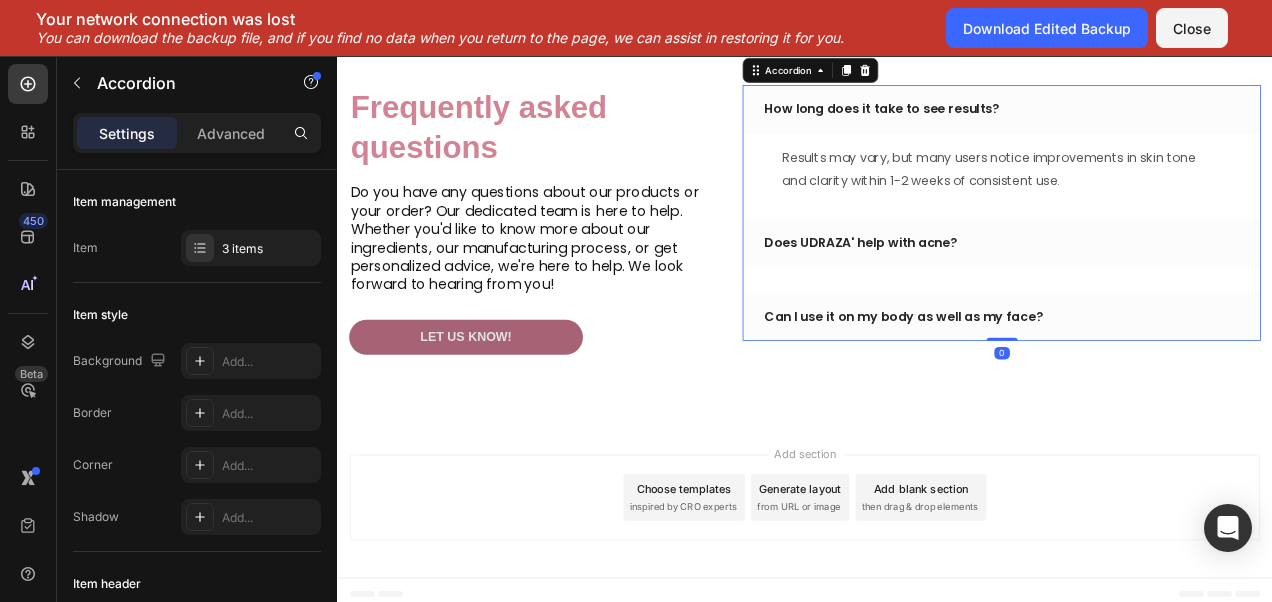 scroll, scrollTop: 4843, scrollLeft: 0, axis: vertical 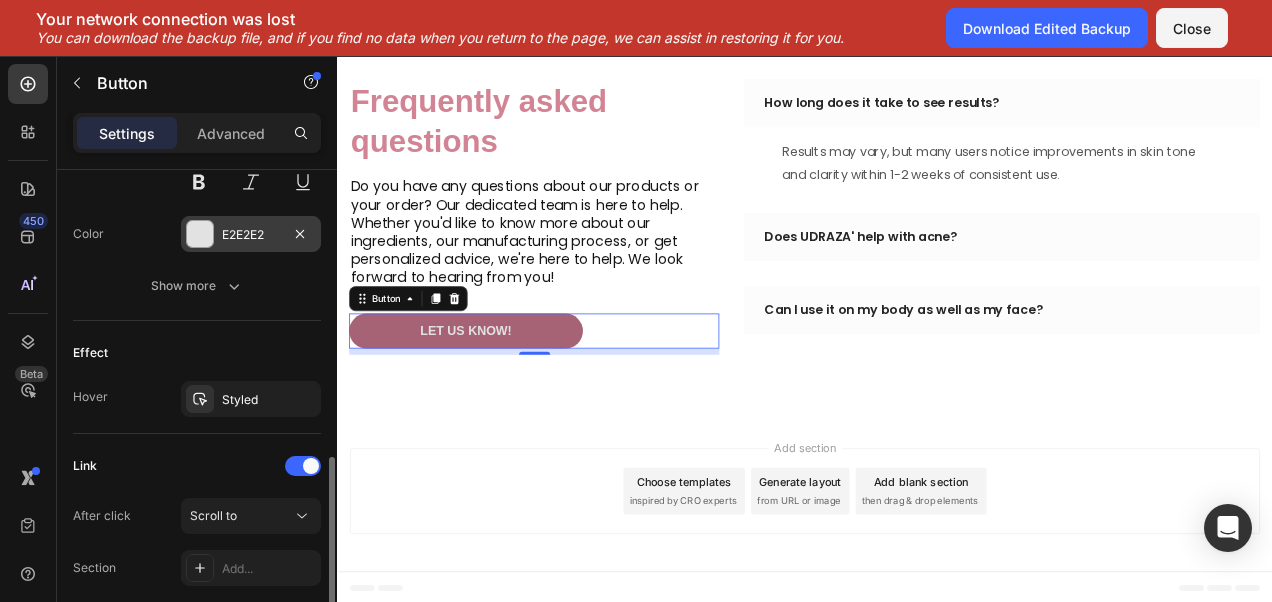 click on "E2E2E2" at bounding box center (251, 235) 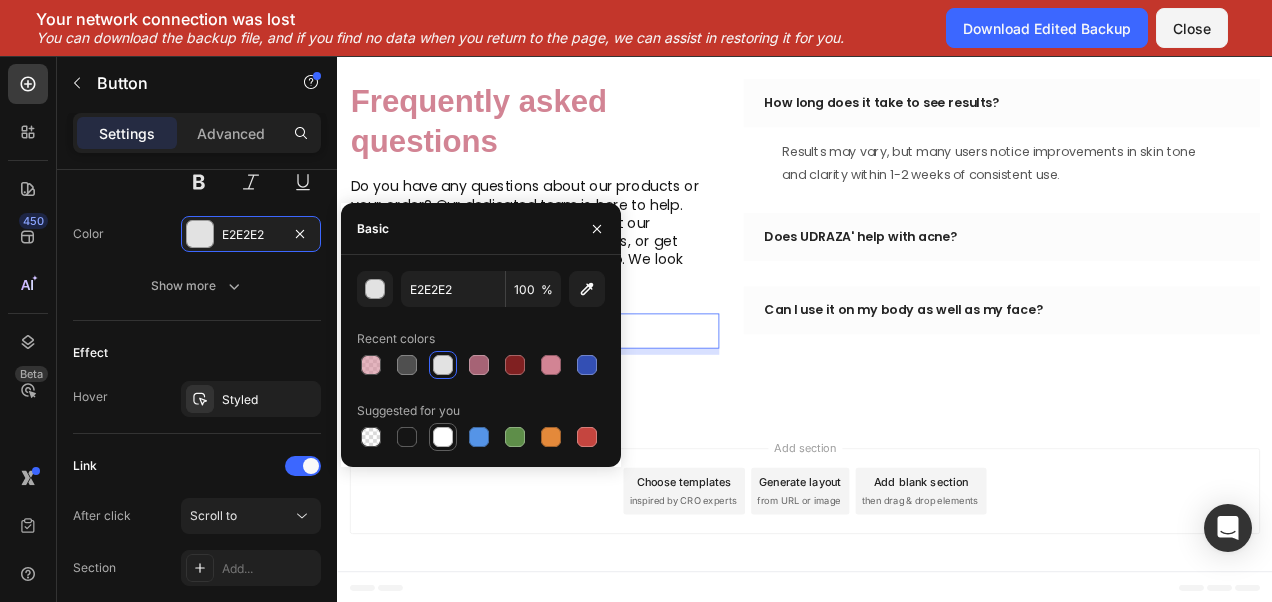 click at bounding box center [443, 437] 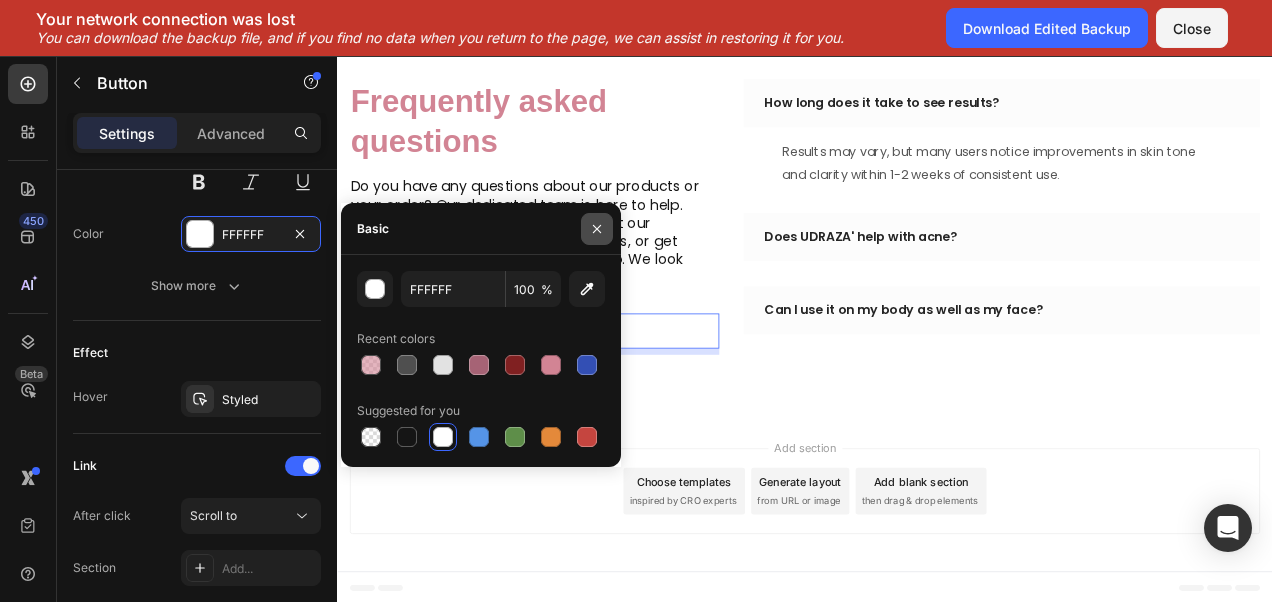 click 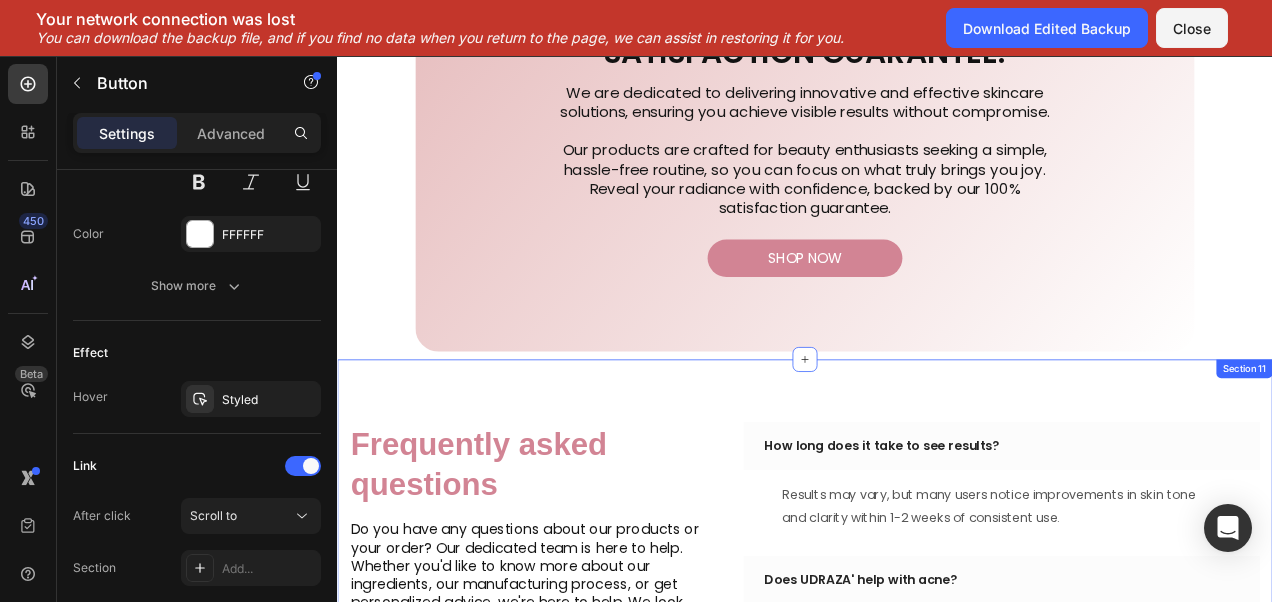 scroll, scrollTop: 4390, scrollLeft: 0, axis: vertical 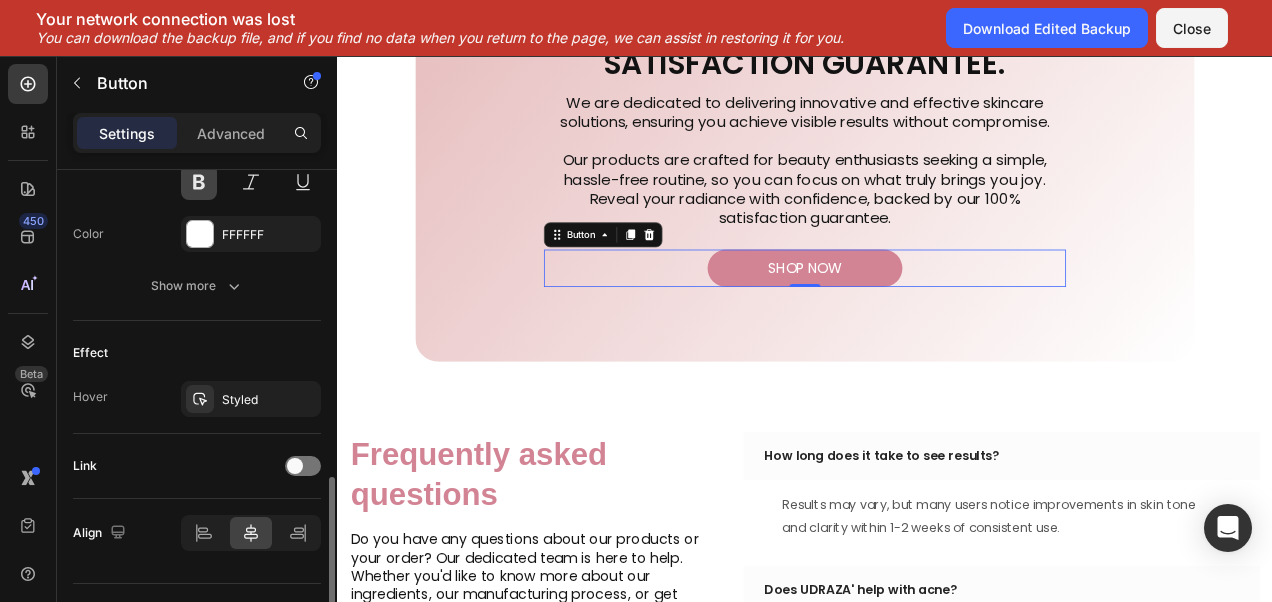 click at bounding box center [199, 182] 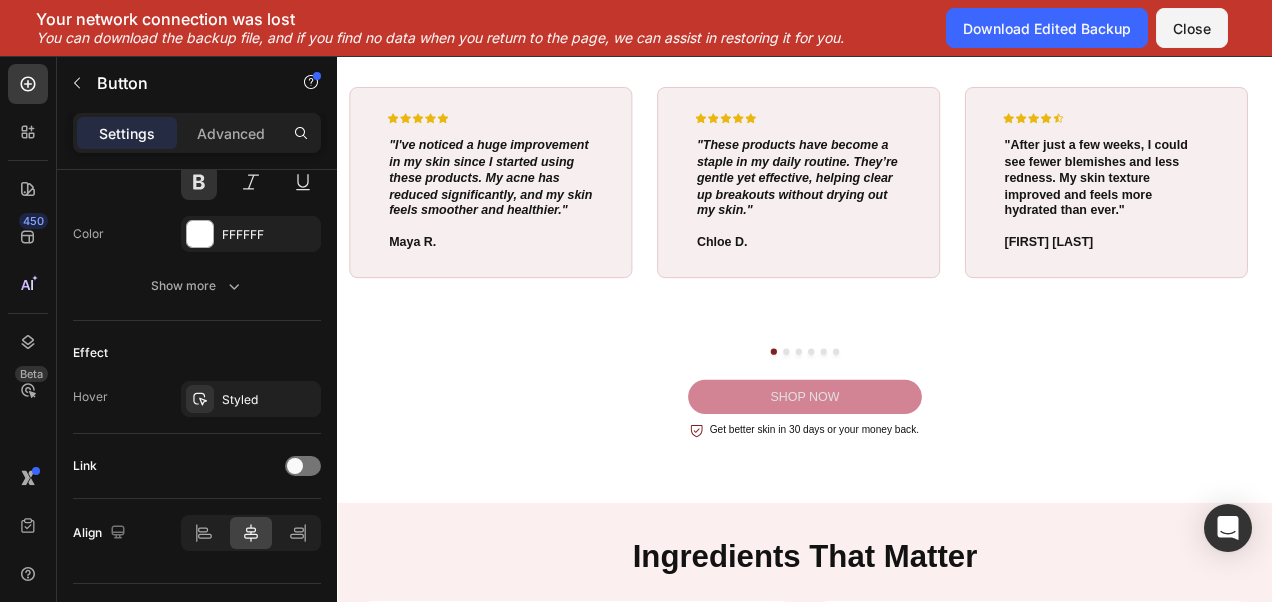 scroll, scrollTop: 2451, scrollLeft: 0, axis: vertical 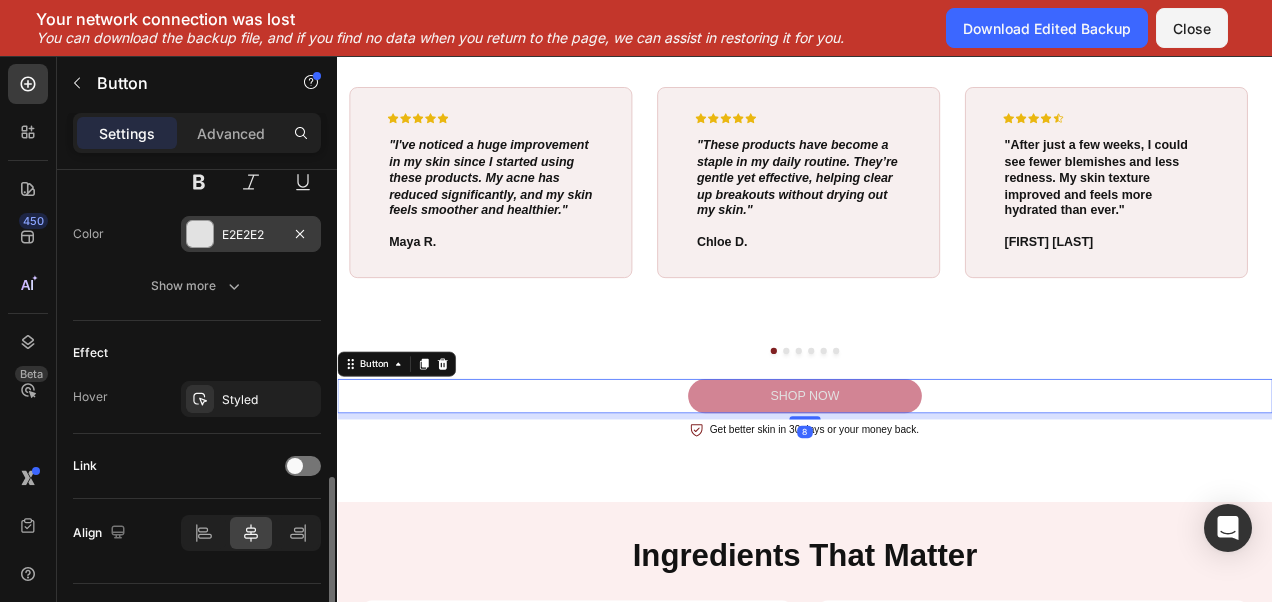click on "E2E2E2" at bounding box center [251, 235] 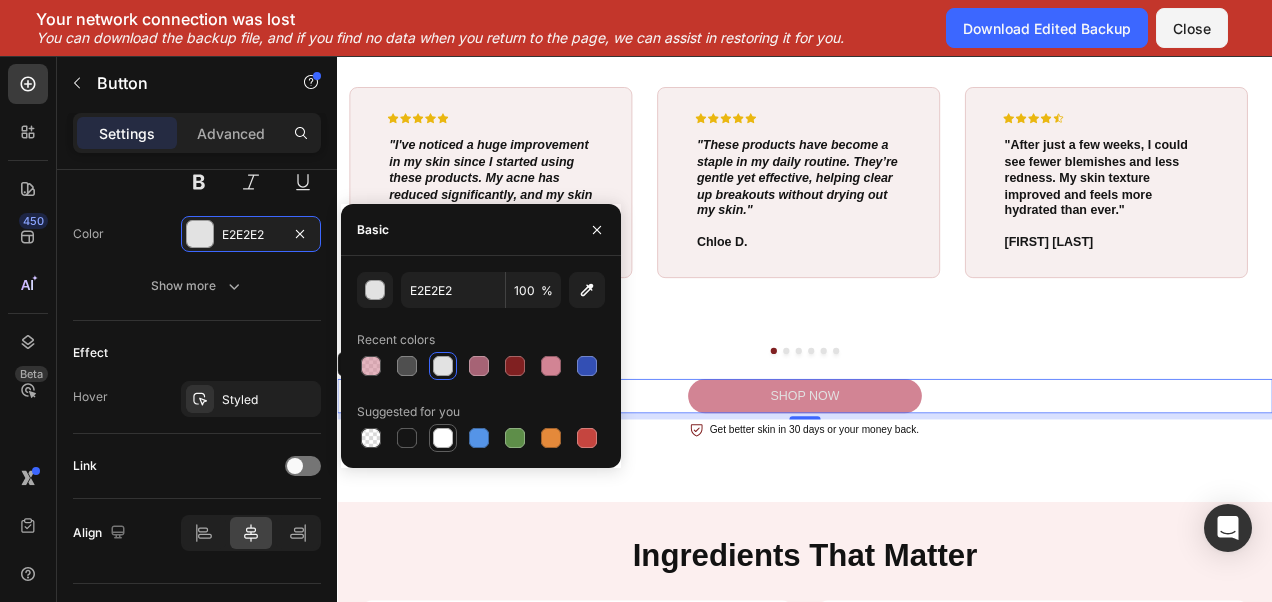 click at bounding box center [443, 438] 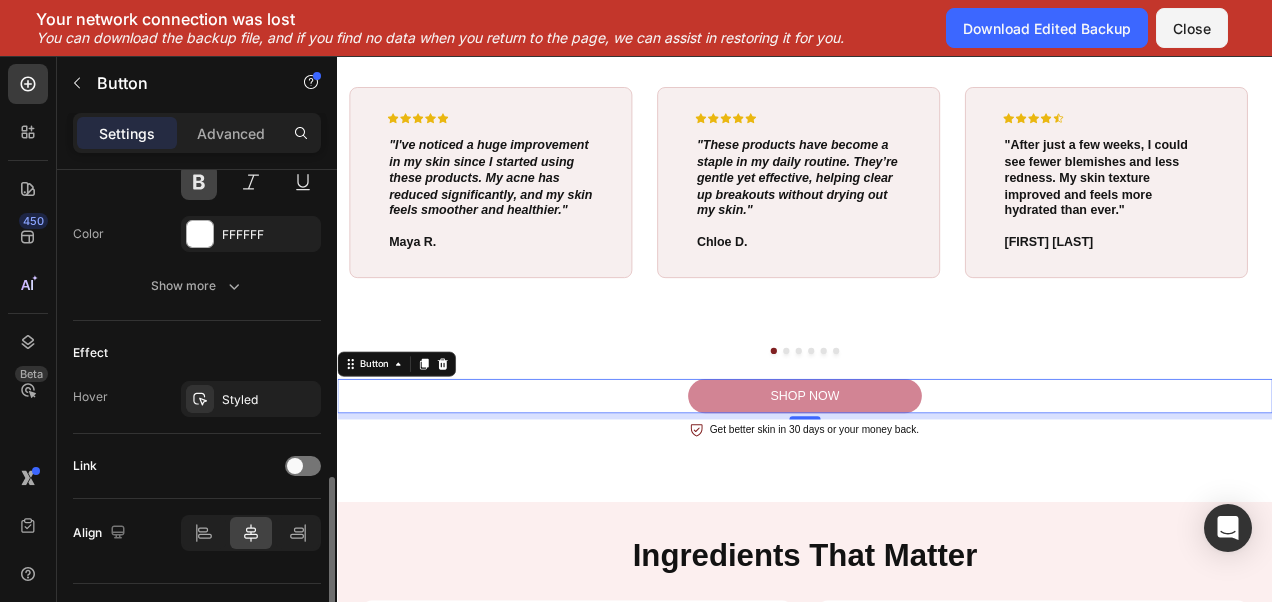 click at bounding box center [199, 182] 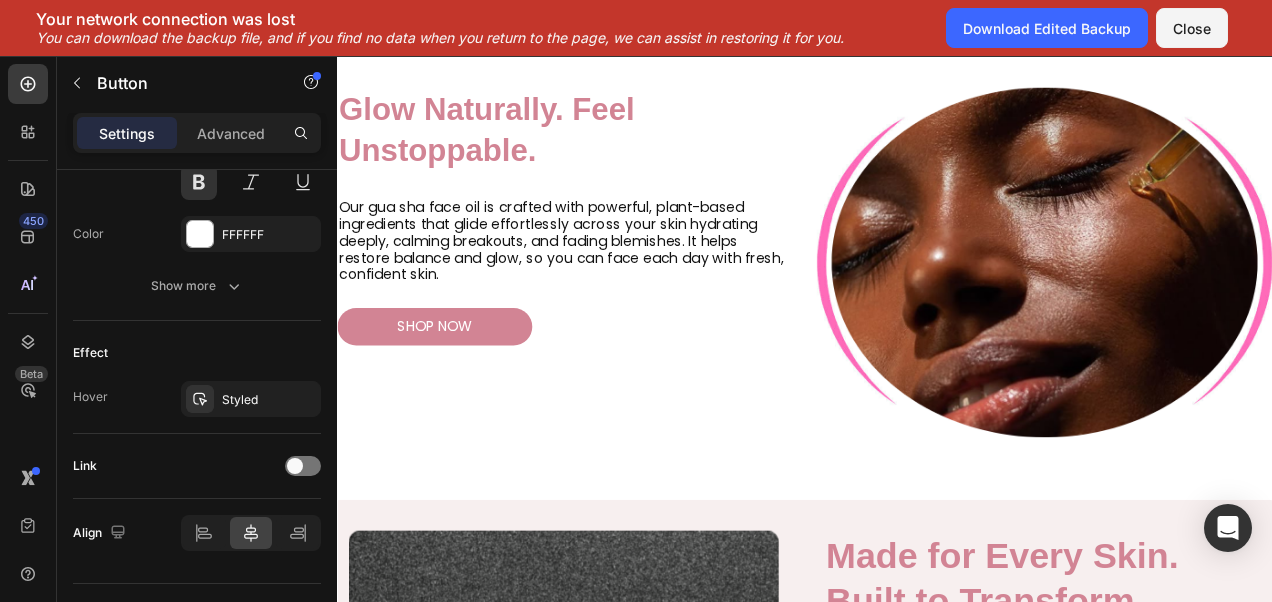 scroll, scrollTop: 183, scrollLeft: 0, axis: vertical 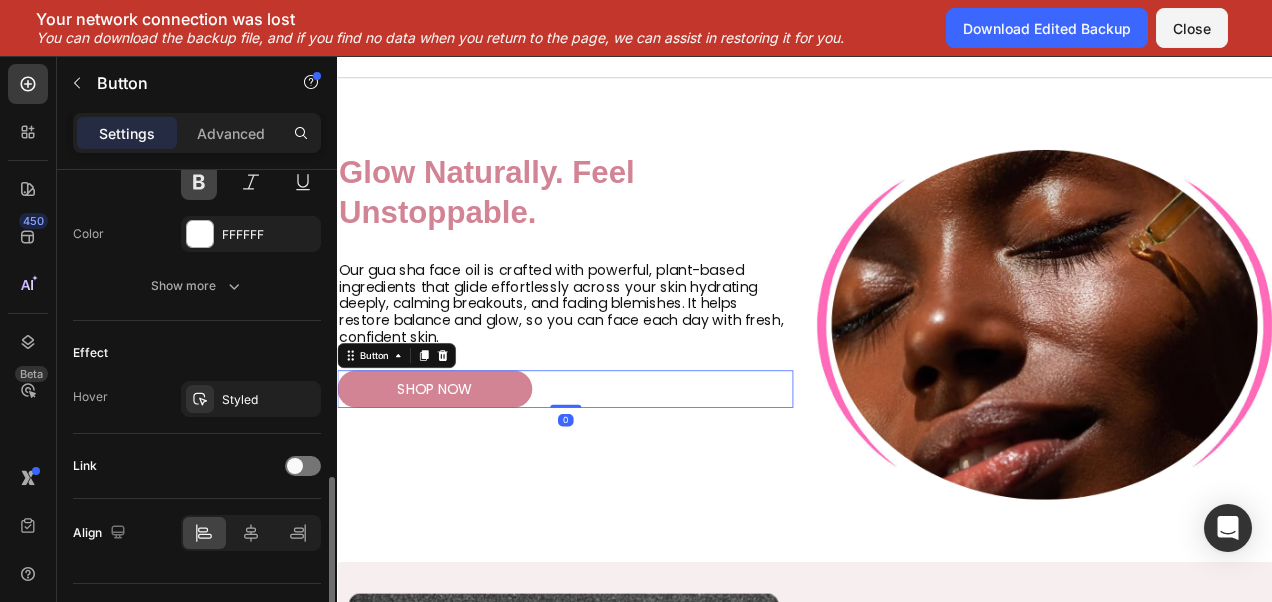 click at bounding box center [199, 182] 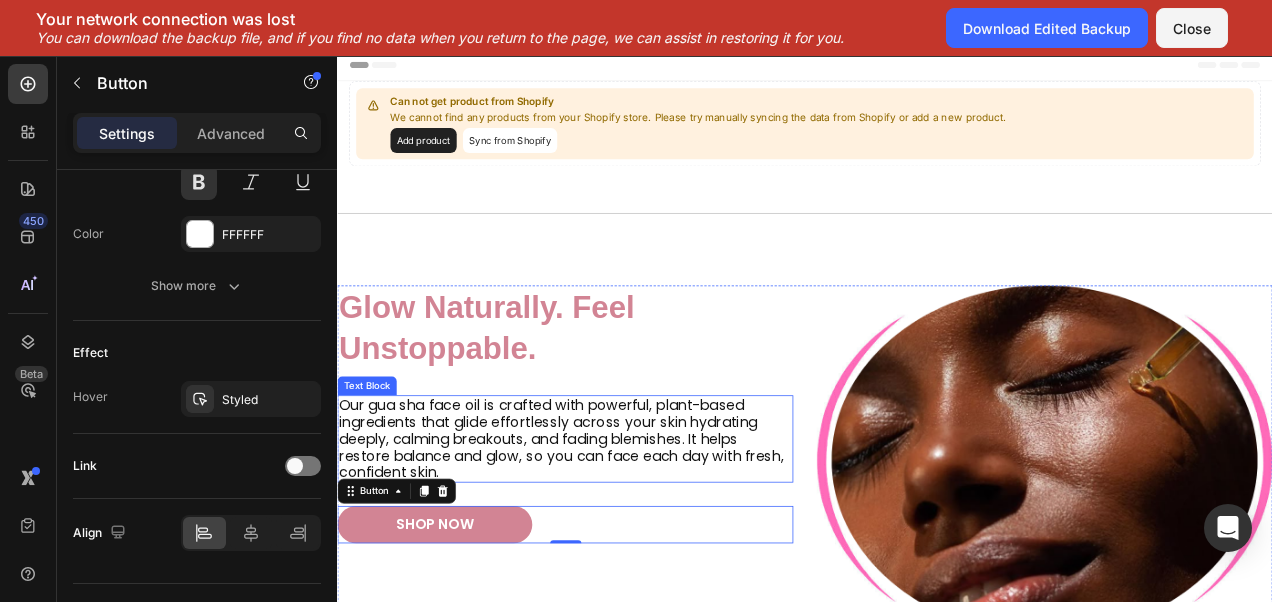 scroll, scrollTop: 0, scrollLeft: 0, axis: both 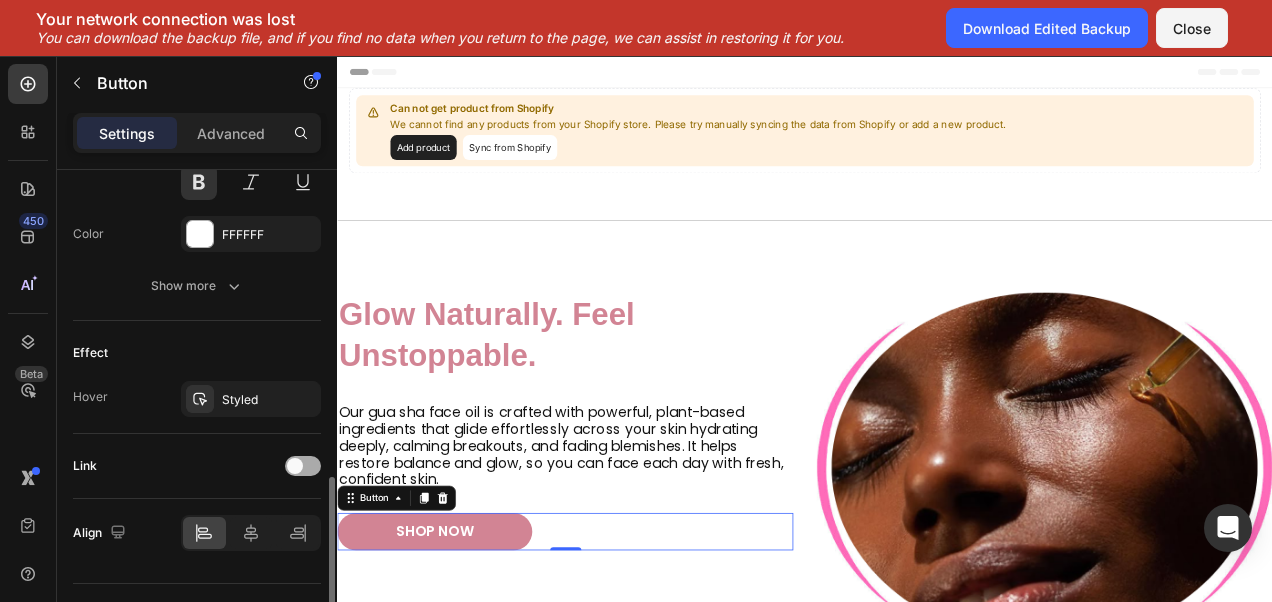 click at bounding box center [295, 466] 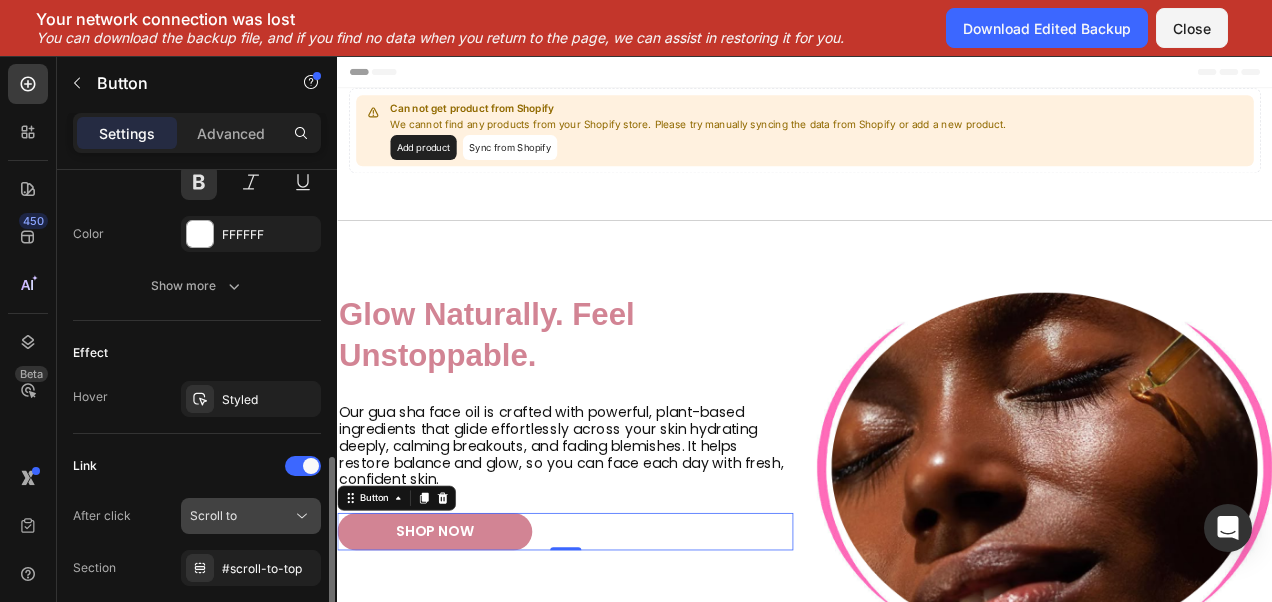 scroll, scrollTop: 1044, scrollLeft: 0, axis: vertical 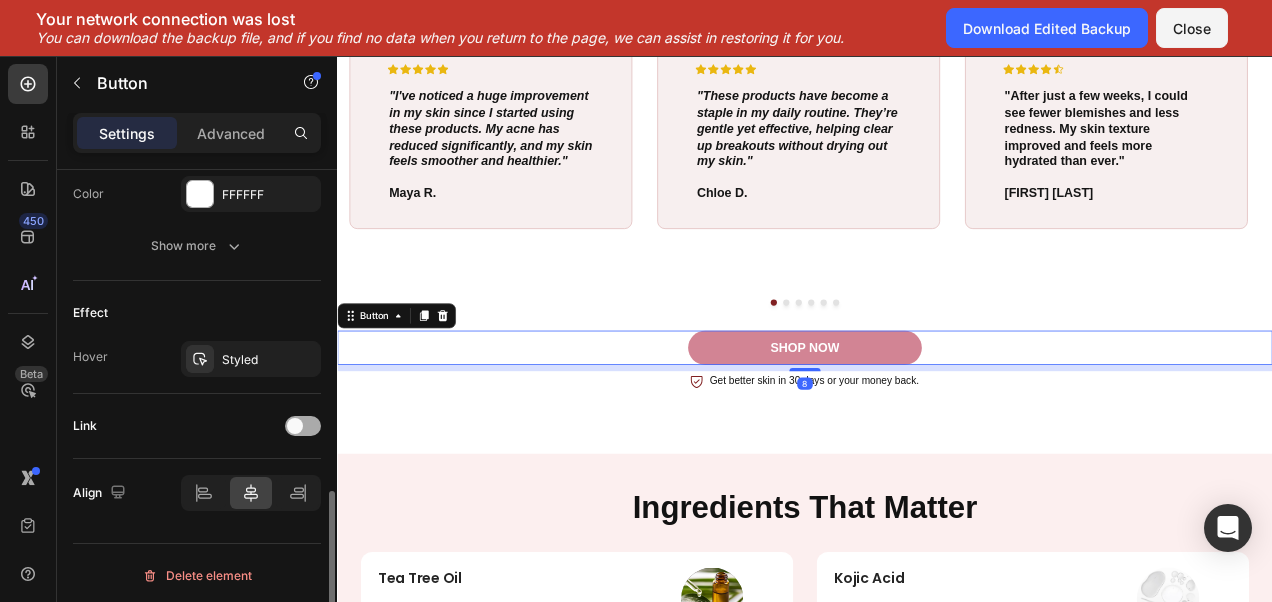 click at bounding box center [303, 426] 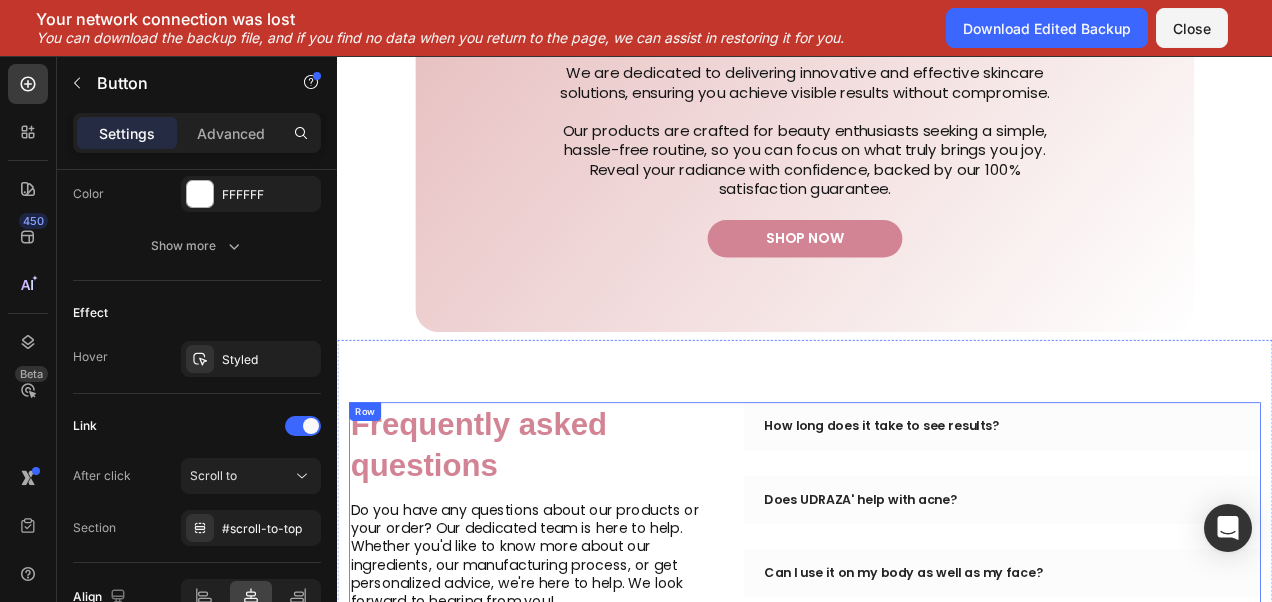 scroll, scrollTop: 4427, scrollLeft: 0, axis: vertical 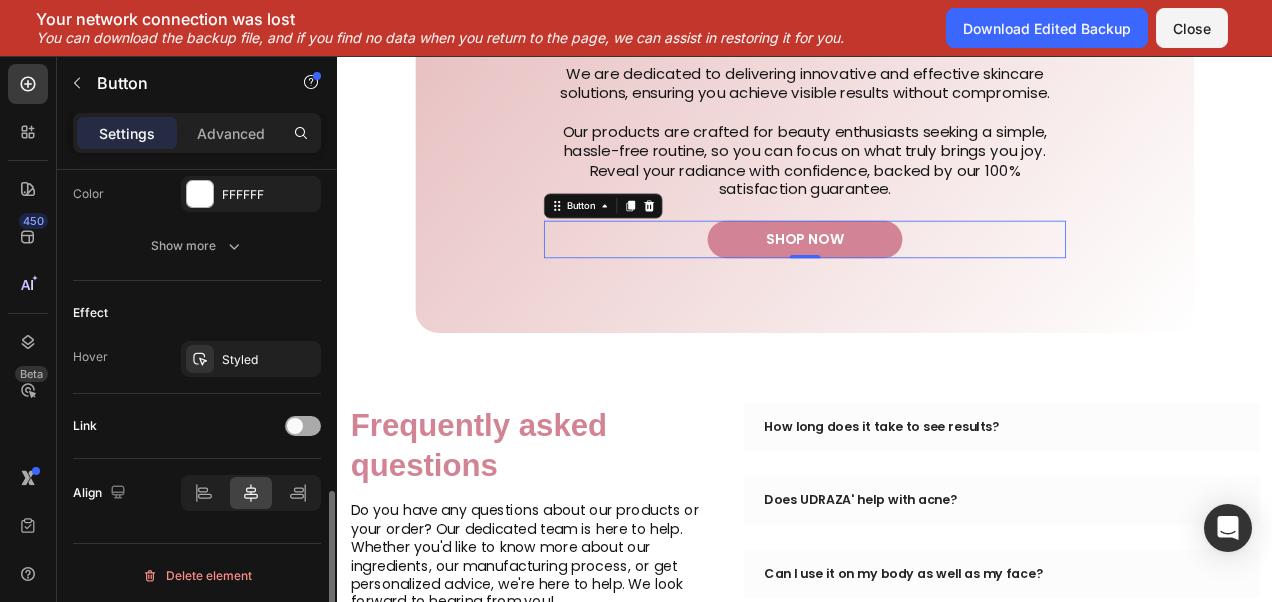 drag, startPoint x: 313, startPoint y: 406, endPoint x: 300, endPoint y: 420, distance: 19.104973 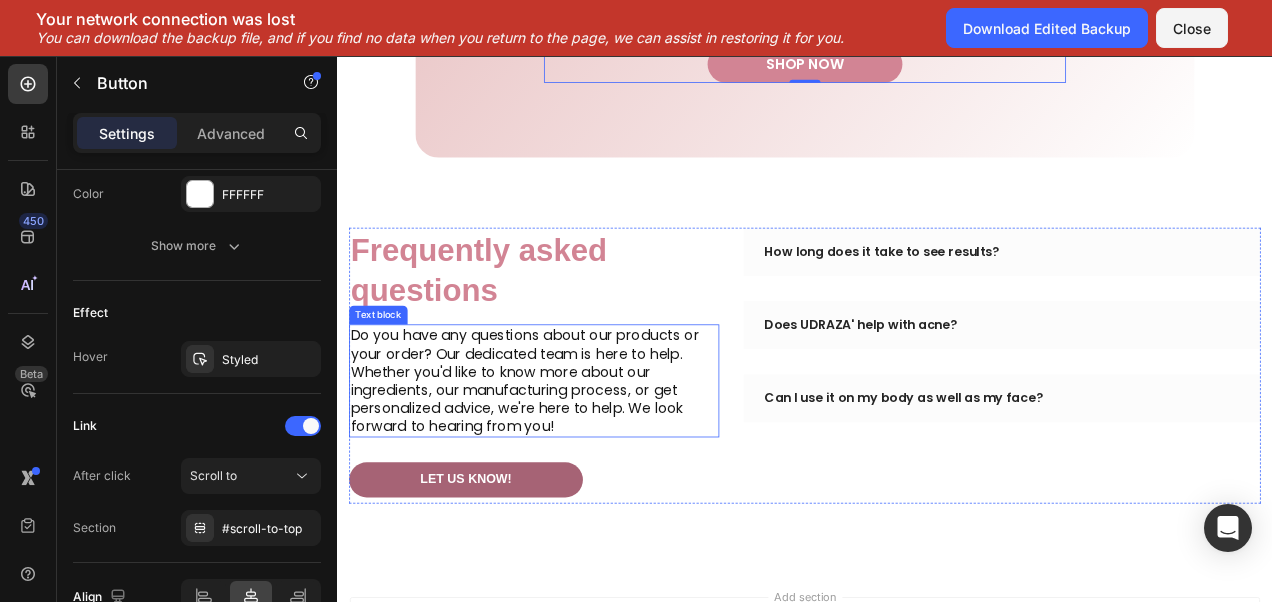 scroll, scrollTop: 4843, scrollLeft: 0, axis: vertical 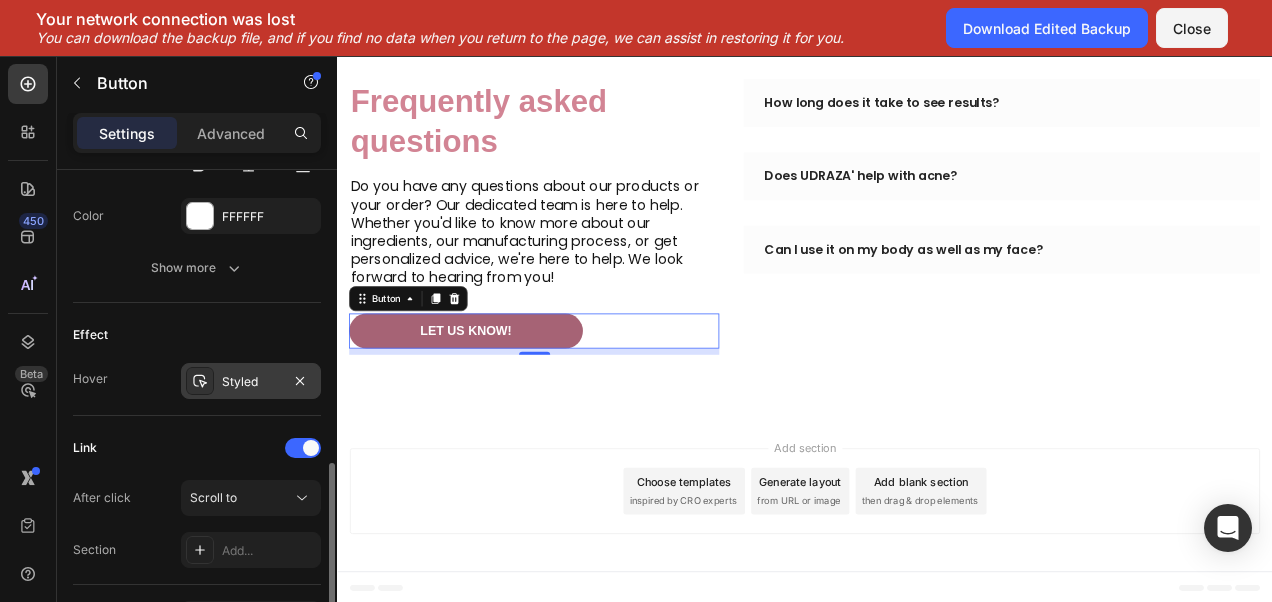 click on "Styled" at bounding box center [251, 381] 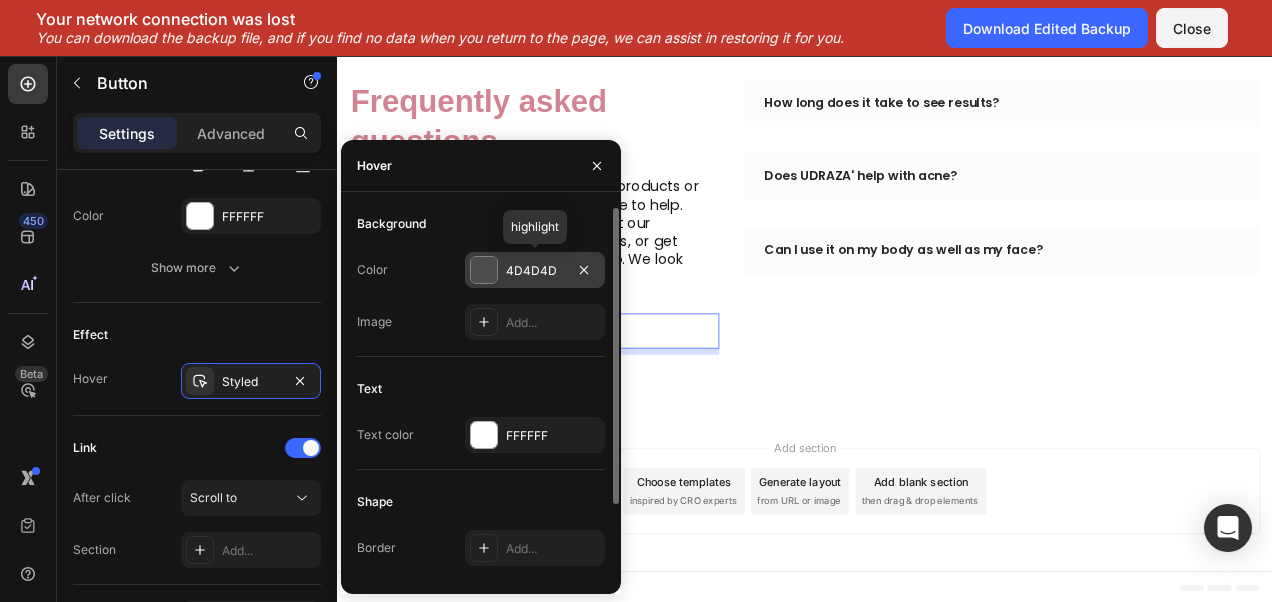 click on "4D4D4D" at bounding box center [535, 271] 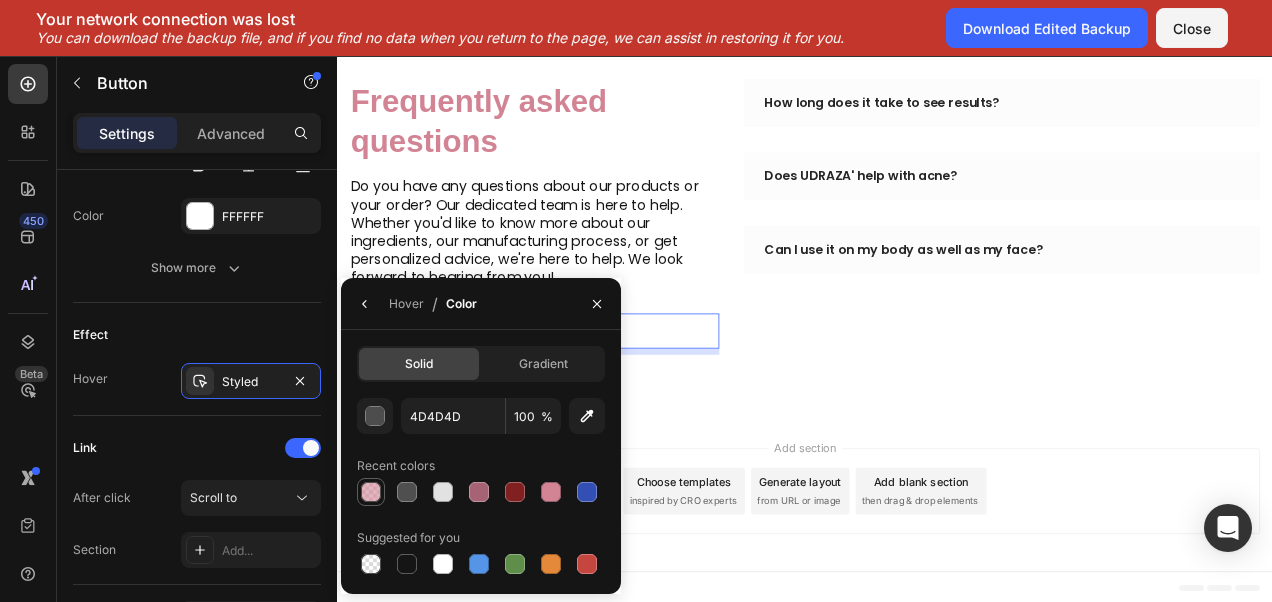 click at bounding box center (371, 492) 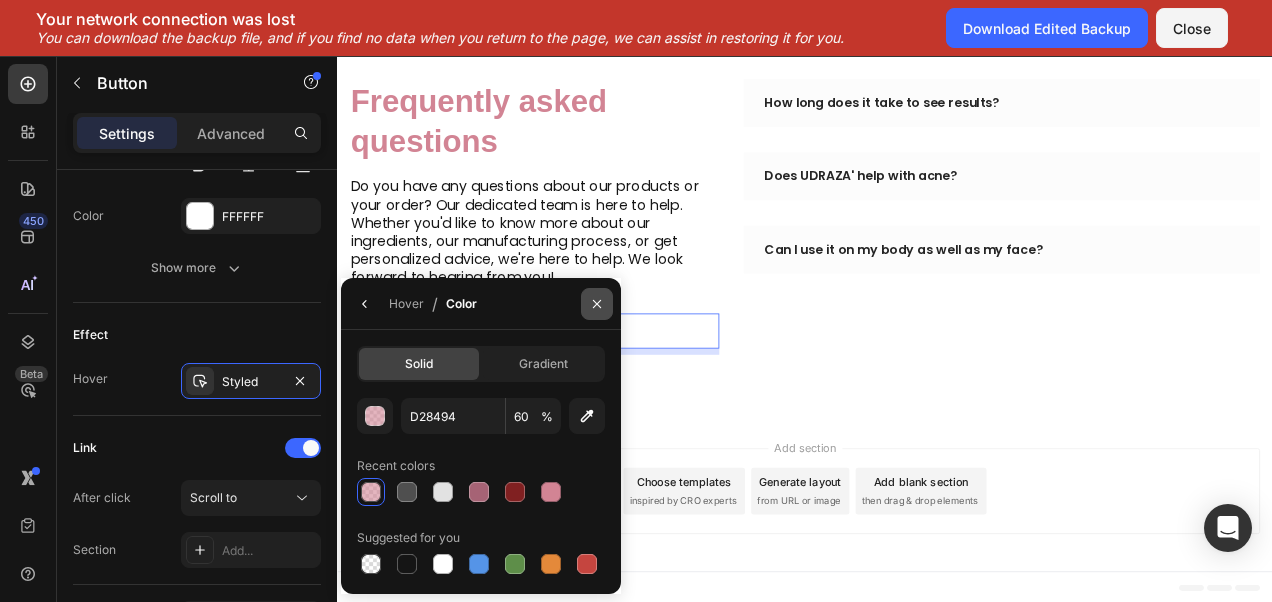 click at bounding box center (597, 304) 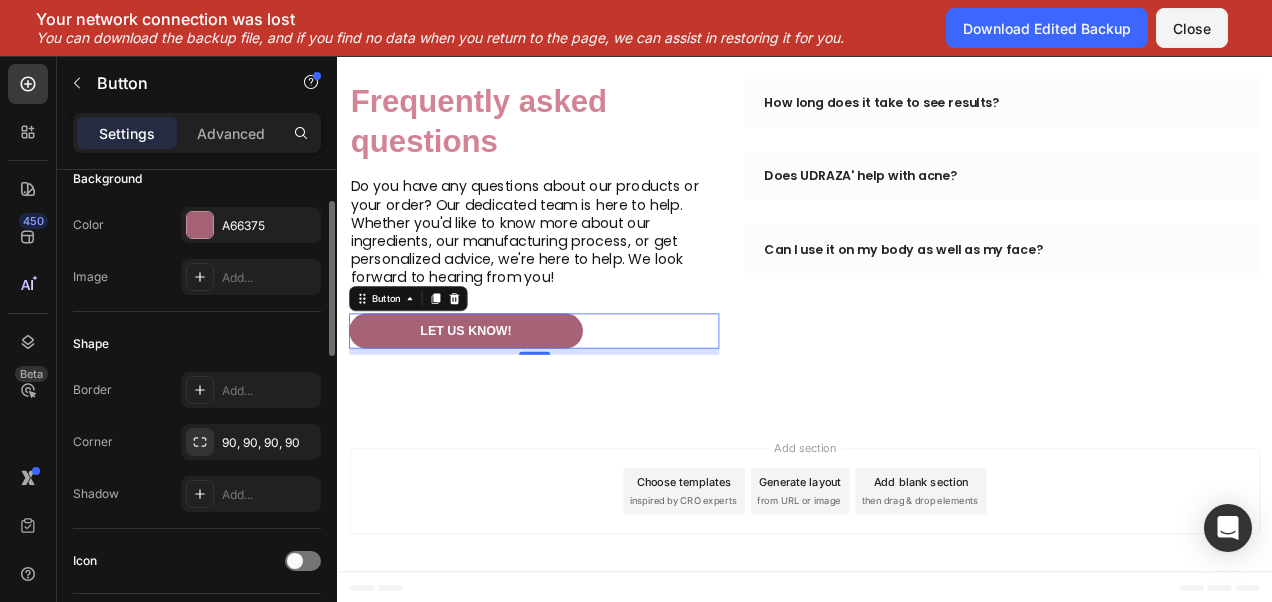 scroll, scrollTop: 164, scrollLeft: 0, axis: vertical 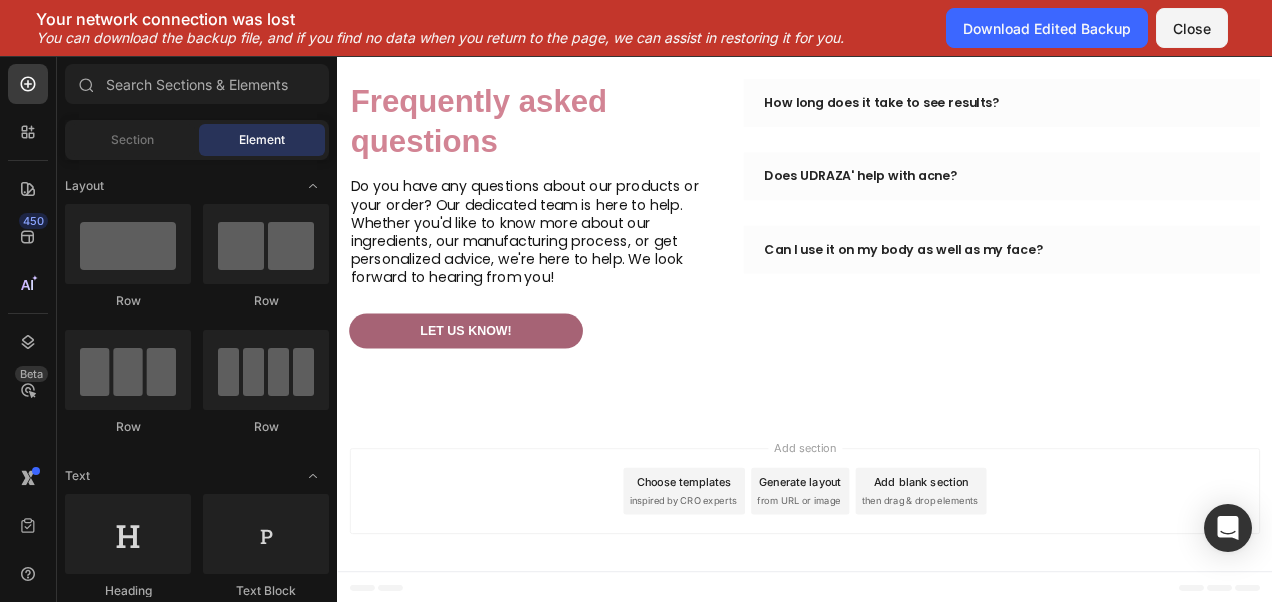 click on "Add section Choose templates inspired by CRO experts Generate layout from URL or image Add blank section then drag & drop elements" at bounding box center [937, 614] 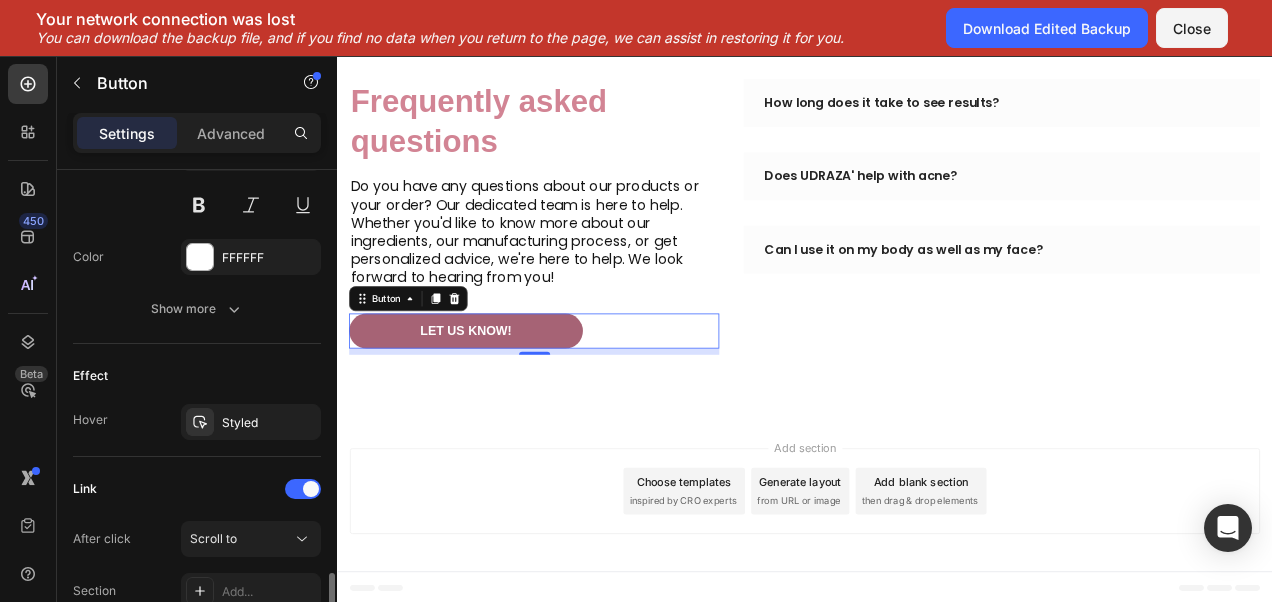 scroll, scrollTop: 1044, scrollLeft: 0, axis: vertical 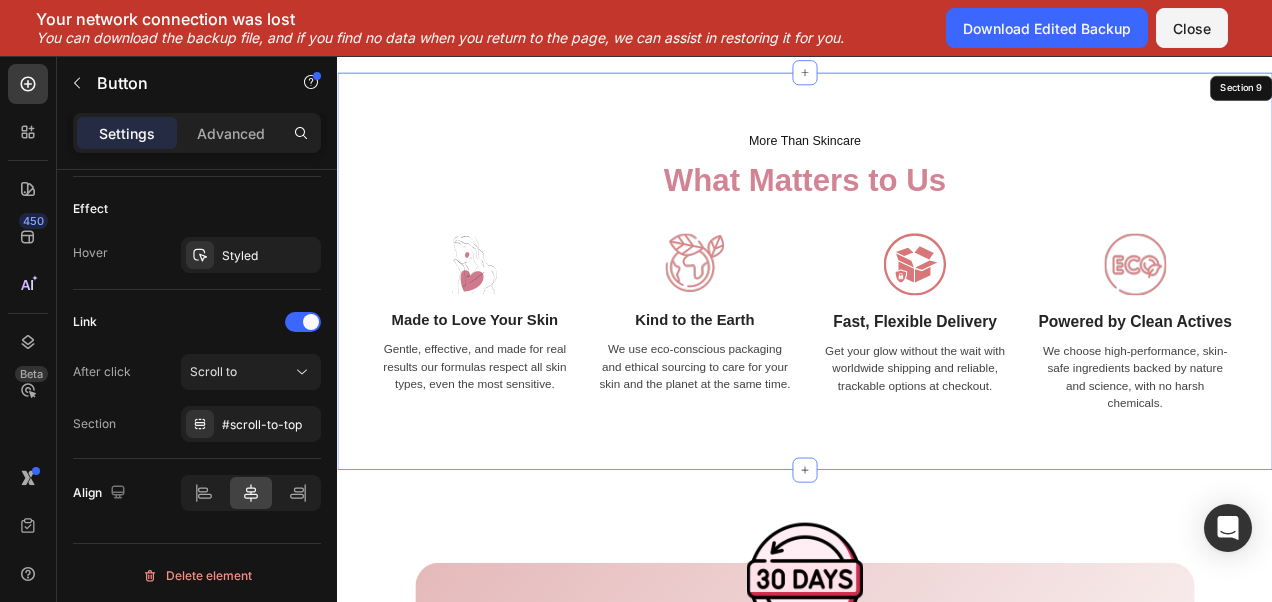 click on "More Than Skincare Text Block What Matters to Us Heading Image Made to Love Your Skin Text Block Gentle, effective, and made for real results our formulas respect all skin types, even the most sensitive. Text Image Kind to the Earth Text Block We use eco-conscious packaging and ethical sourcing to care for your skin and the planet at the same time. Text Image Fast, Flexible Delivery Text Block Get your glow without the wait with worldwide shipping and reliable, trackable options at checkout. Text Image Powered by Clean Actives Text Block We choose high-performance, skin-safe ingredients backed by nature and science, with no harsh chemicals. Text Row" at bounding box center (937, 332) 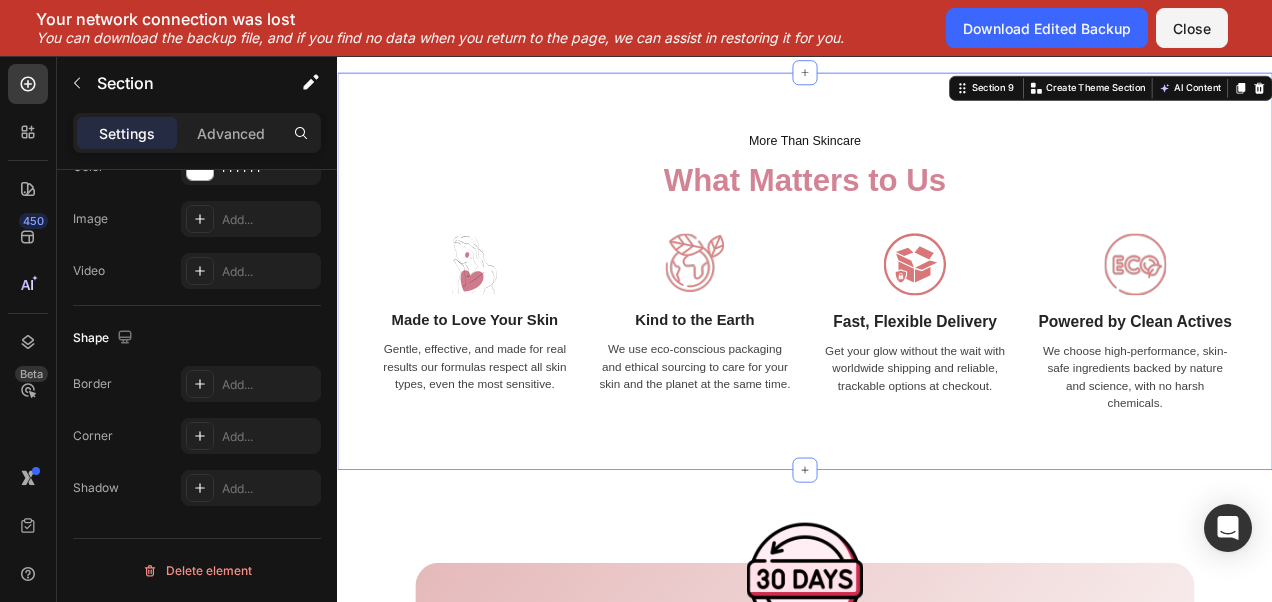 scroll, scrollTop: 0, scrollLeft: 0, axis: both 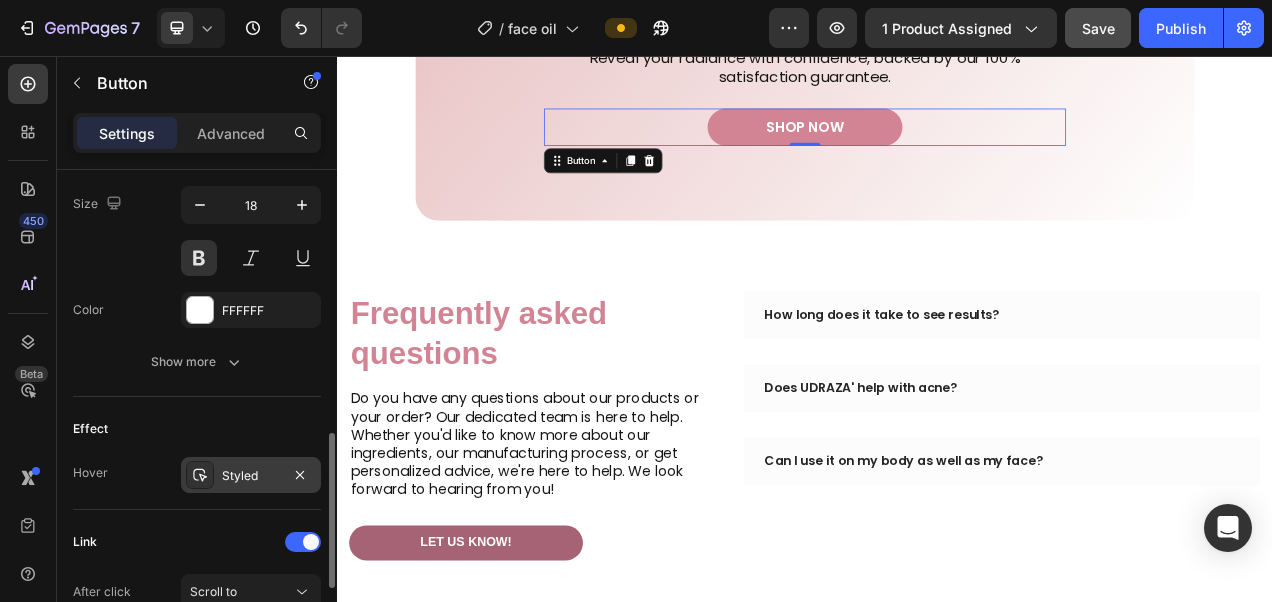 click on "Styled" at bounding box center (251, 476) 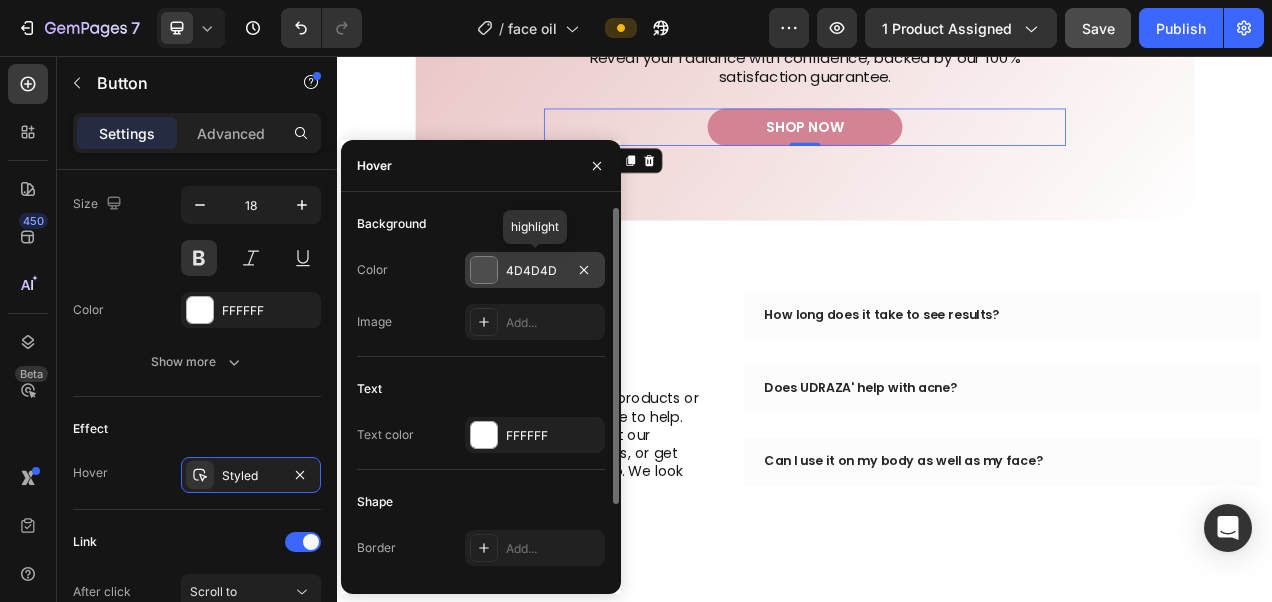 click on "4D4D4D" at bounding box center (535, 270) 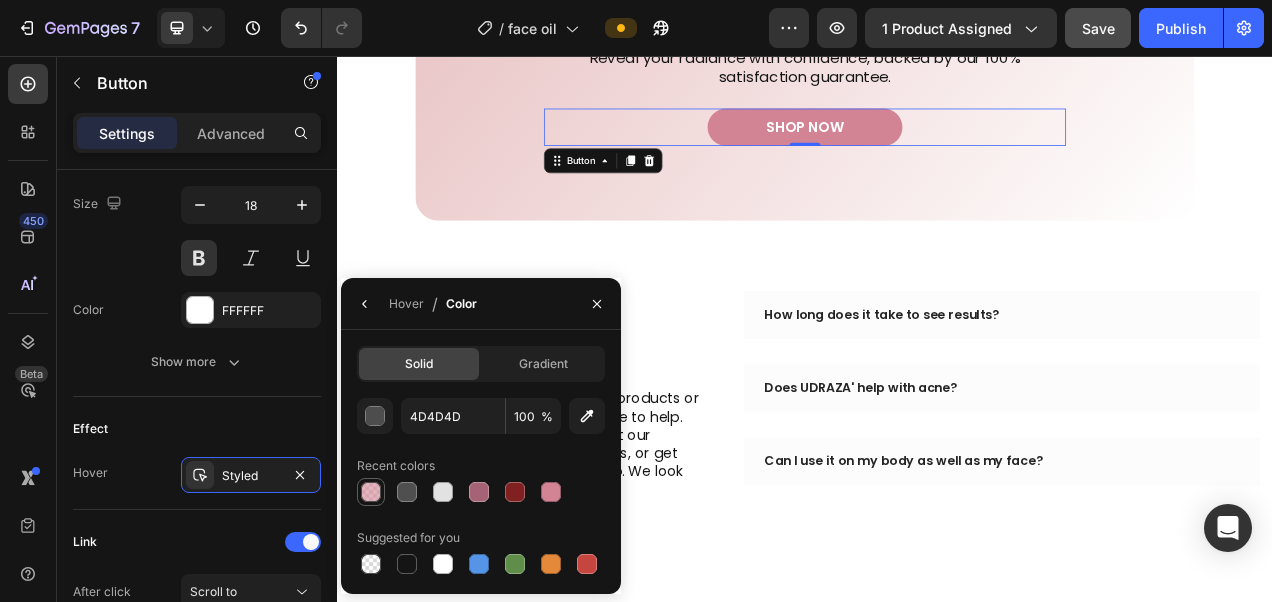 click at bounding box center [371, 492] 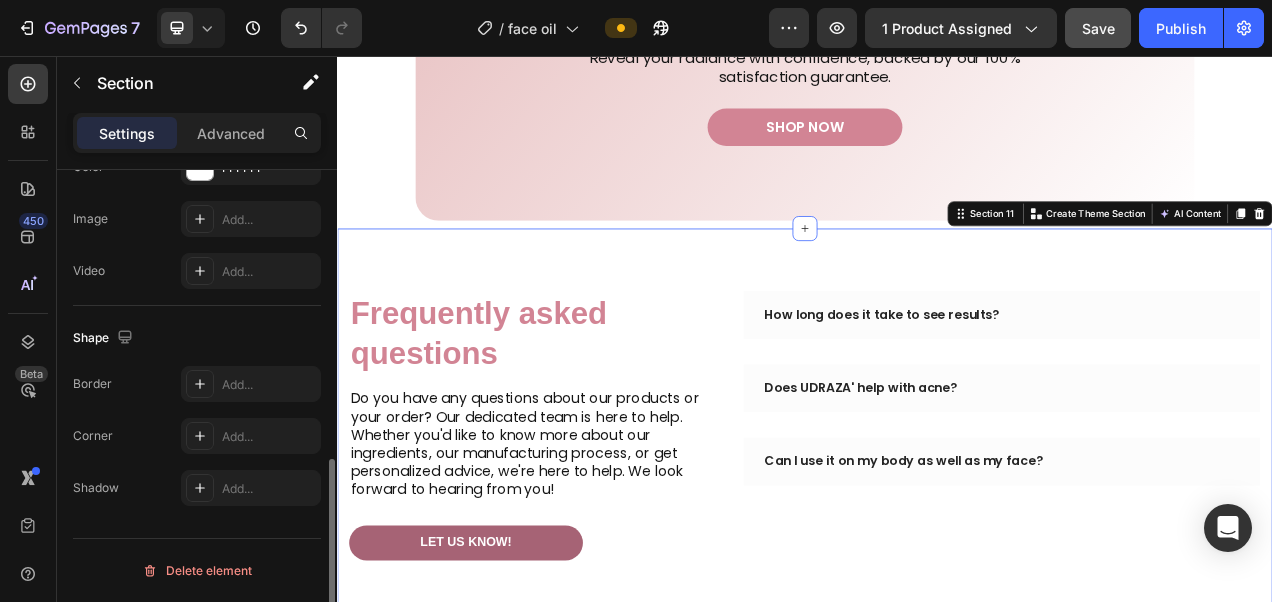 scroll, scrollTop: 0, scrollLeft: 0, axis: both 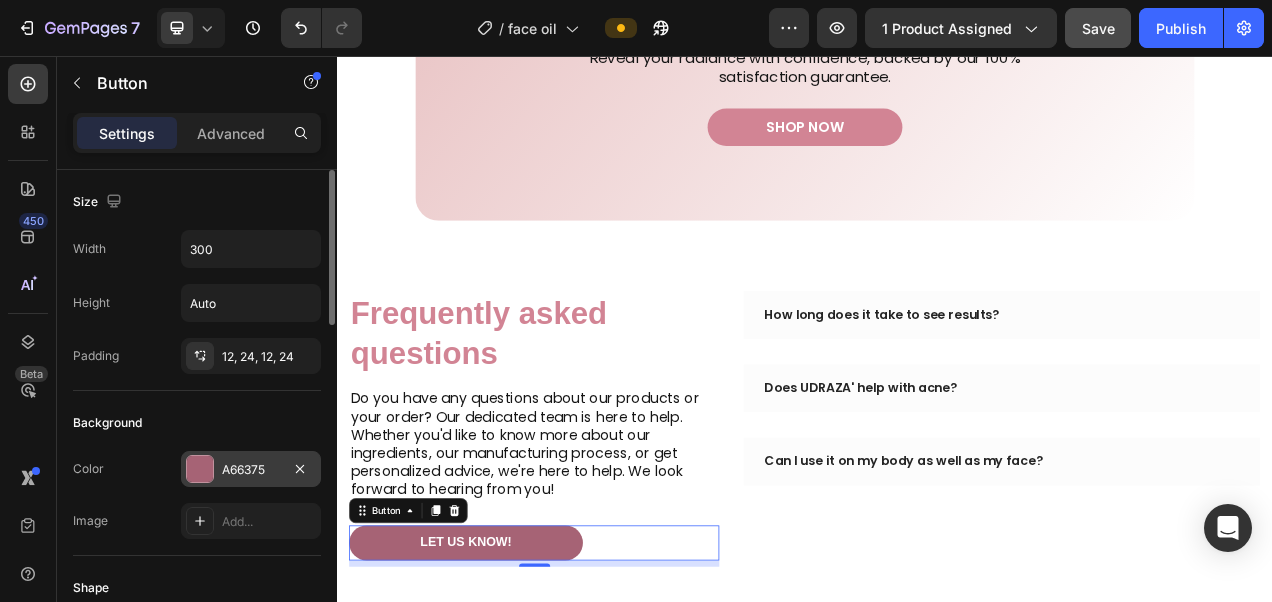 click on "A66375" at bounding box center (251, 470) 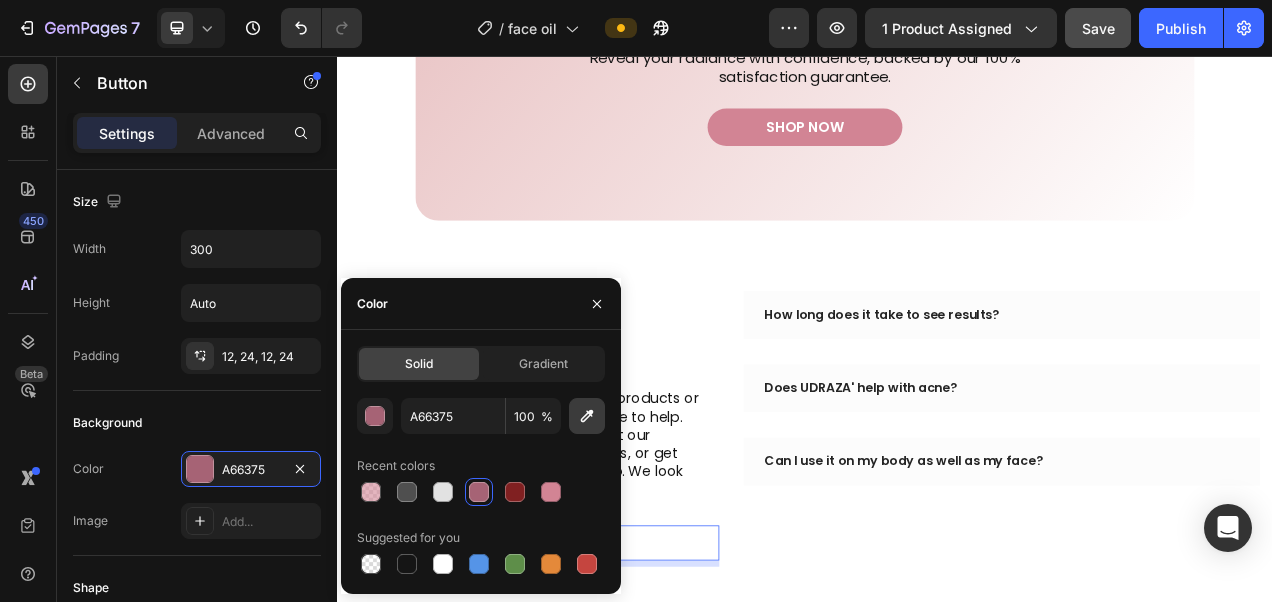 click 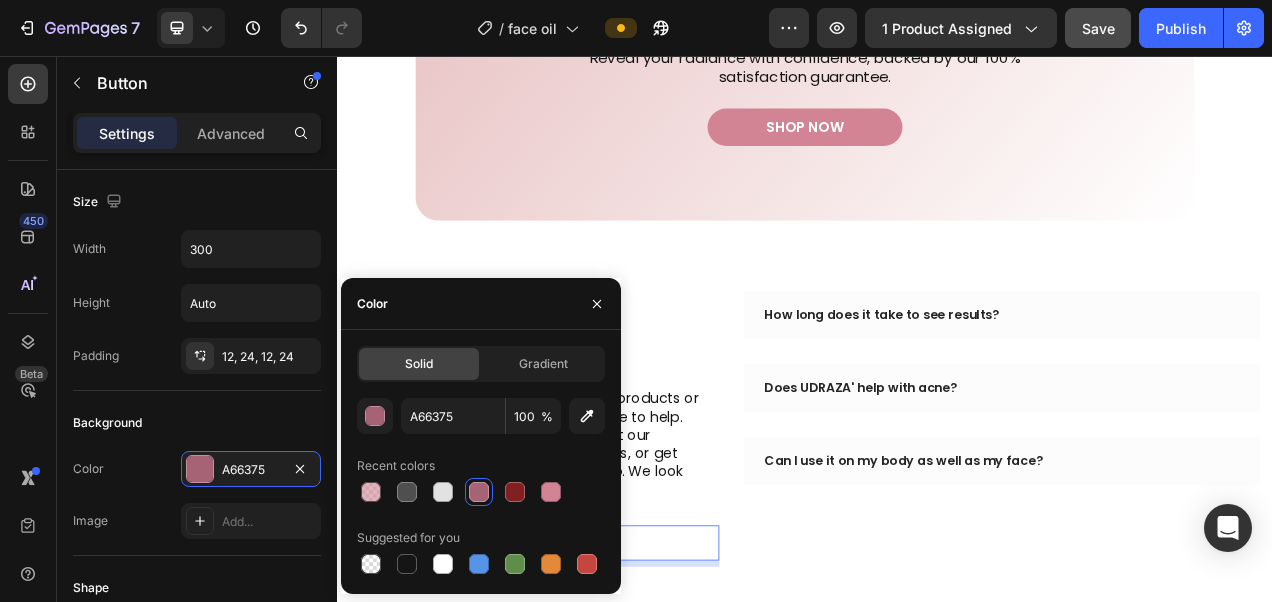 type on "D28494" 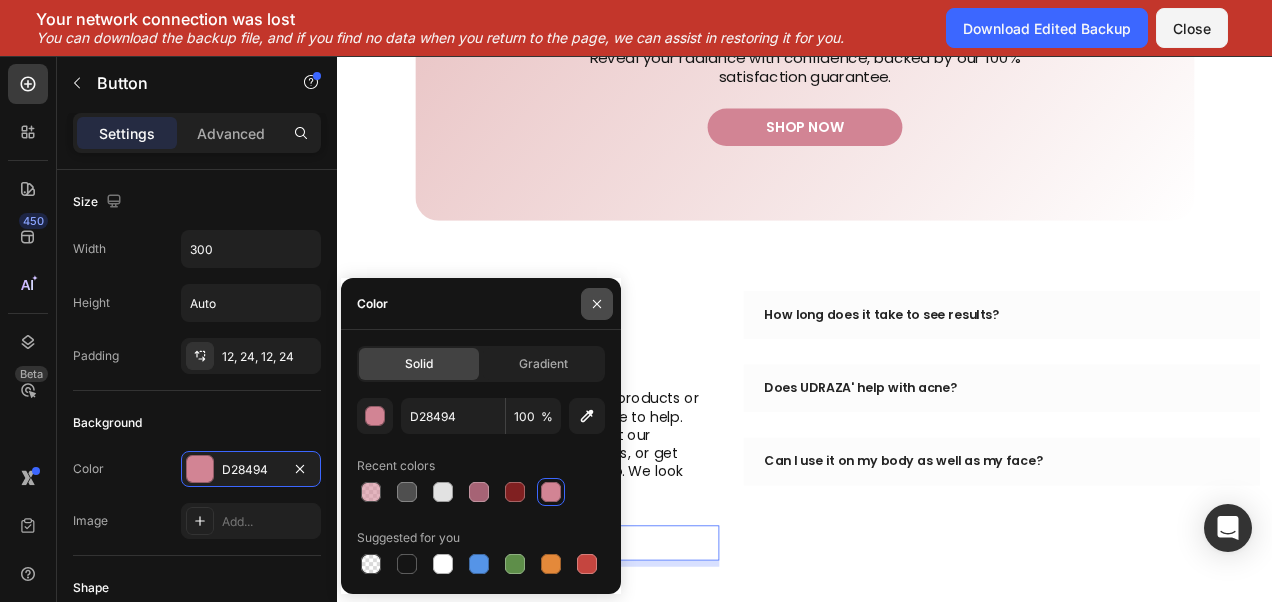 click at bounding box center (597, 304) 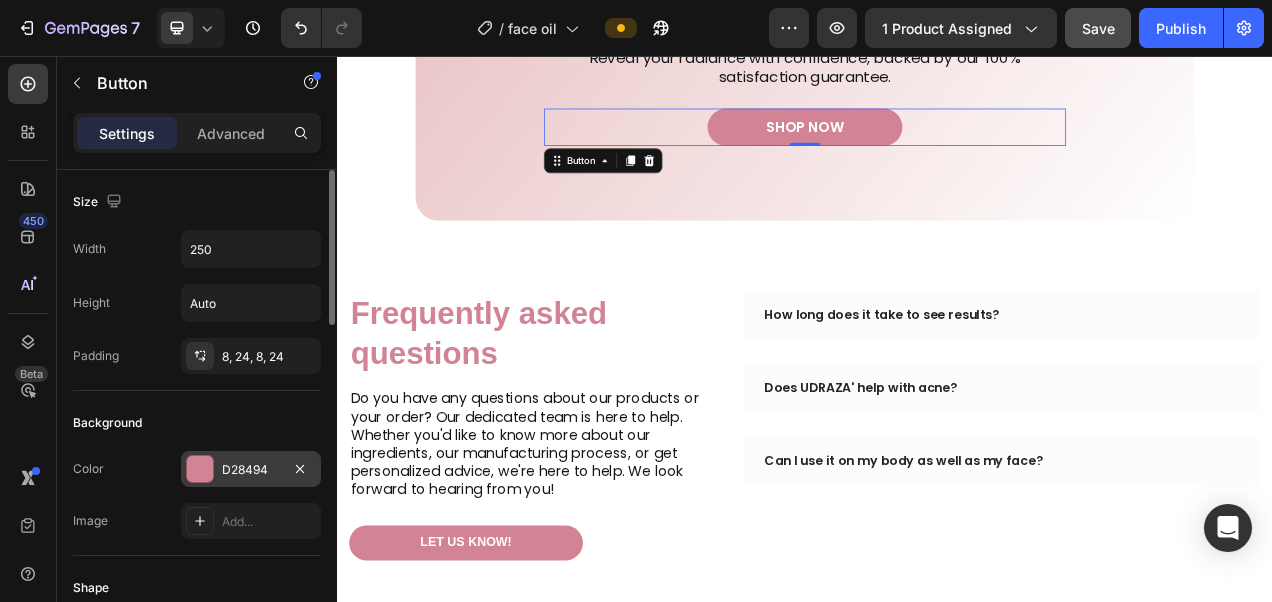 click on "D28494" at bounding box center (251, 469) 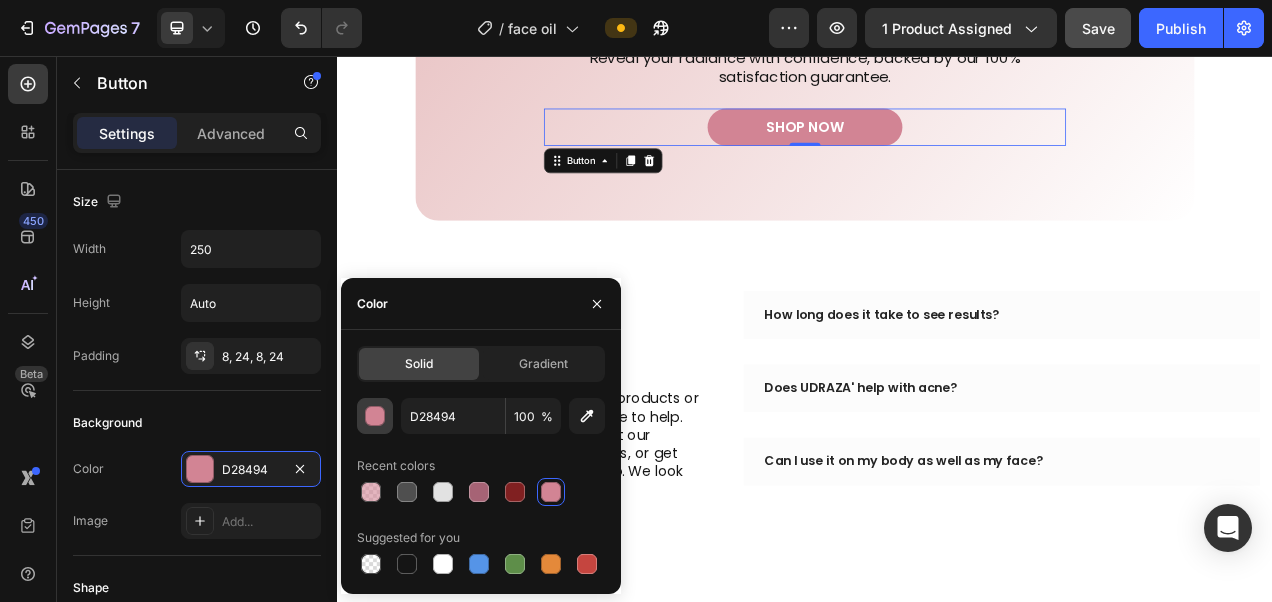 click at bounding box center (376, 417) 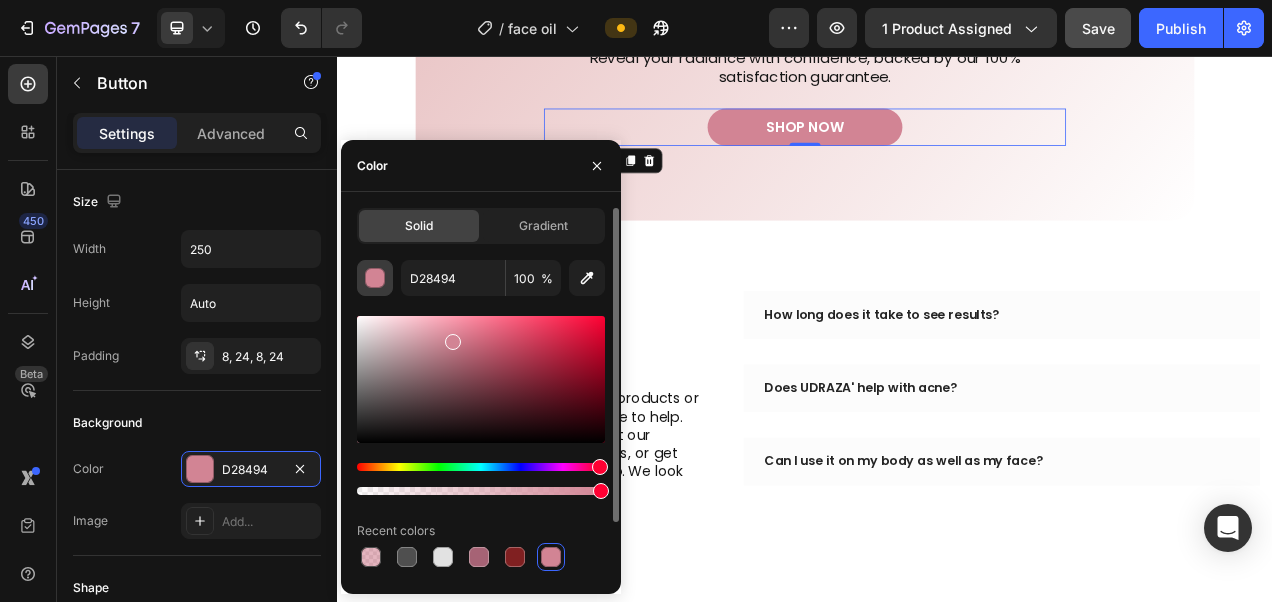 click at bounding box center (376, 279) 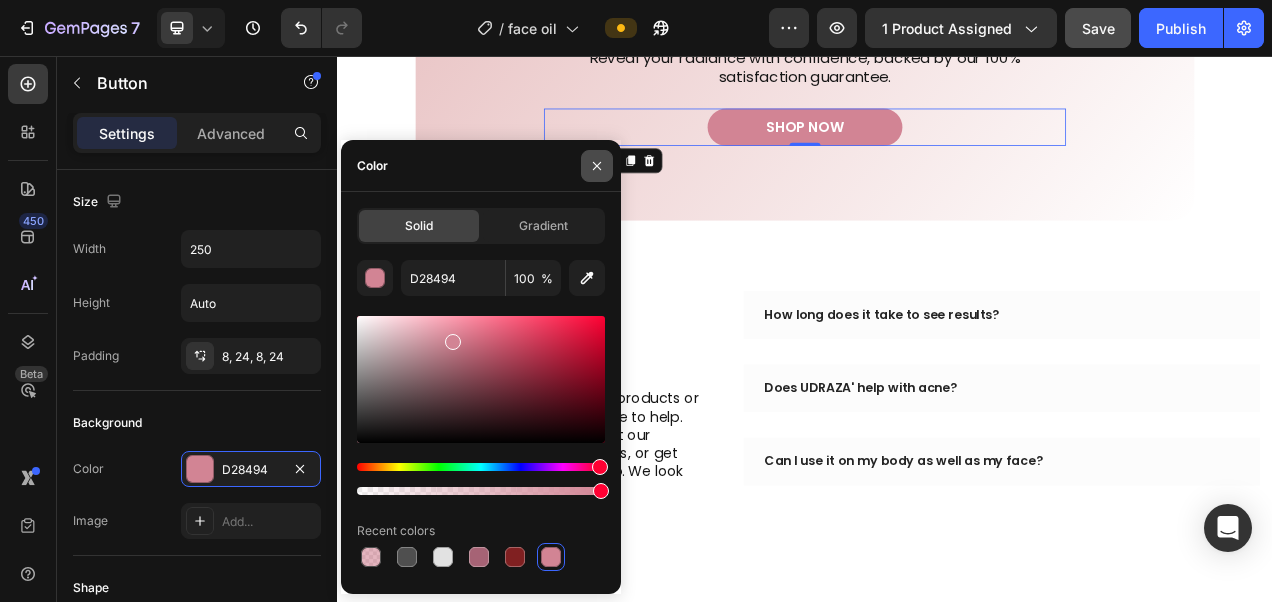 click at bounding box center (597, 166) 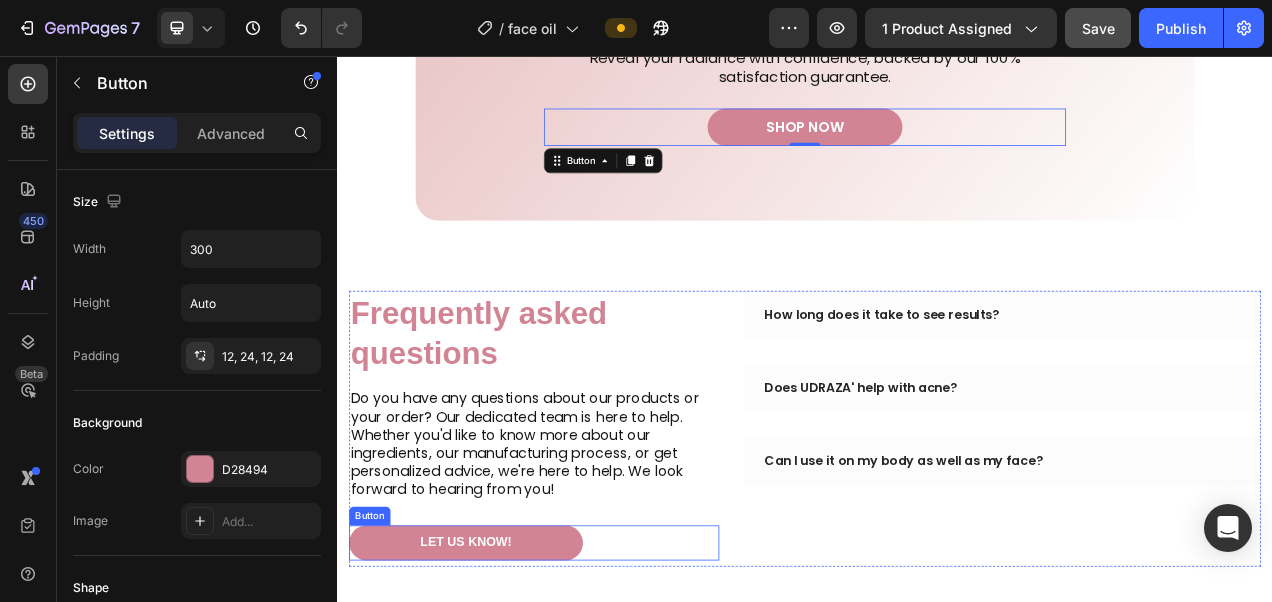 click on "Let us know!" at bounding box center [502, 680] 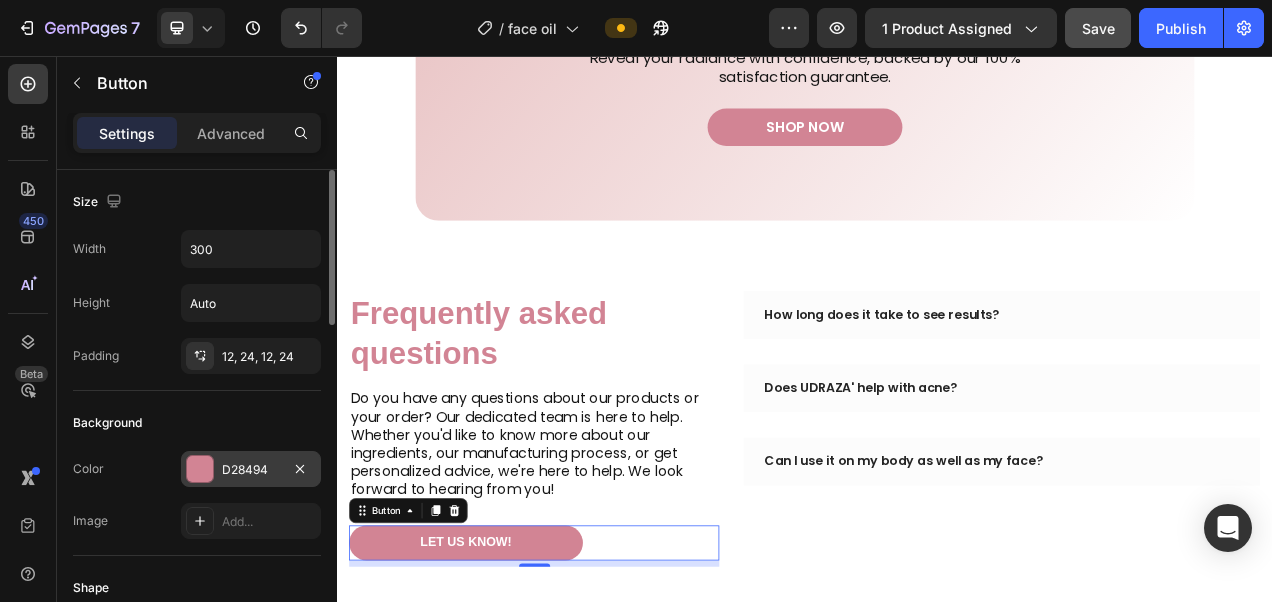 click on "D28494" at bounding box center (251, 470) 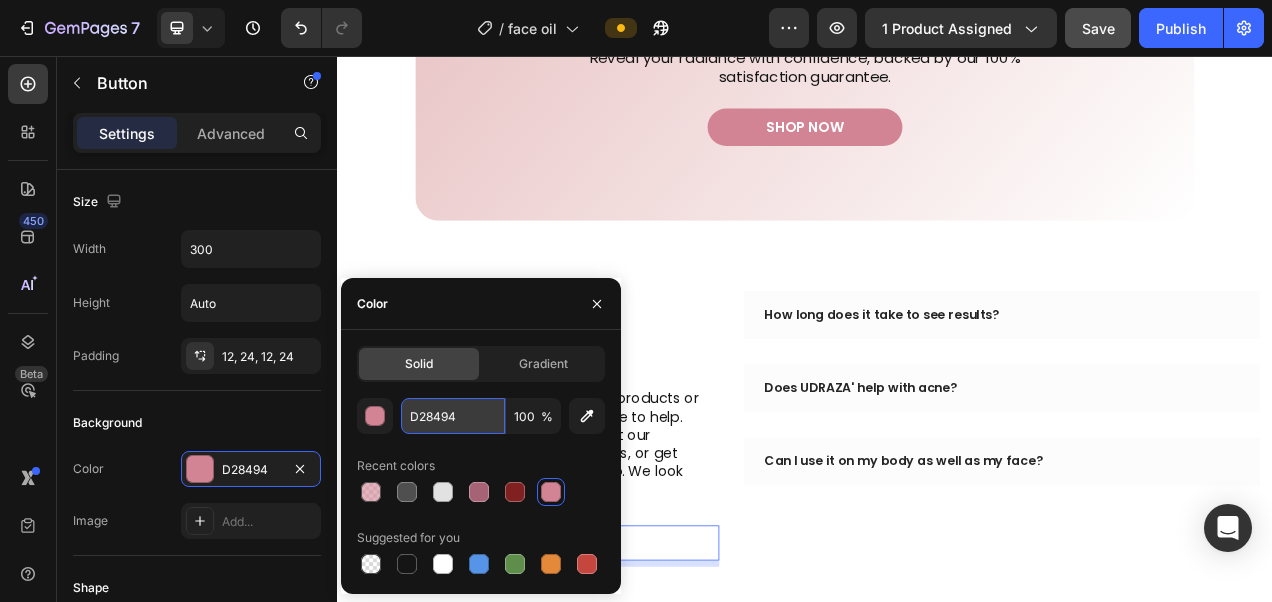 click on "D28494" at bounding box center (453, 416) 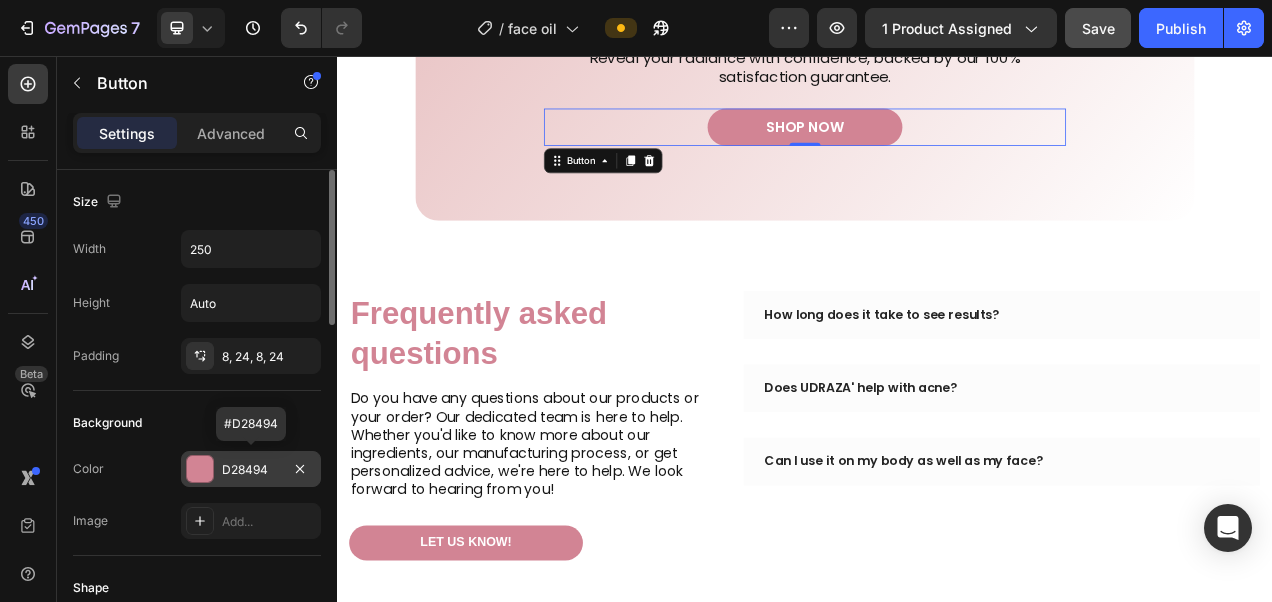 click on "D28494" at bounding box center (251, 470) 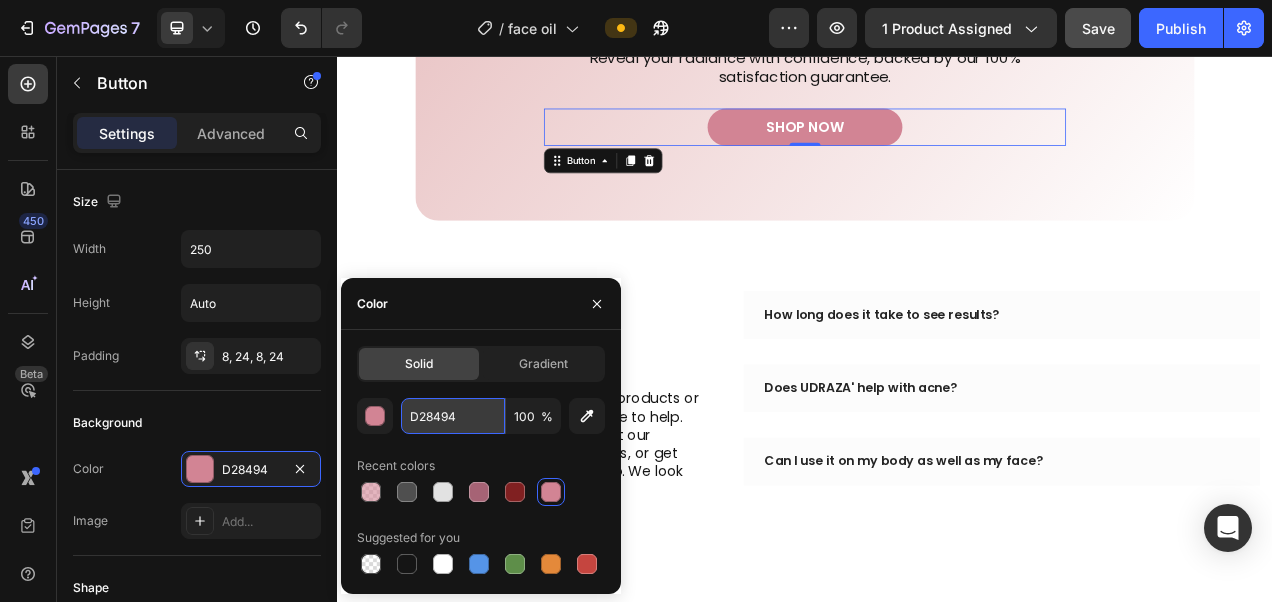click on "D28494" at bounding box center (453, 416) 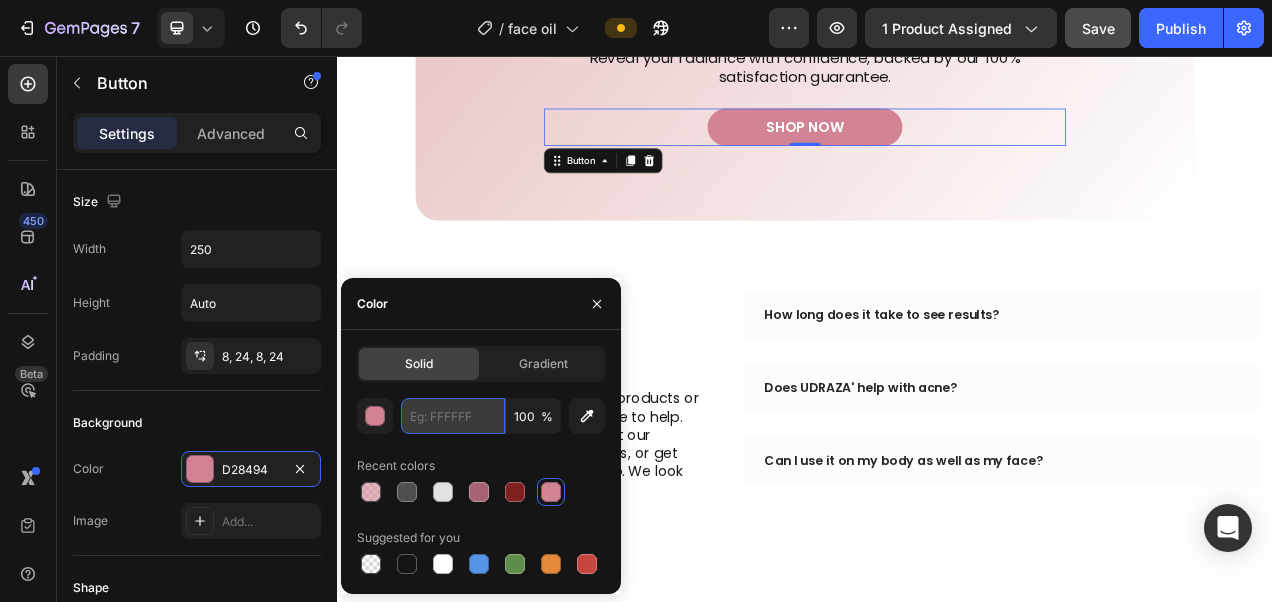 paste on "D28494" 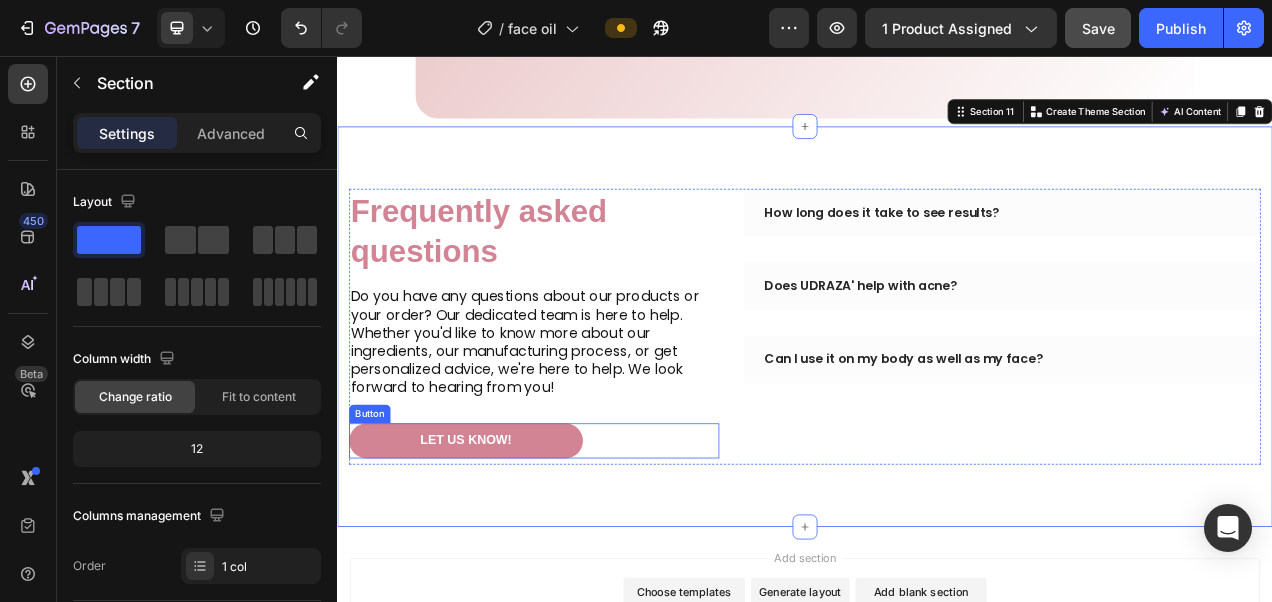 scroll, scrollTop: 4843, scrollLeft: 0, axis: vertical 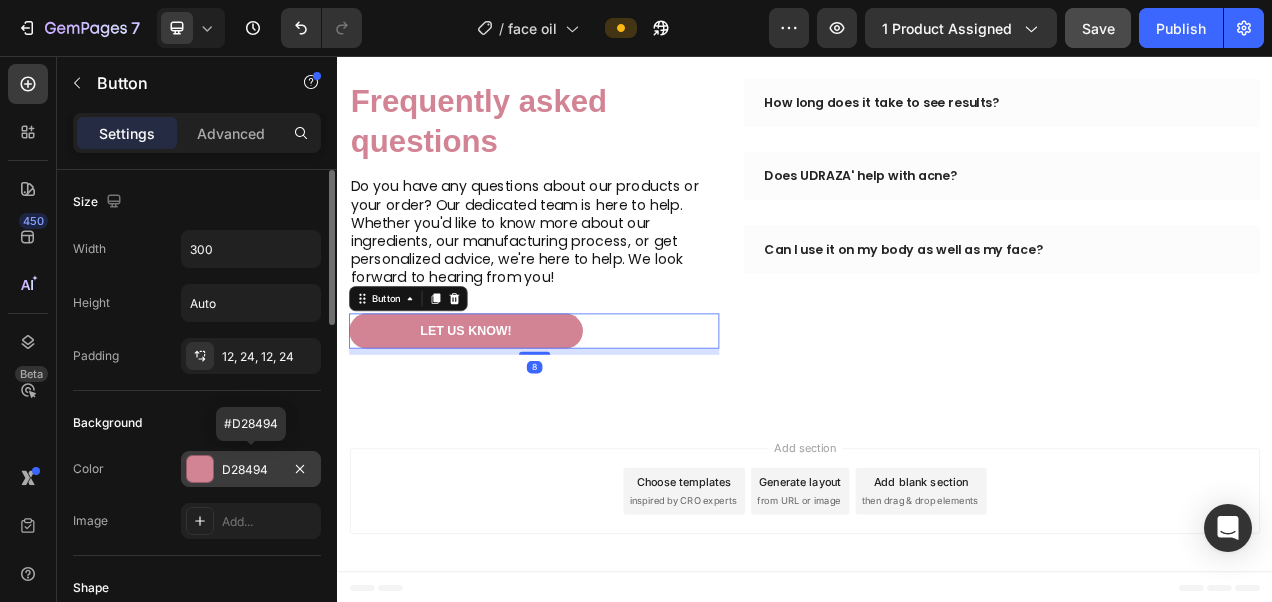 click on "D28494" at bounding box center (251, 469) 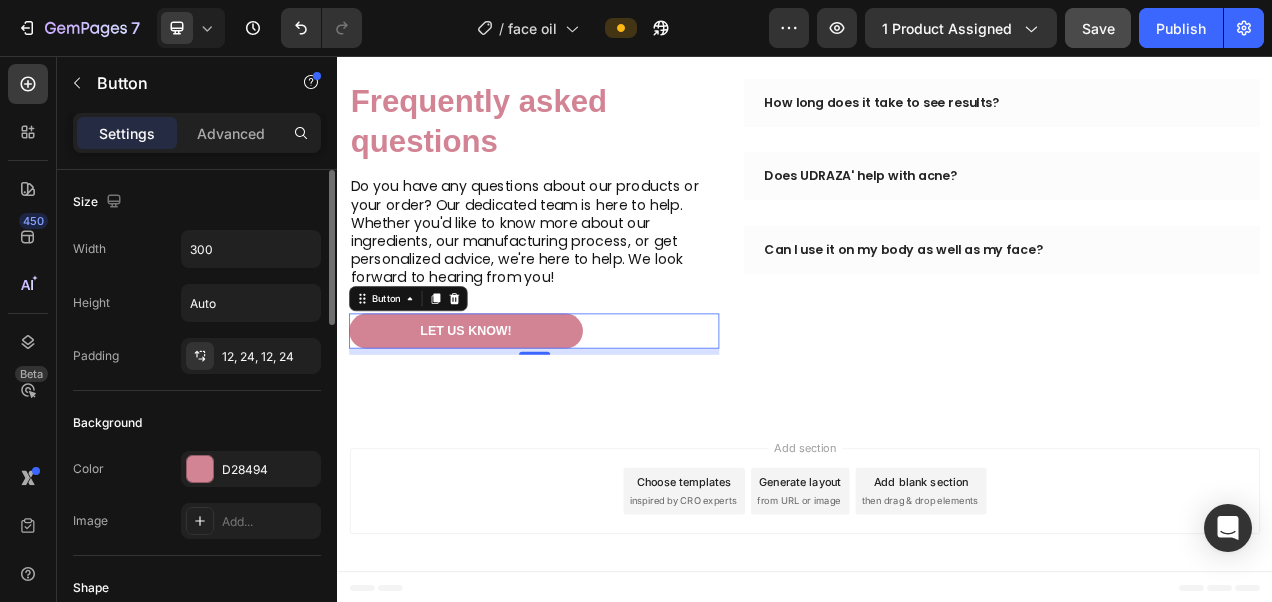 click on "Shape" at bounding box center (197, 588) 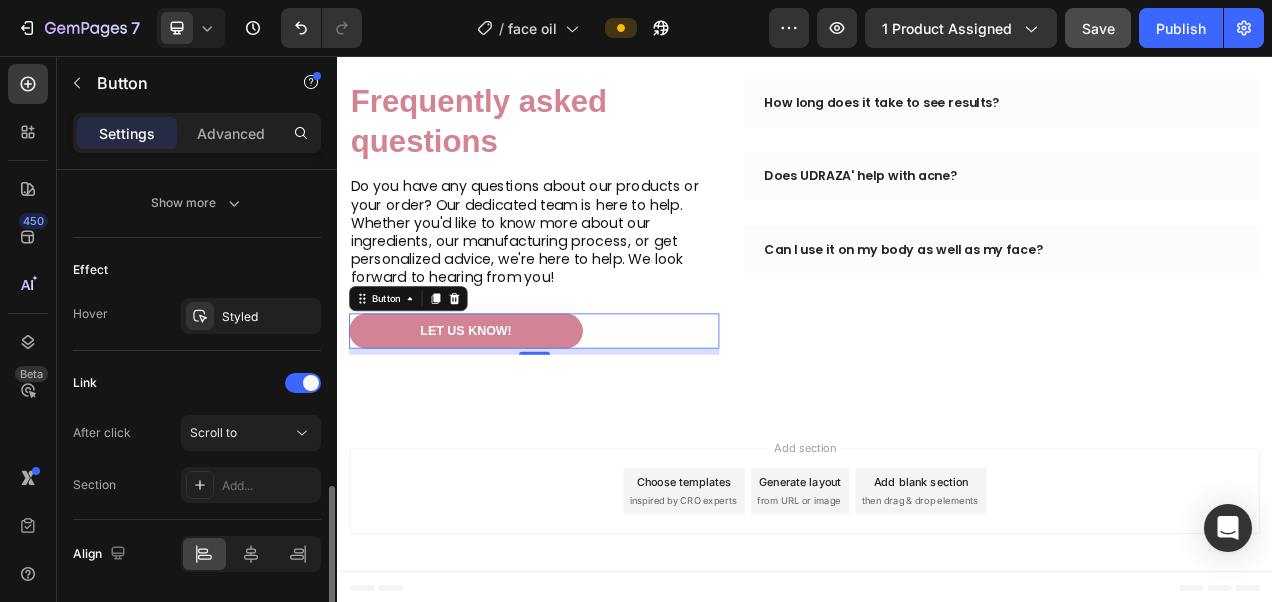 scroll, scrollTop: 990, scrollLeft: 0, axis: vertical 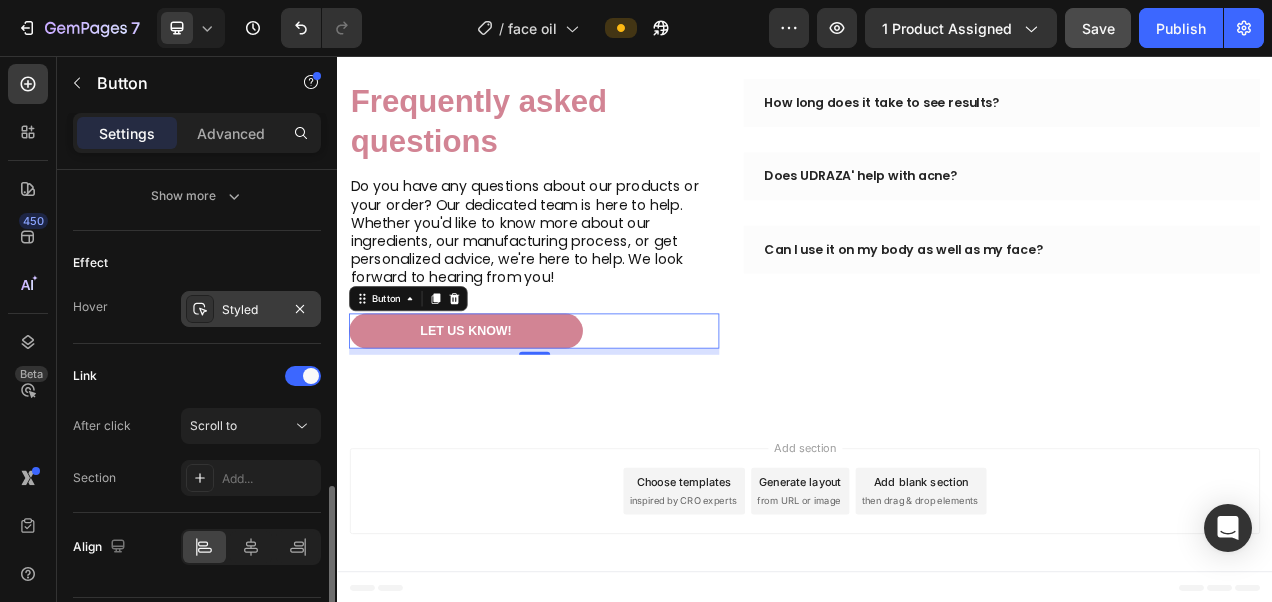 click on "Styled" at bounding box center [251, 310] 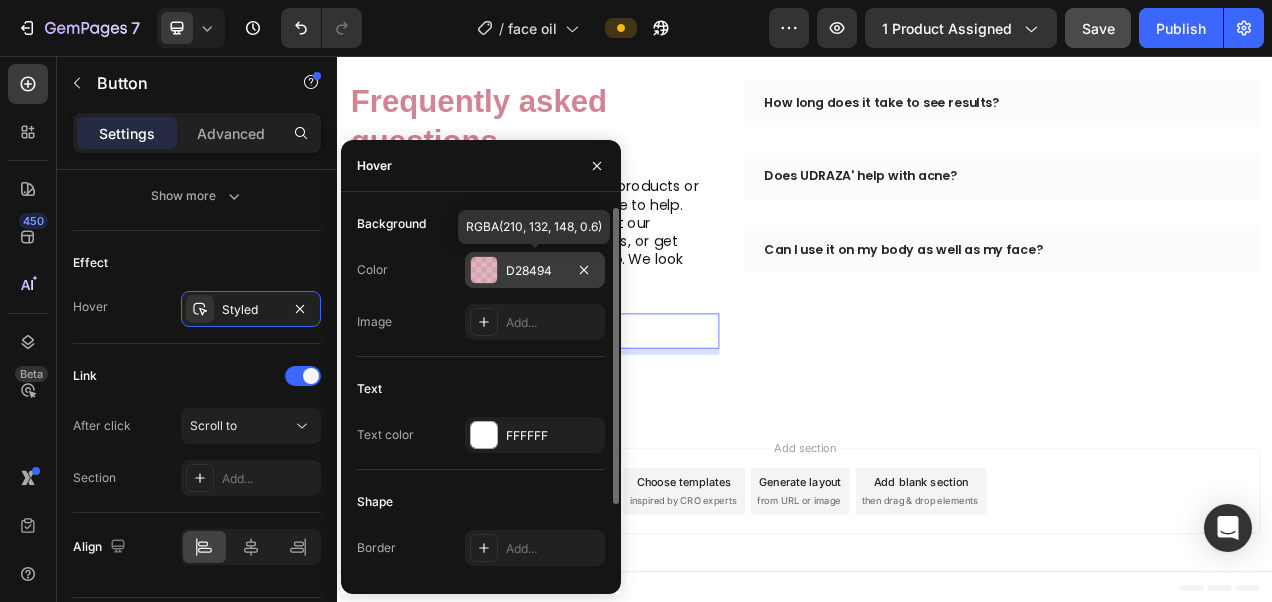 click on "D28494" at bounding box center [535, 270] 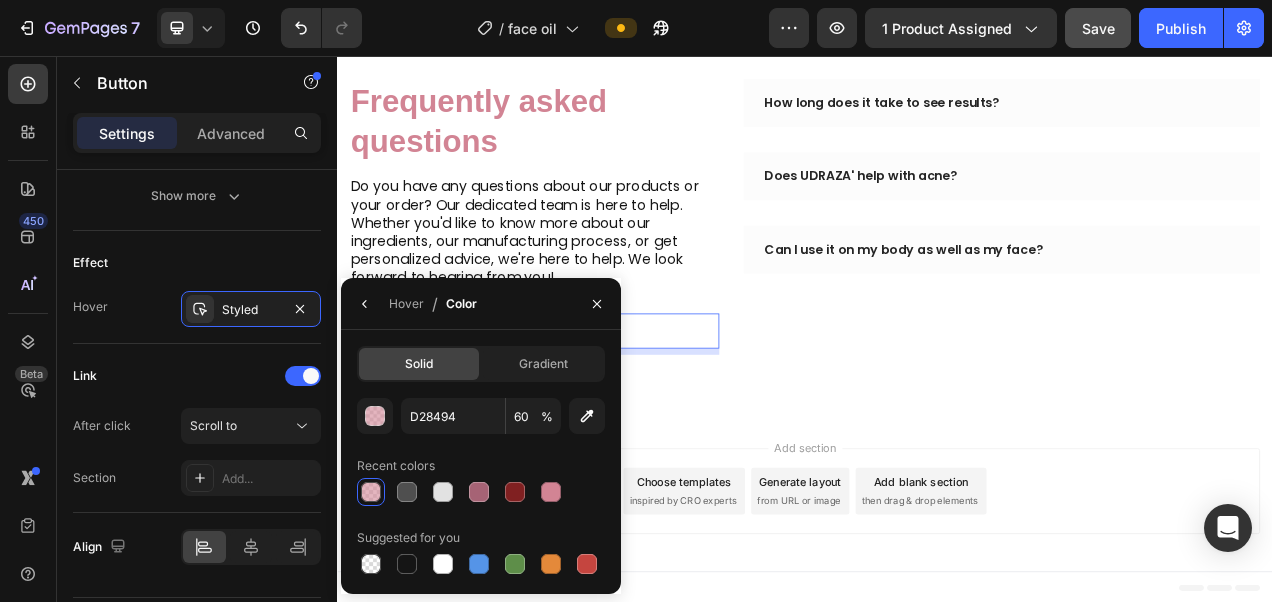 click at bounding box center [371, 492] 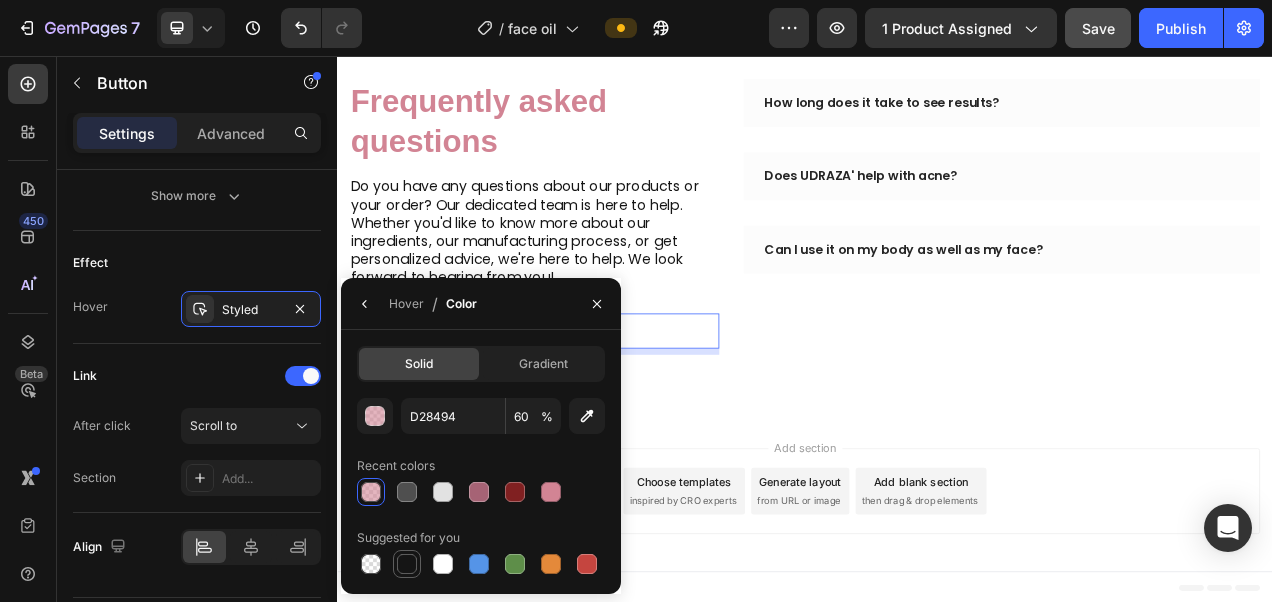 click at bounding box center [407, 564] 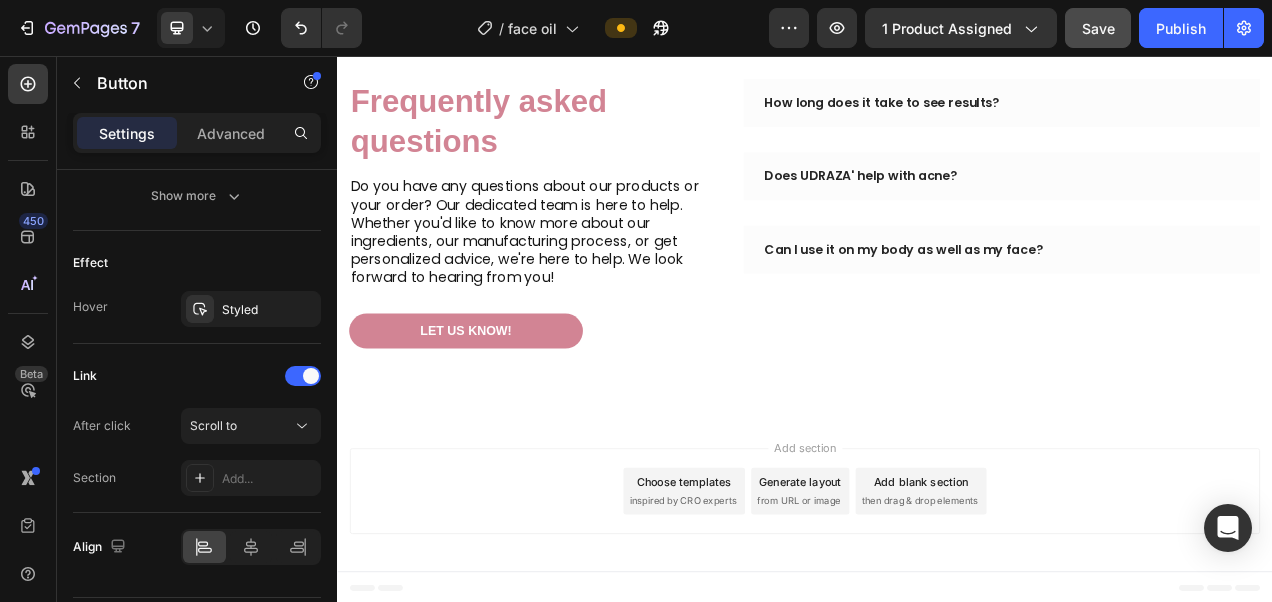 click on "Add section Choose templates inspired by CRO experts Generate layout from URL or image Add blank section then drag & drop elements" at bounding box center (937, 618) 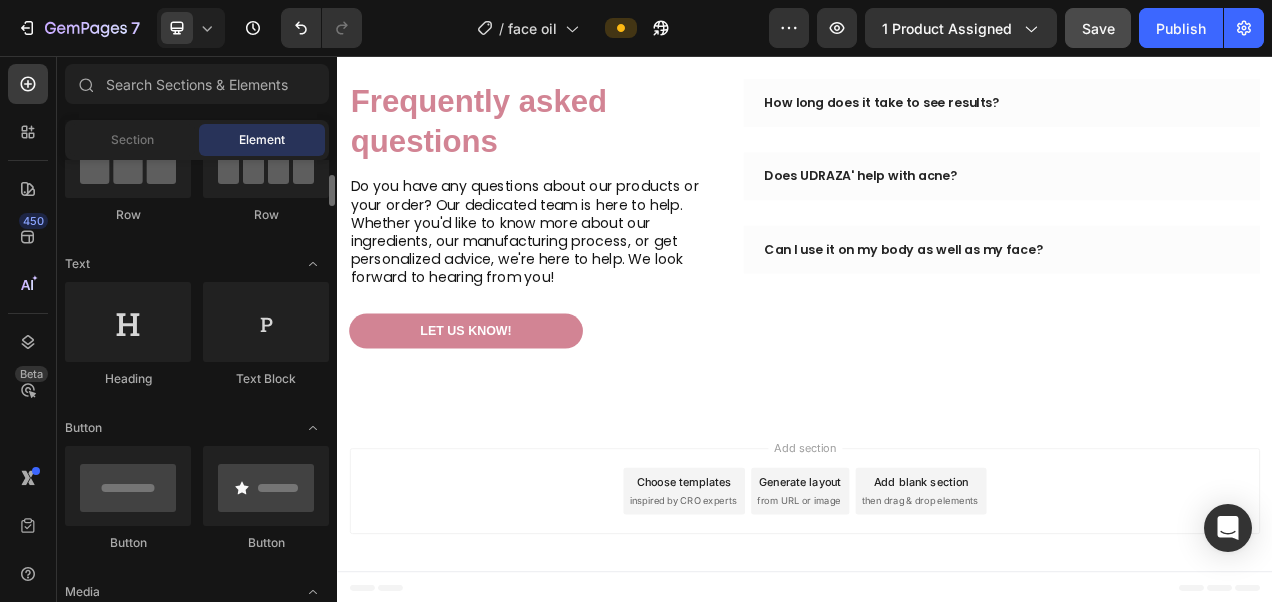scroll, scrollTop: 212, scrollLeft: 0, axis: vertical 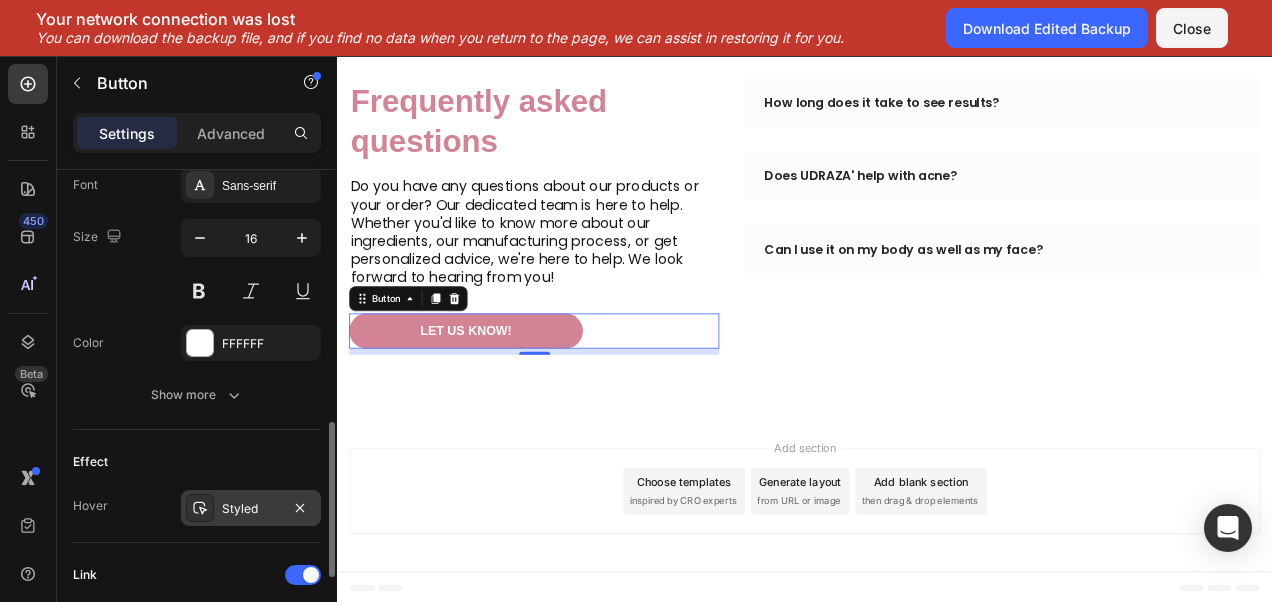 click on "Styled" at bounding box center [251, 509] 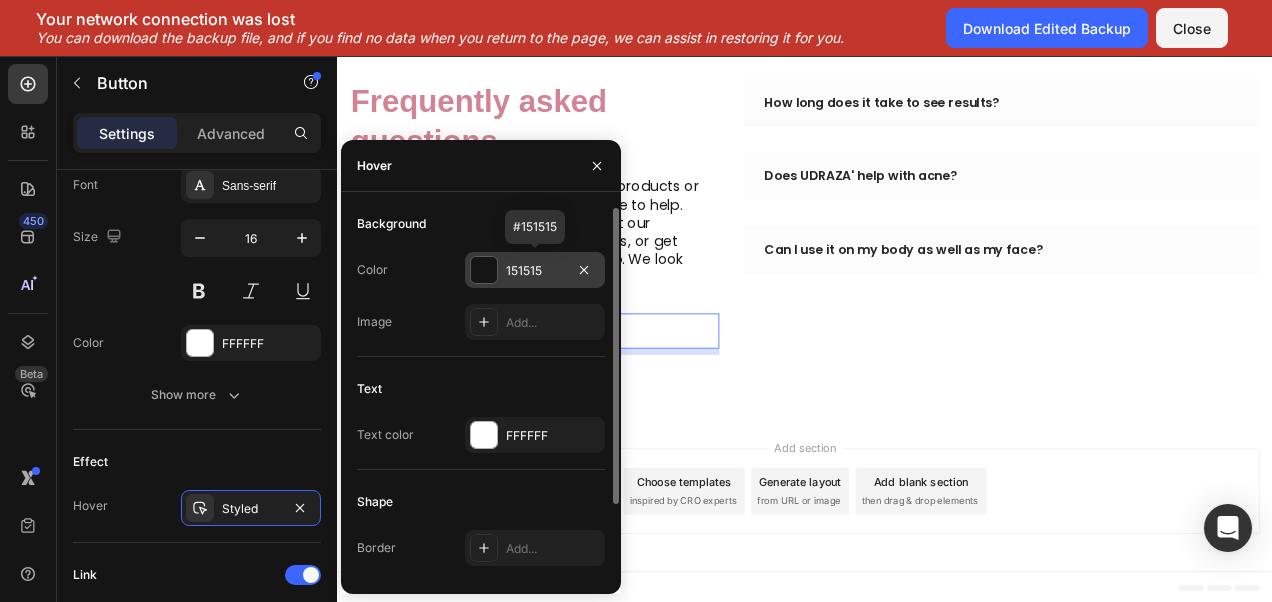 click on "151515" at bounding box center [535, 270] 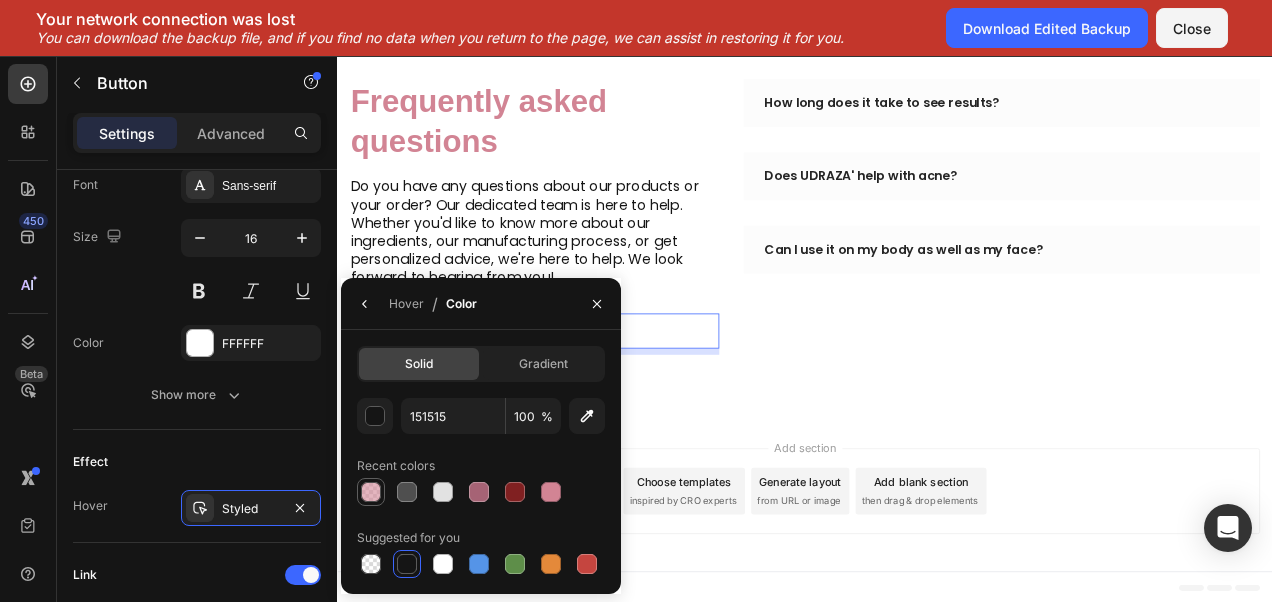 click at bounding box center [371, 492] 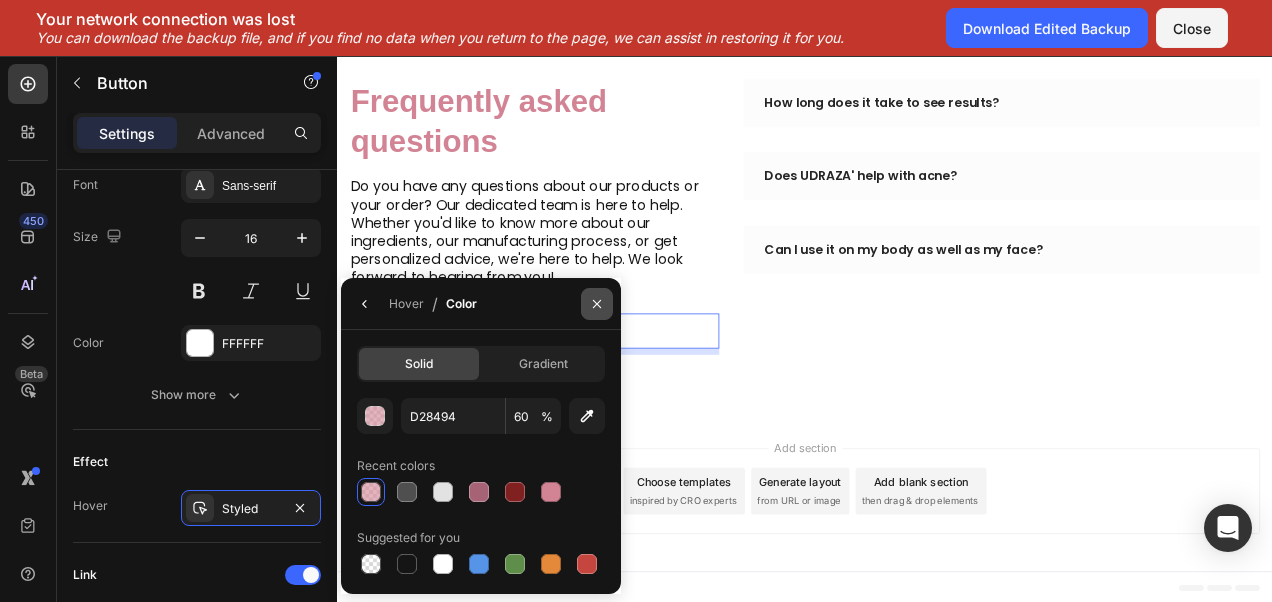 click 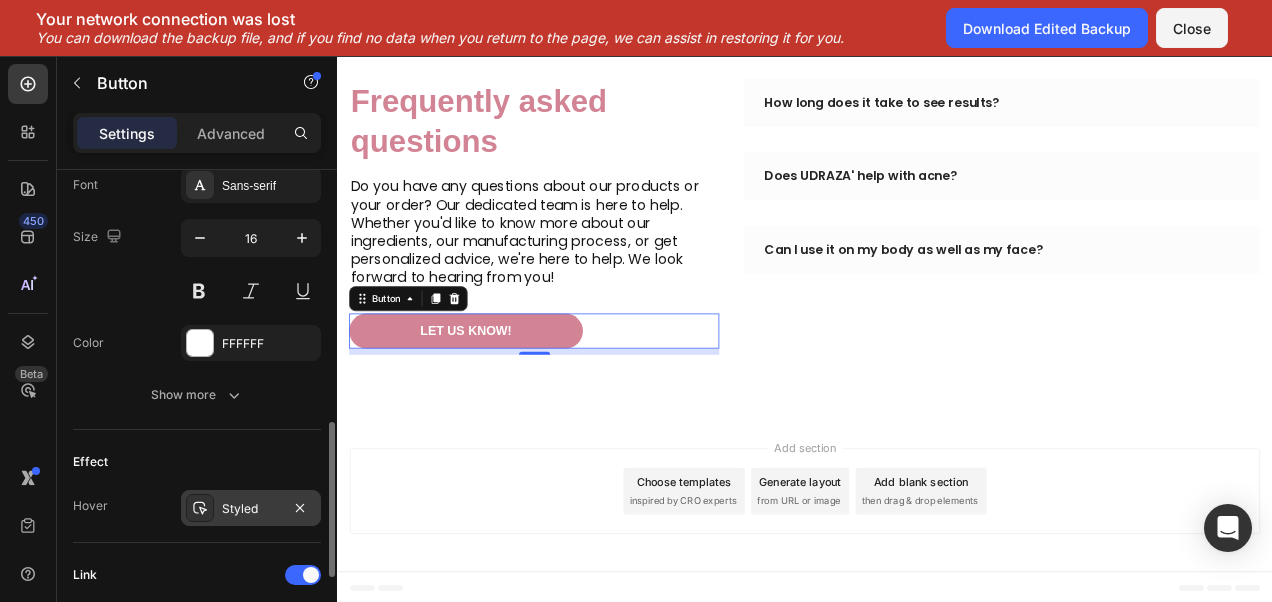click on "Styled" at bounding box center (251, 509) 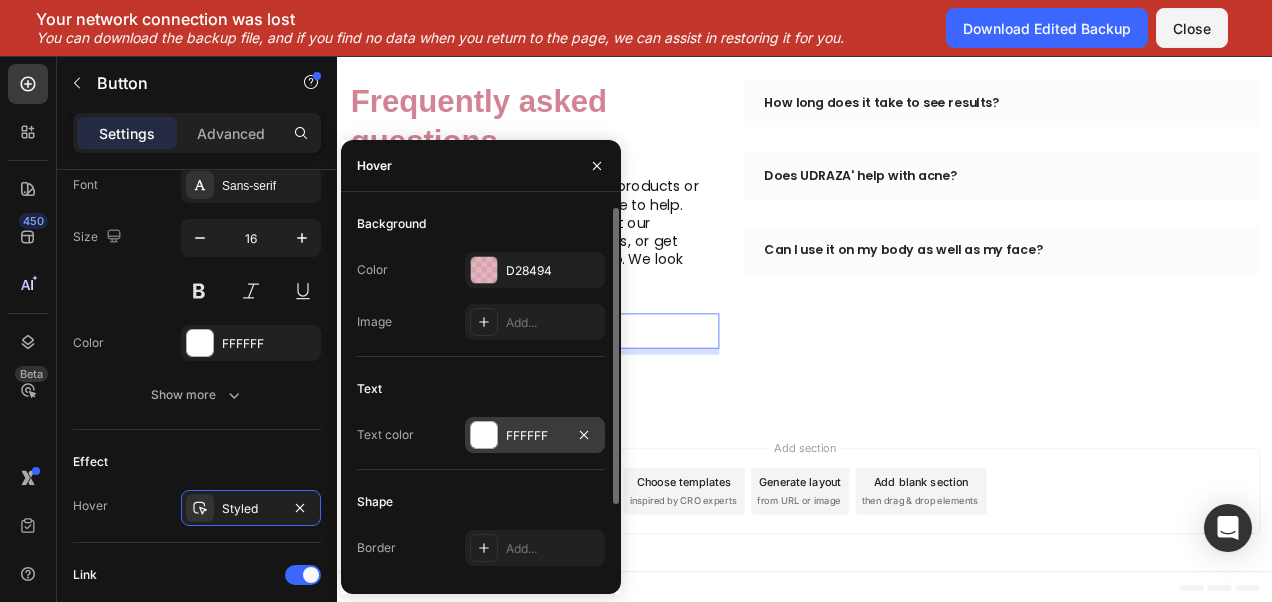 click on "FFFFFF" at bounding box center (535, 435) 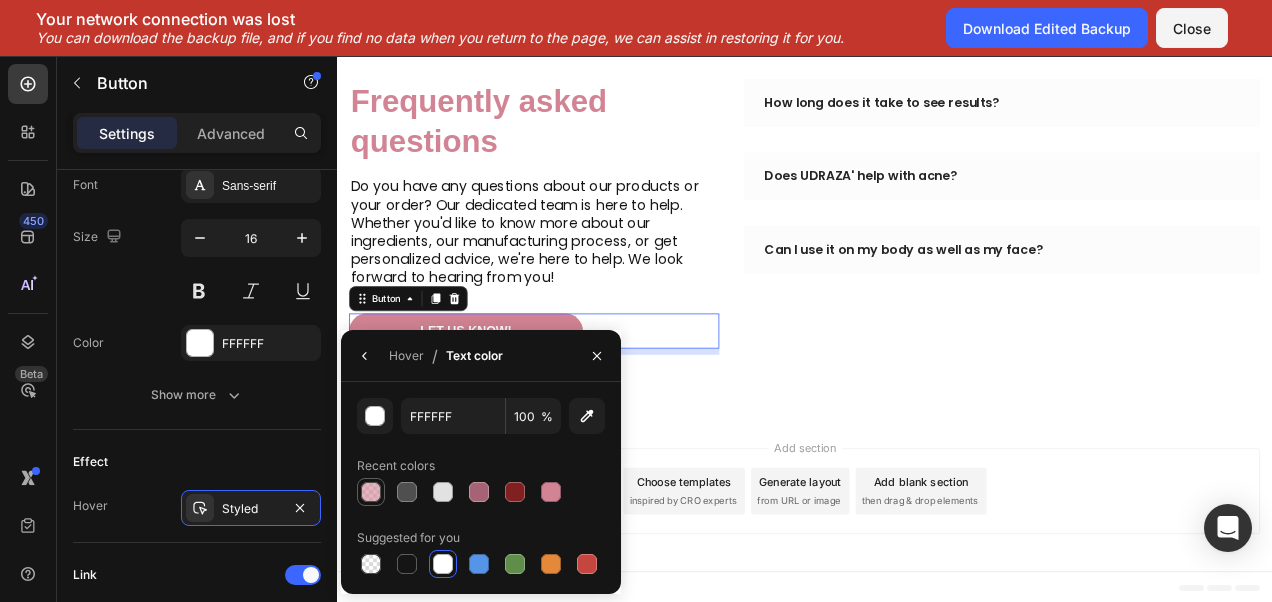 click at bounding box center (371, 492) 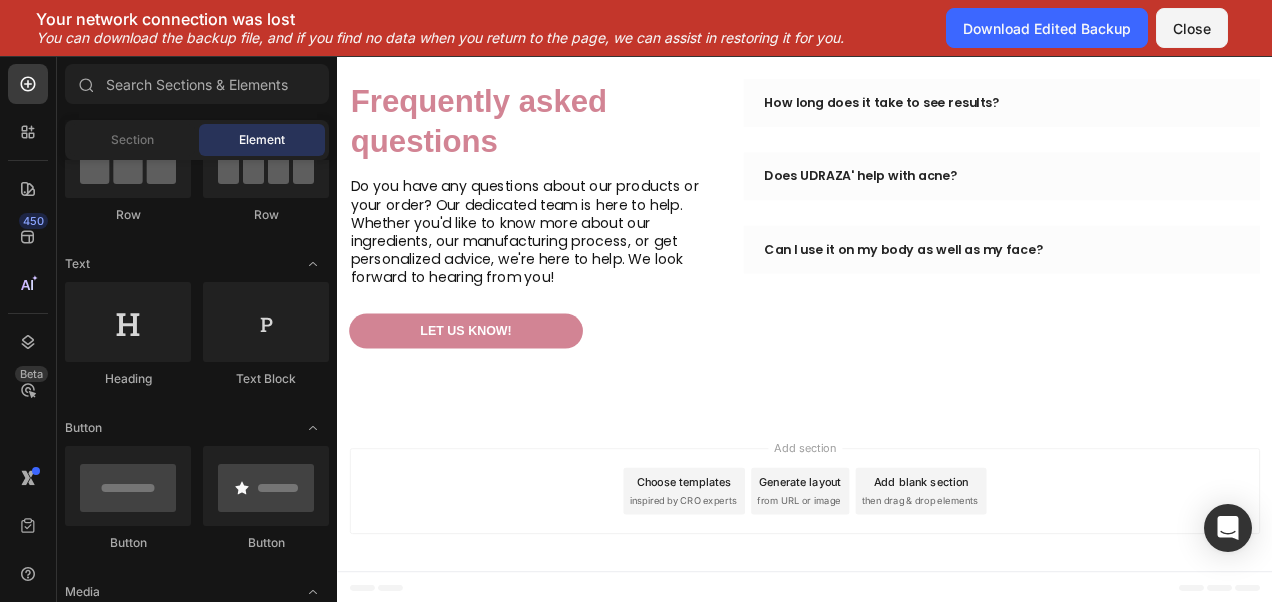 click on "Add section Choose templates inspired by CRO experts Generate layout from URL or image Add blank section then drag & drop elements" at bounding box center [937, 618] 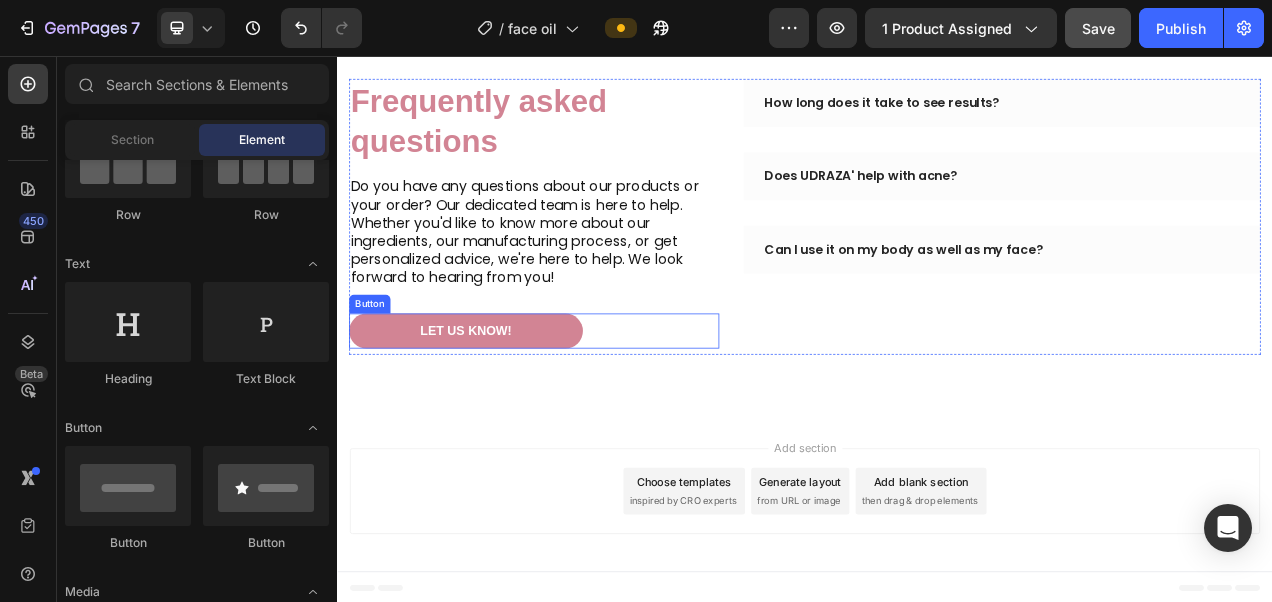 drag, startPoint x: 531, startPoint y: 559, endPoint x: 598, endPoint y: 392, distance: 179.93887 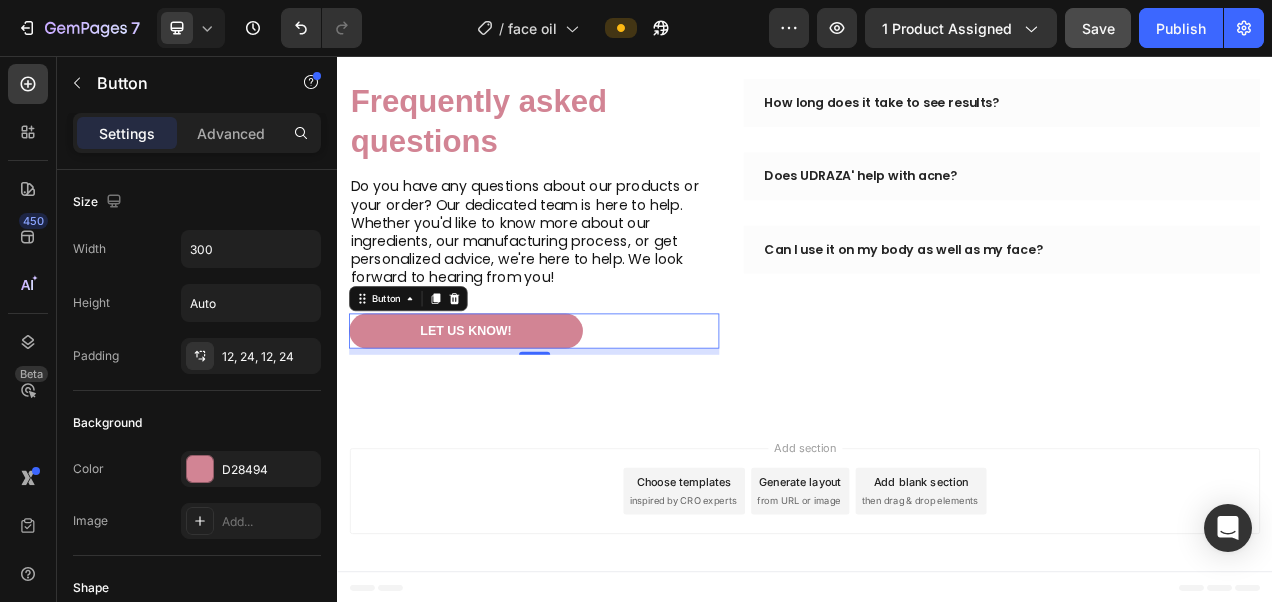 click on "Let us know!" at bounding box center [502, 408] 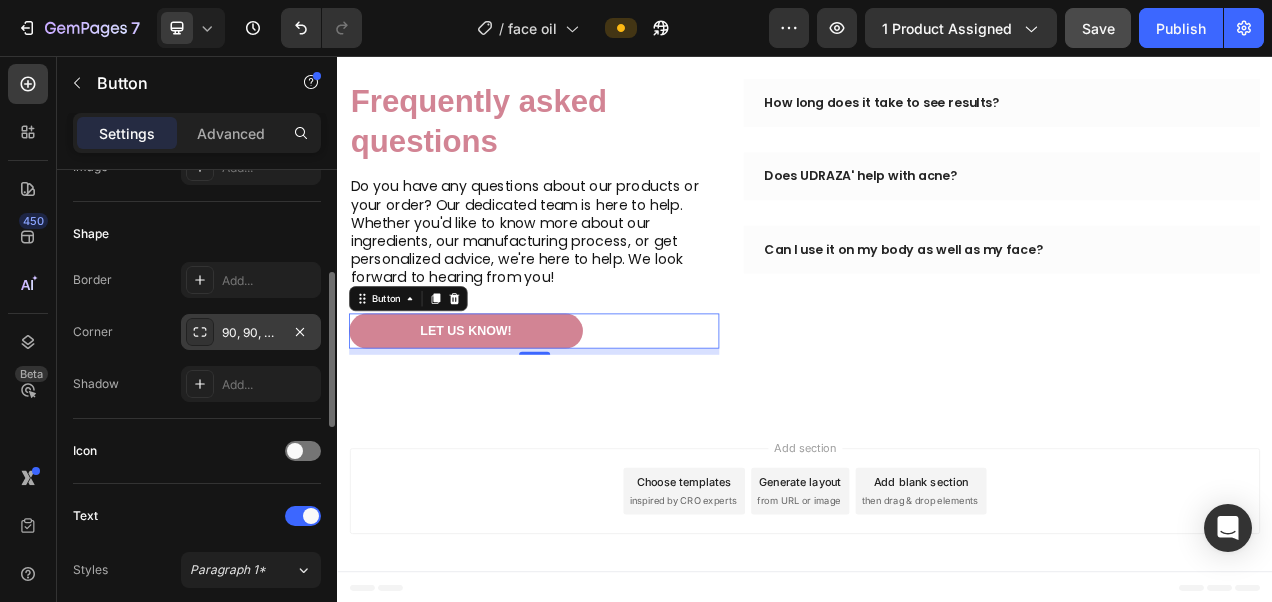 scroll, scrollTop: 357, scrollLeft: 0, axis: vertical 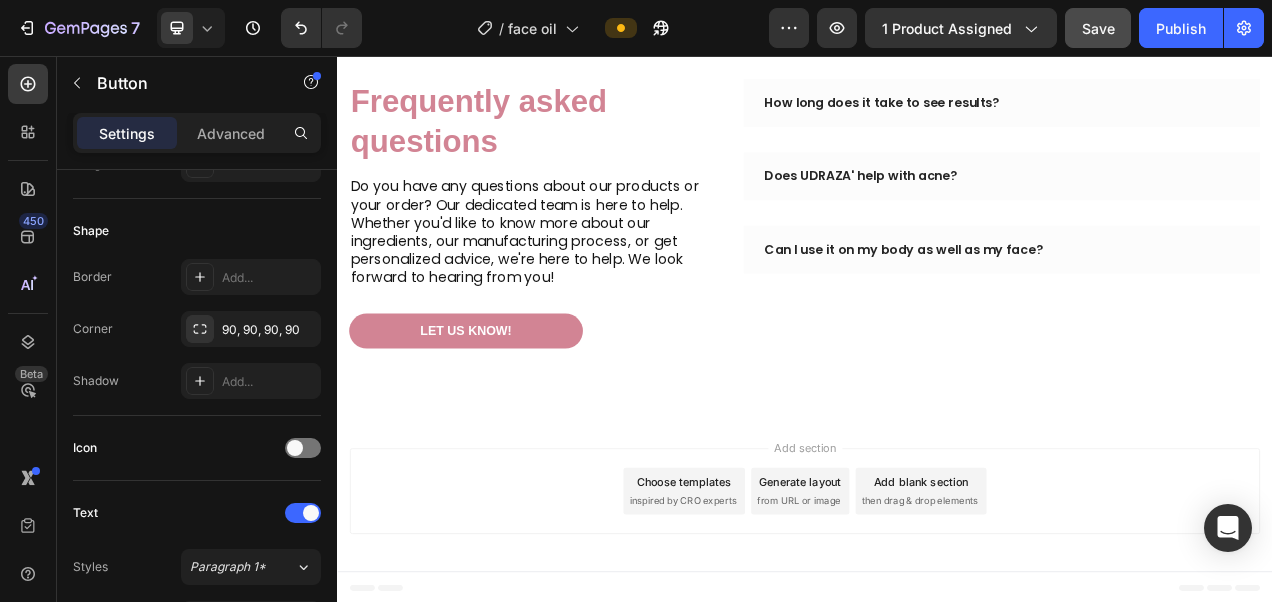 click on "Add section Choose templates inspired by CRO experts Generate layout from URL or image Add blank section then drag & drop elements" at bounding box center [937, 614] 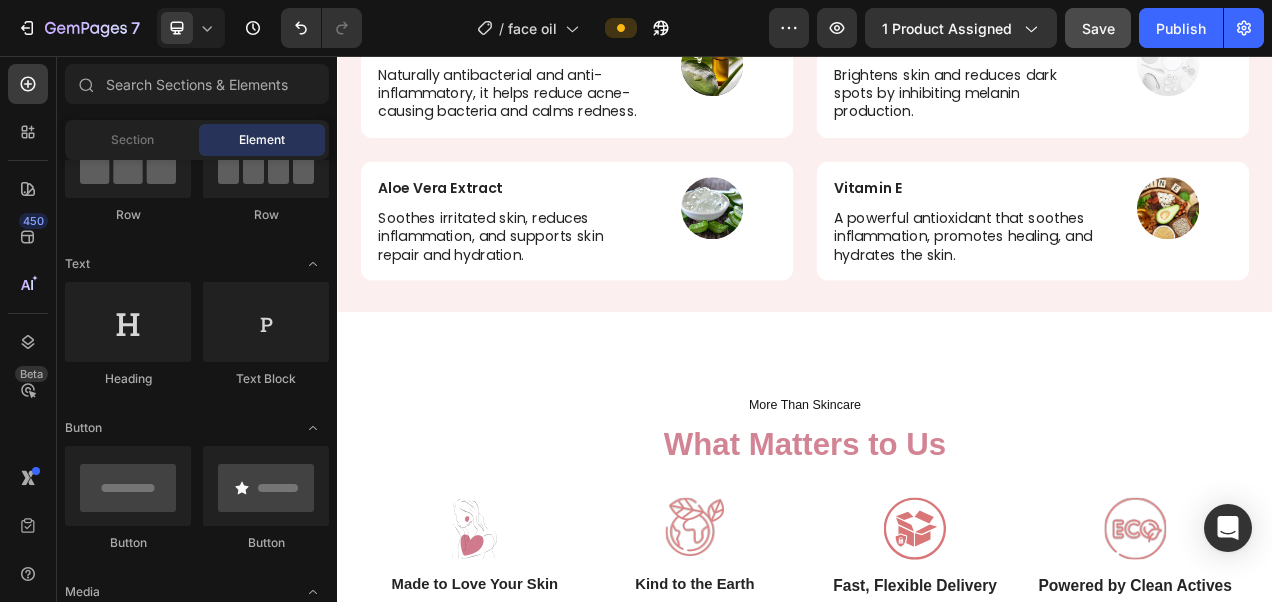 scroll, scrollTop: 3950, scrollLeft: 0, axis: vertical 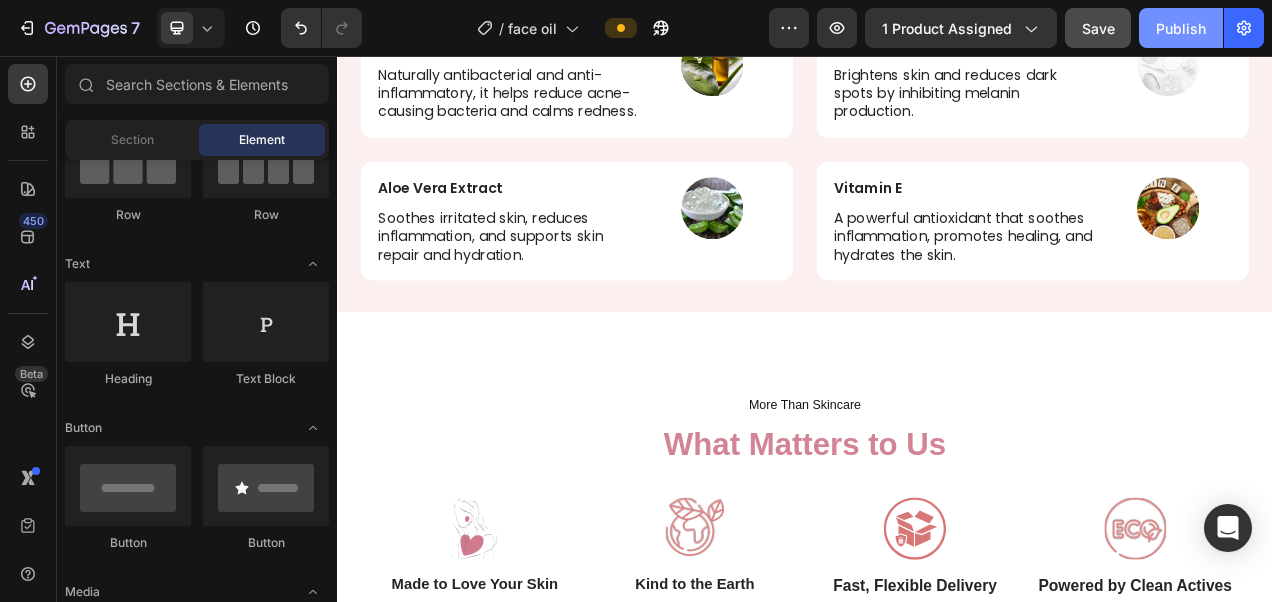 click on "Publish" at bounding box center [1181, 28] 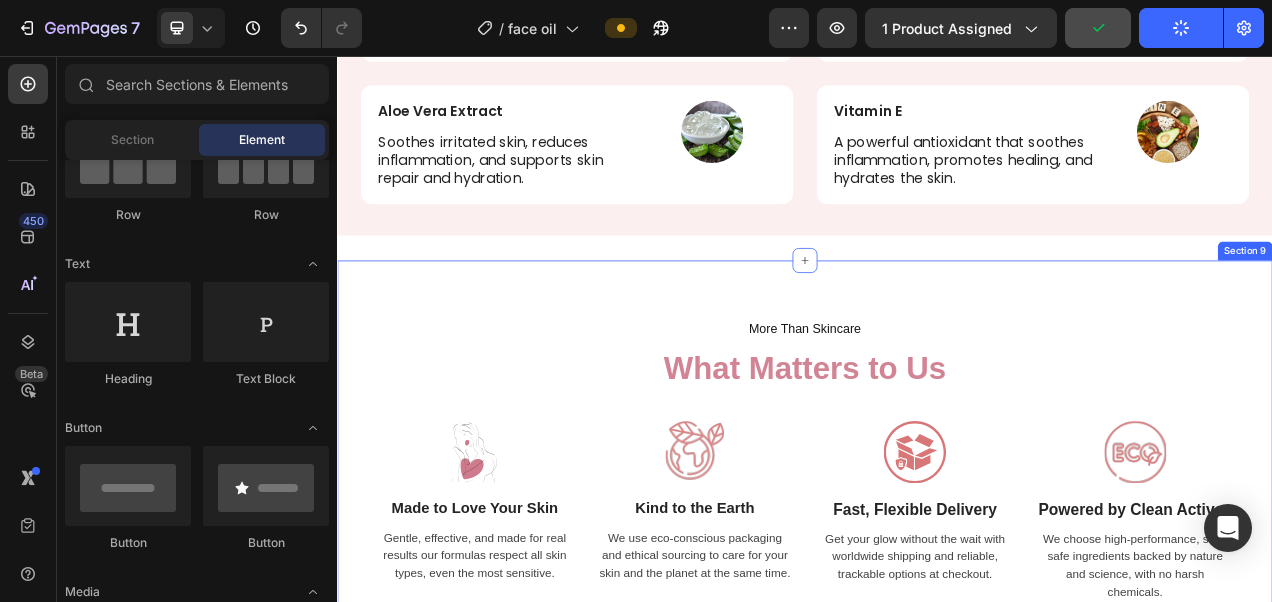 scroll, scrollTop: 4050, scrollLeft: 0, axis: vertical 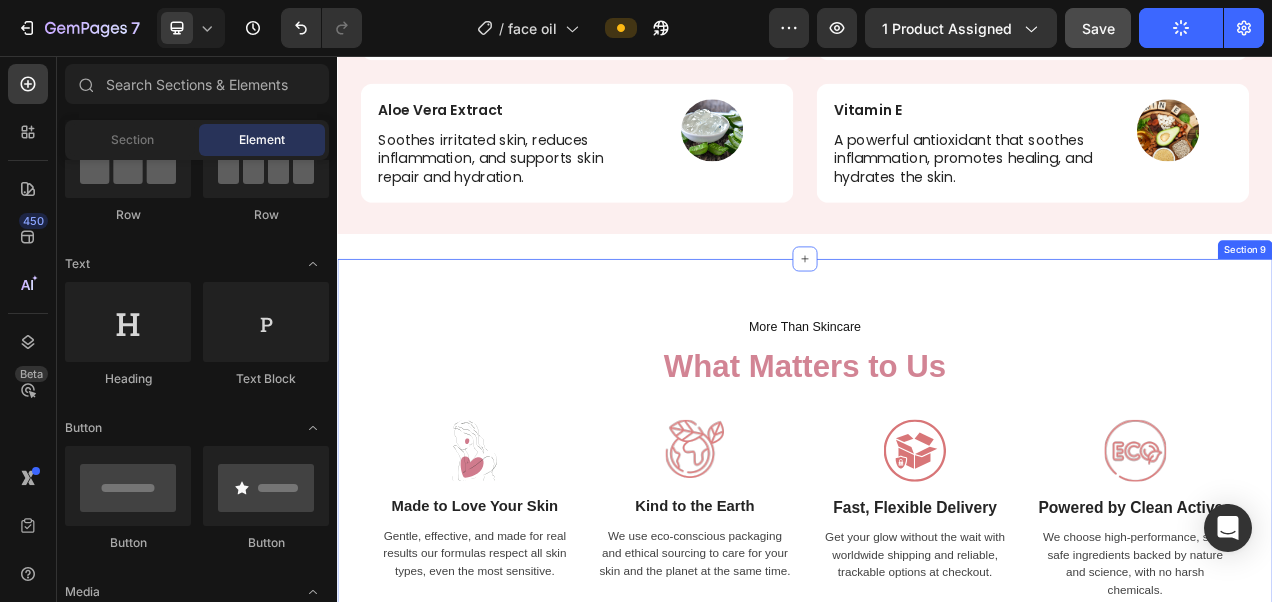 type 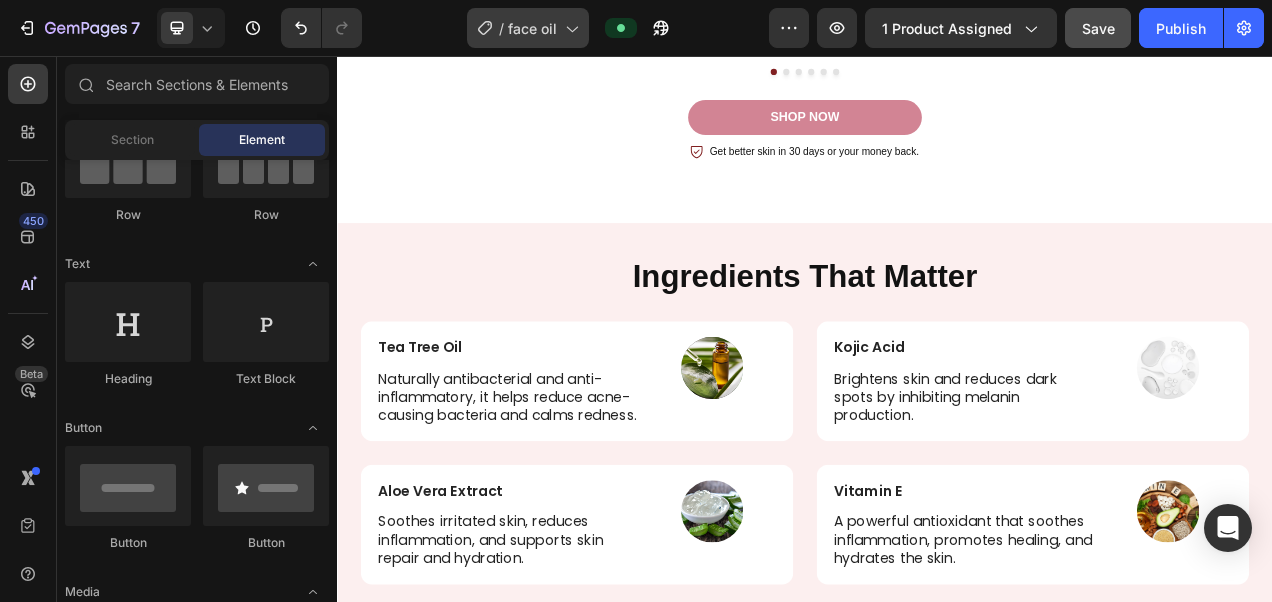 scroll, scrollTop: 3272, scrollLeft: 0, axis: vertical 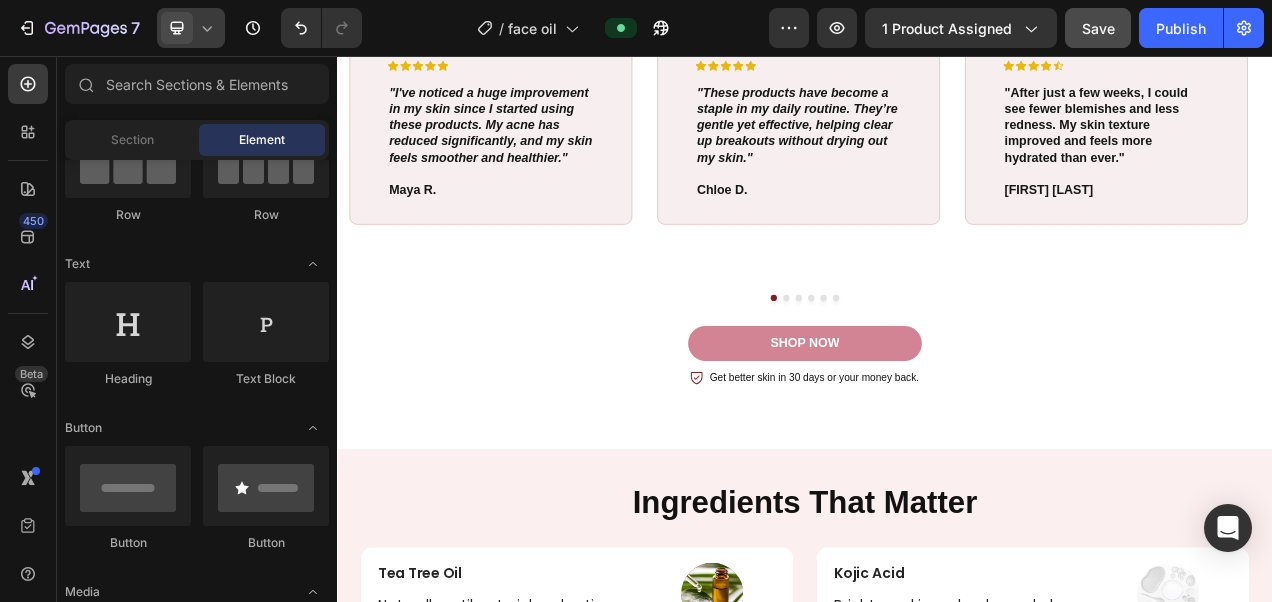 click 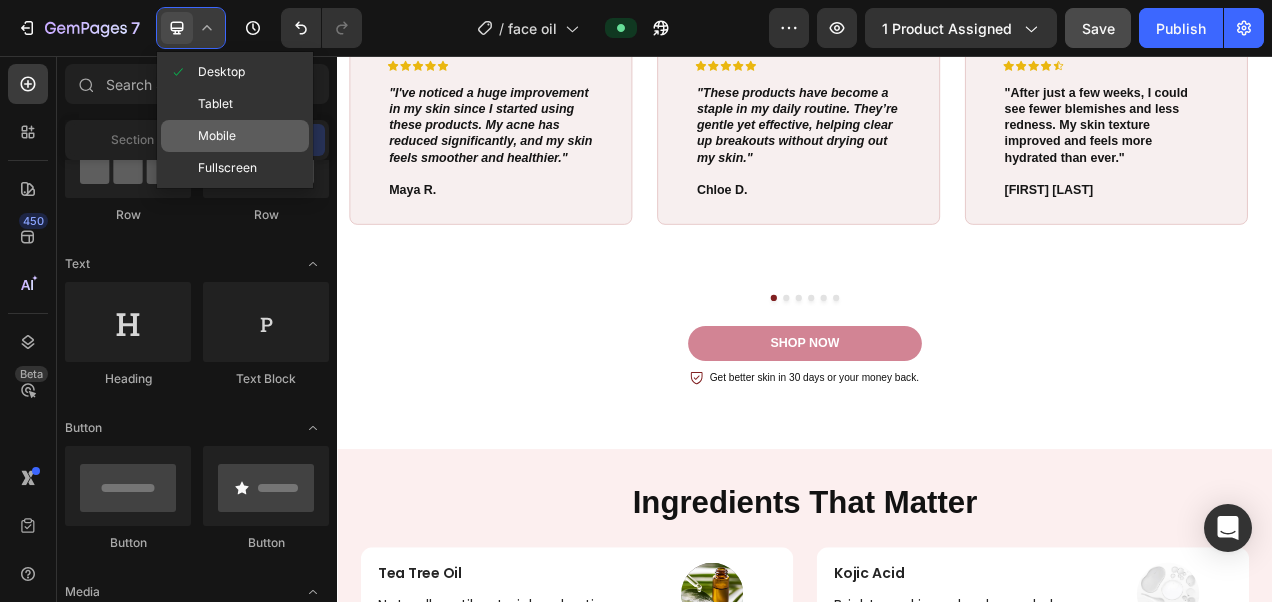 click on "Mobile" 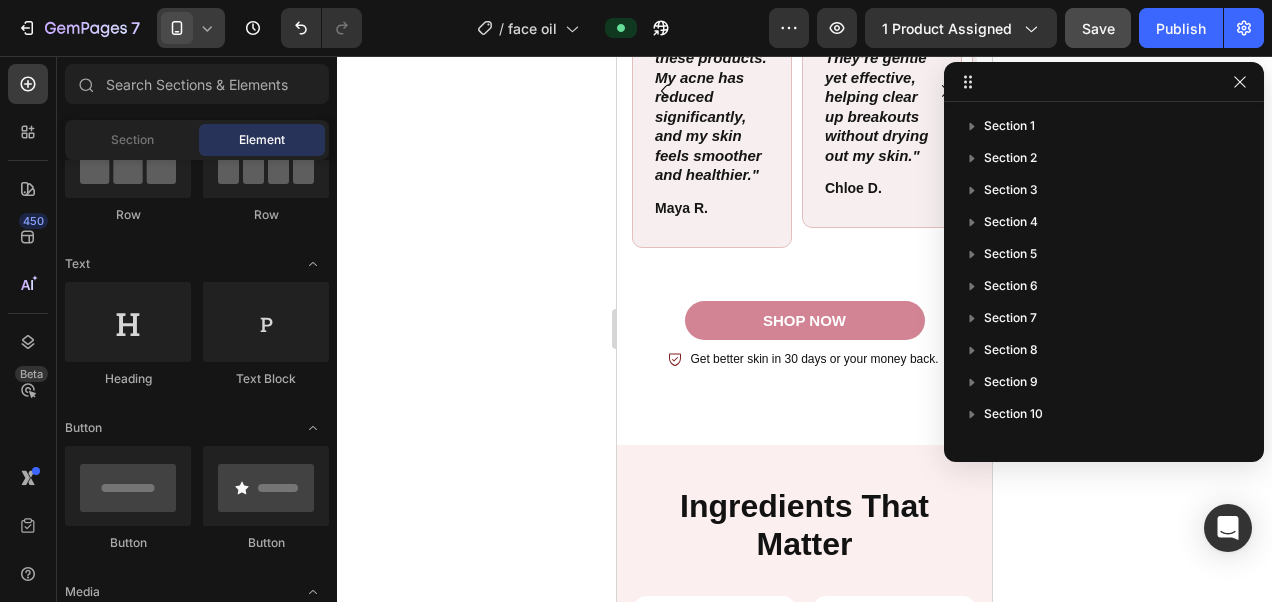 click 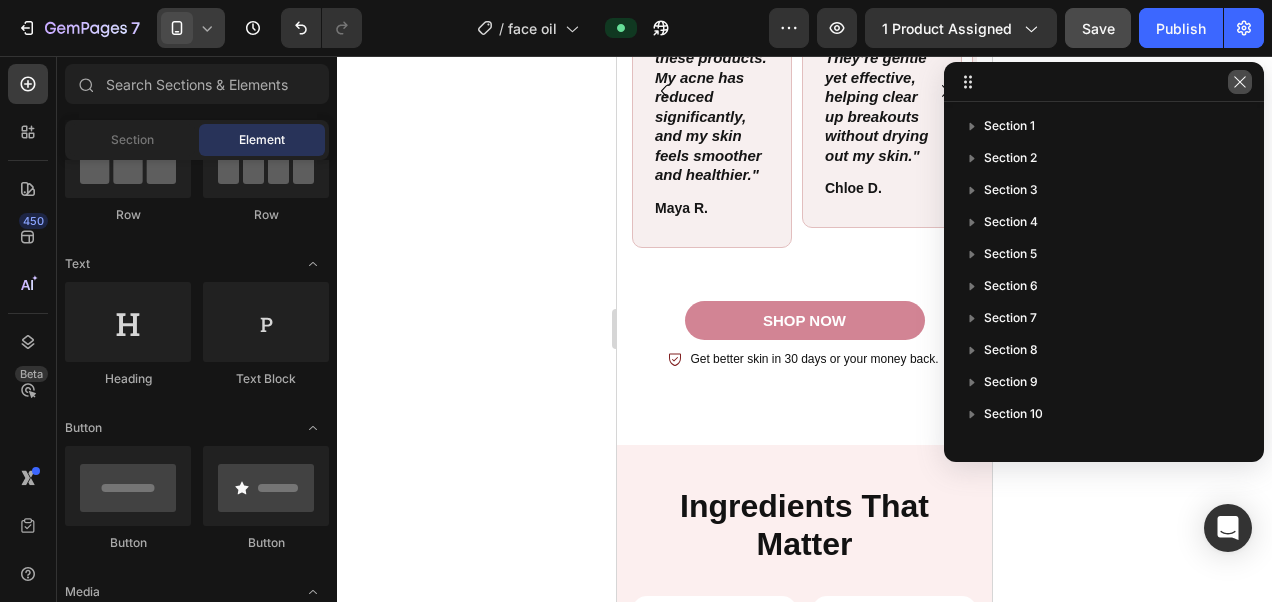 click 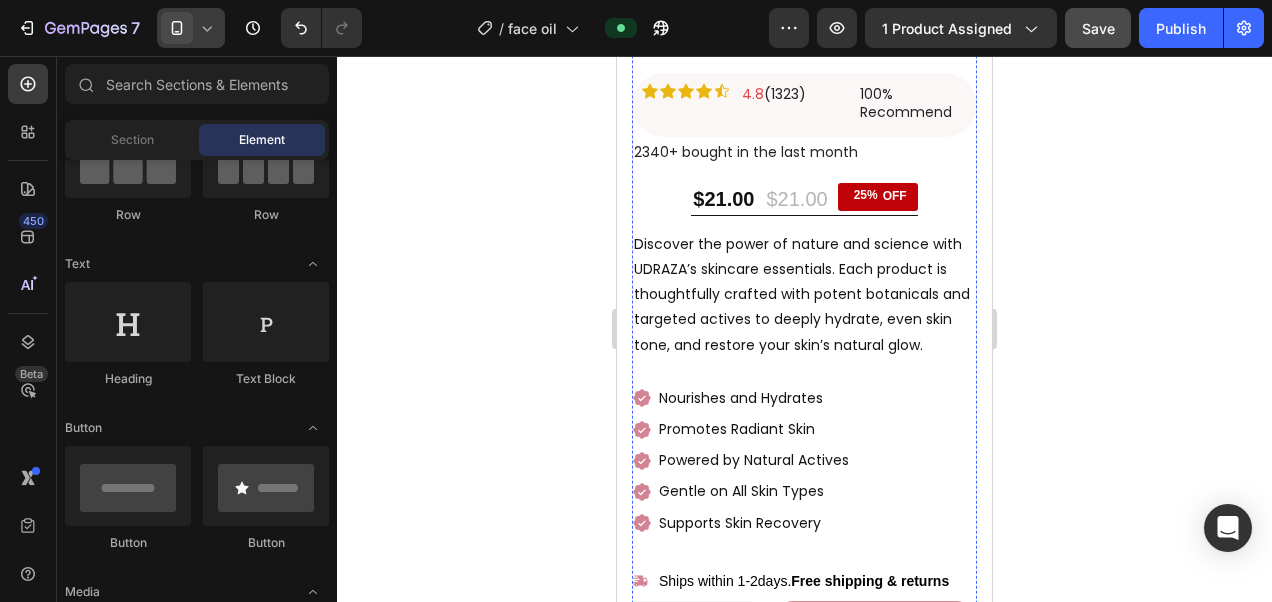 scroll, scrollTop: 543, scrollLeft: 0, axis: vertical 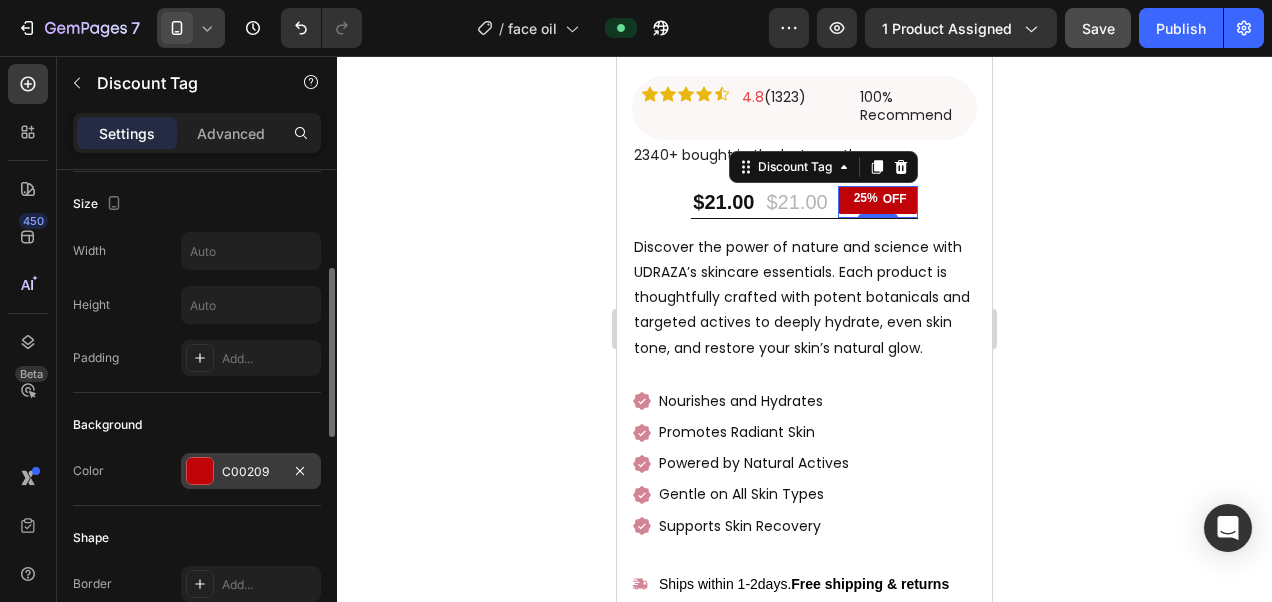 click on "C00209" at bounding box center (251, 472) 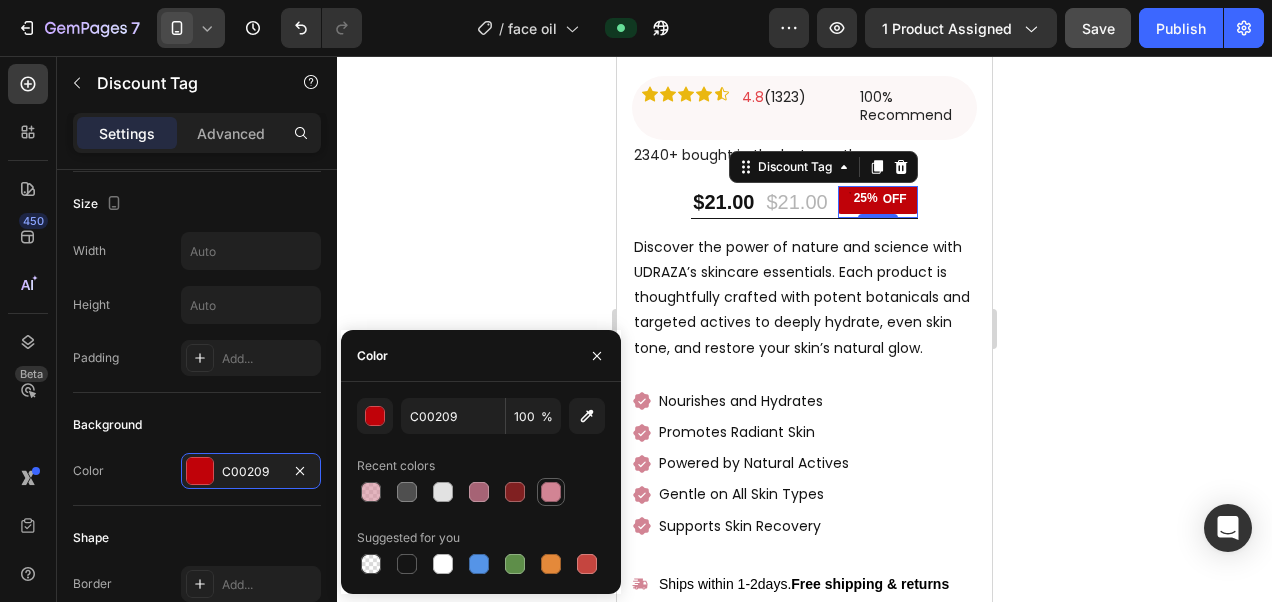 click at bounding box center [551, 492] 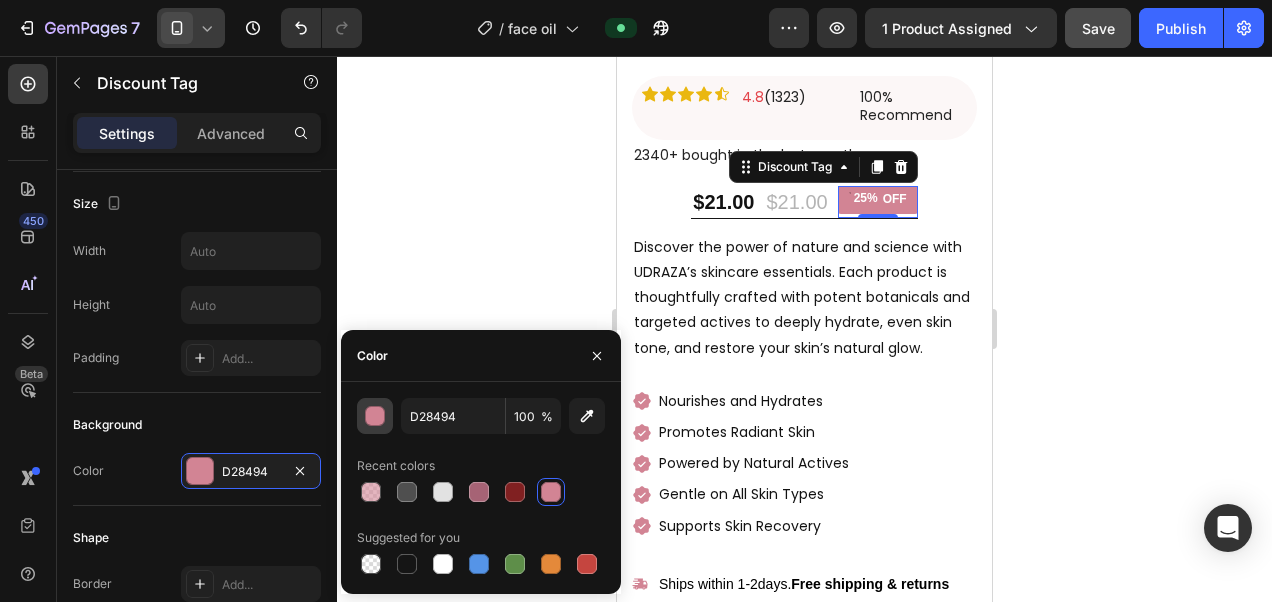 click at bounding box center [375, 416] 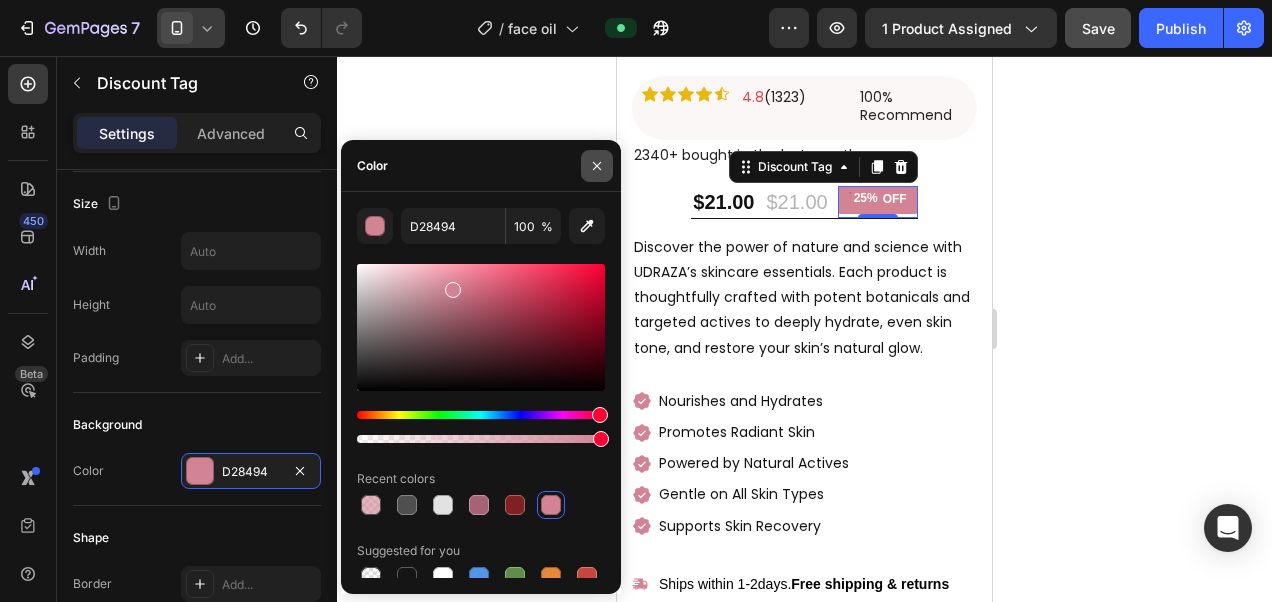 click 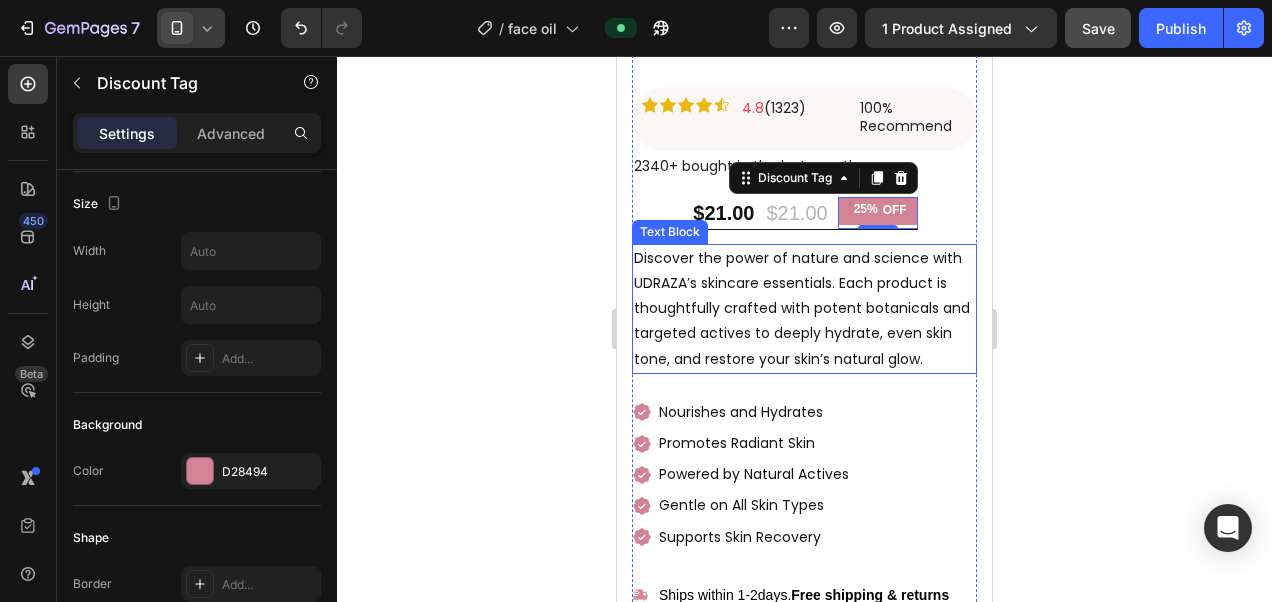 scroll, scrollTop: 544, scrollLeft: 0, axis: vertical 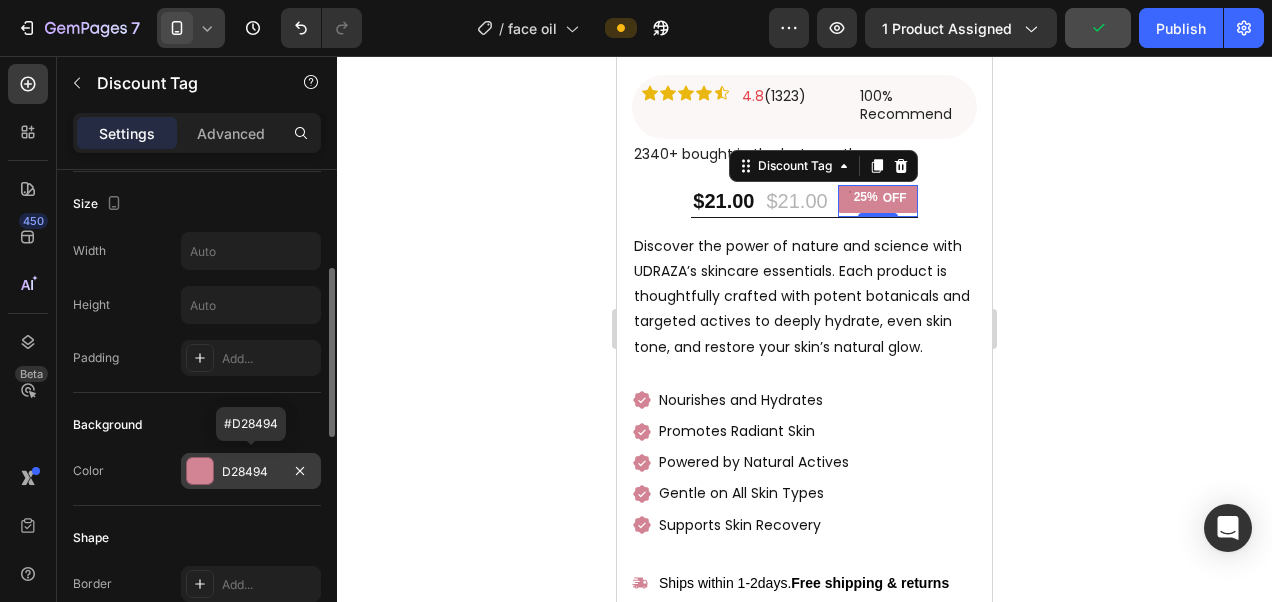 click on "D28494" at bounding box center [251, 472] 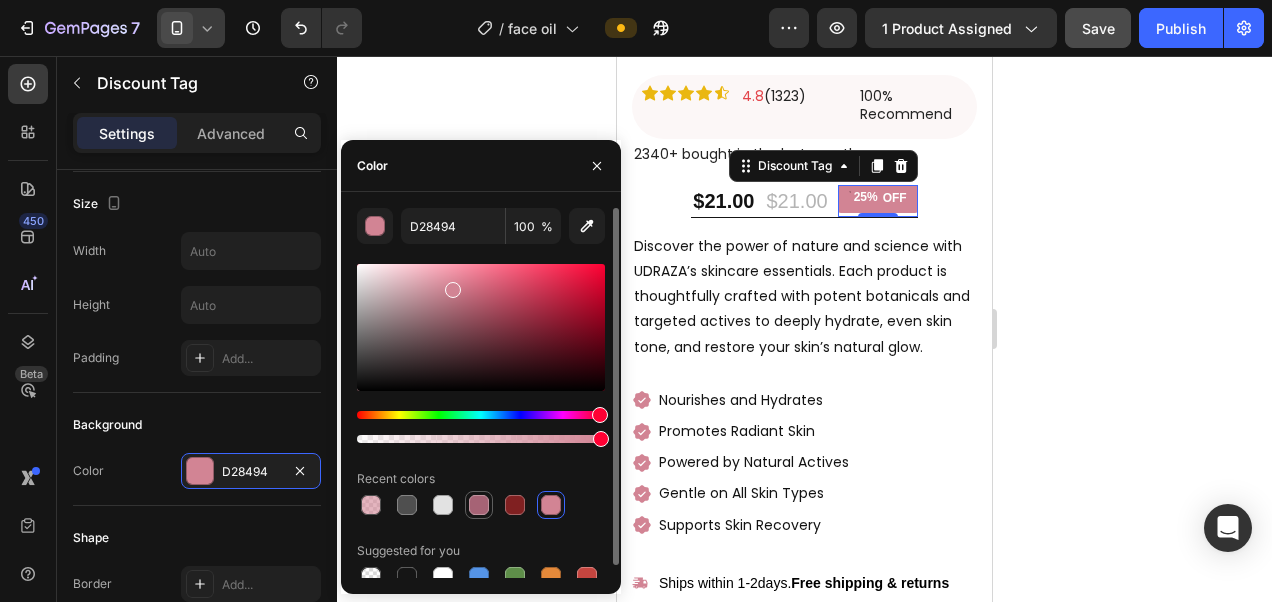 scroll, scrollTop: 13, scrollLeft: 0, axis: vertical 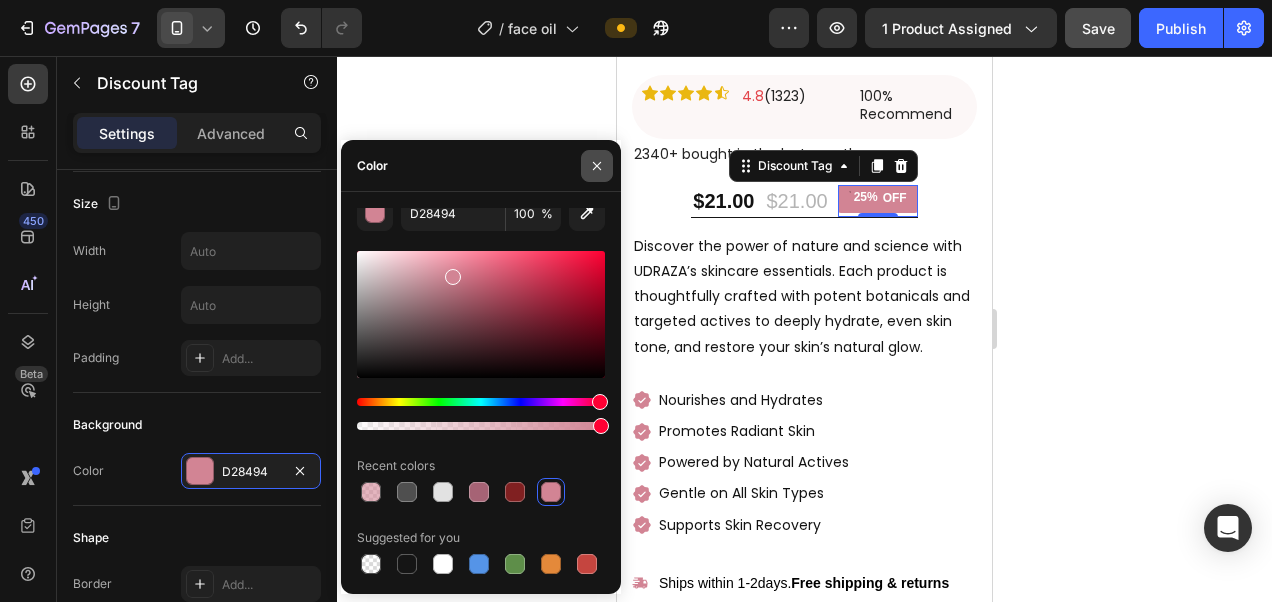 click at bounding box center [597, 166] 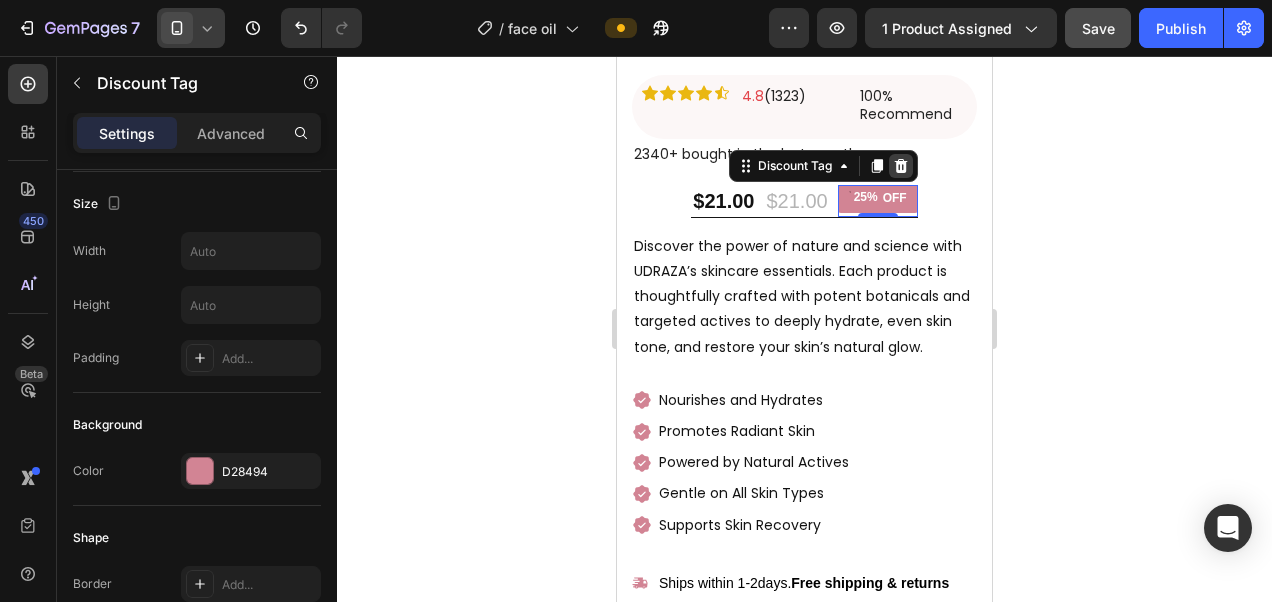 click 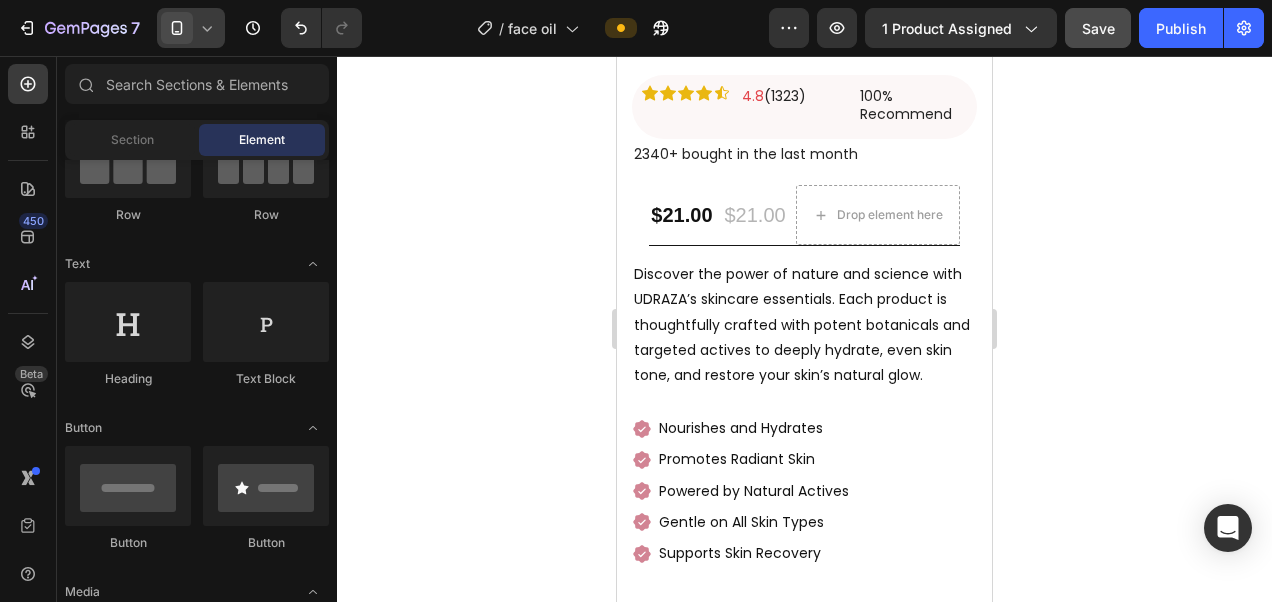 click 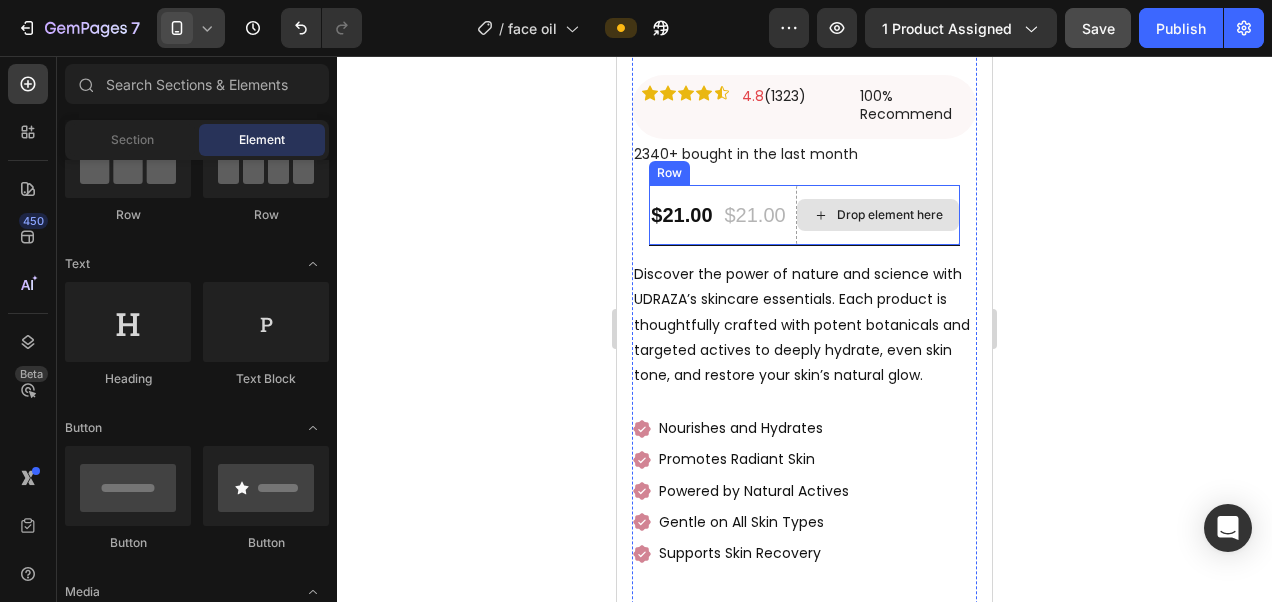 click on "Drop element here" at bounding box center (878, 215) 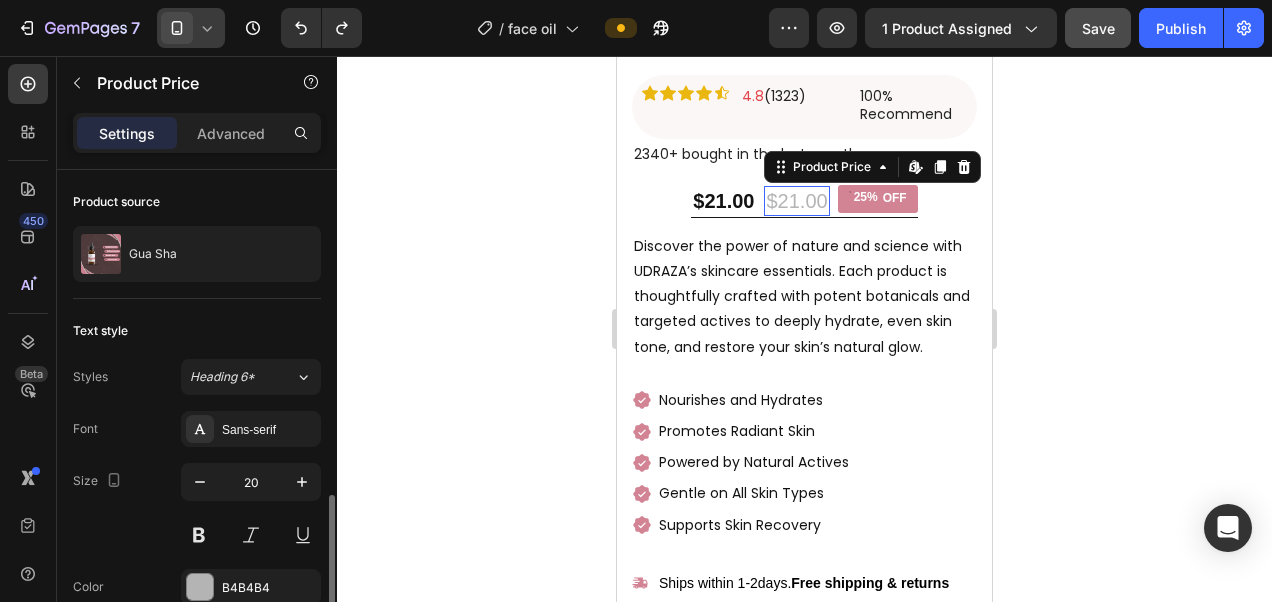 scroll, scrollTop: 202, scrollLeft: 0, axis: vertical 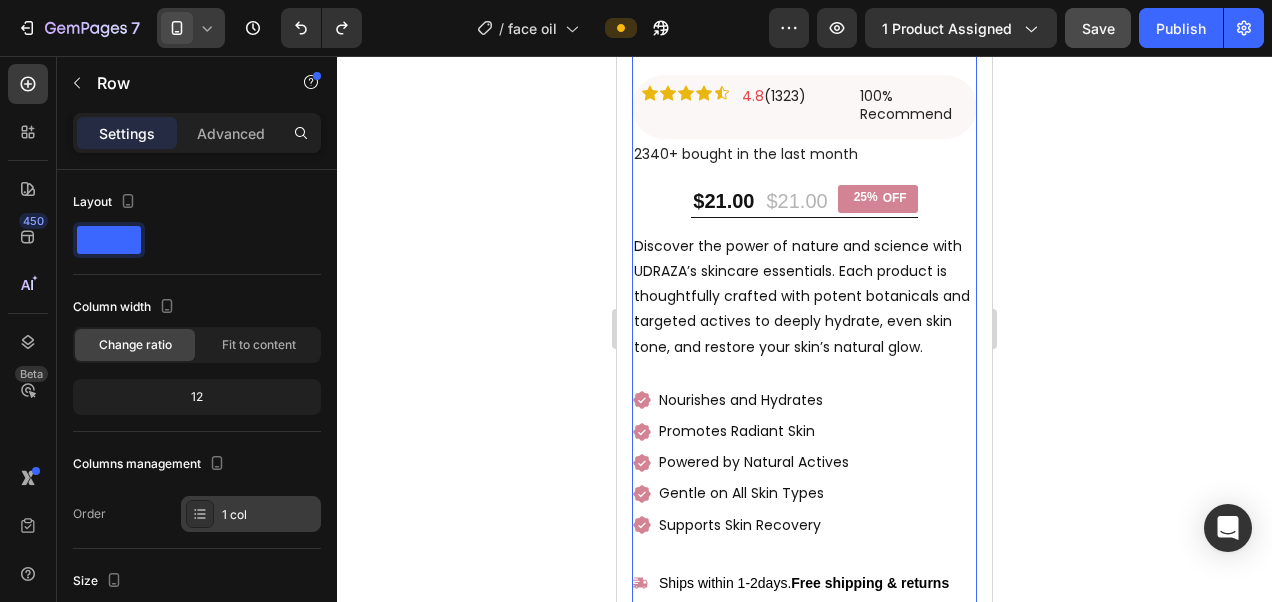 click on "1 col" at bounding box center [251, 514] 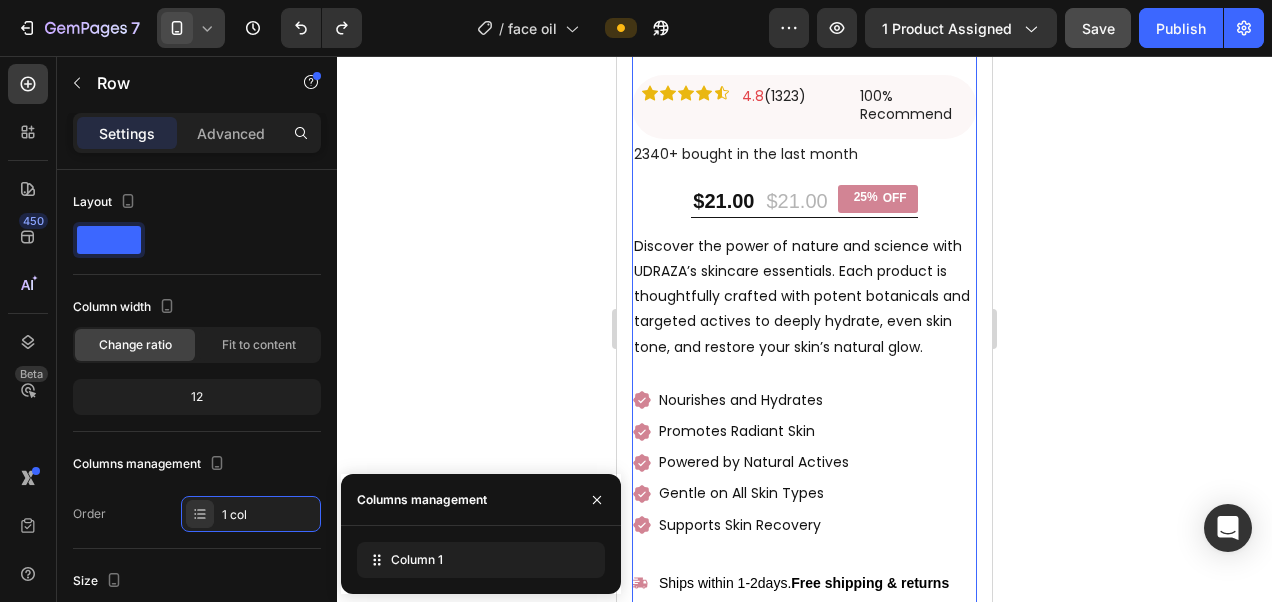 click 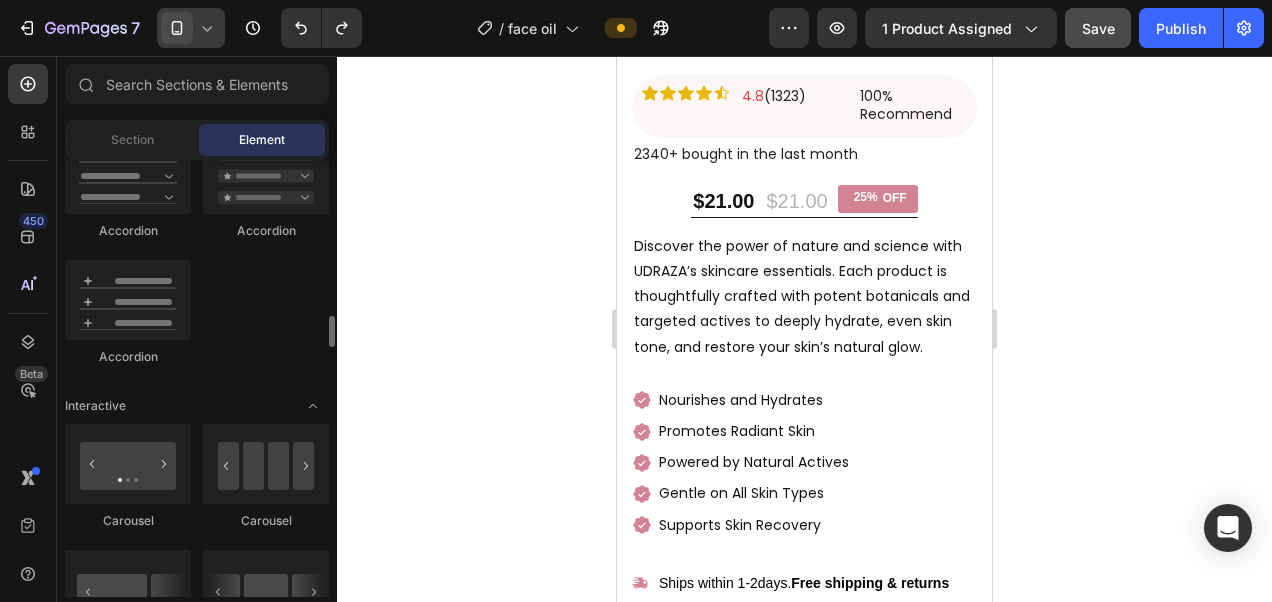 scroll, scrollTop: 1858, scrollLeft: 0, axis: vertical 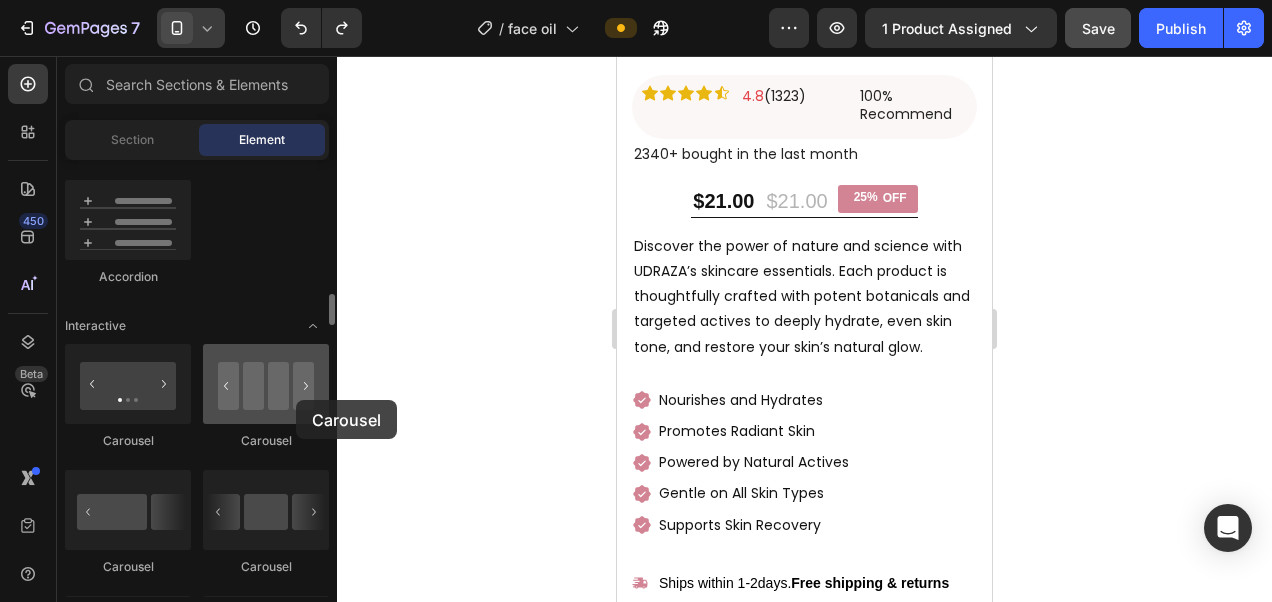 click at bounding box center (266, 384) 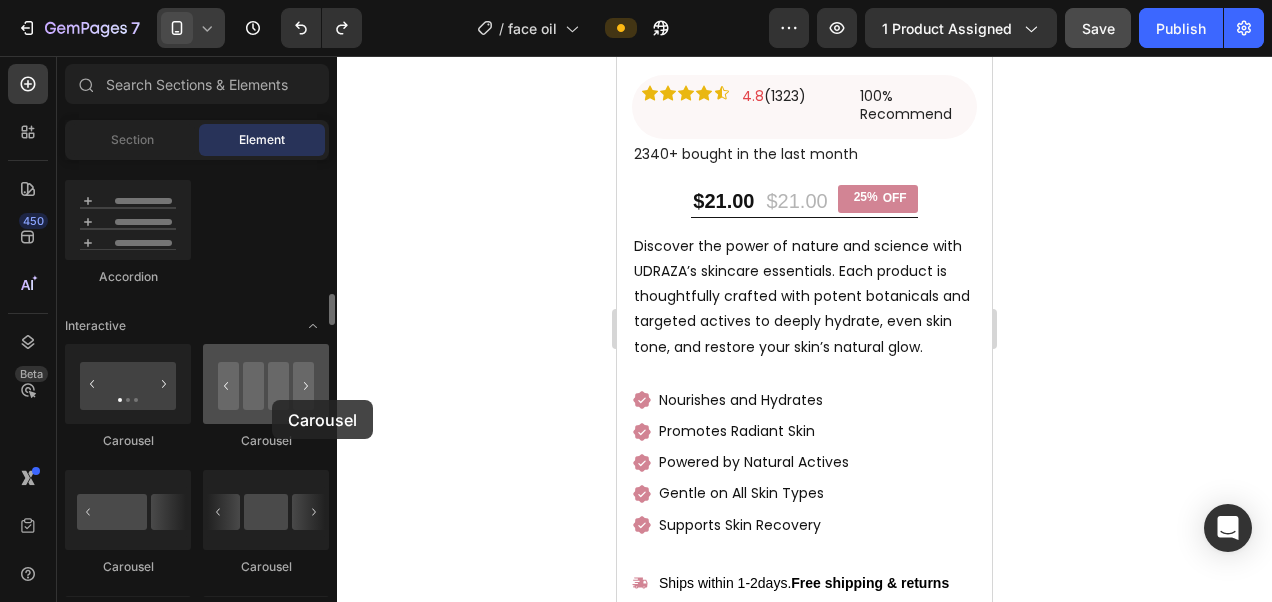 click at bounding box center [266, 384] 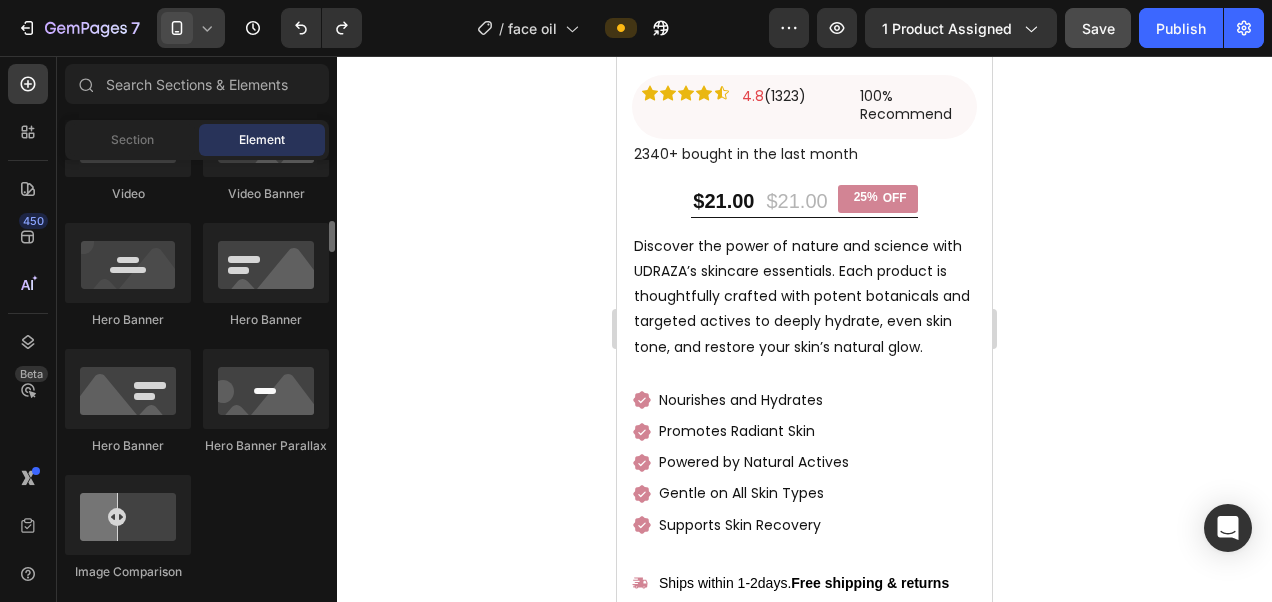 scroll, scrollTop: 850, scrollLeft: 0, axis: vertical 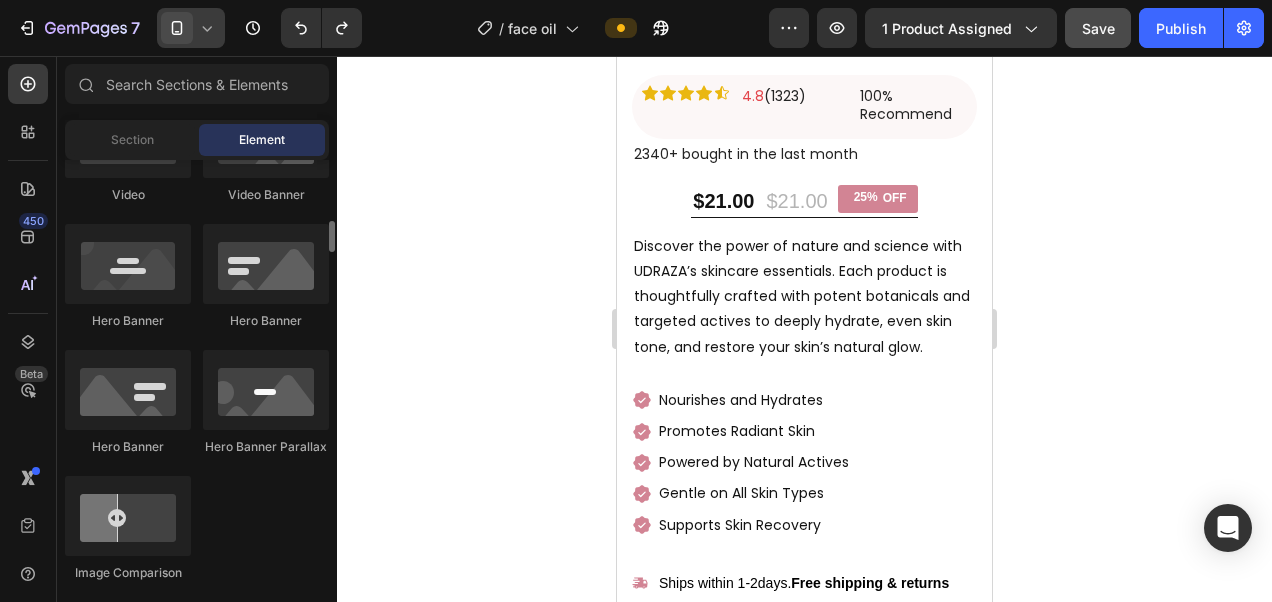 click on "Element" at bounding box center [262, 140] 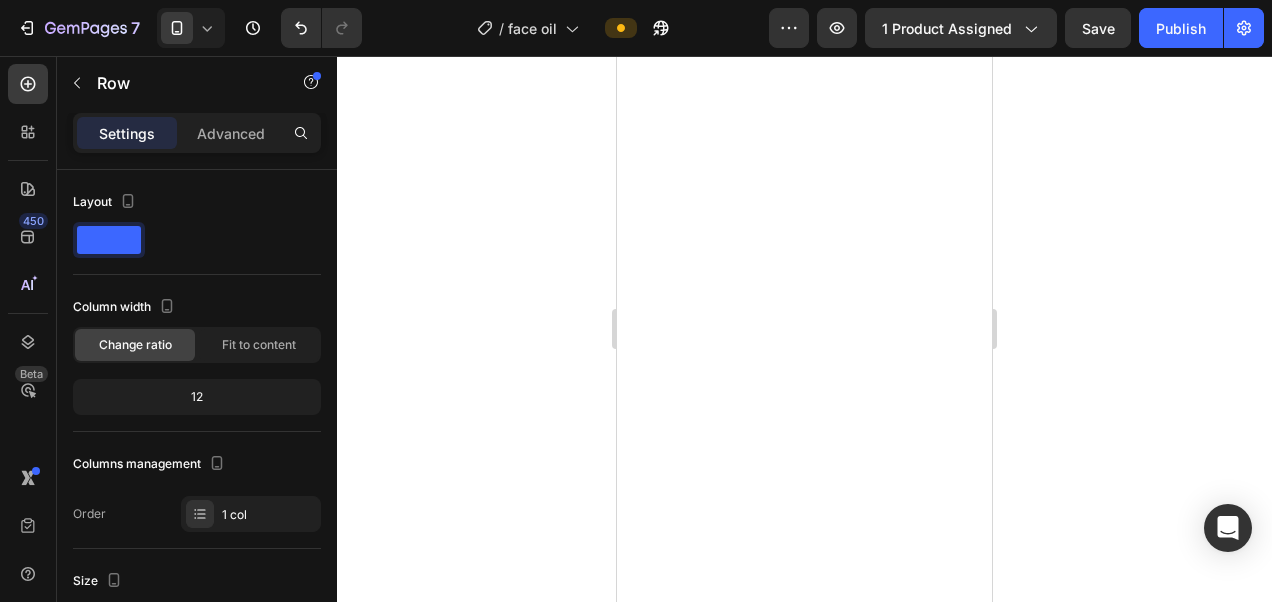 scroll, scrollTop: 0, scrollLeft: 0, axis: both 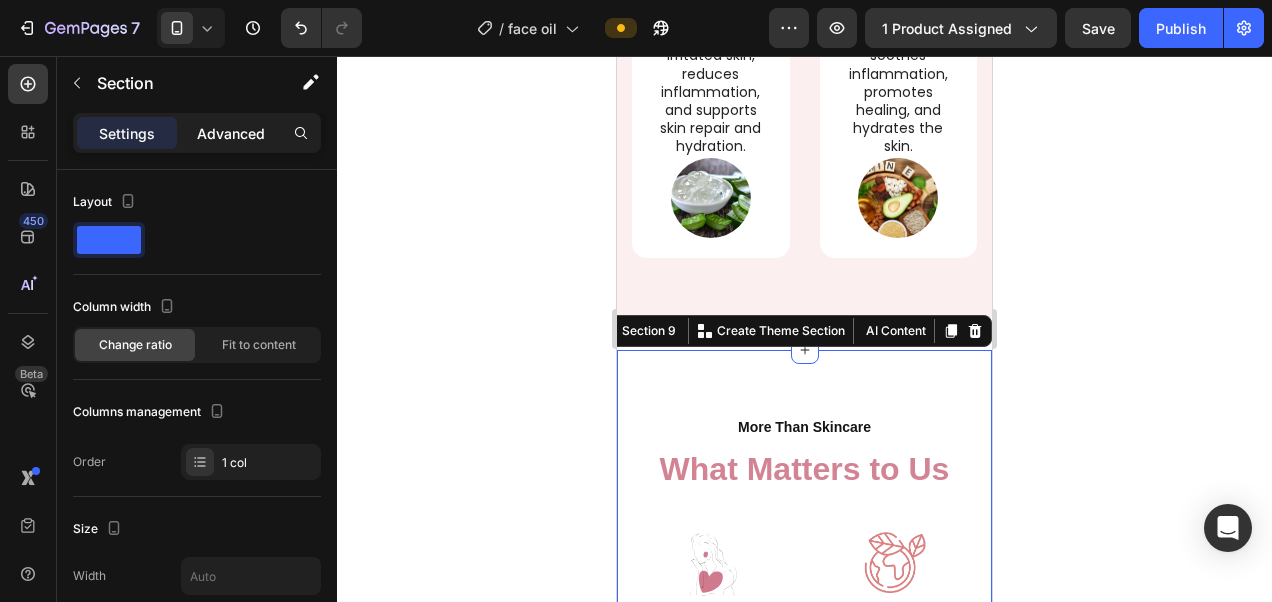 click on "Advanced" at bounding box center [231, 133] 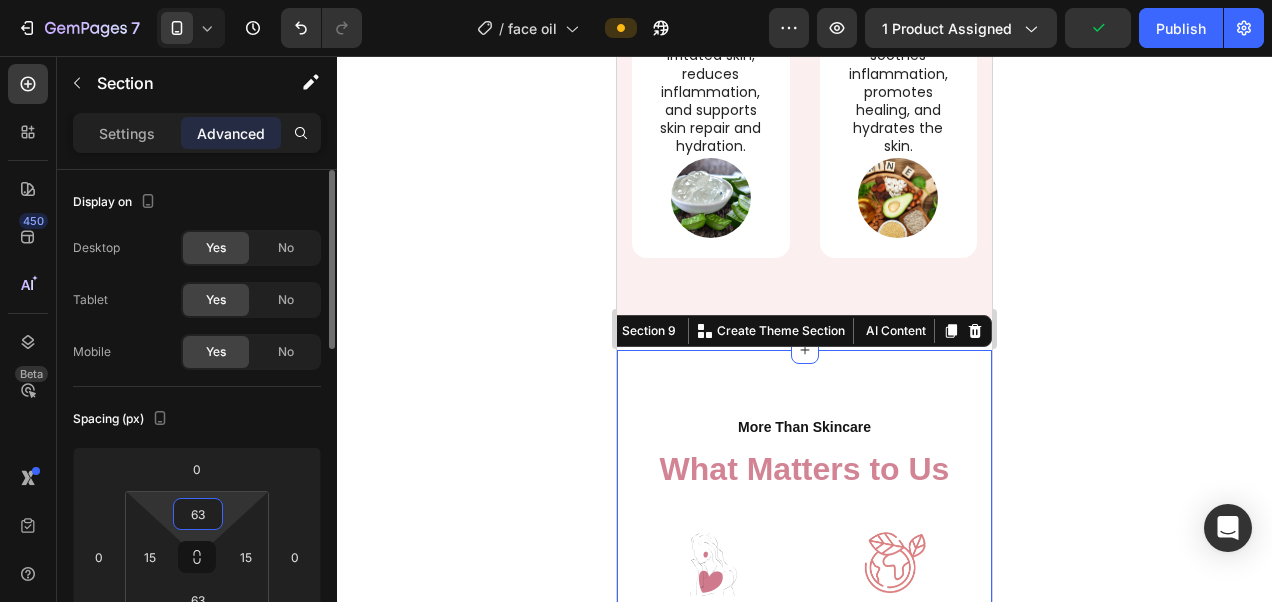 click on "63" at bounding box center (198, 514) 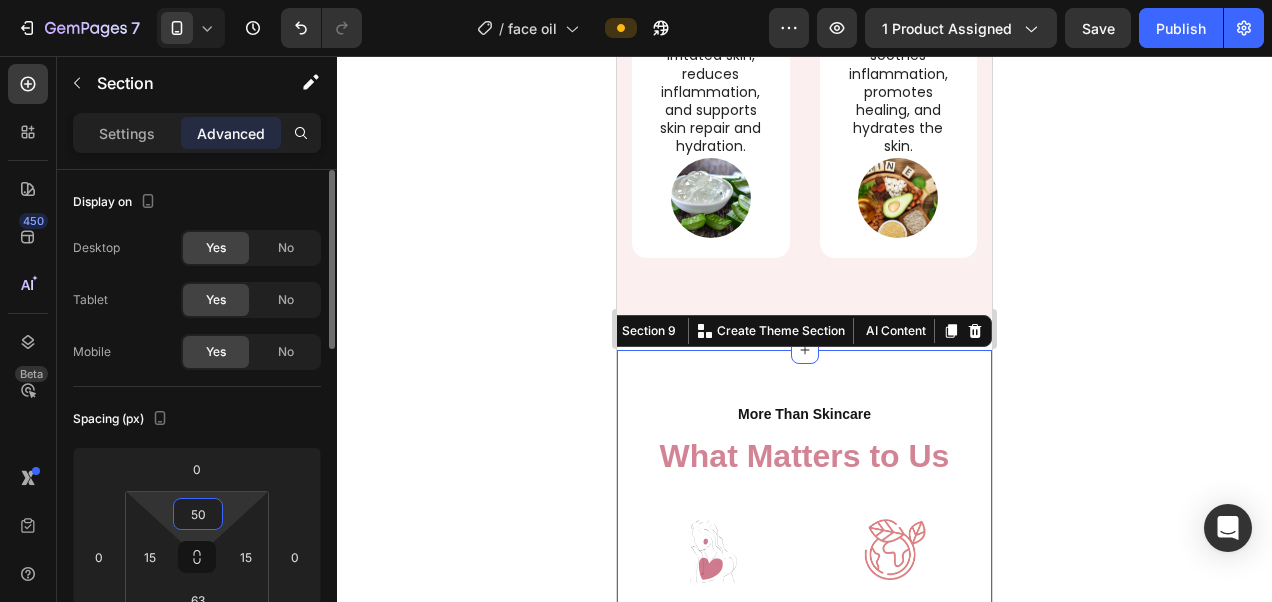 type on "5" 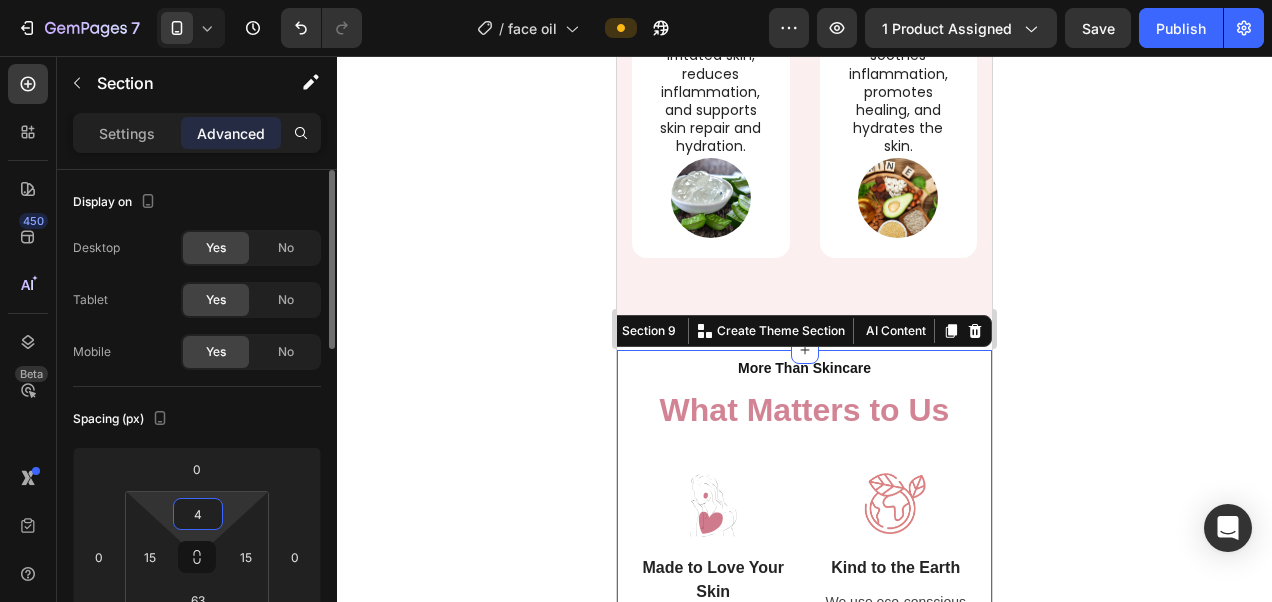 type on "40" 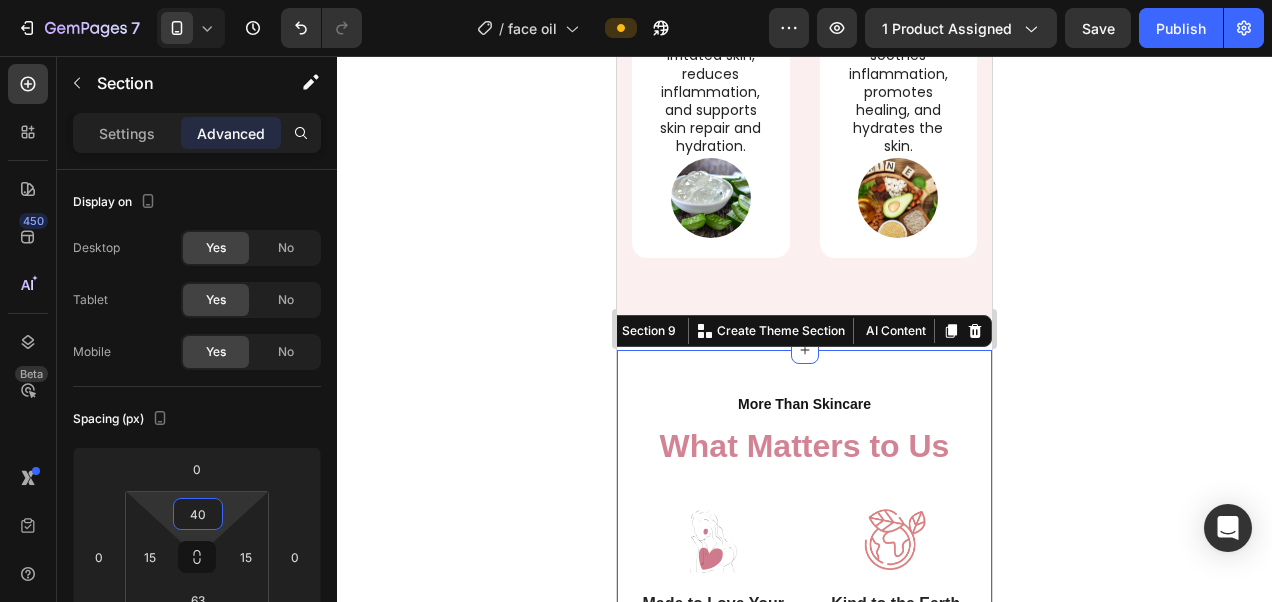 click 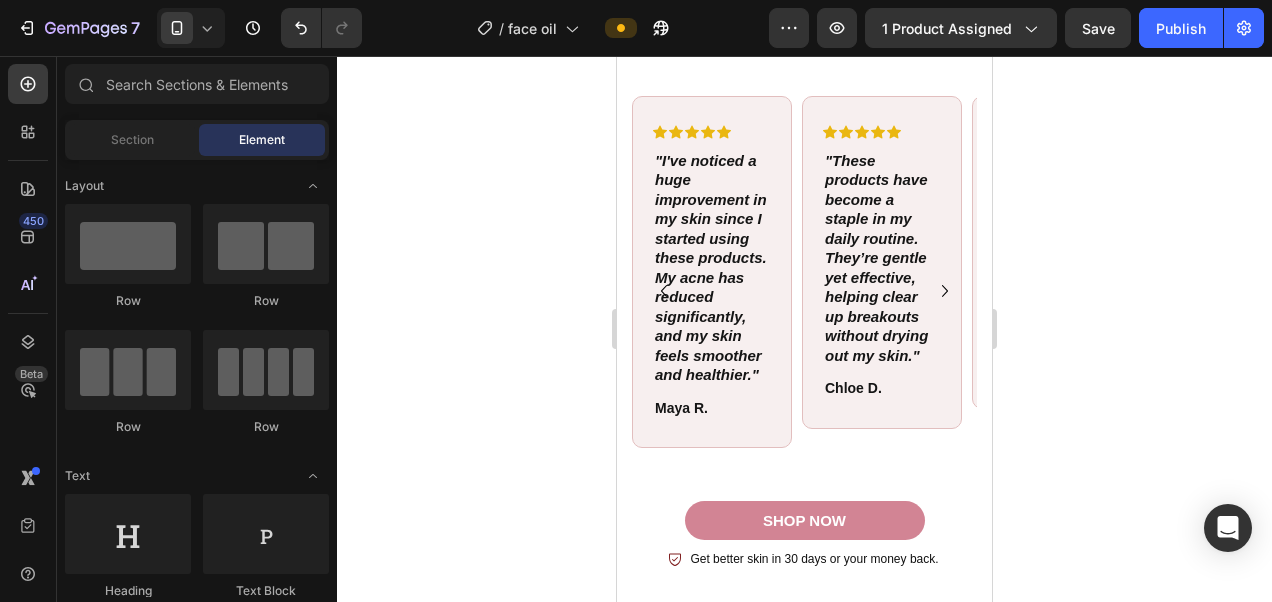 scroll, scrollTop: 4450, scrollLeft: 0, axis: vertical 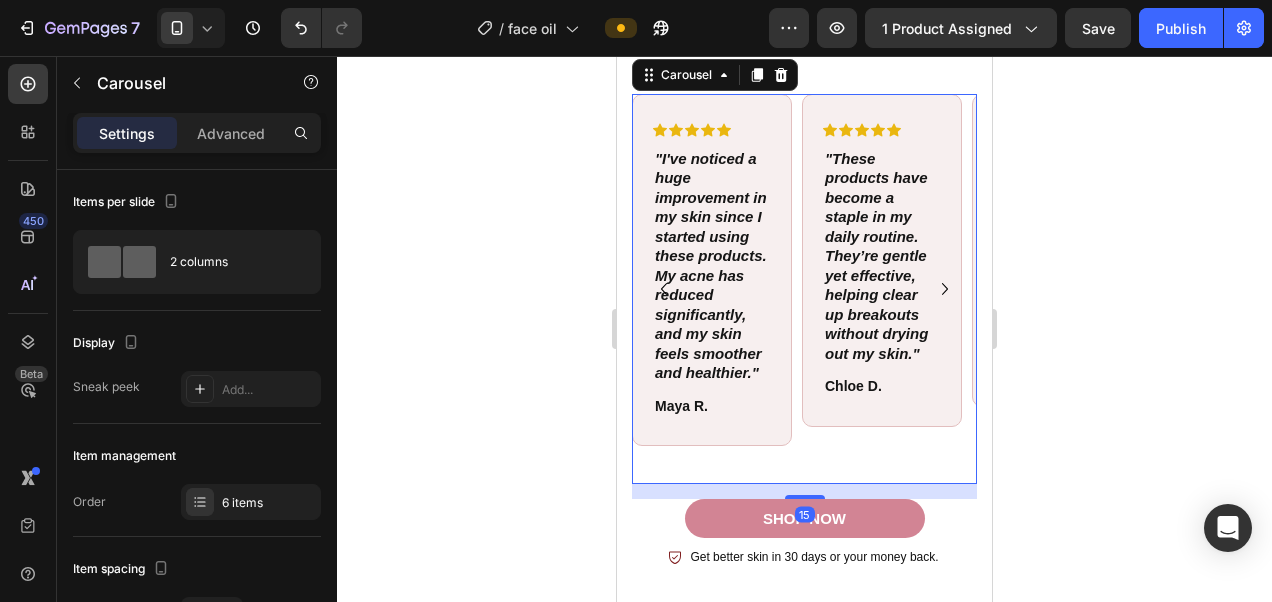 click 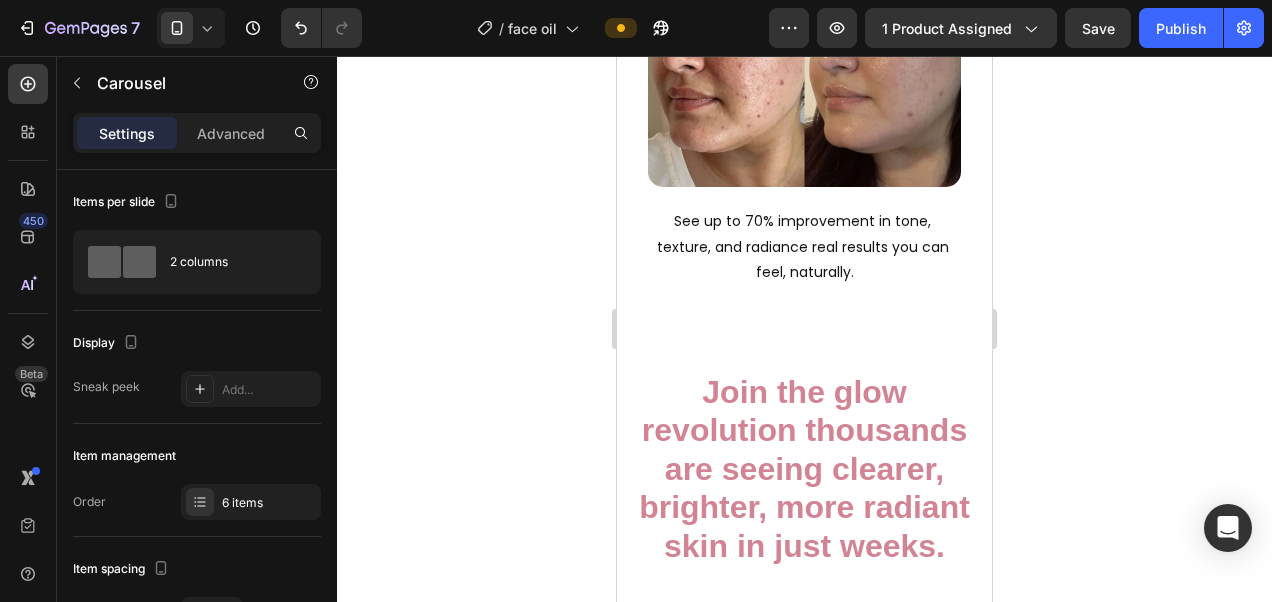 scroll, scrollTop: 3755, scrollLeft: 0, axis: vertical 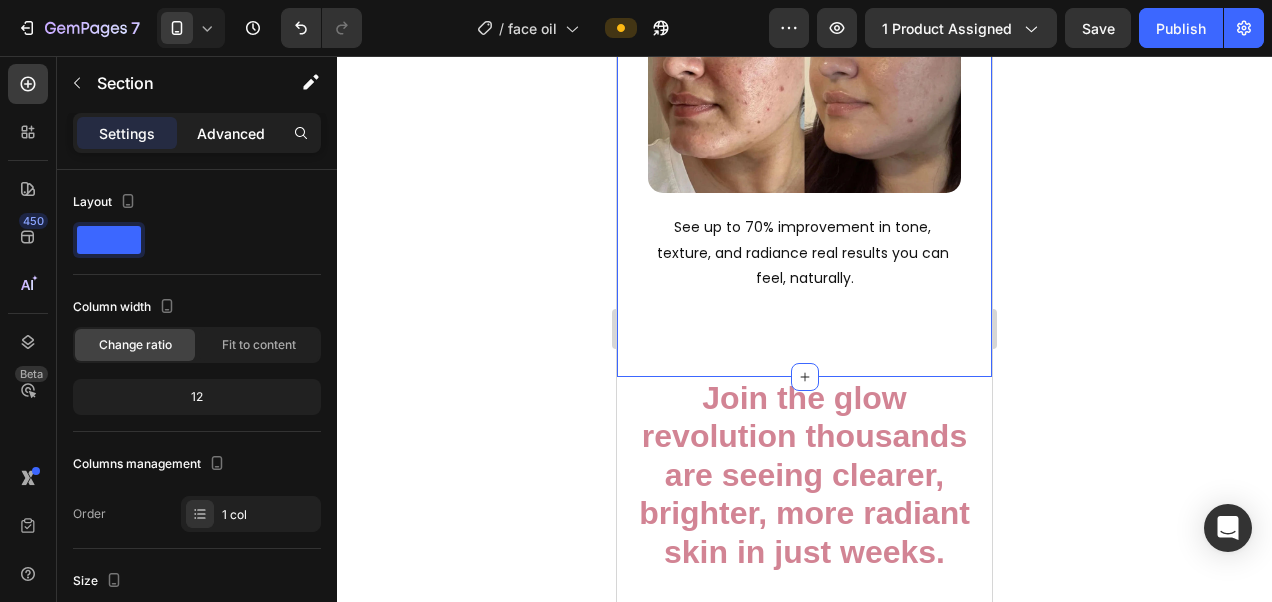 click on "Advanced" at bounding box center [231, 133] 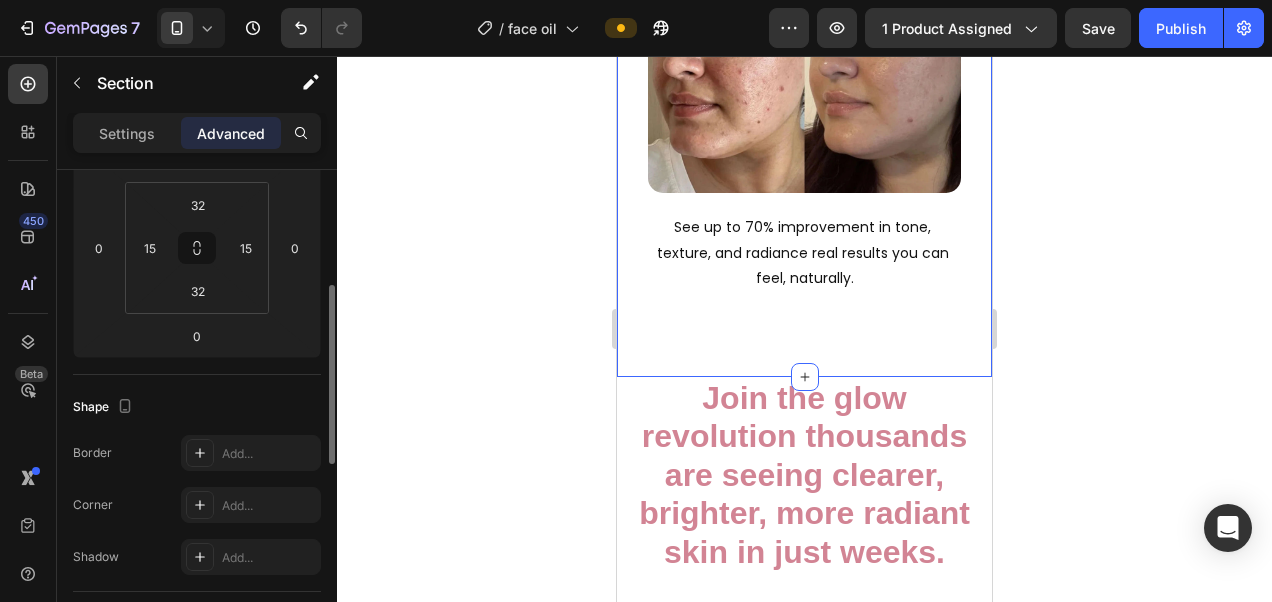 scroll, scrollTop: 310, scrollLeft: 0, axis: vertical 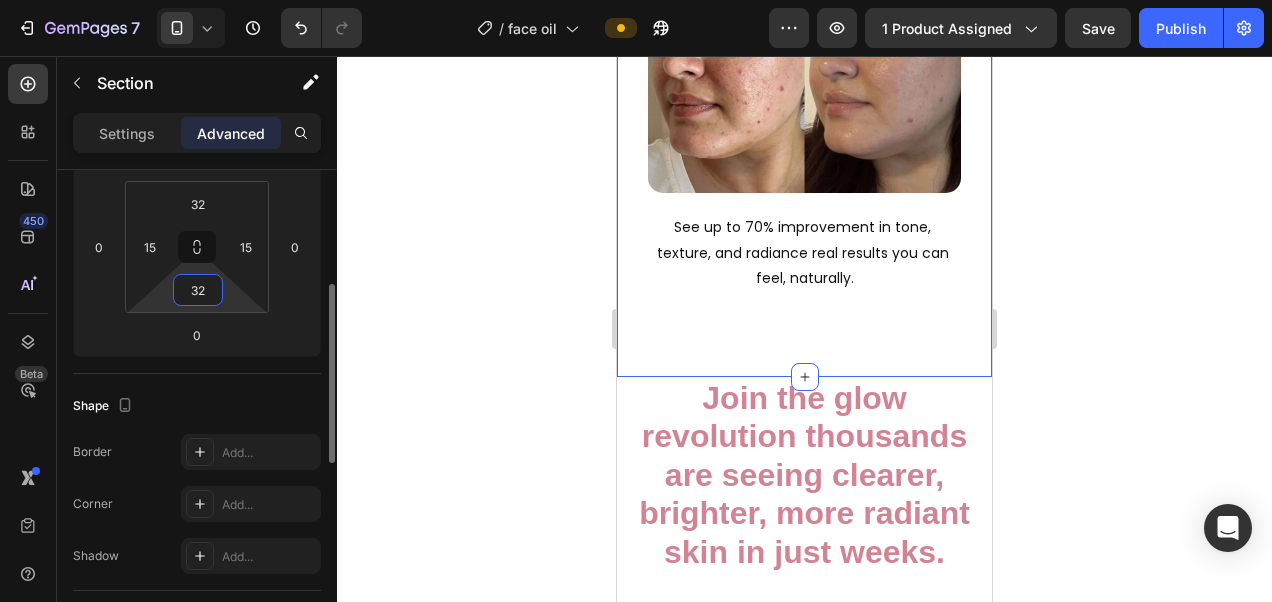 click on "32" at bounding box center [198, 290] 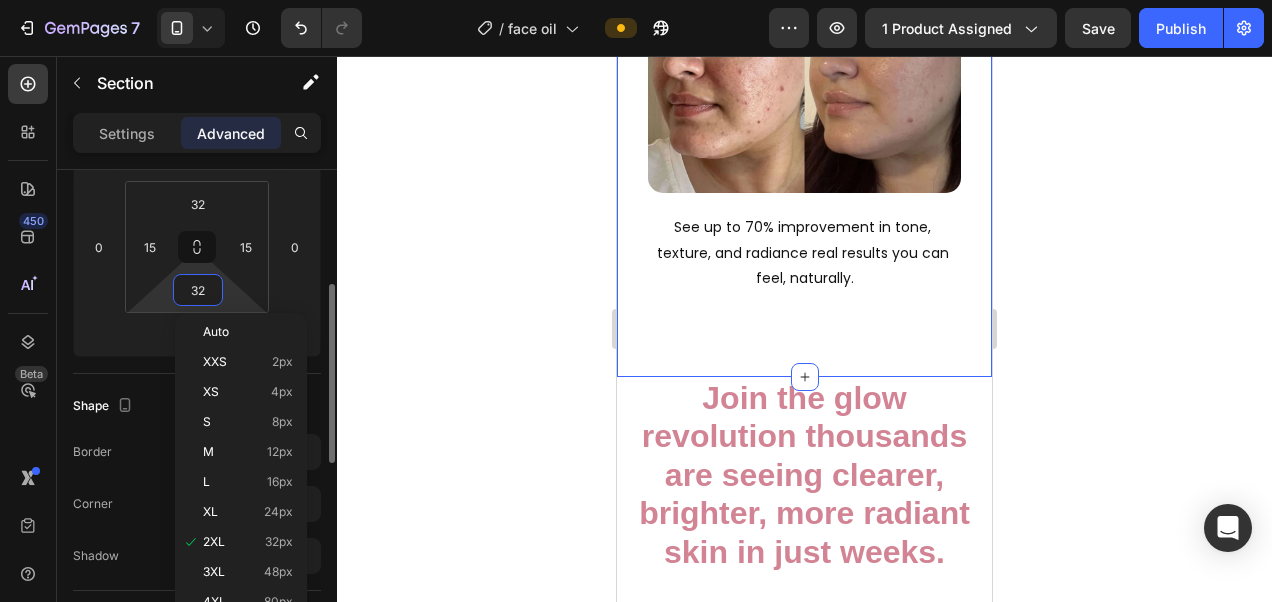 type 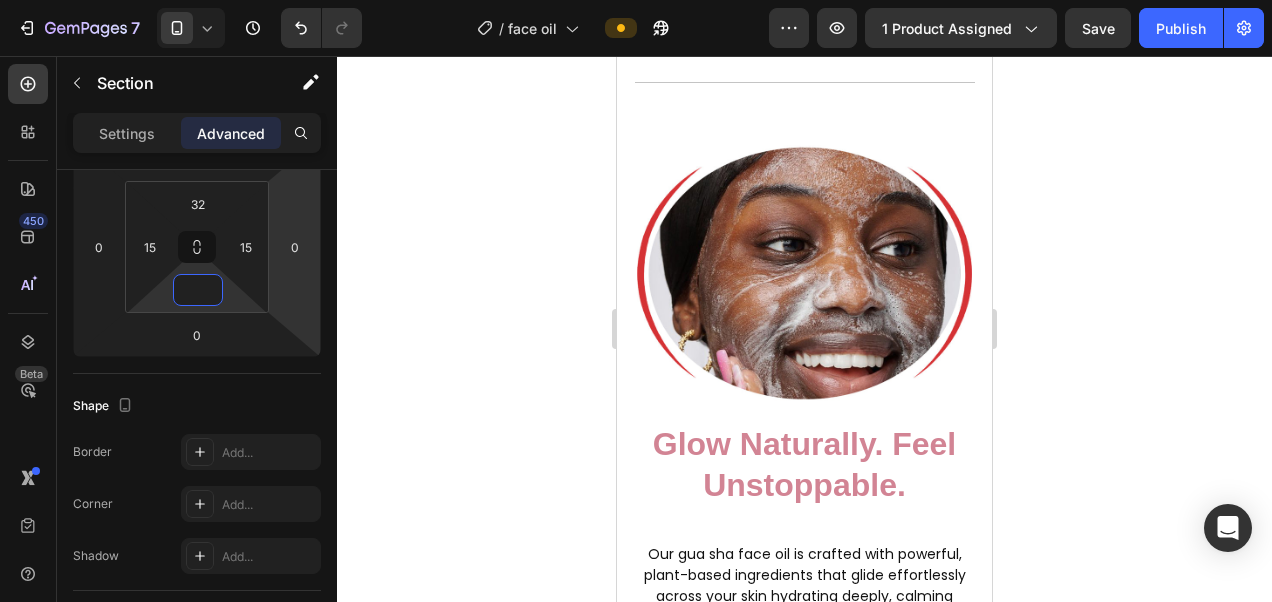 scroll, scrollTop: 1254, scrollLeft: 0, axis: vertical 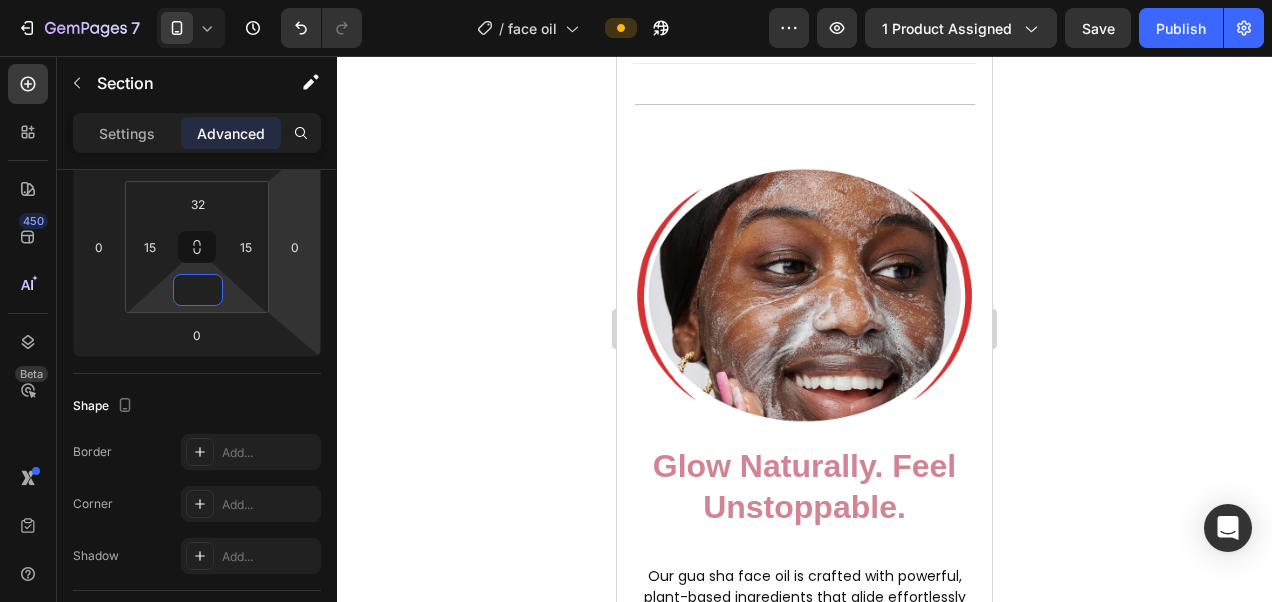 click at bounding box center (804, 295) 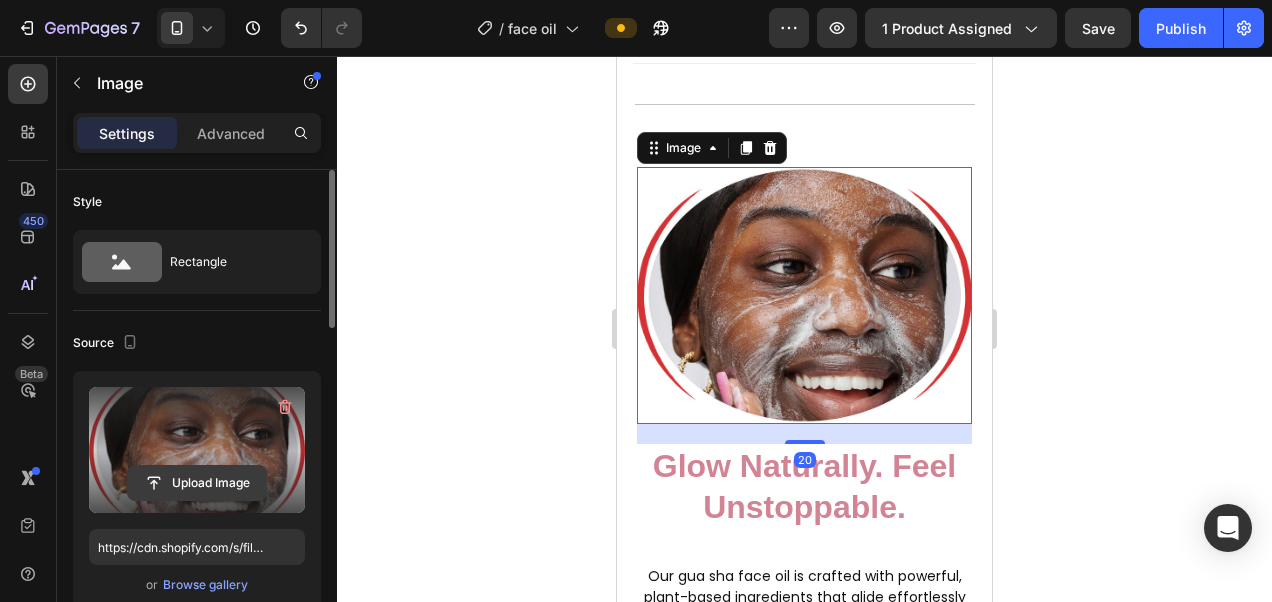 scroll, scrollTop: 208, scrollLeft: 0, axis: vertical 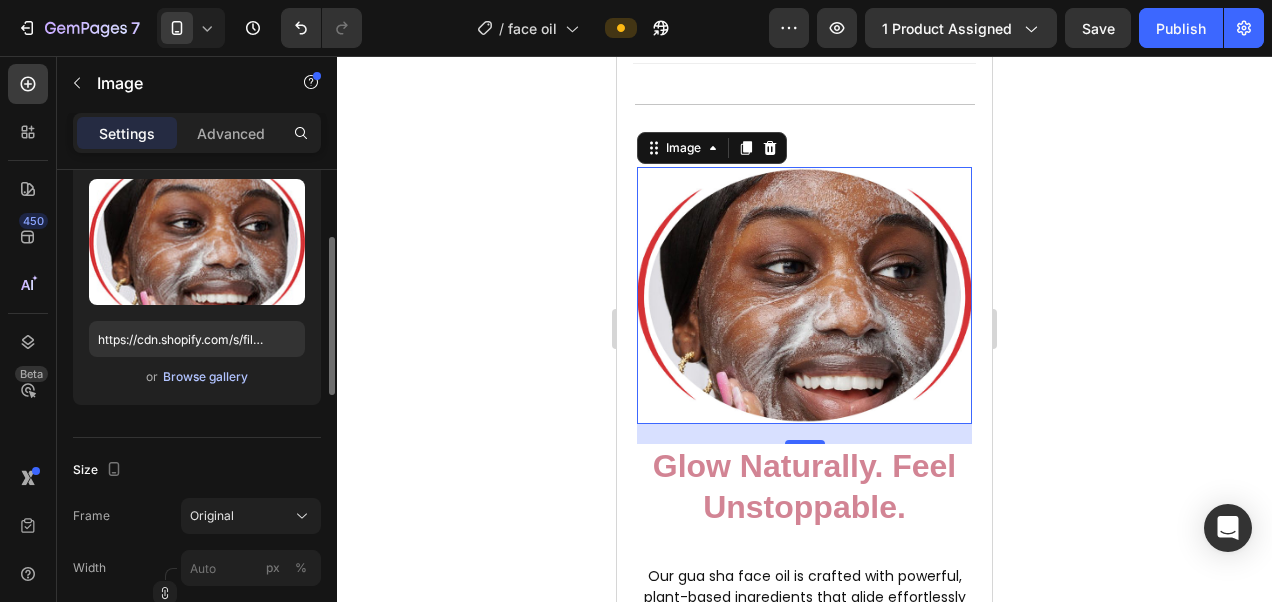 click on "Browse gallery" at bounding box center [205, 377] 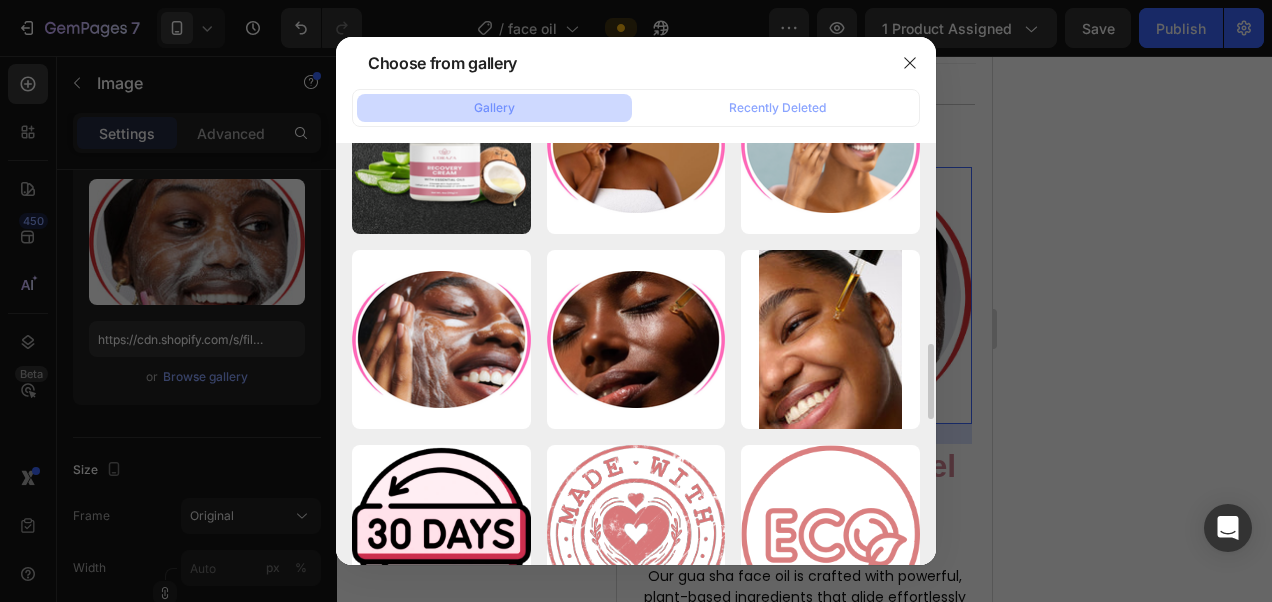 scroll, scrollTop: 1248, scrollLeft: 0, axis: vertical 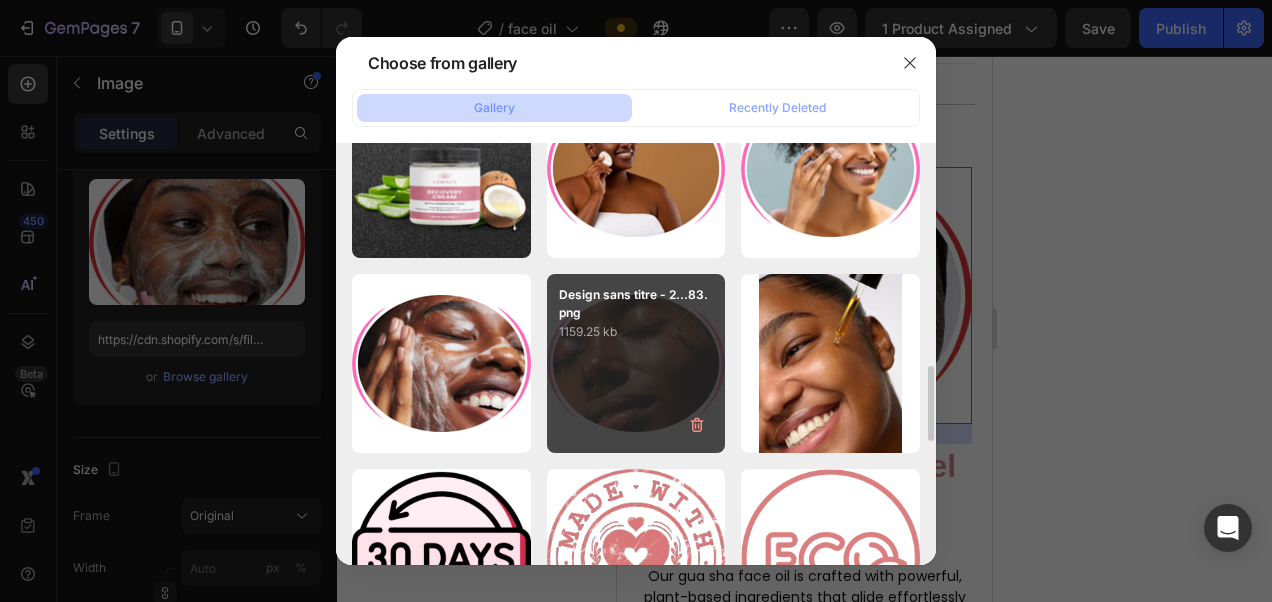 click on "Design sans titre - 2...83.png 1159.25 kb" at bounding box center [636, 363] 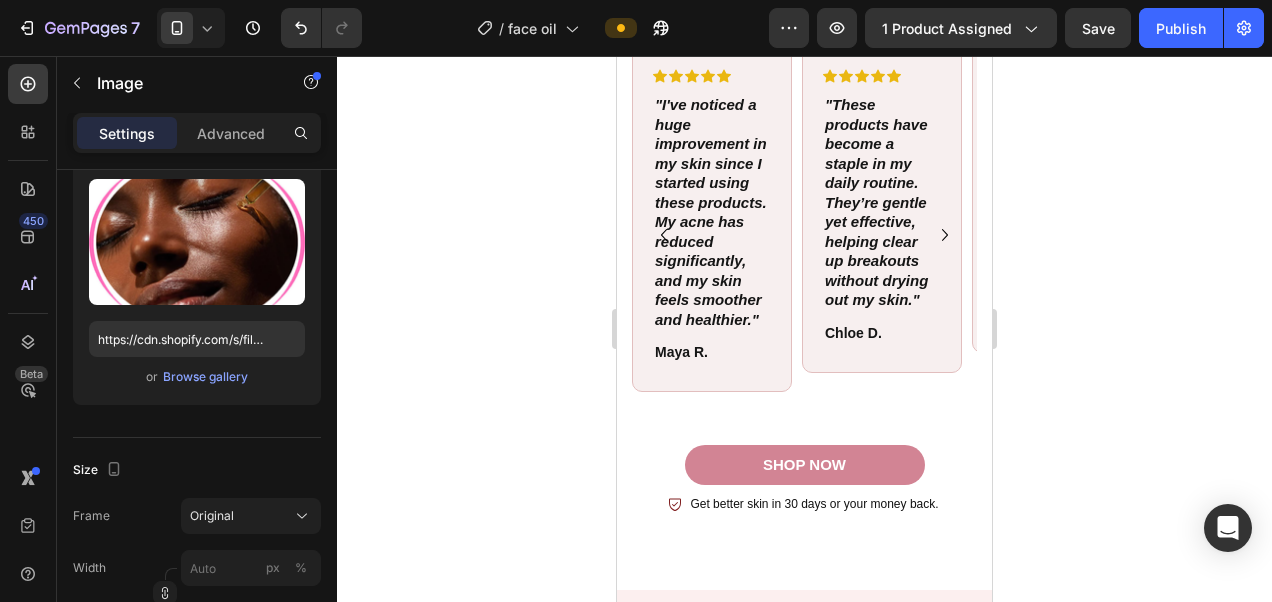 scroll, scrollTop: 4526, scrollLeft: 0, axis: vertical 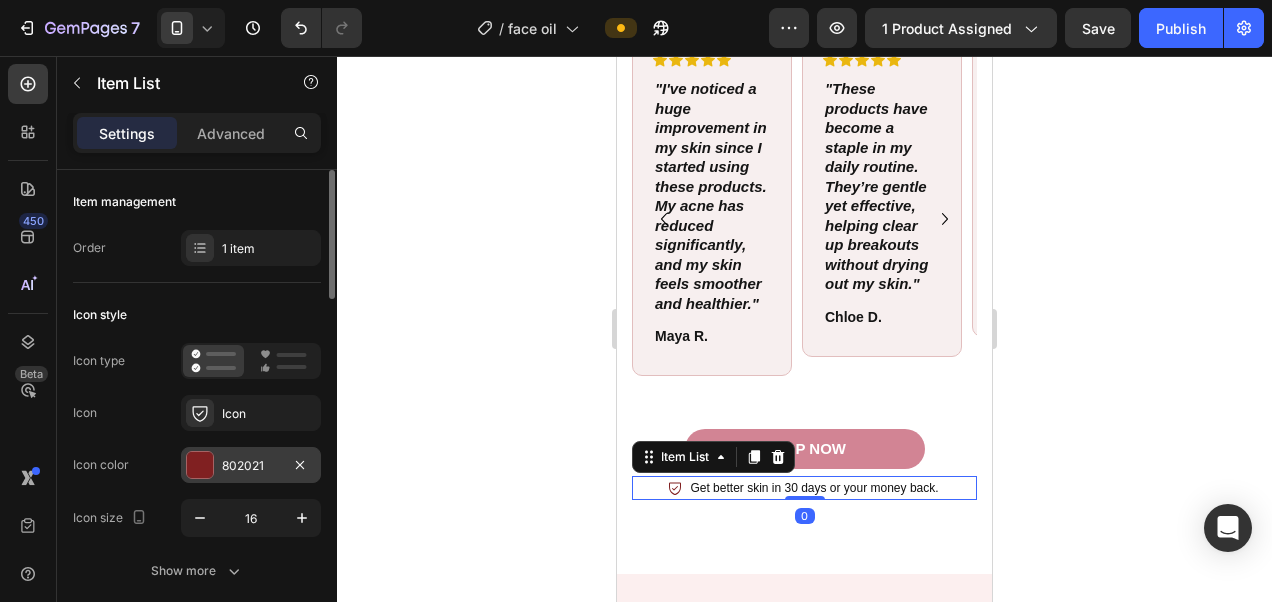 click on "802021" at bounding box center (251, 466) 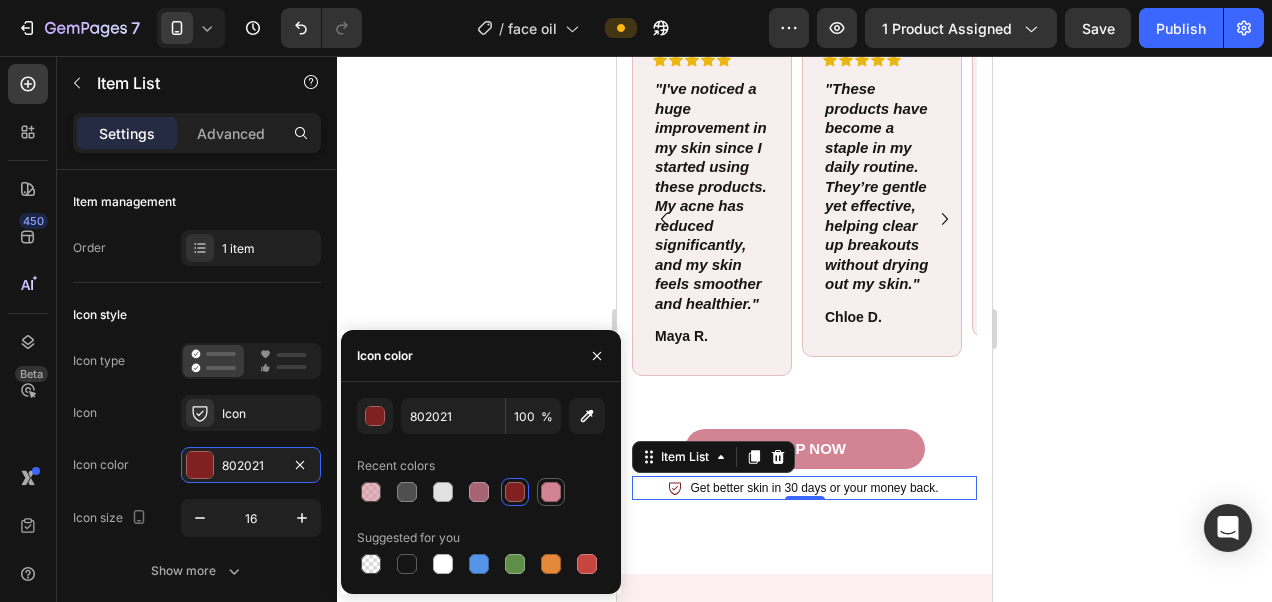 click at bounding box center [551, 492] 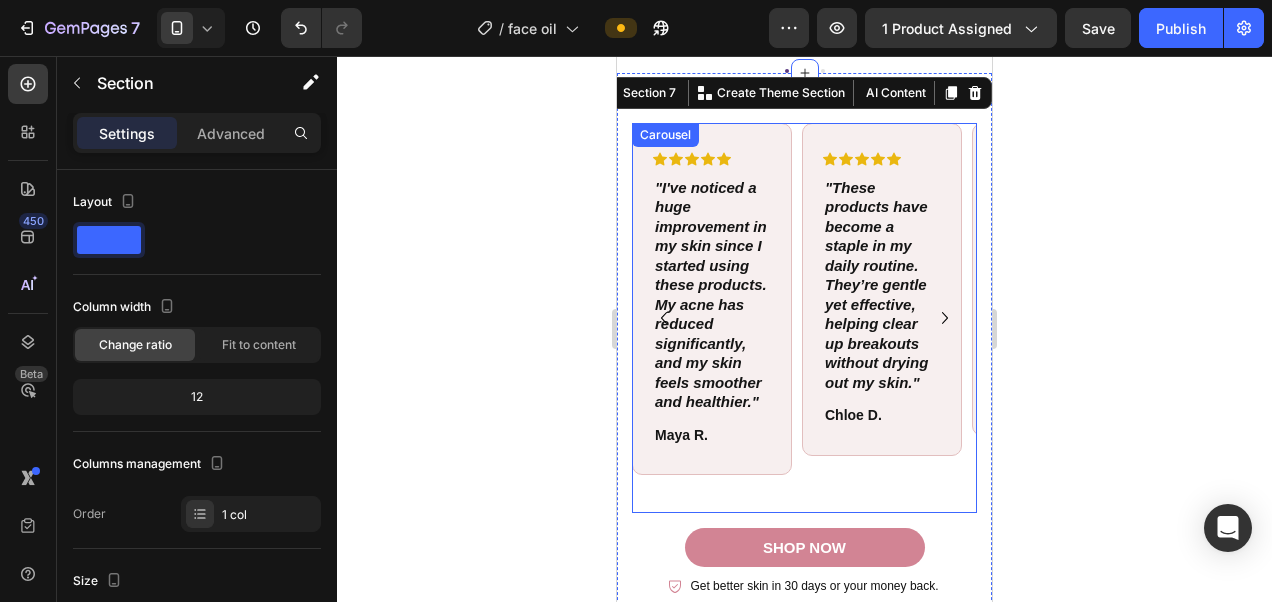 scroll, scrollTop: 4351, scrollLeft: 0, axis: vertical 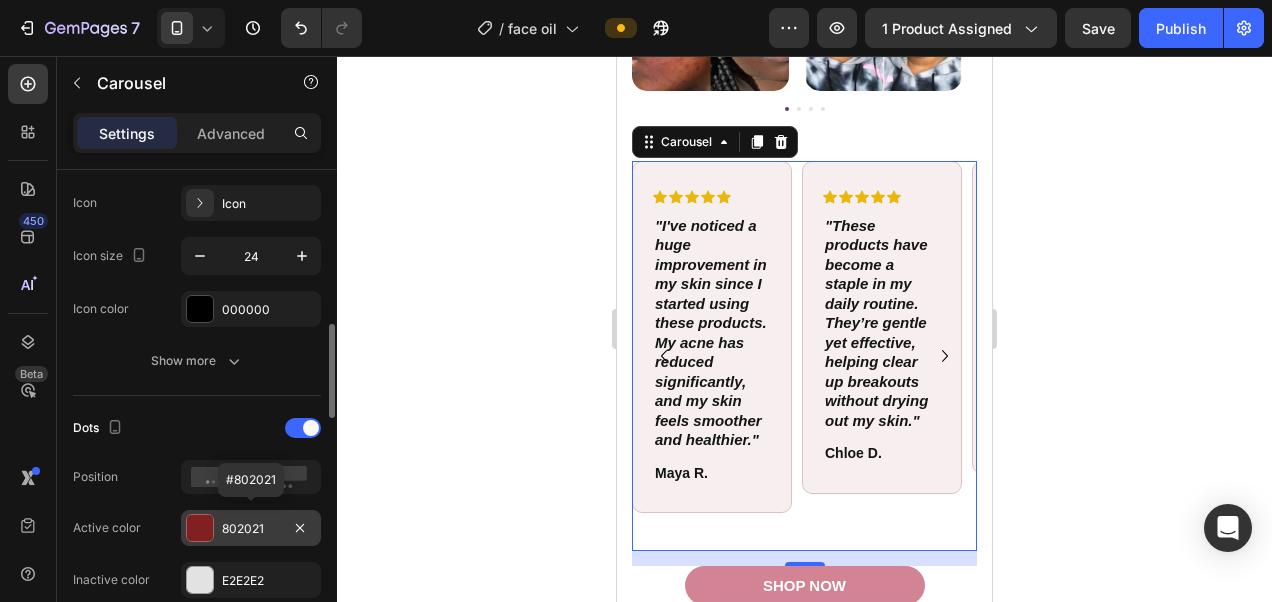 click on "802021" at bounding box center [251, 528] 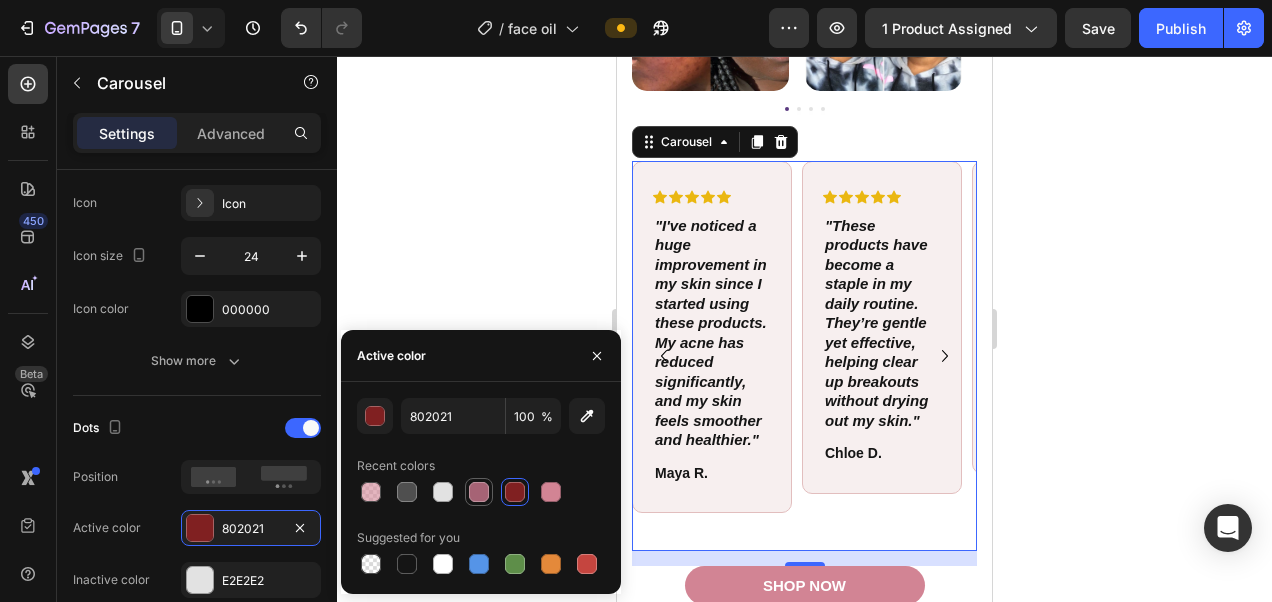 click at bounding box center [479, 492] 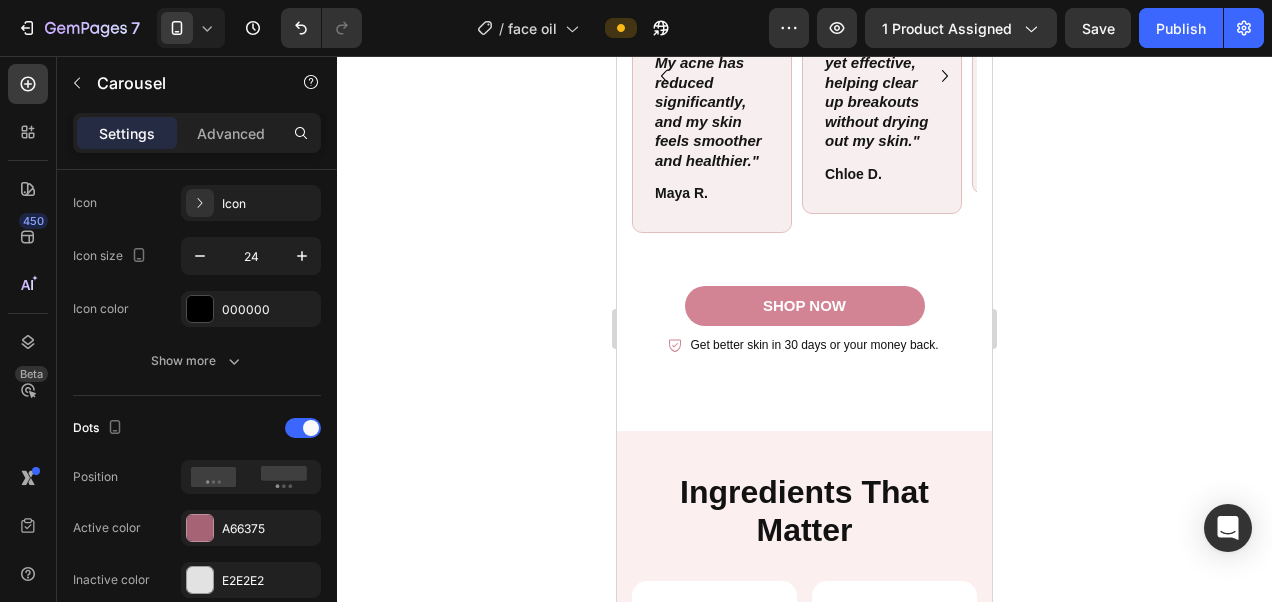 scroll, scrollTop: 4581, scrollLeft: 0, axis: vertical 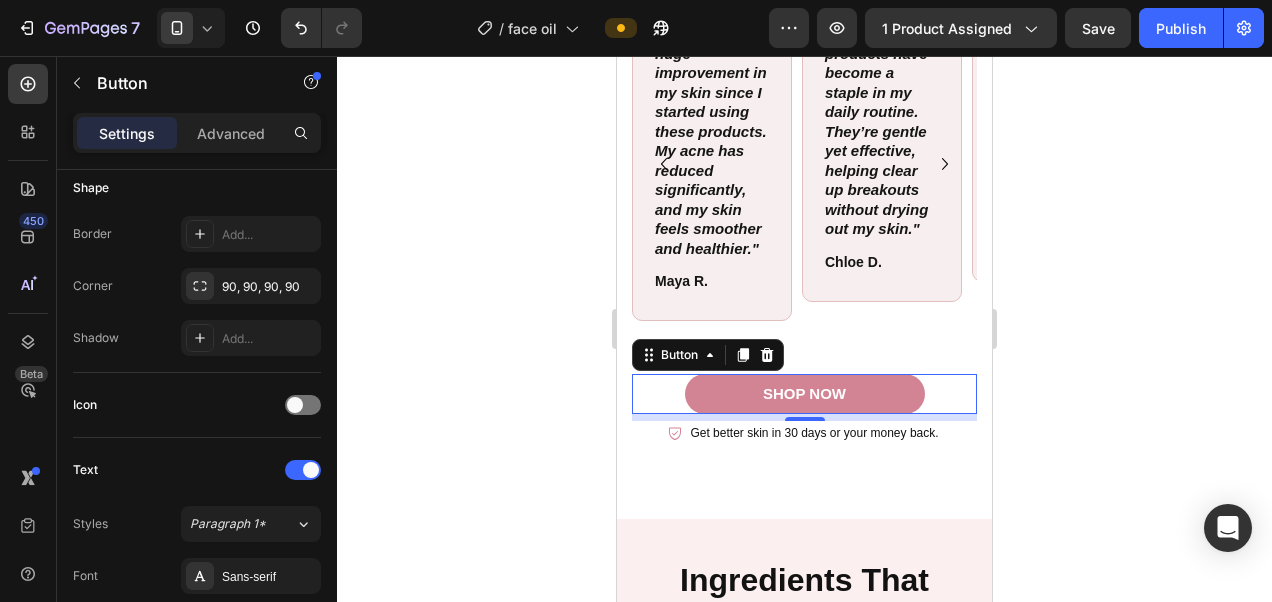 click 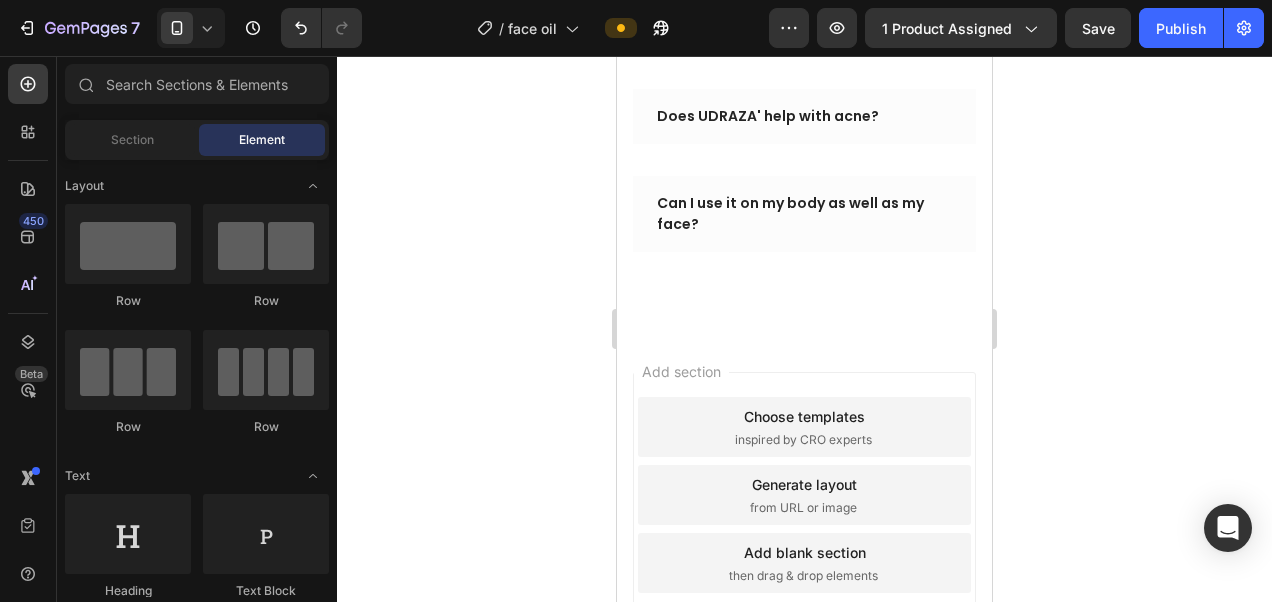 scroll, scrollTop: 7614, scrollLeft: 0, axis: vertical 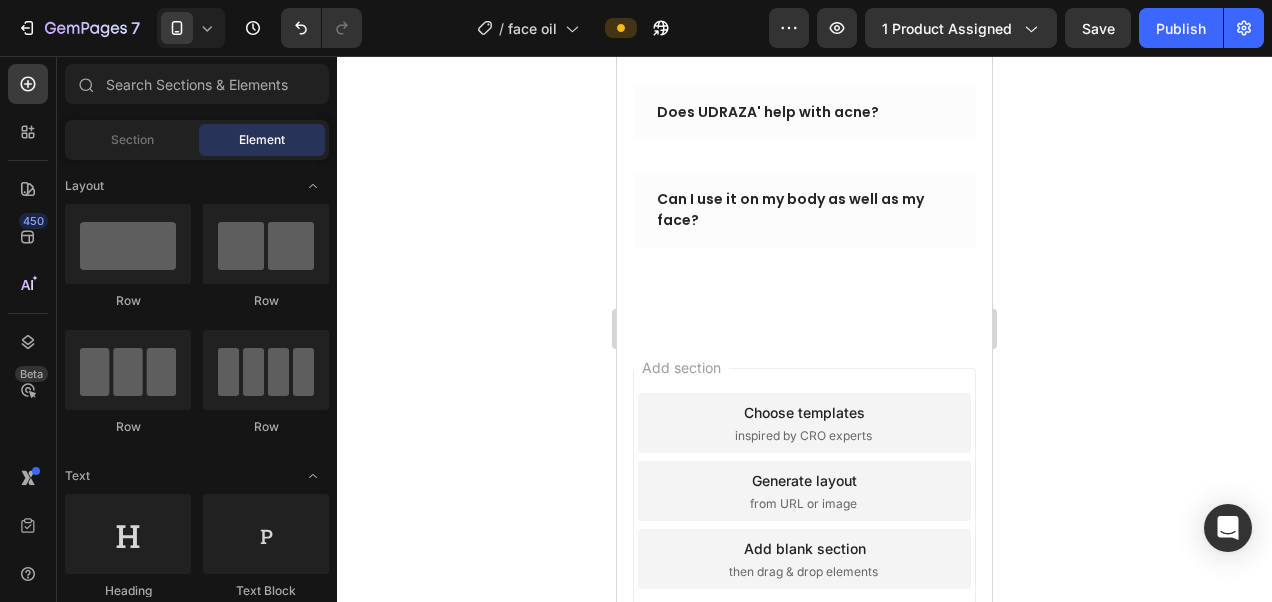 click on "Add blank section" at bounding box center [805, 548] 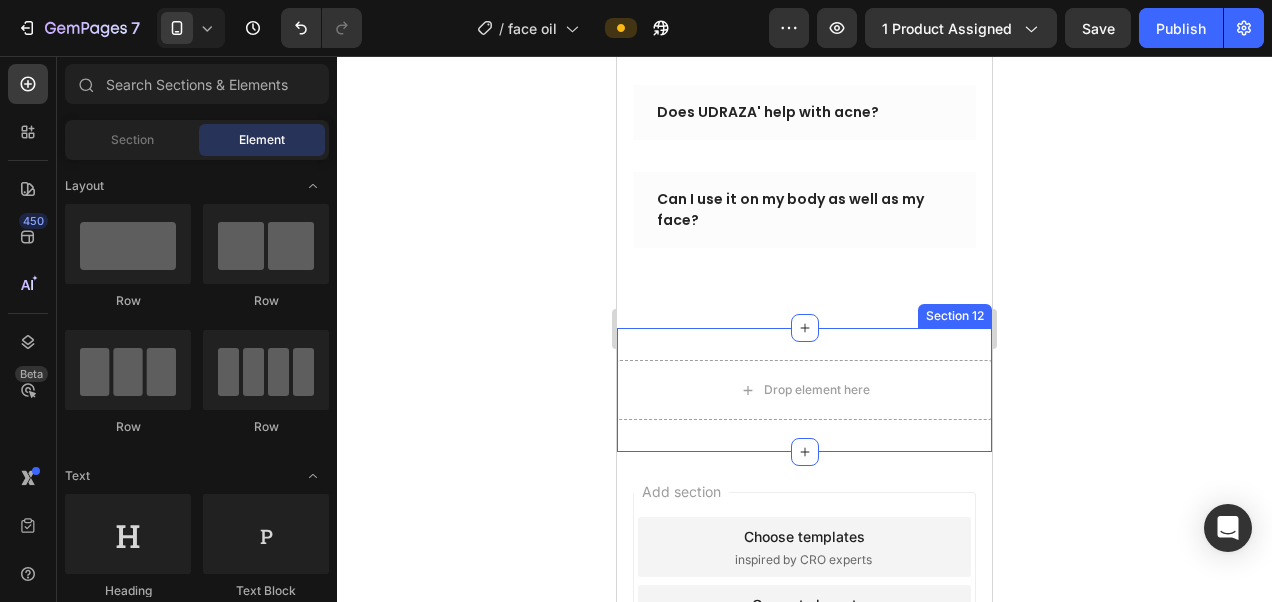 click 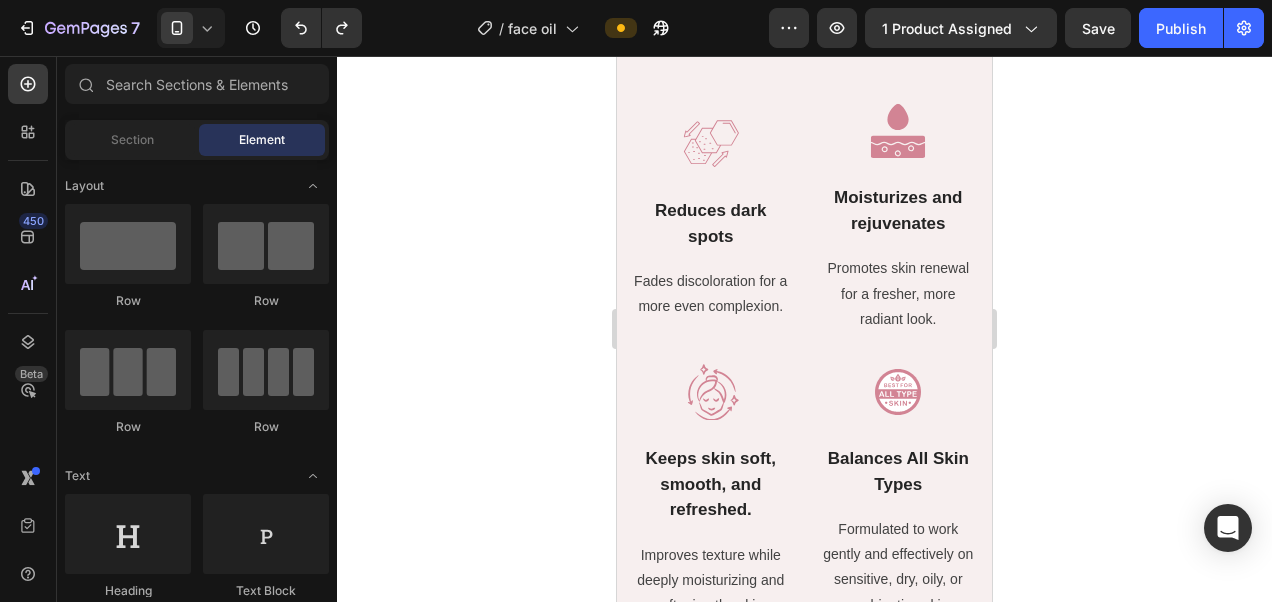 scroll, scrollTop: 1993, scrollLeft: 0, axis: vertical 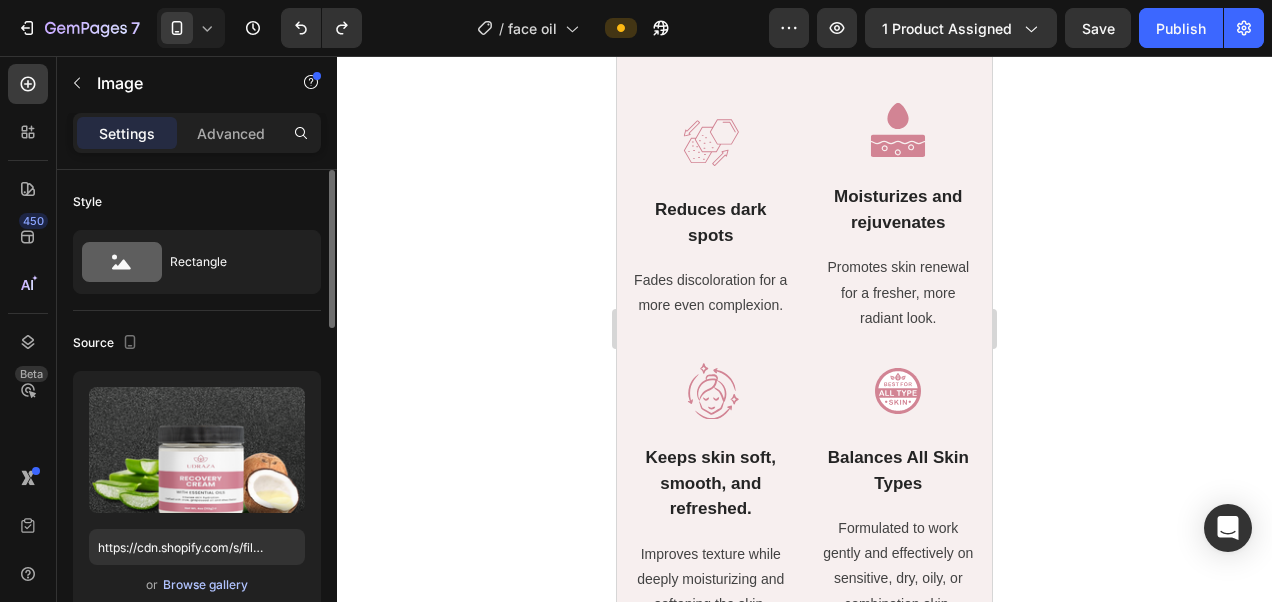 click on "Browse gallery" at bounding box center [205, 585] 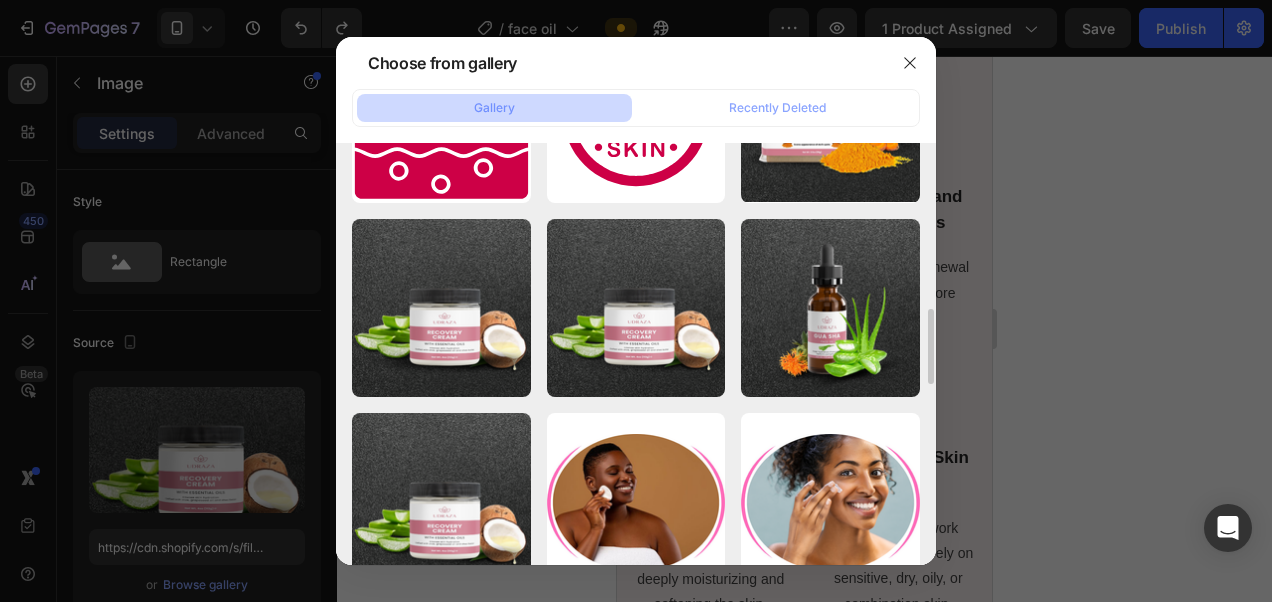 scroll, scrollTop: 917, scrollLeft: 0, axis: vertical 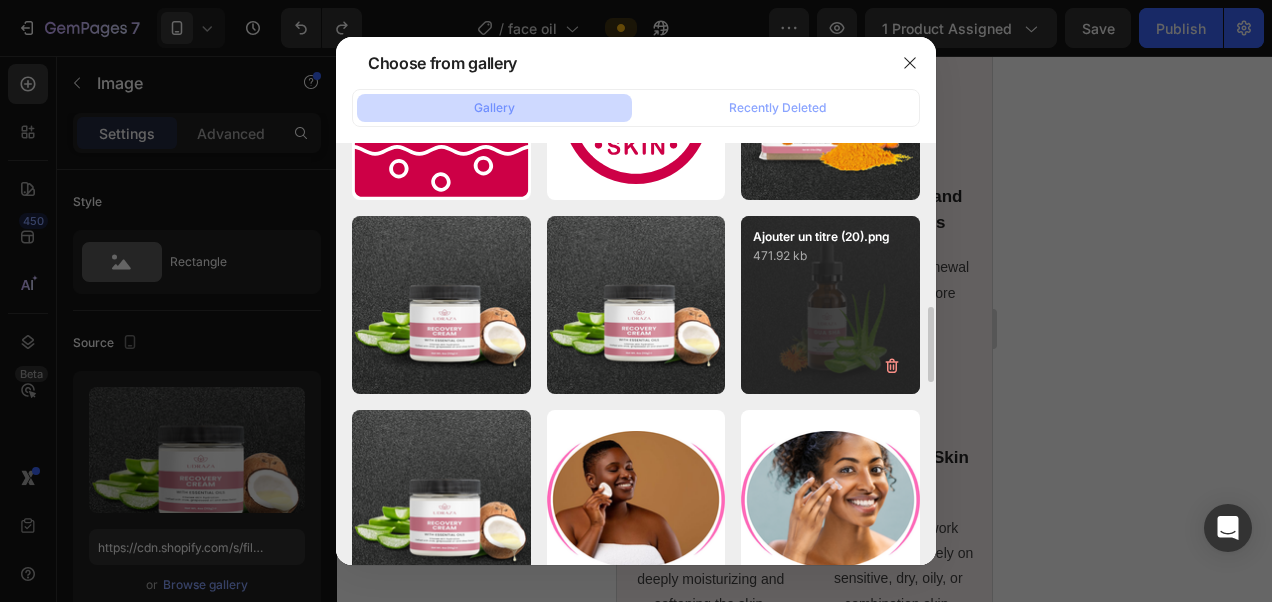 click on "Ajouter un titre (20).png 471.92 kb" at bounding box center (830, 305) 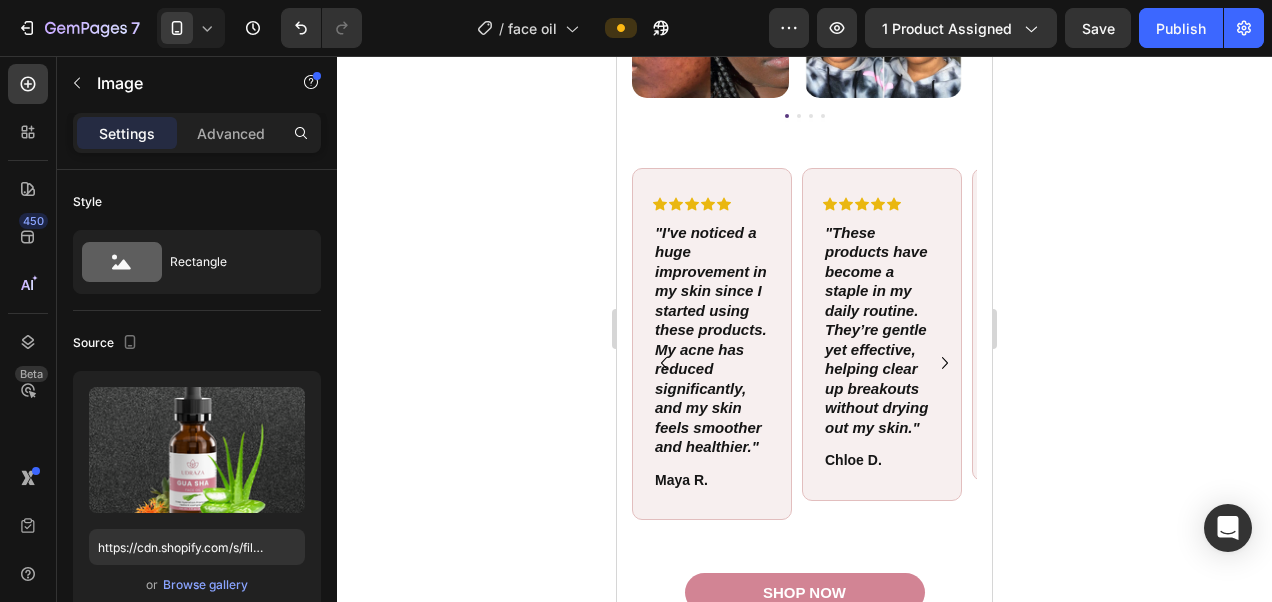 scroll, scrollTop: 4345, scrollLeft: 0, axis: vertical 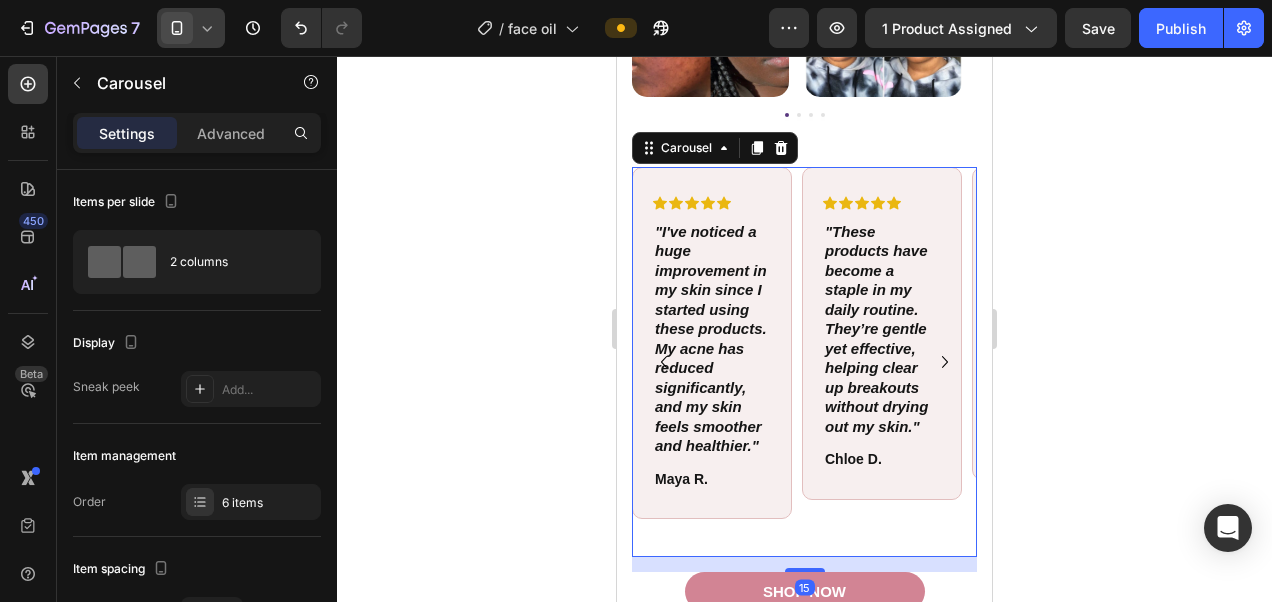 click 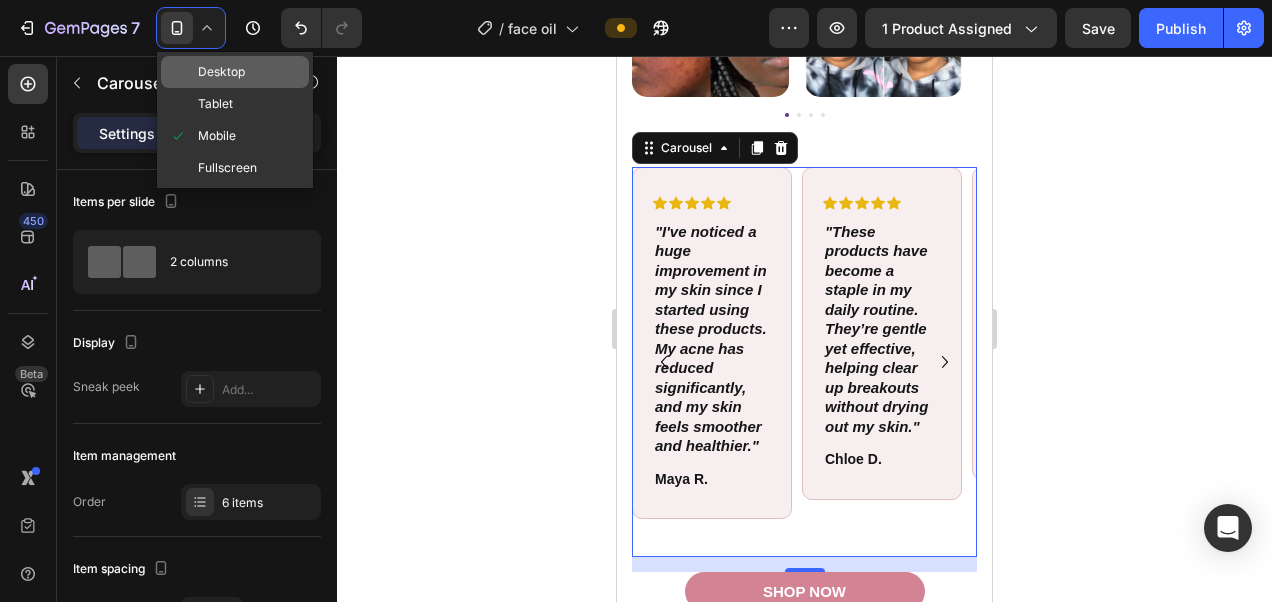 click on "Desktop" at bounding box center [221, 72] 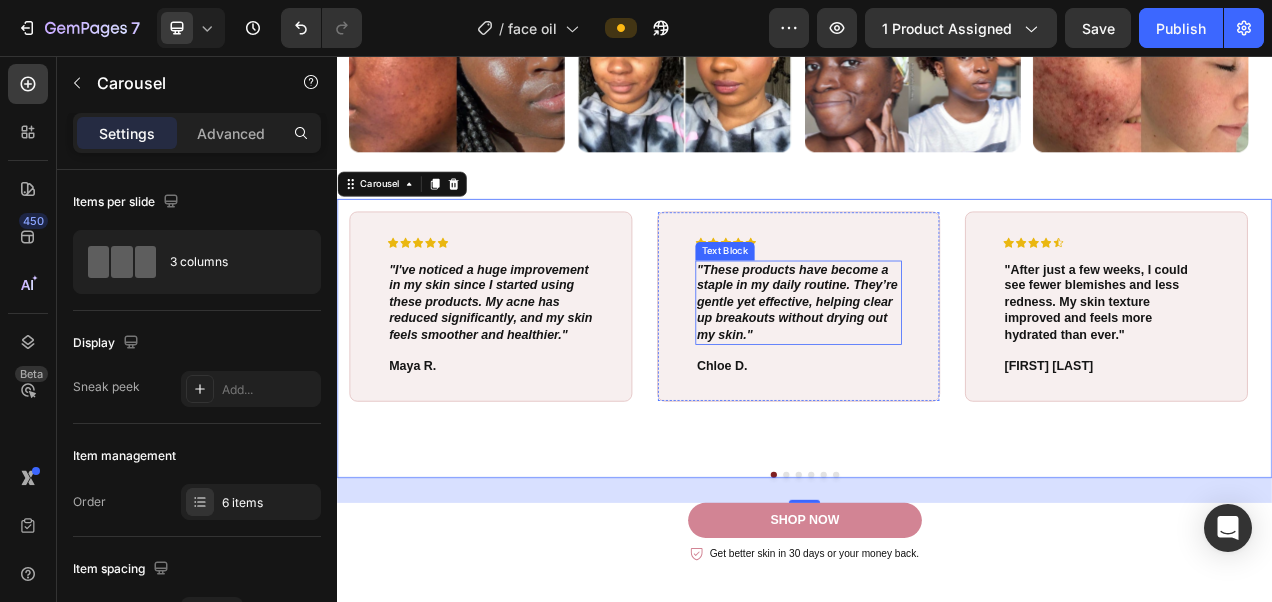 scroll, scrollTop: 4457, scrollLeft: 0, axis: vertical 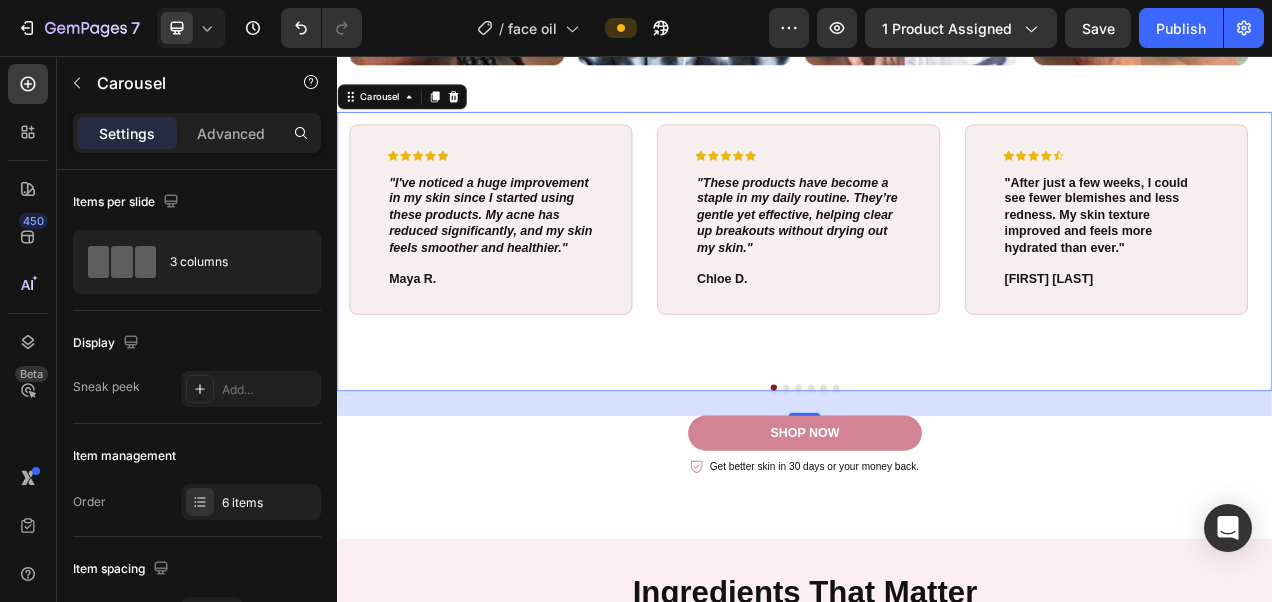 click at bounding box center [913, 481] 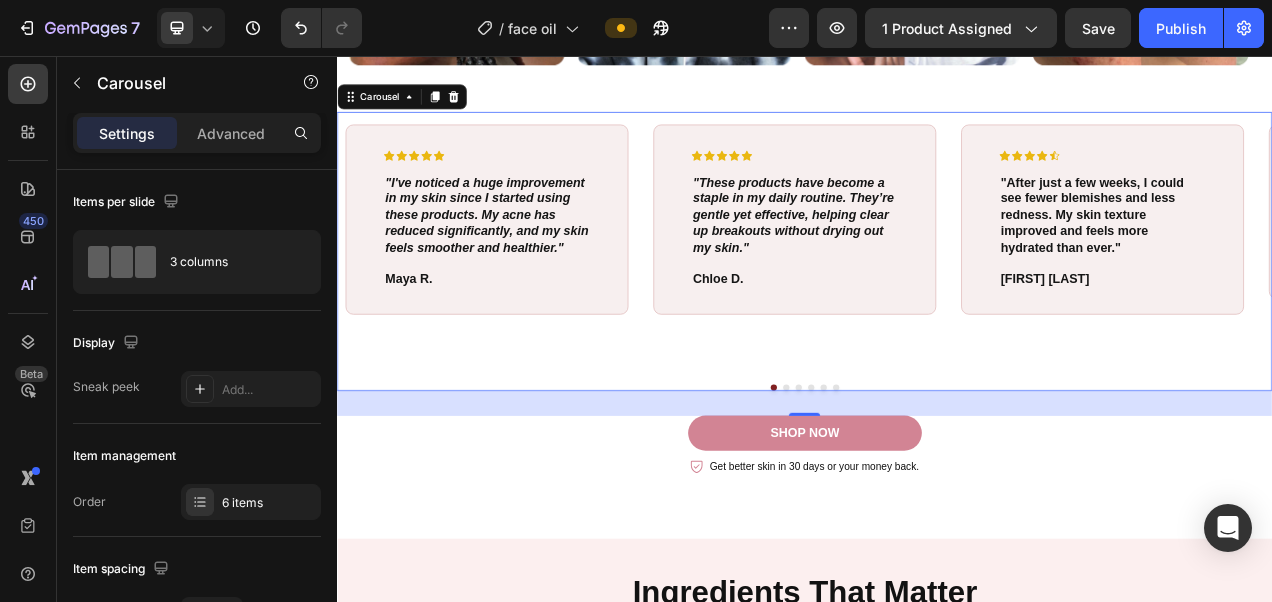 click at bounding box center (913, 481) 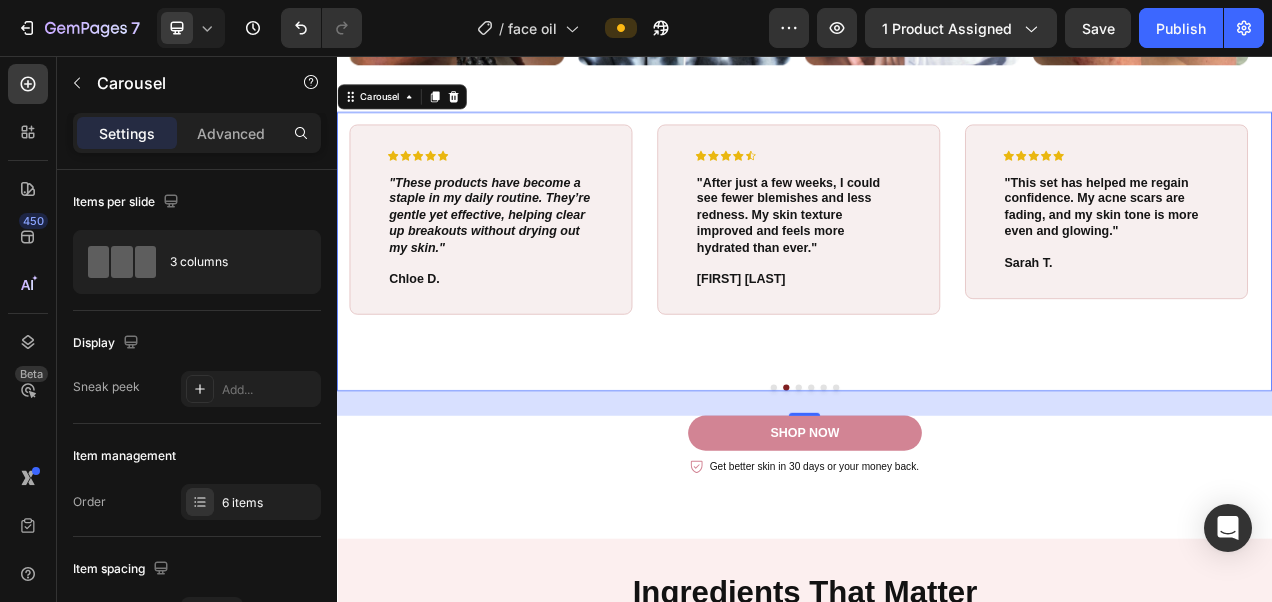 click at bounding box center (929, 481) 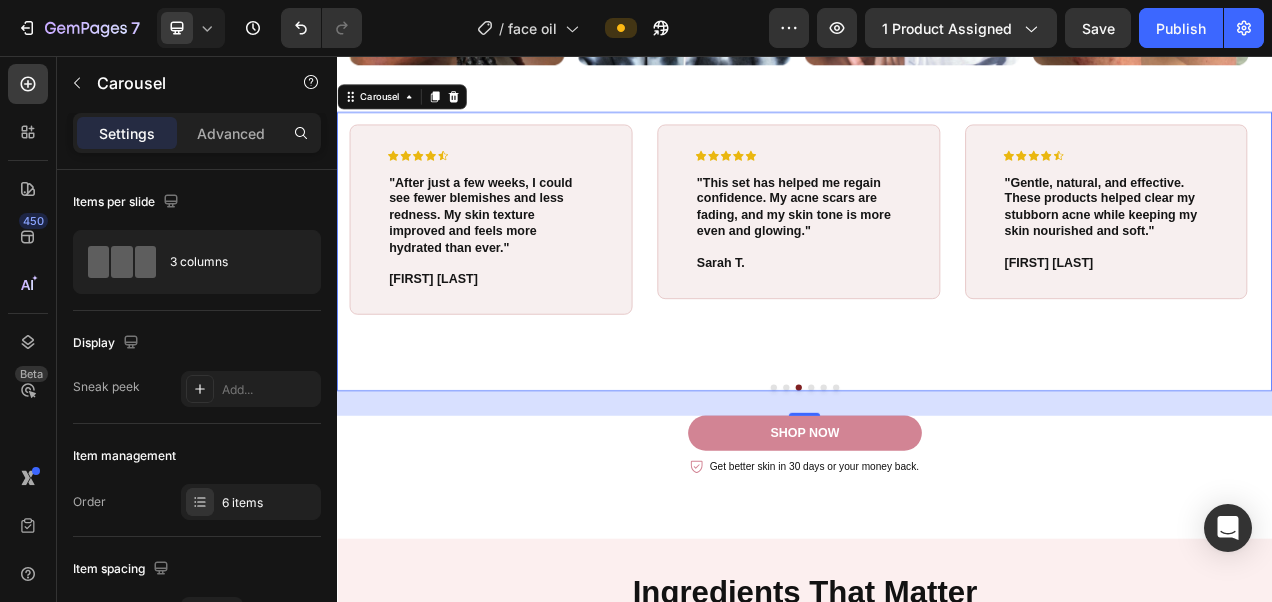click at bounding box center (945, 481) 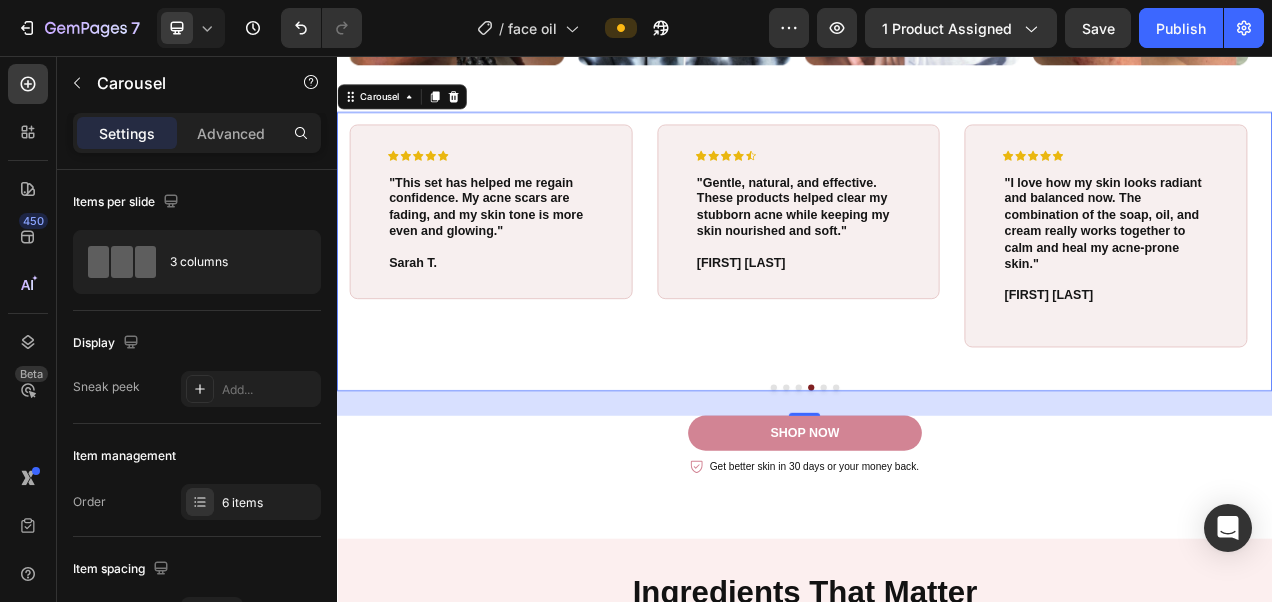 click at bounding box center (961, 481) 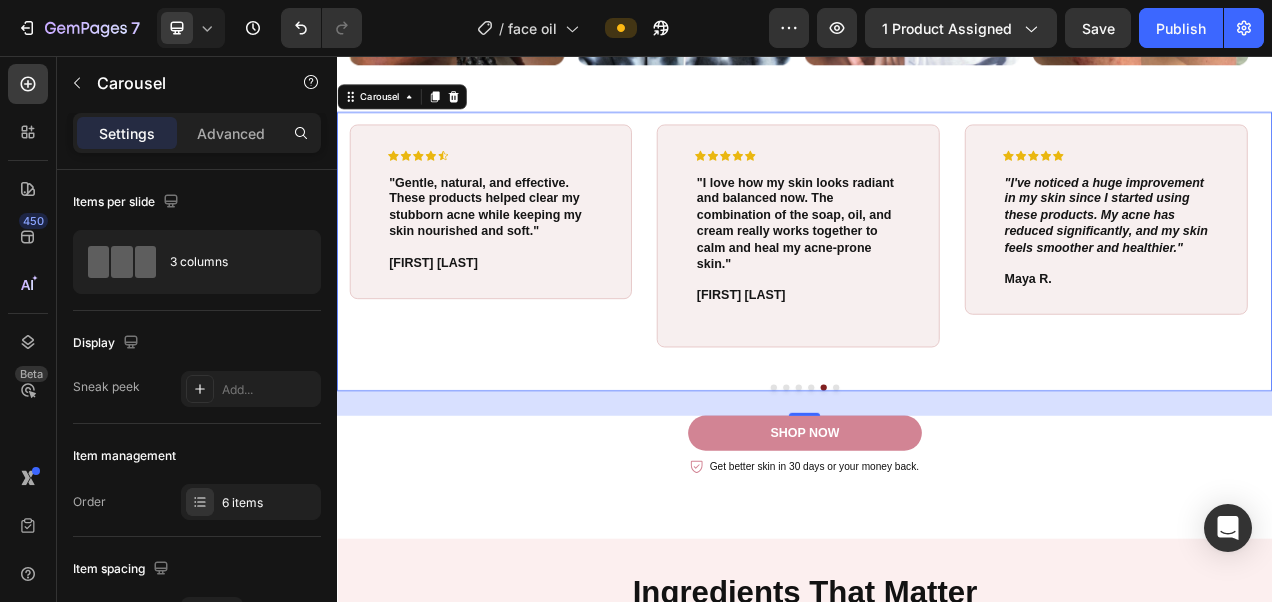 click at bounding box center [977, 481] 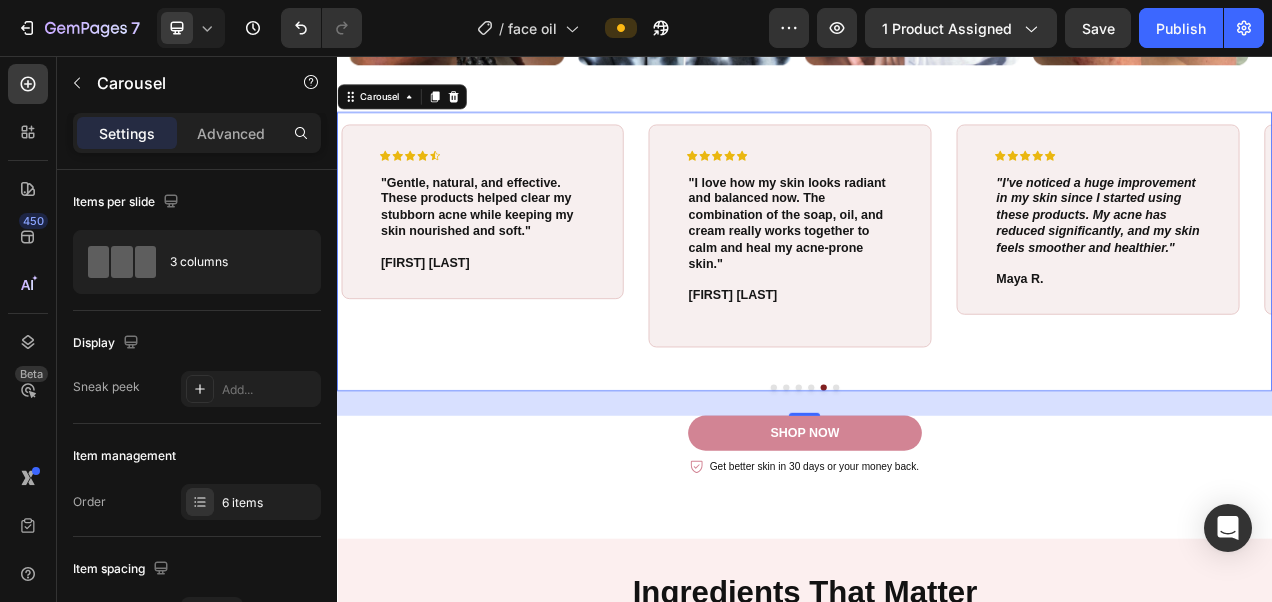 click at bounding box center [977, 481] 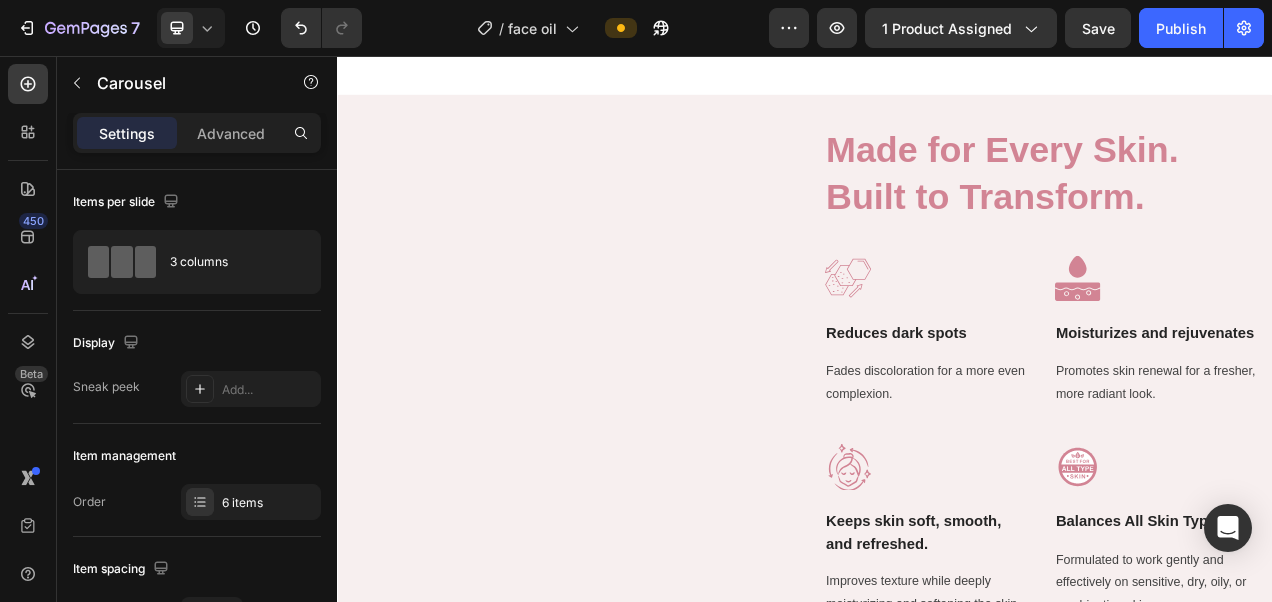 scroll, scrollTop: 1317, scrollLeft: 0, axis: vertical 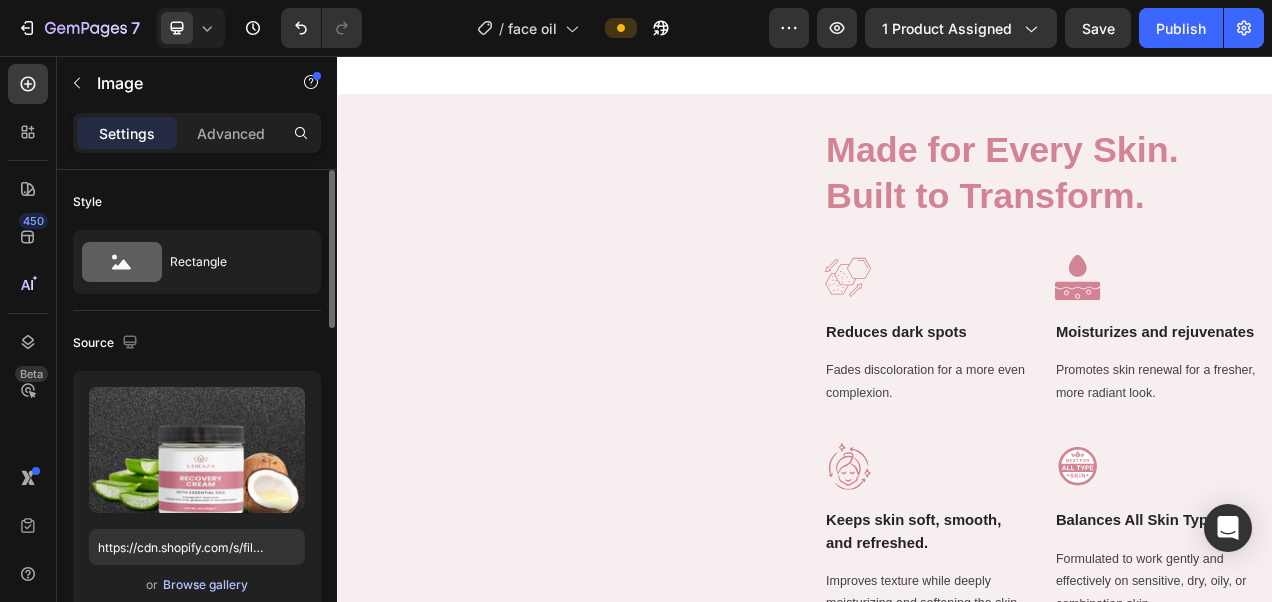 click on "Browse gallery" at bounding box center (205, 585) 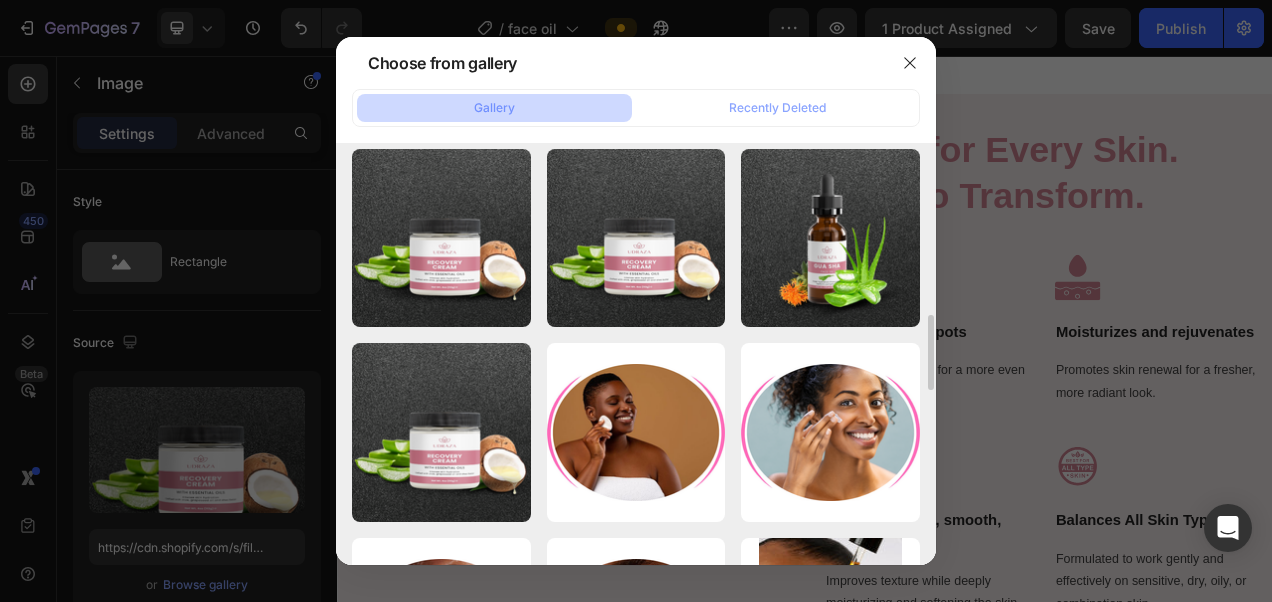 scroll, scrollTop: 985, scrollLeft: 0, axis: vertical 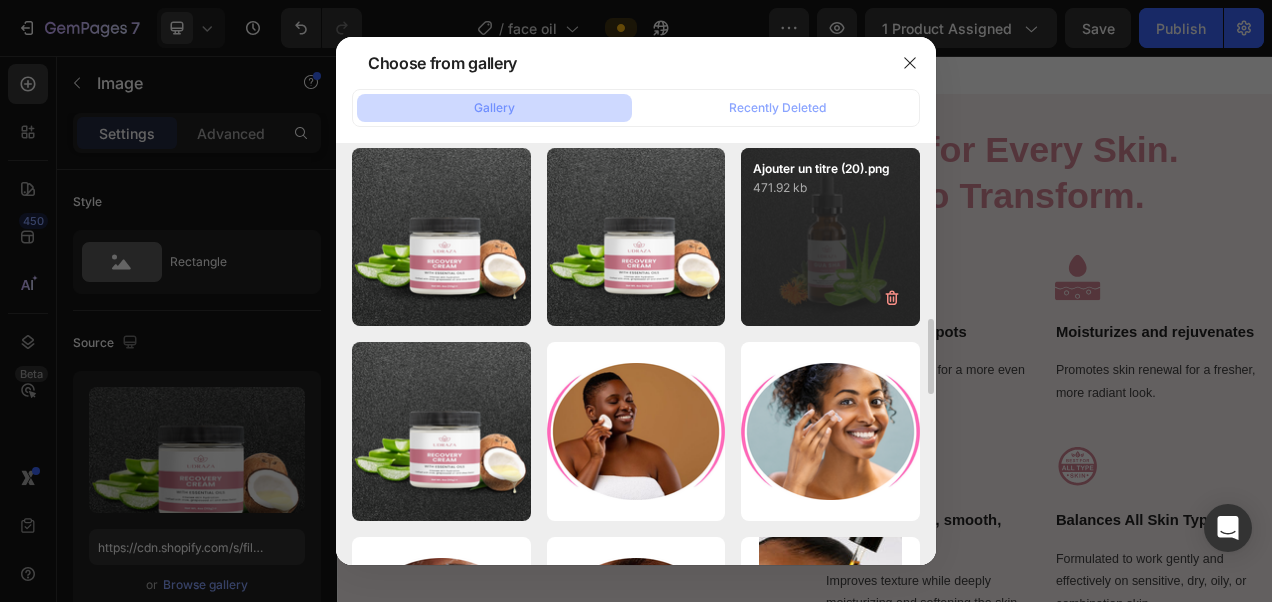 click on "Ajouter un titre (20).png 471.92 kb" at bounding box center [830, 237] 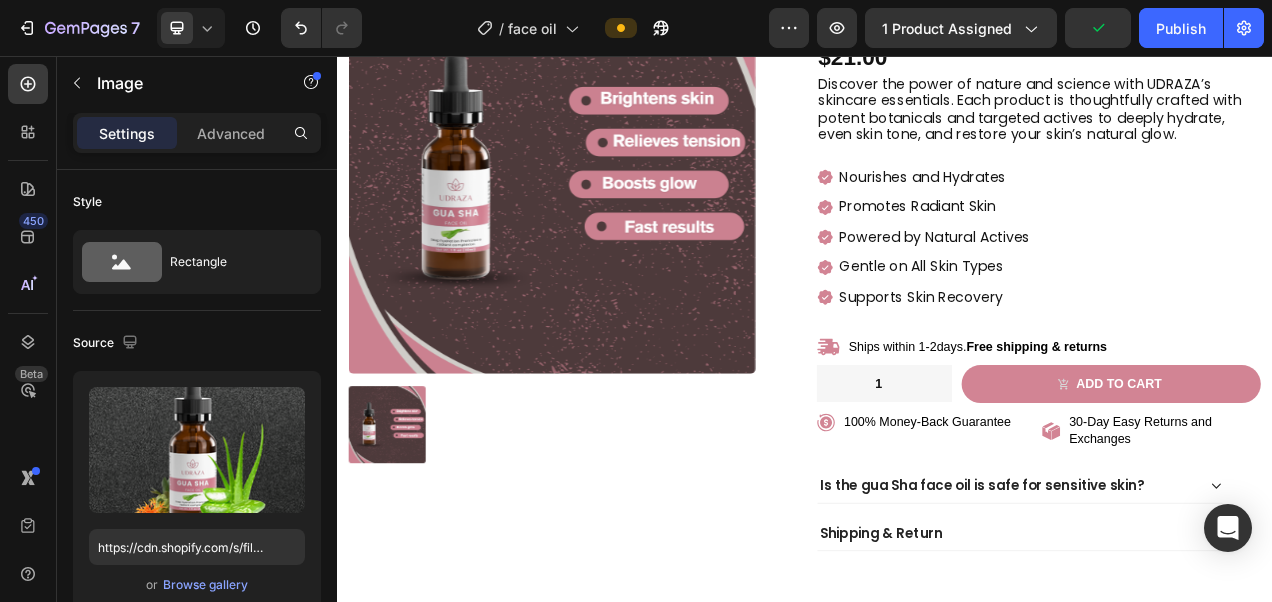 scroll, scrollTop: 0, scrollLeft: 0, axis: both 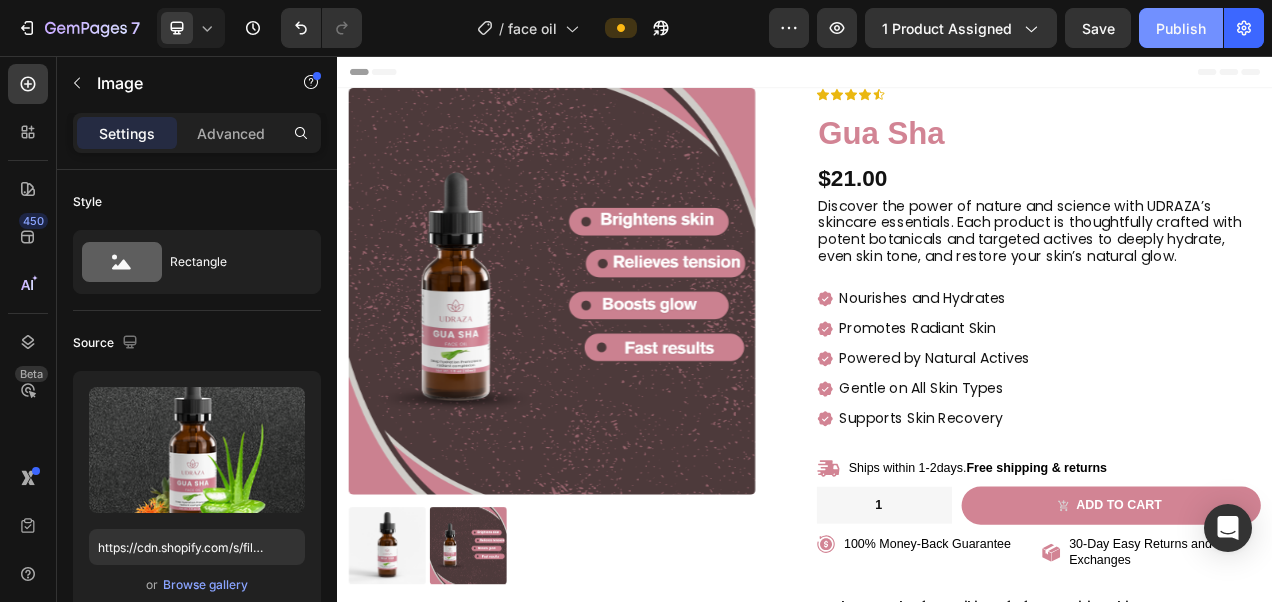 click on "Publish" at bounding box center (1181, 28) 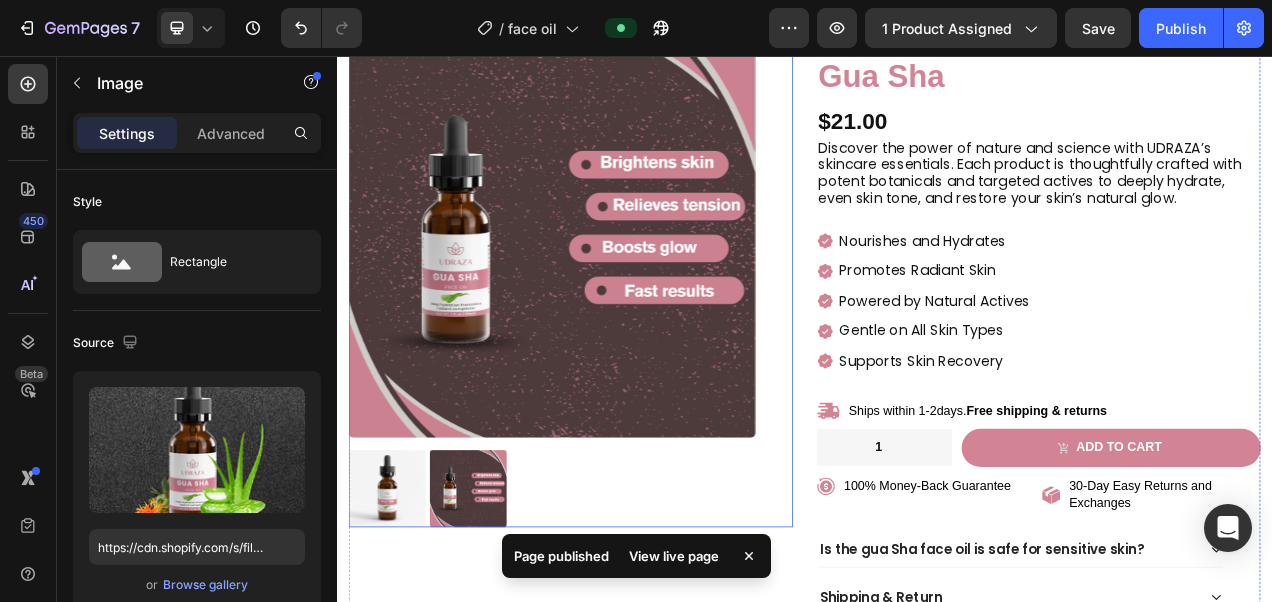 scroll, scrollTop: 0, scrollLeft: 0, axis: both 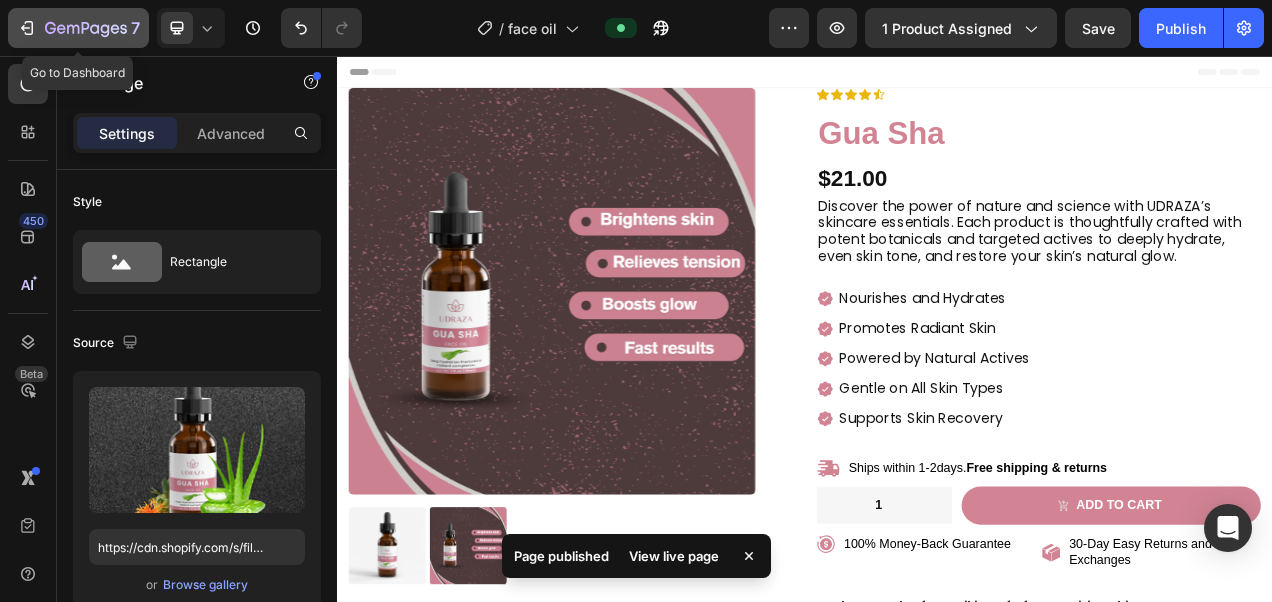 click 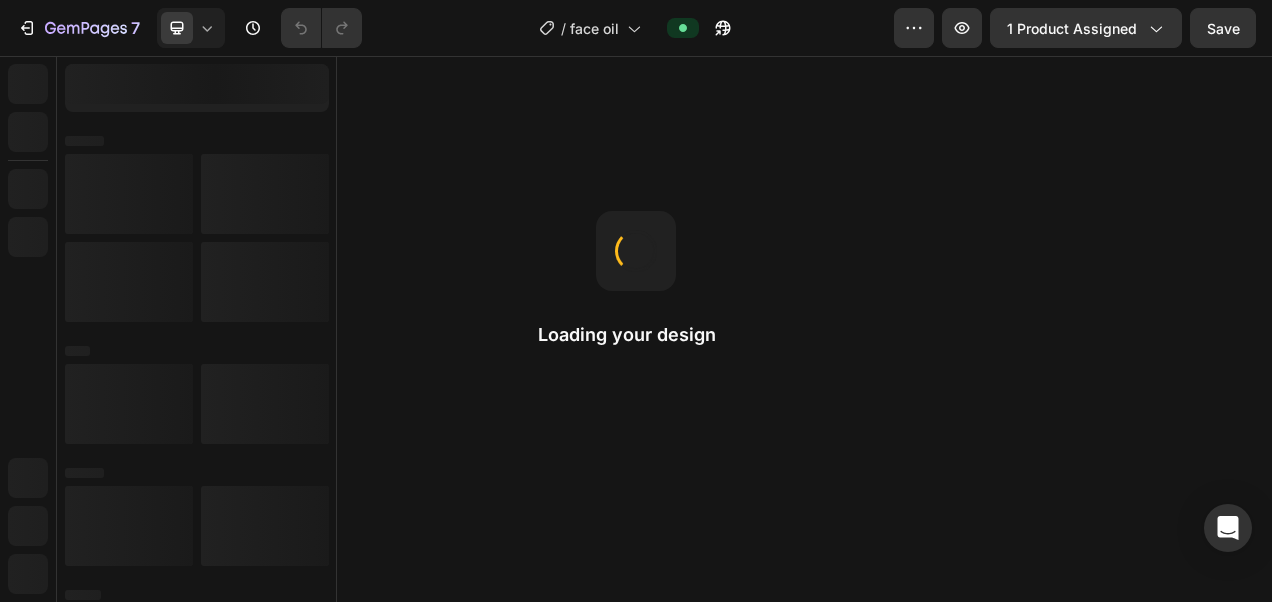 scroll, scrollTop: 0, scrollLeft: 0, axis: both 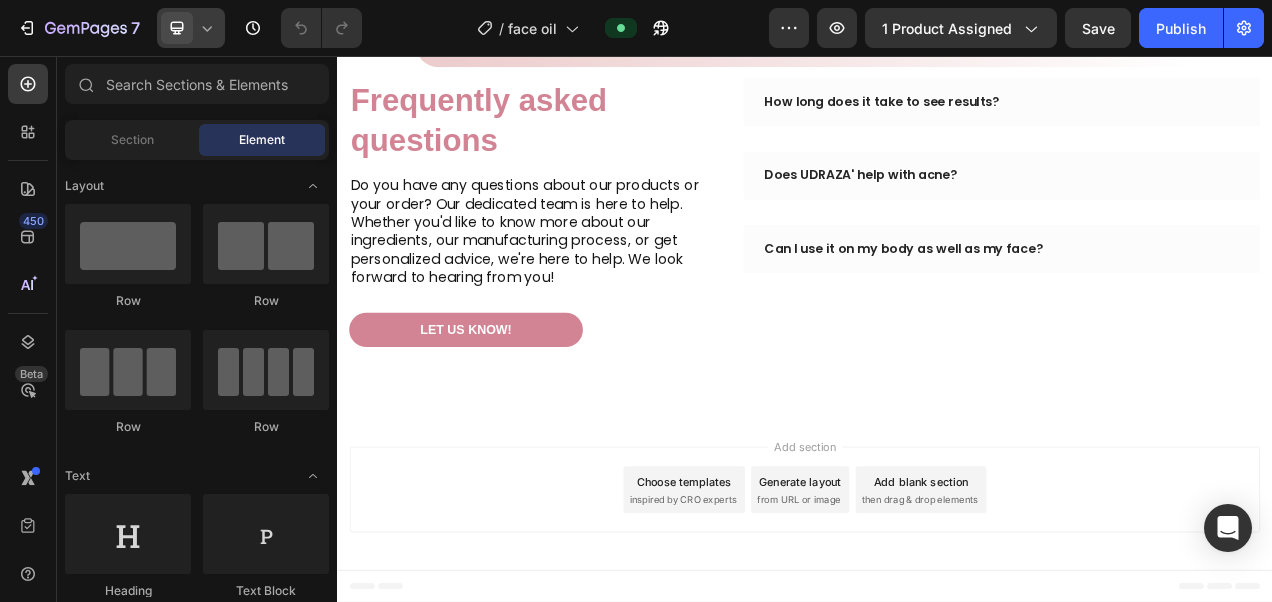 click 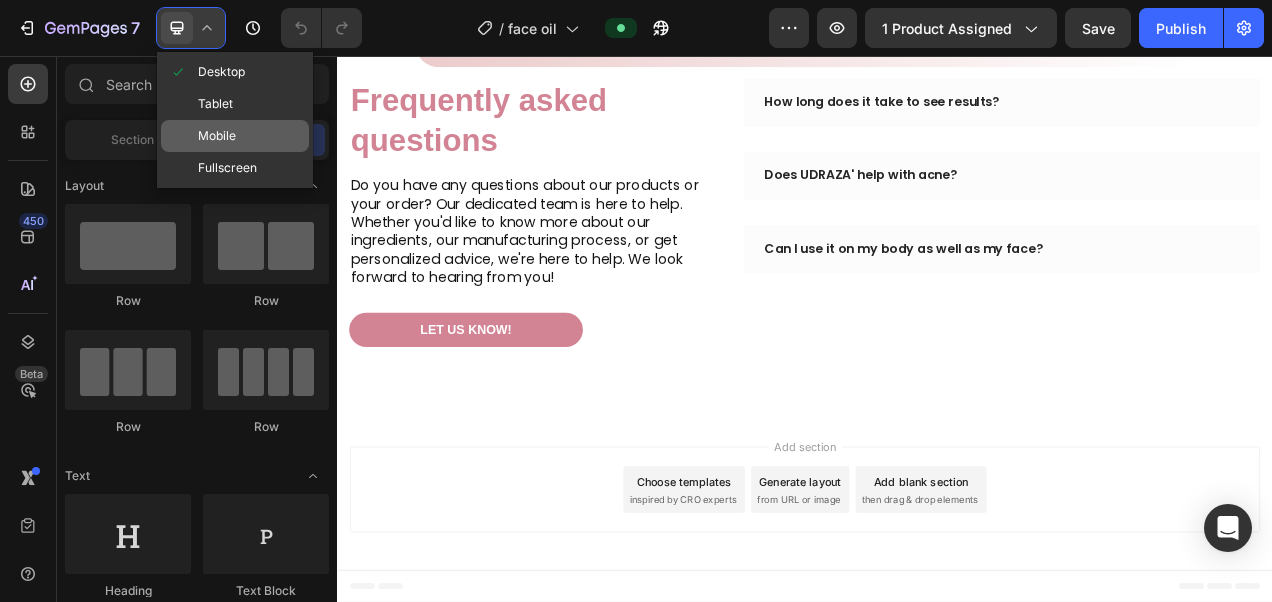 click on "Mobile" 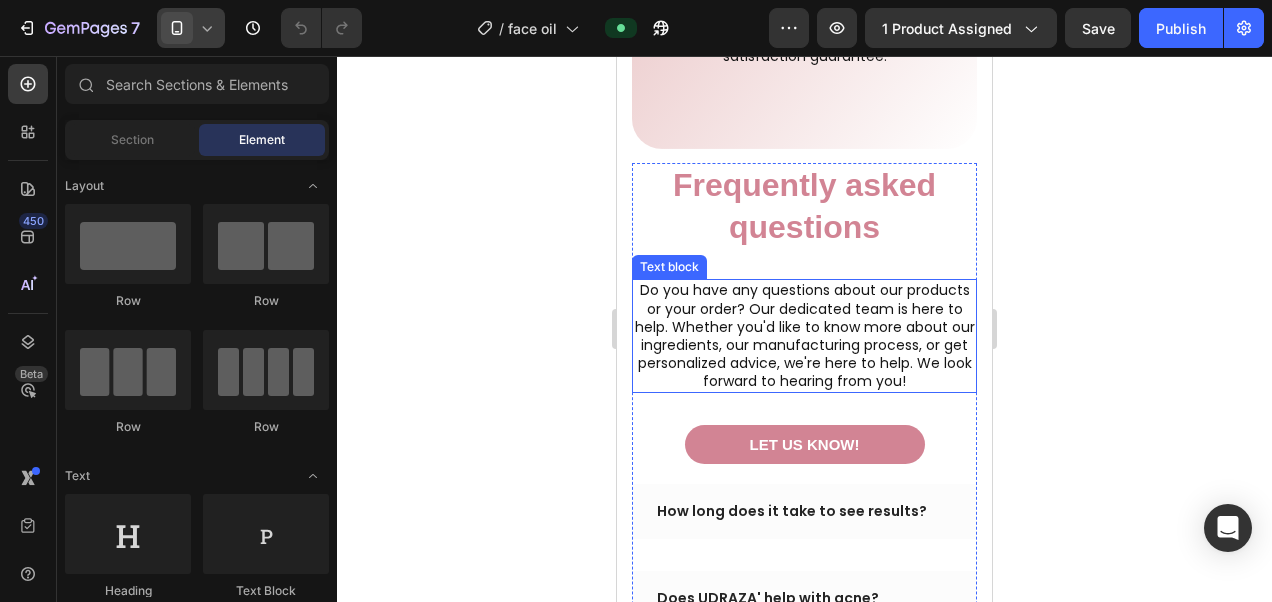 scroll, scrollTop: 6911, scrollLeft: 0, axis: vertical 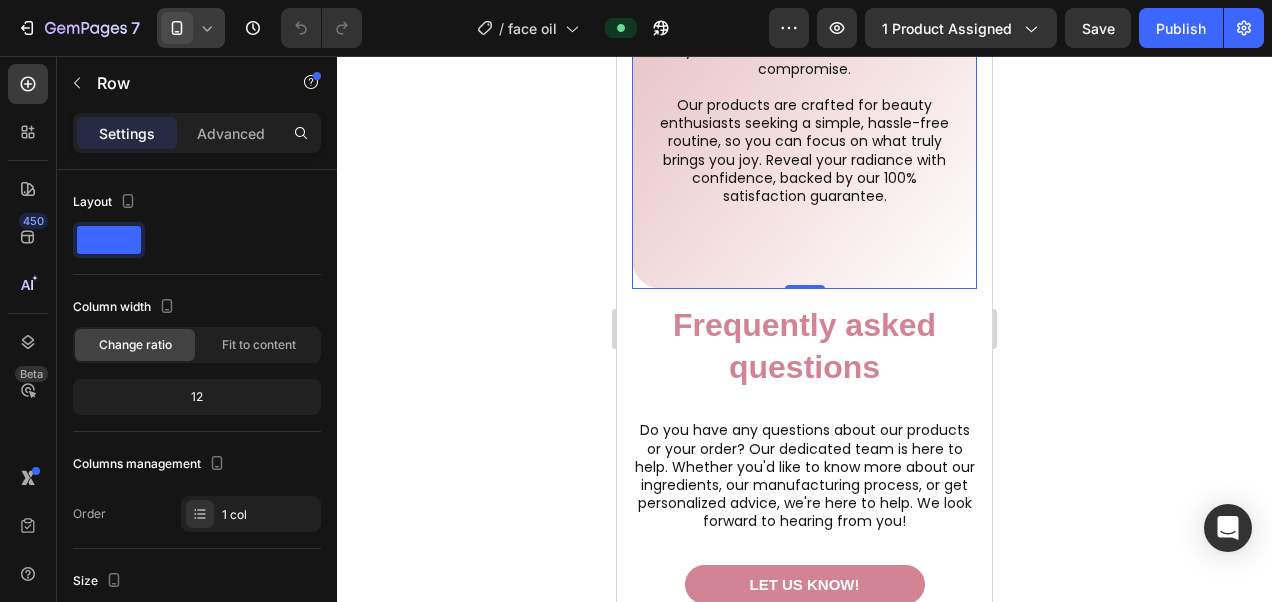click 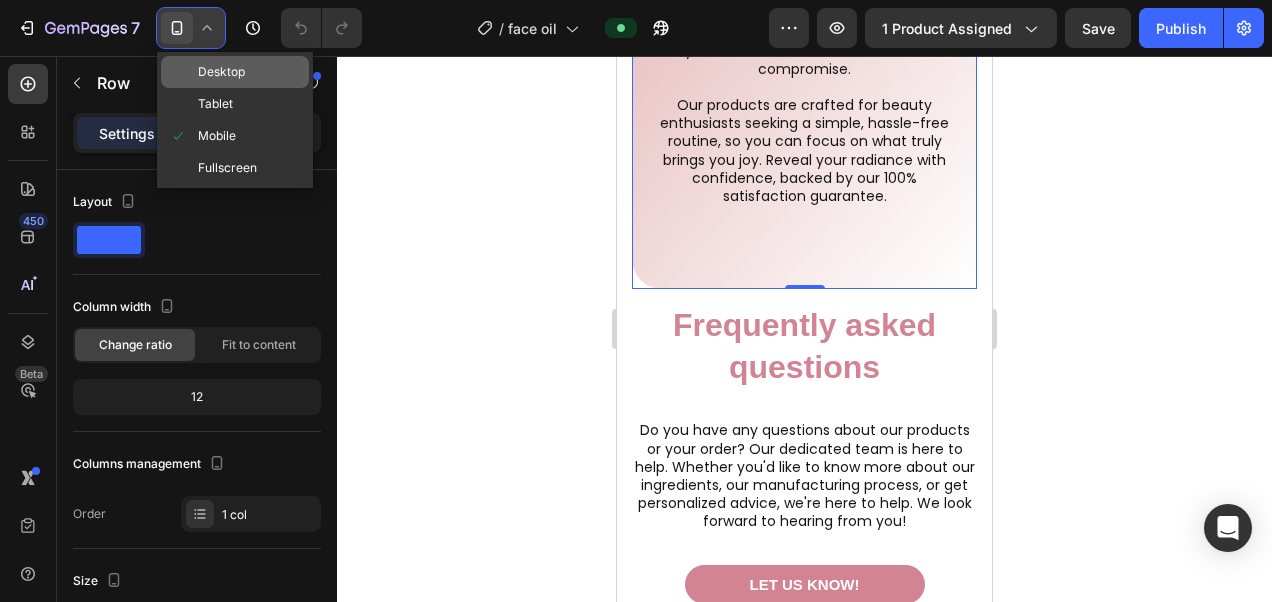 click on "Desktop" at bounding box center (221, 72) 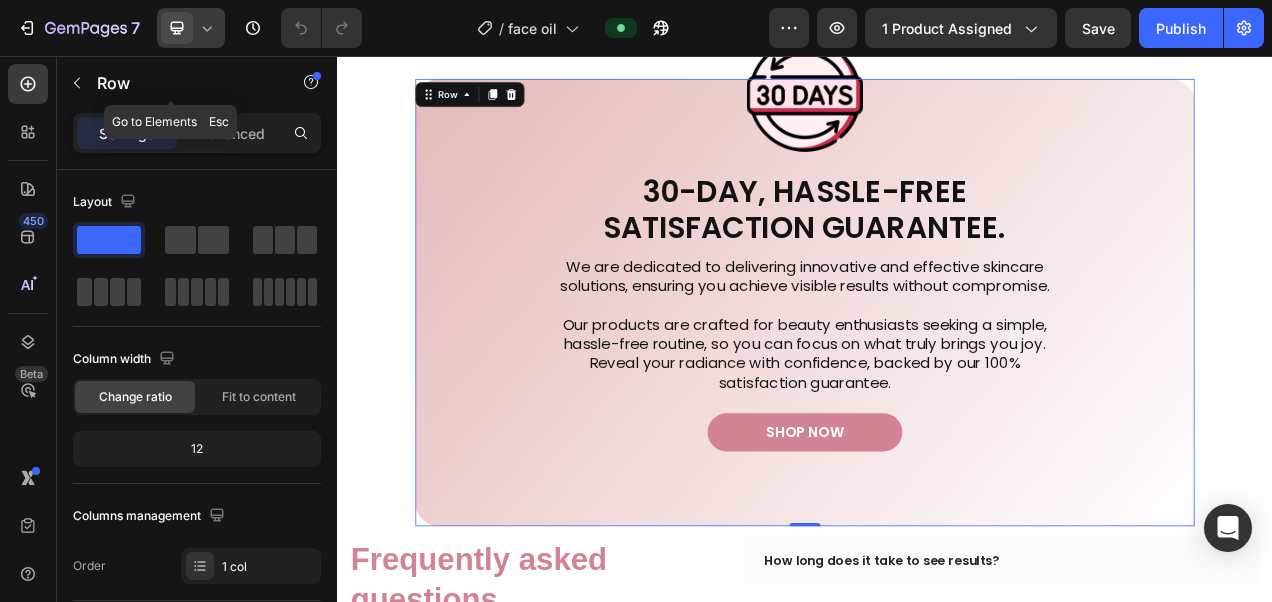 scroll, scrollTop: 6831, scrollLeft: 0, axis: vertical 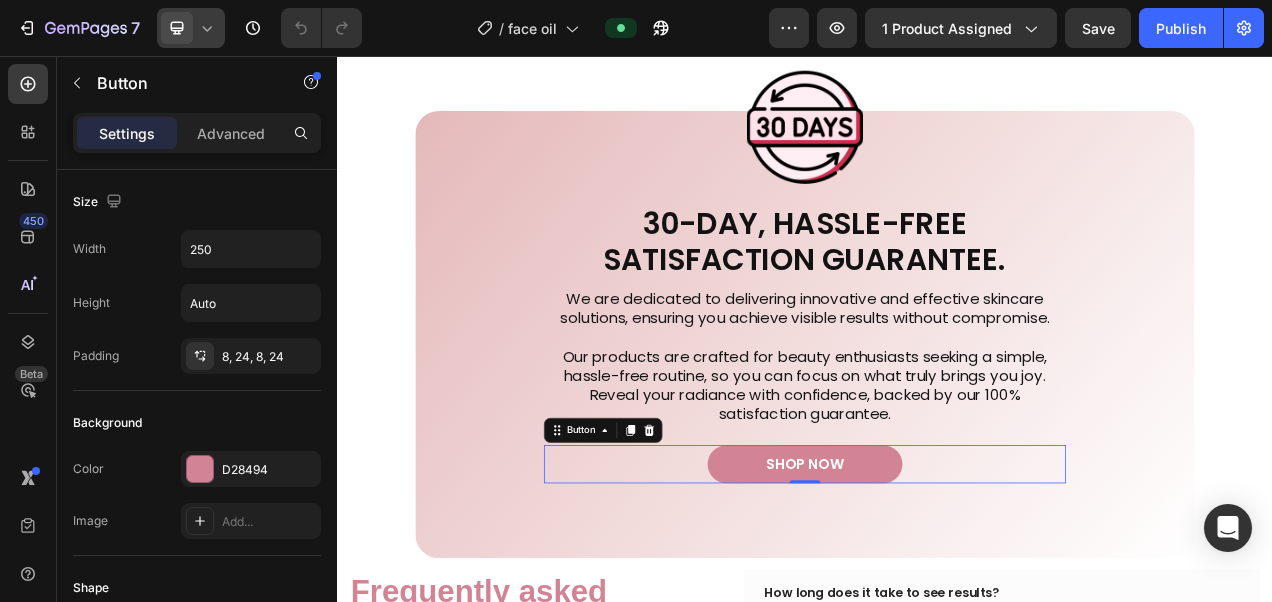 click 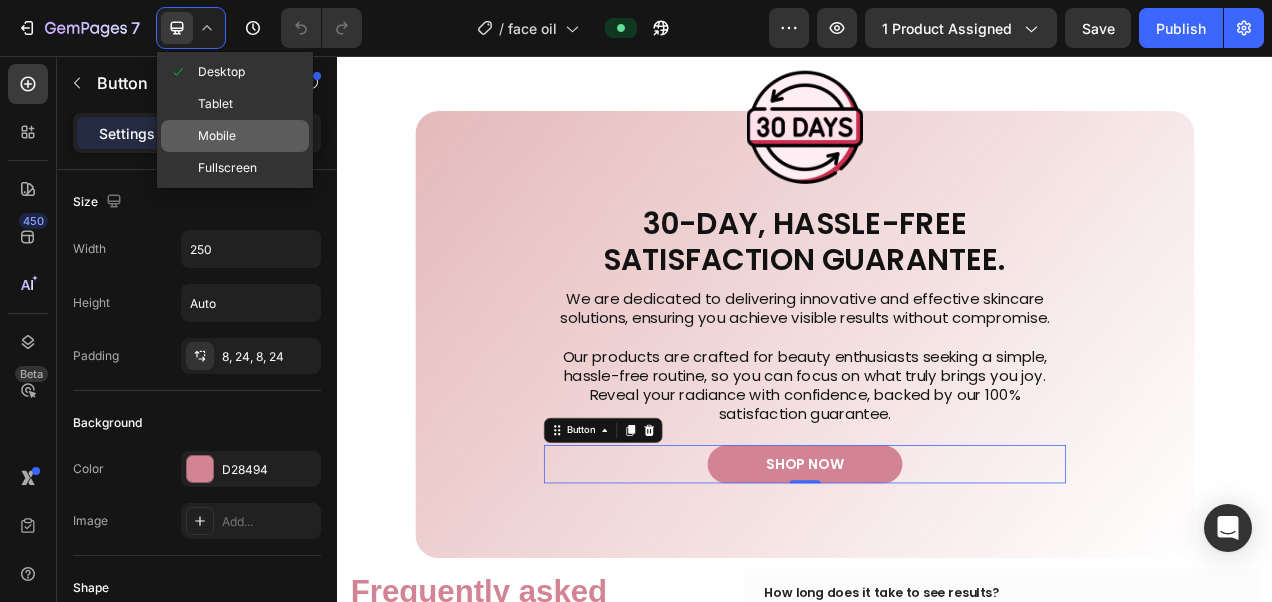 click on "Mobile" 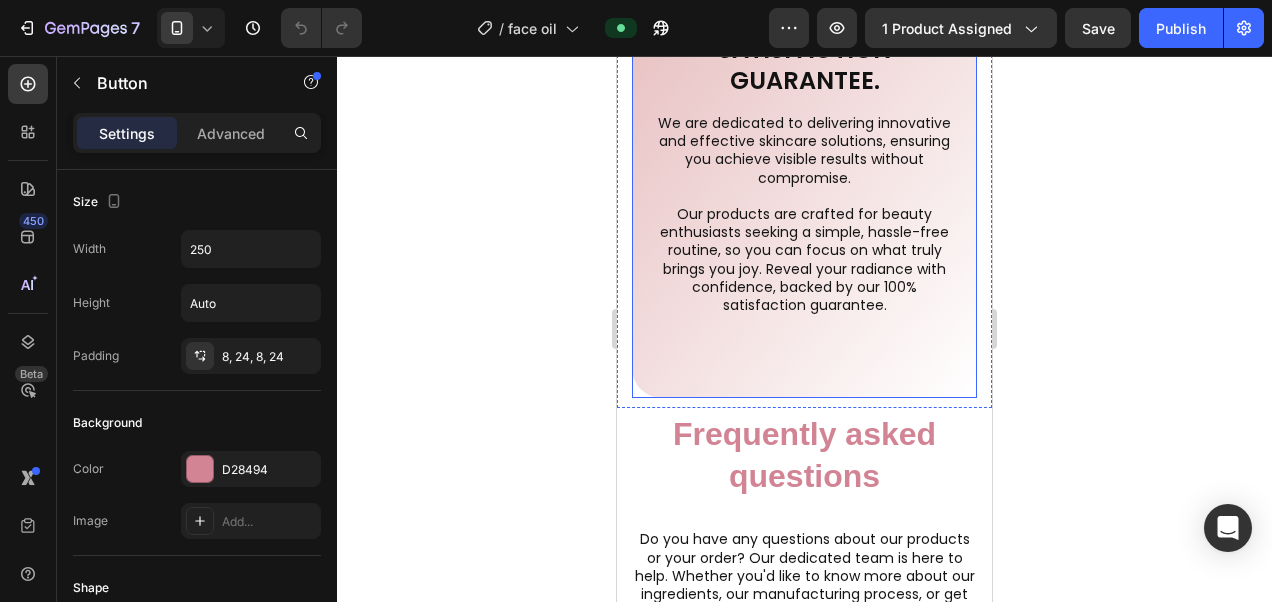 scroll, scrollTop: 6908, scrollLeft: 0, axis: vertical 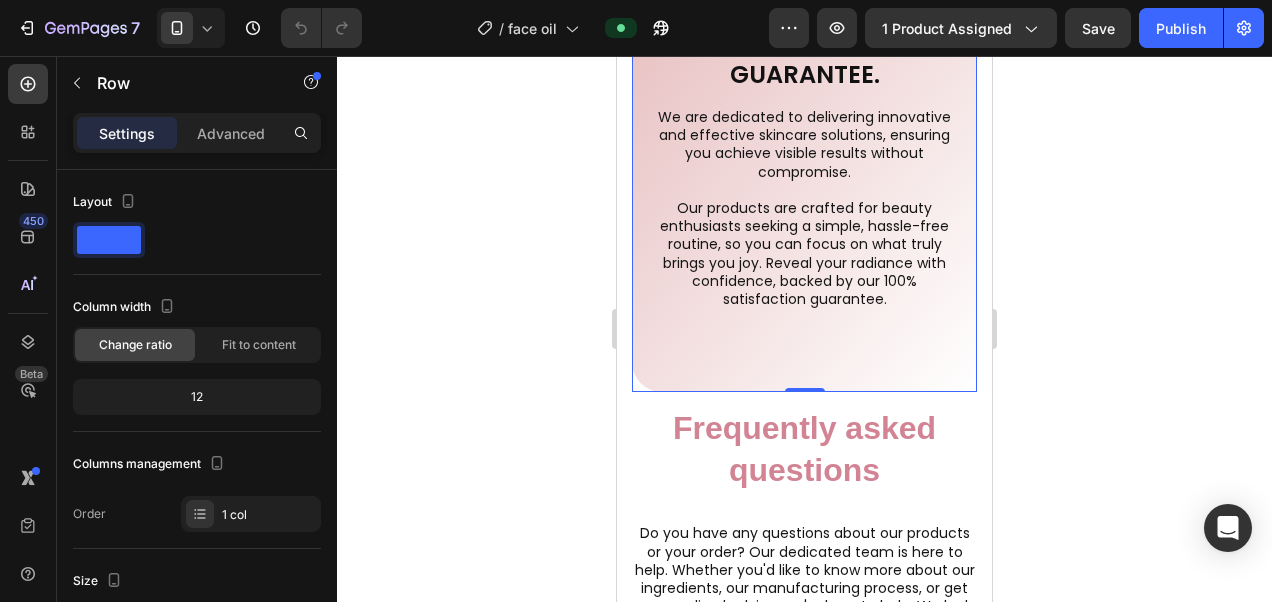 click on "Image 30-day, hassle-free satisfaction guarantee. Heading We are dedicated to delivering innovative and effective skincare solutions, ensuring you achieve visible results without compromise.   Our products are crafted for beauty enthusiasts seeking a simple, hassle-free routine, so you can focus on what truly brings you joy. Reveal your radiance with confidence, backed by our 100% satisfaction guarantee. Text Block shop now Button Row Row   0" at bounding box center [804, 153] 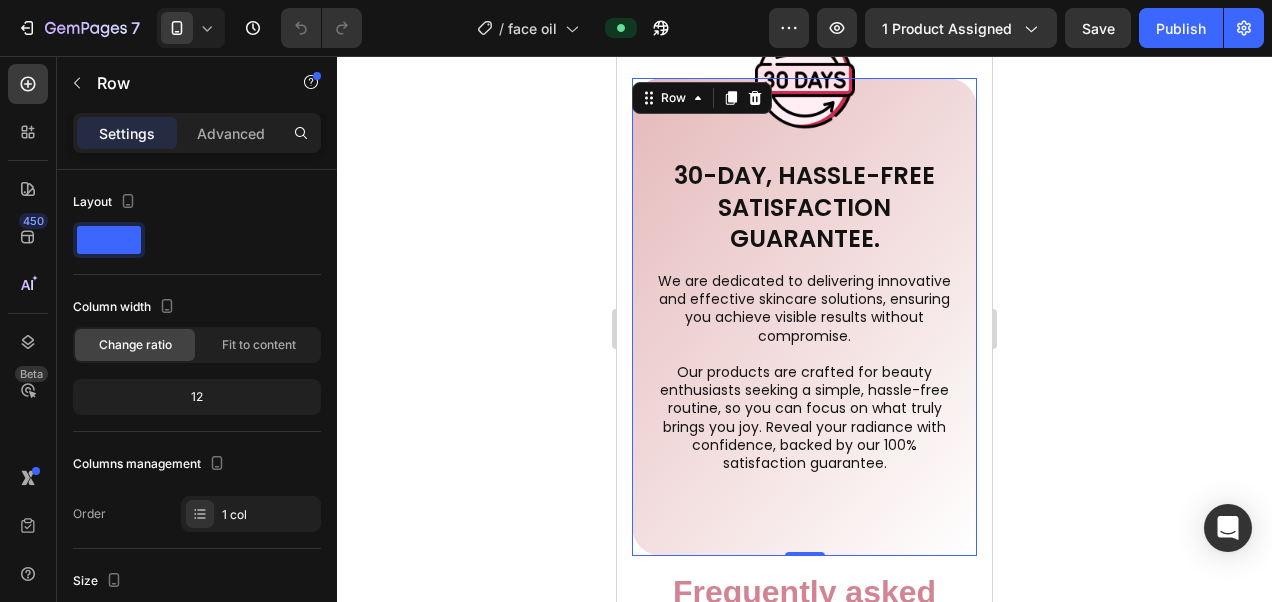 scroll, scrollTop: 6735, scrollLeft: 0, axis: vertical 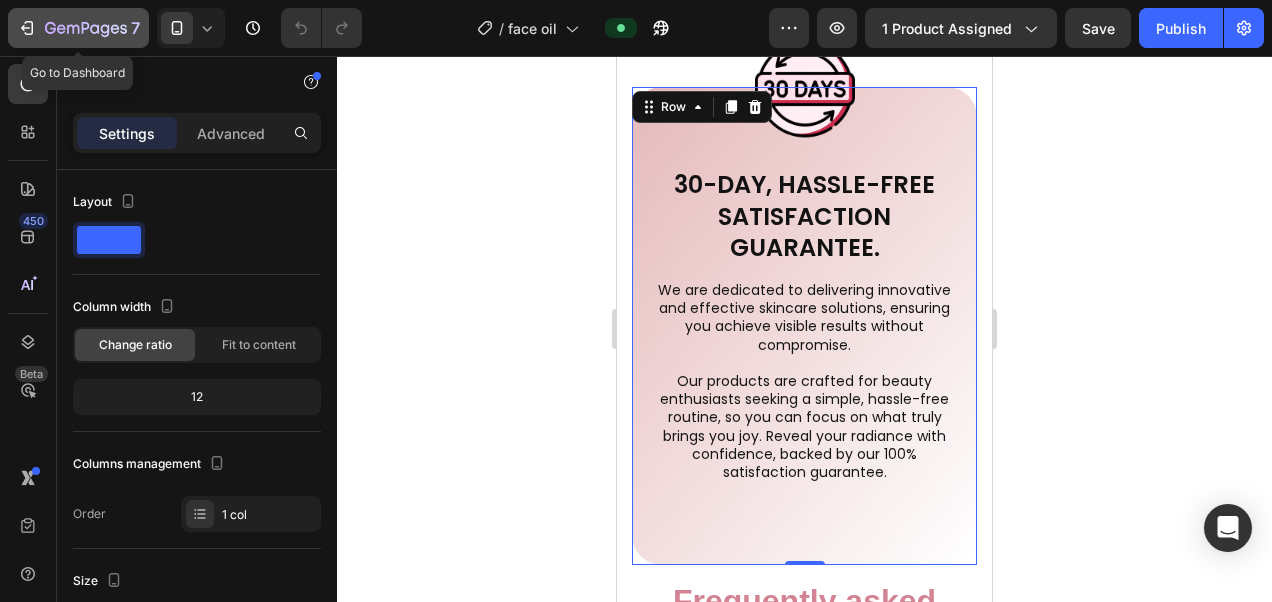 click on "7" 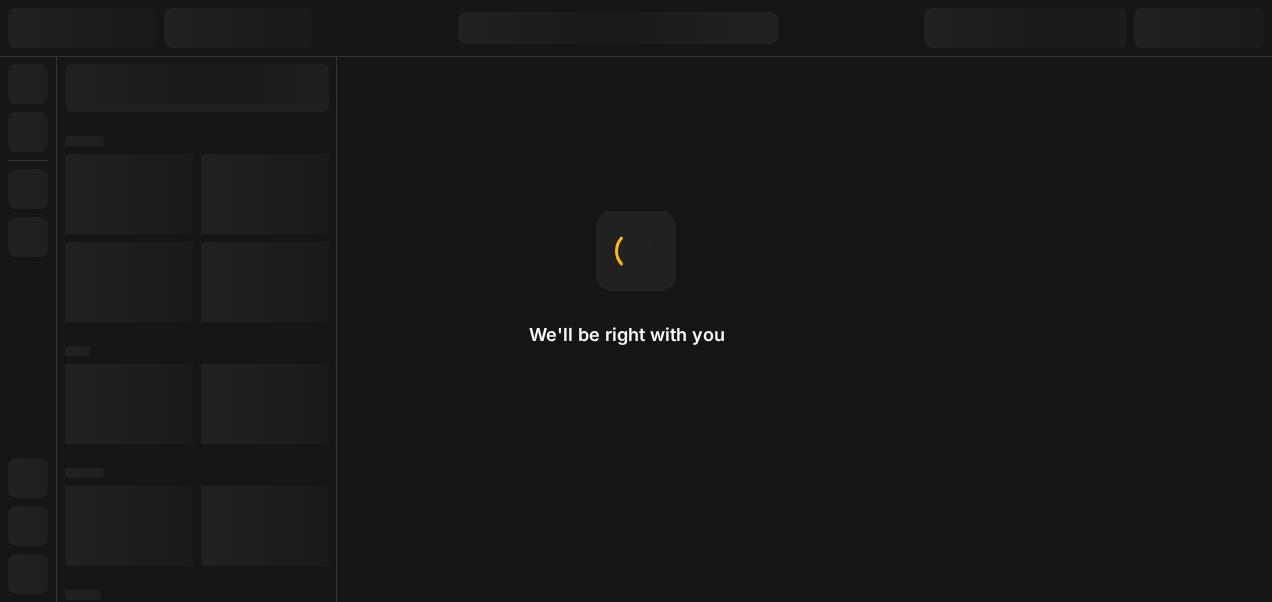 scroll, scrollTop: 0, scrollLeft: 0, axis: both 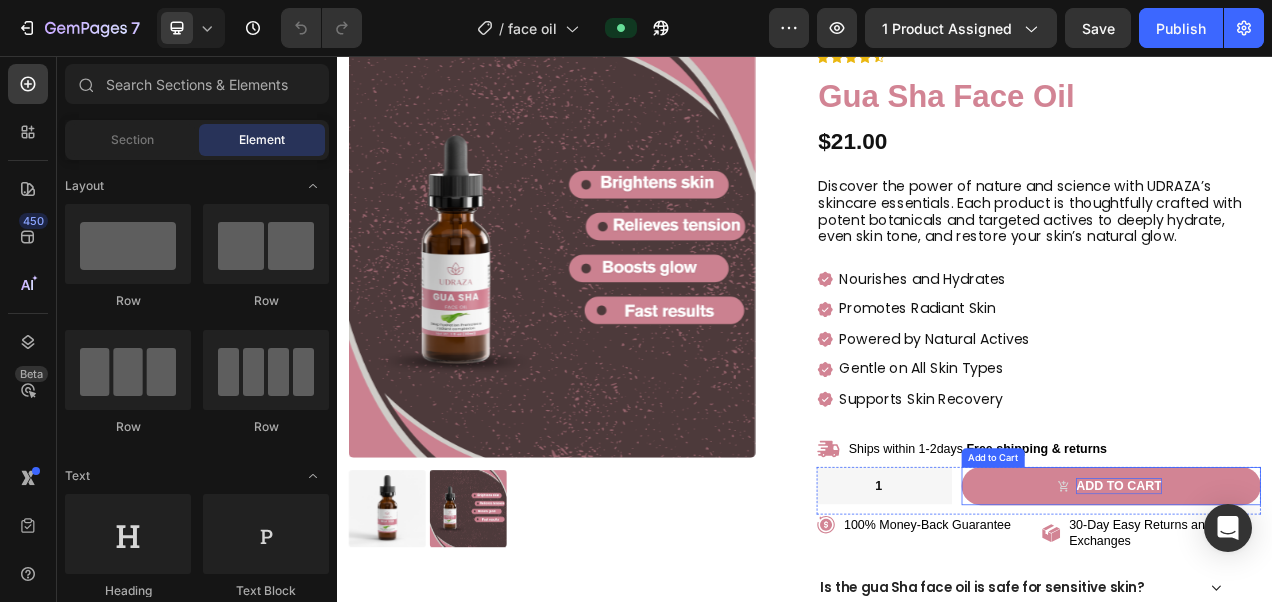 click on "Add to cart" at bounding box center [1340, 607] 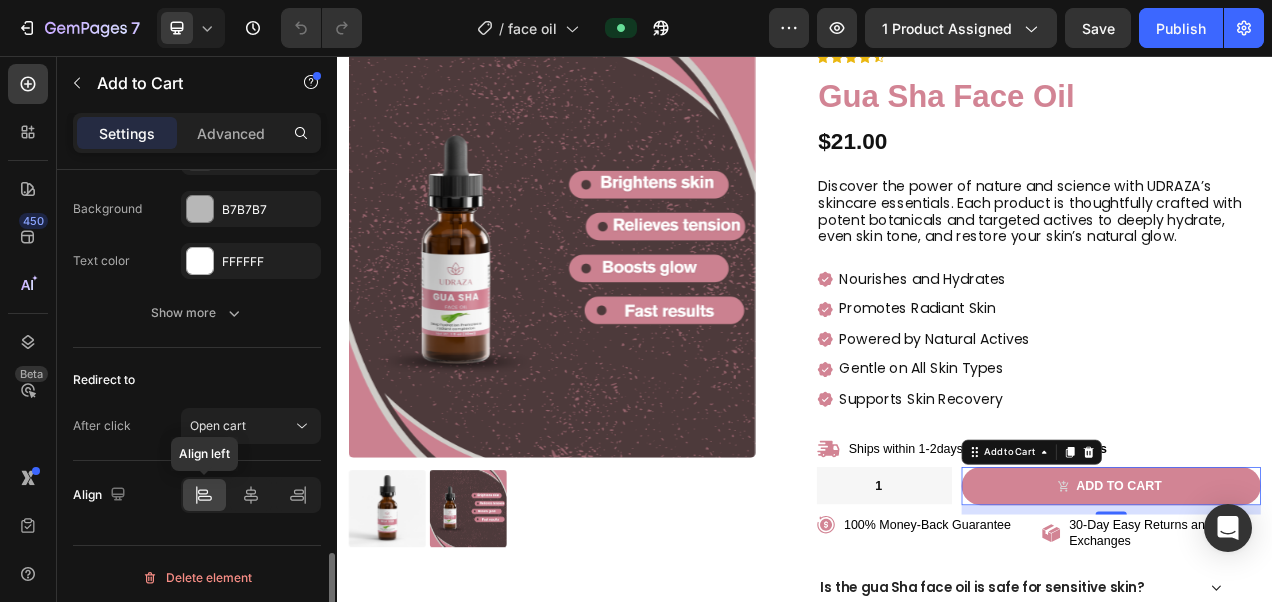 scroll, scrollTop: 1804, scrollLeft: 0, axis: vertical 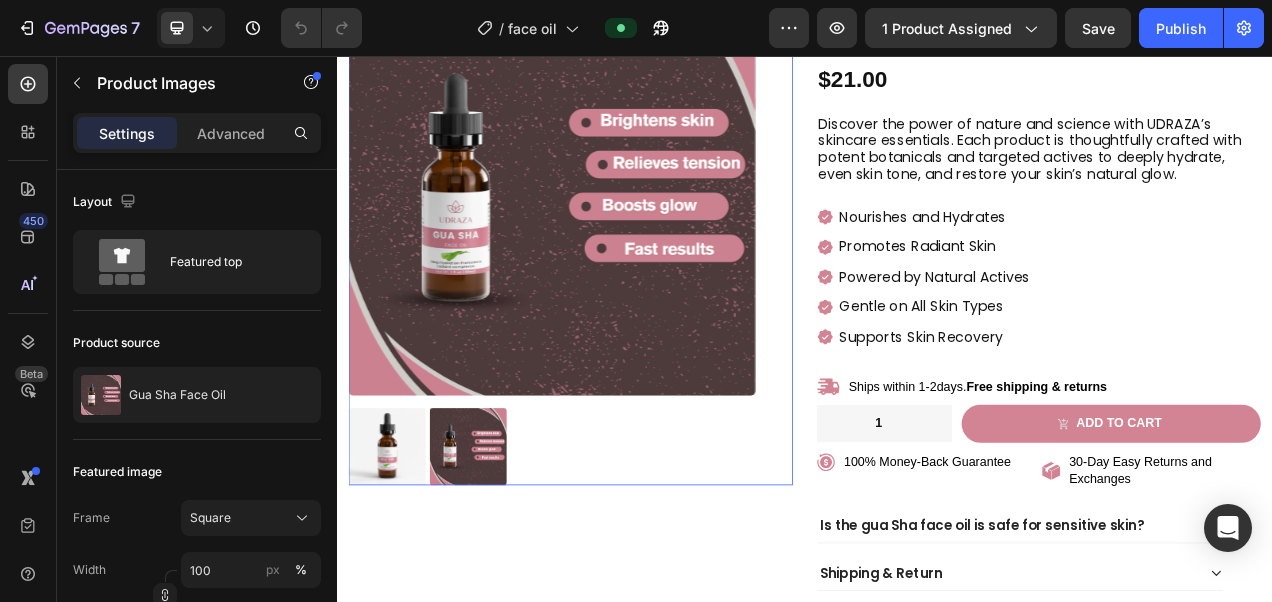 click at bounding box center (613, 230) 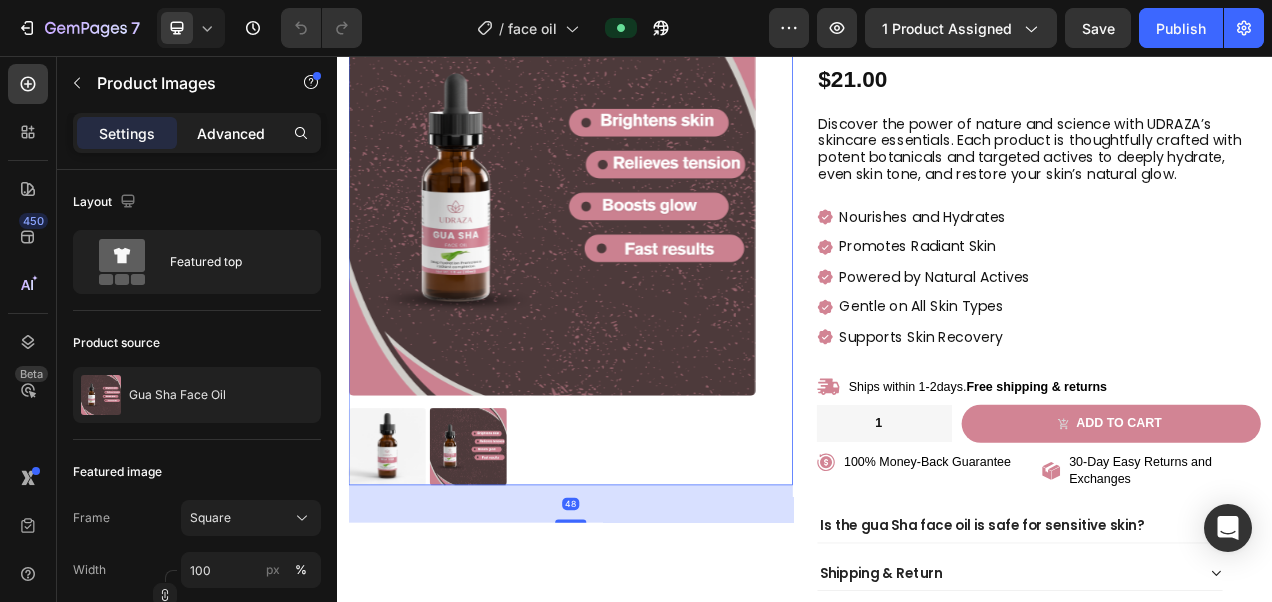click on "Advanced" at bounding box center (231, 133) 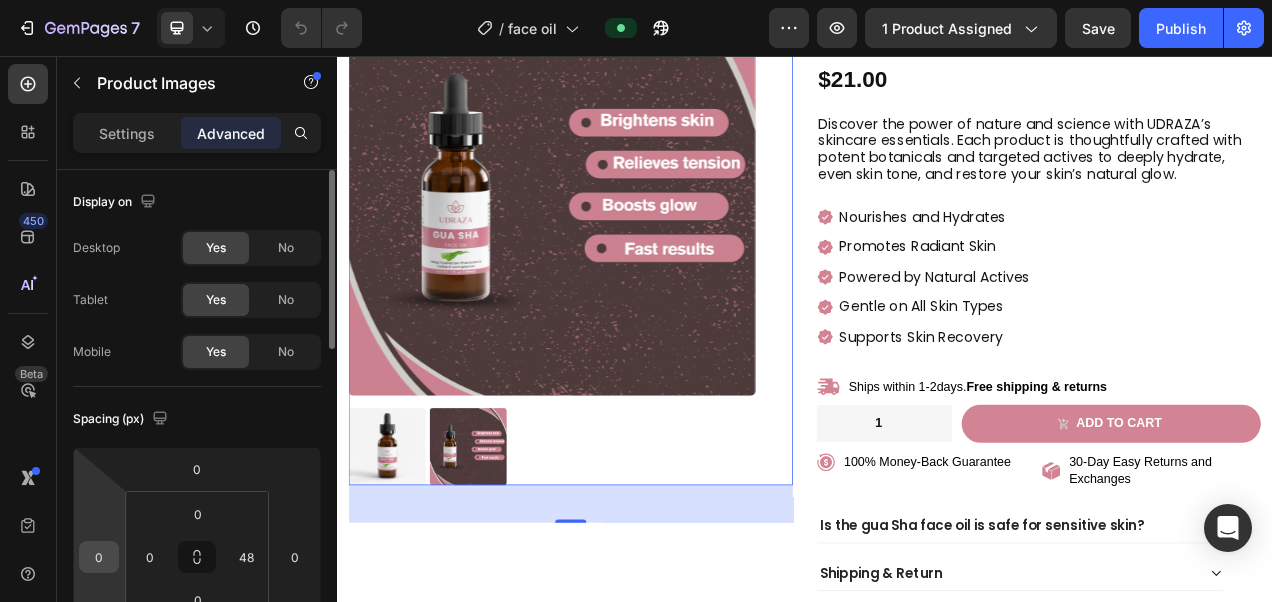 click on "0" at bounding box center [99, 557] 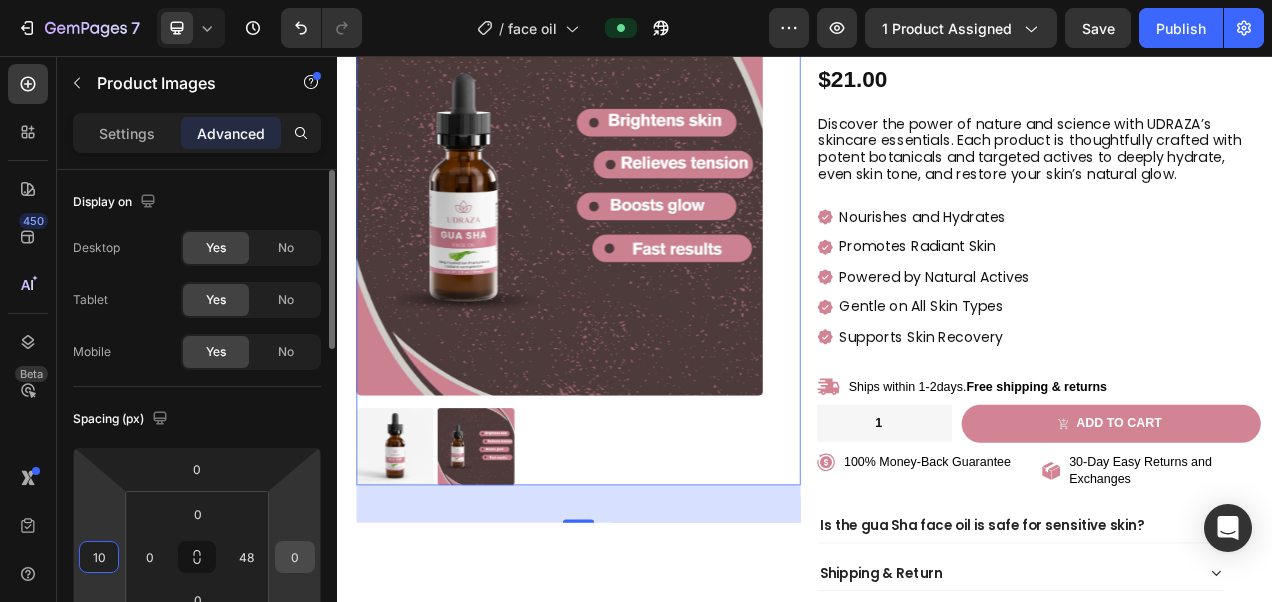 type on "10" 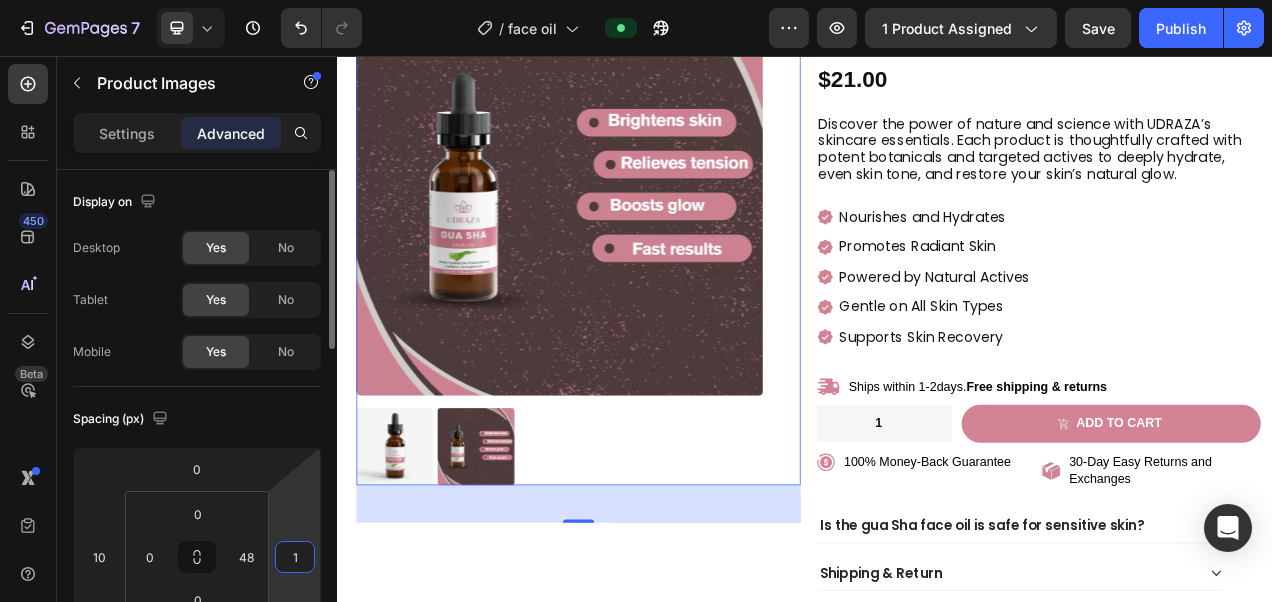 type on "10" 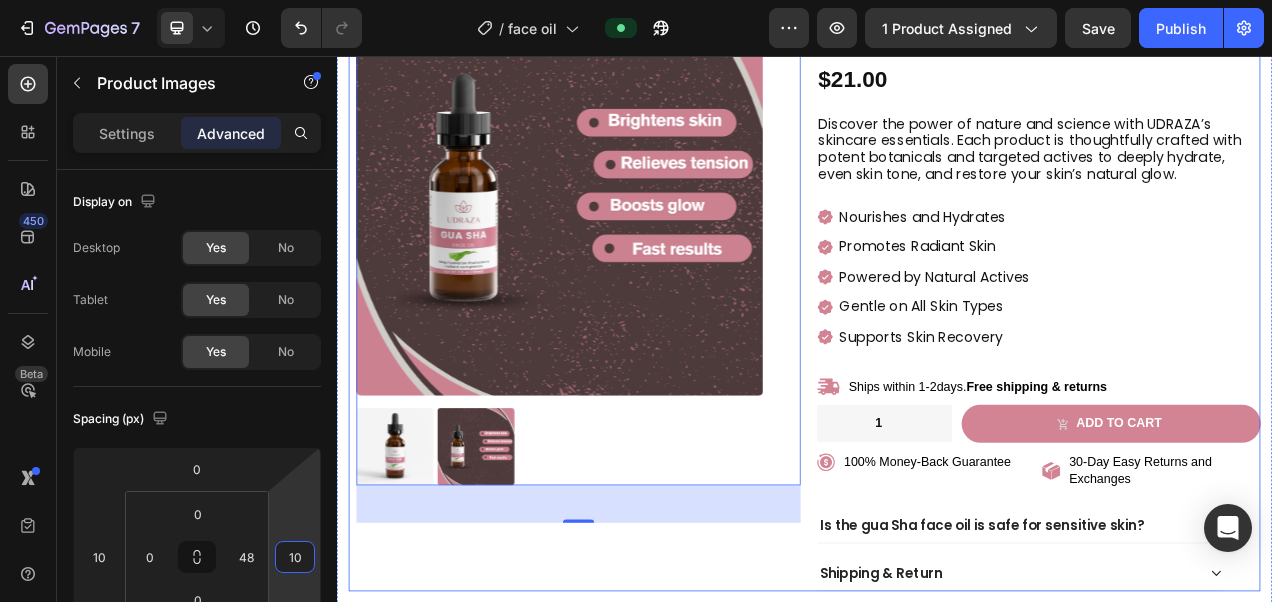 click on "Product Images   48" at bounding box center [637, 355] 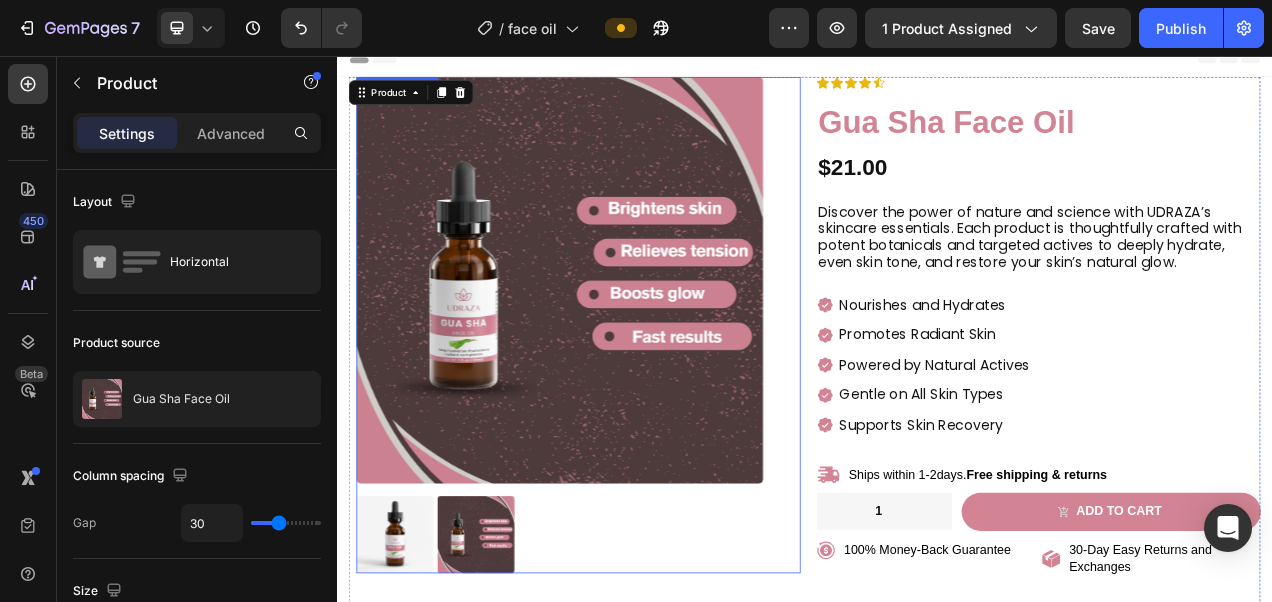 scroll, scrollTop: 0, scrollLeft: 0, axis: both 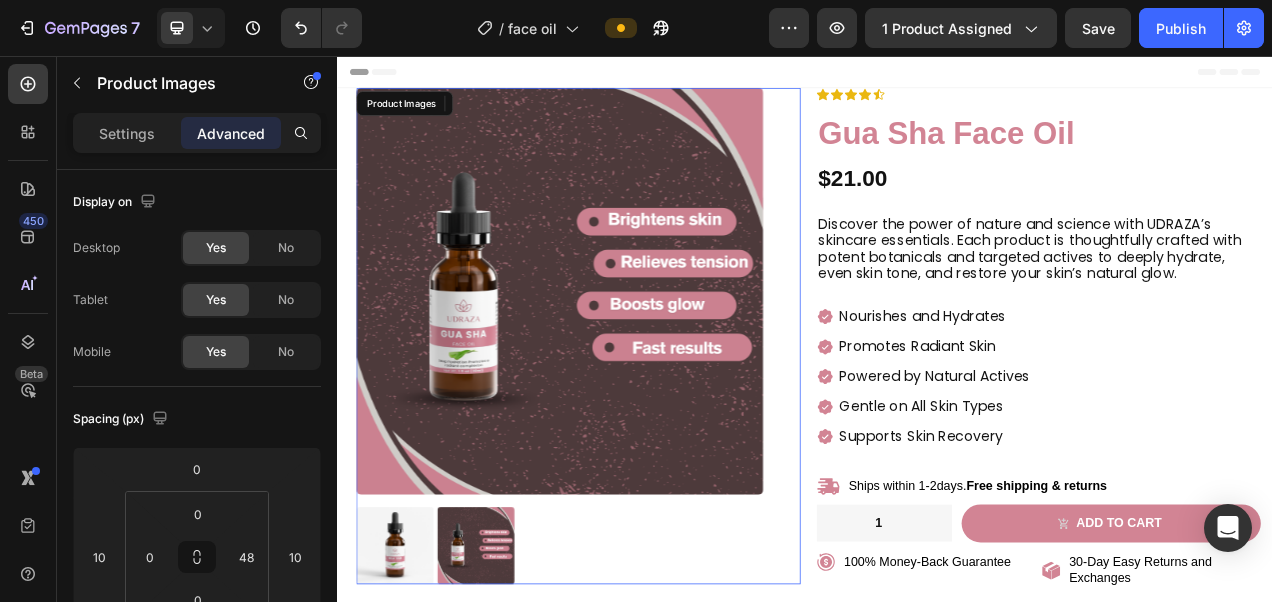 click at bounding box center [623, 358] 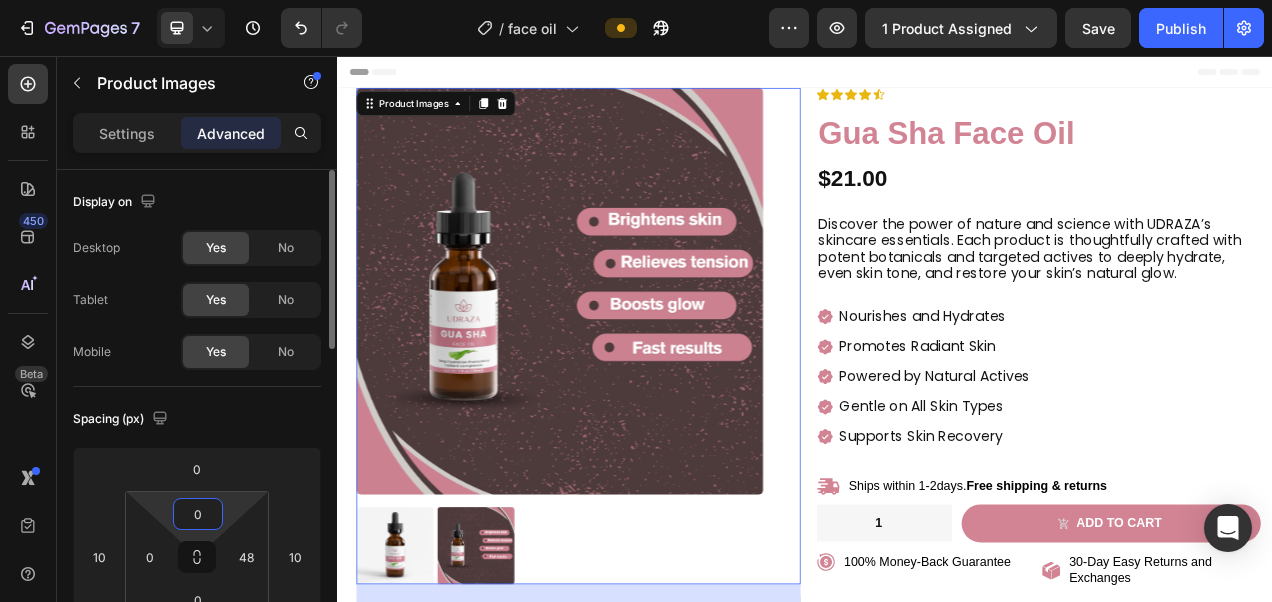 click on "0" at bounding box center (198, 514) 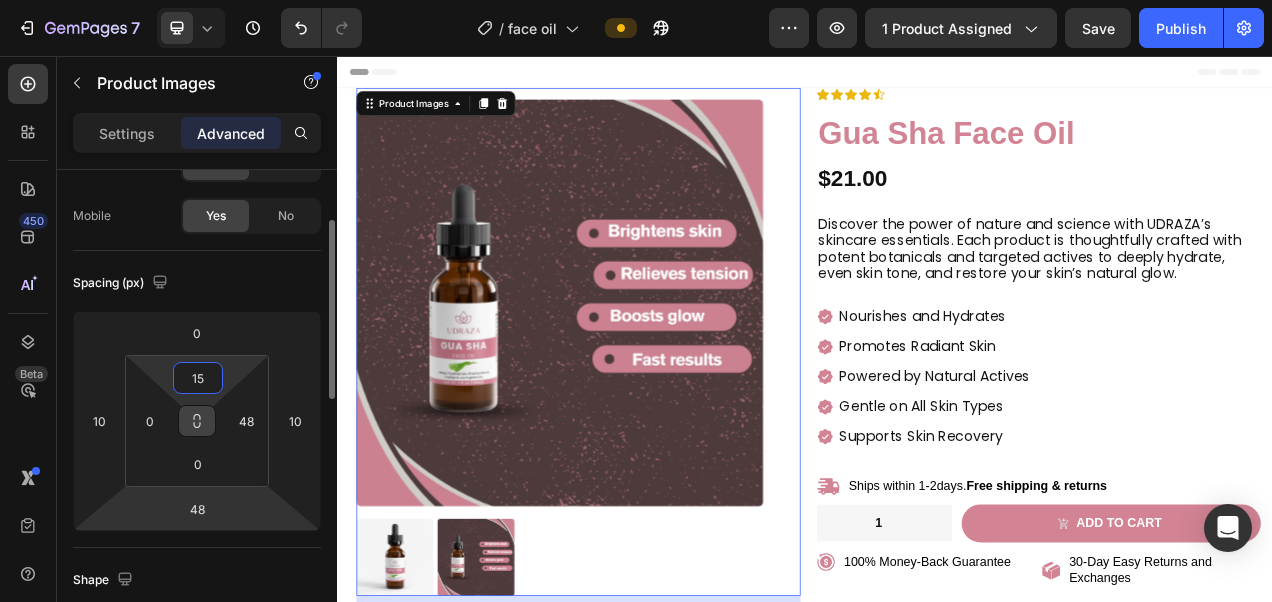 scroll, scrollTop: 160, scrollLeft: 0, axis: vertical 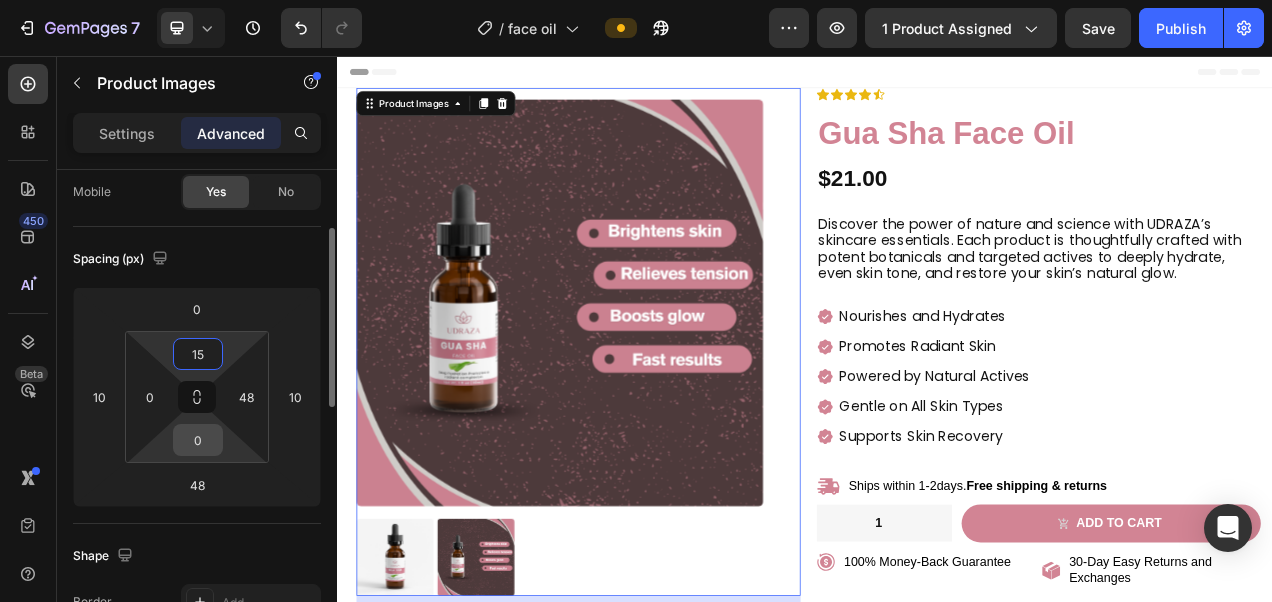 type on "15" 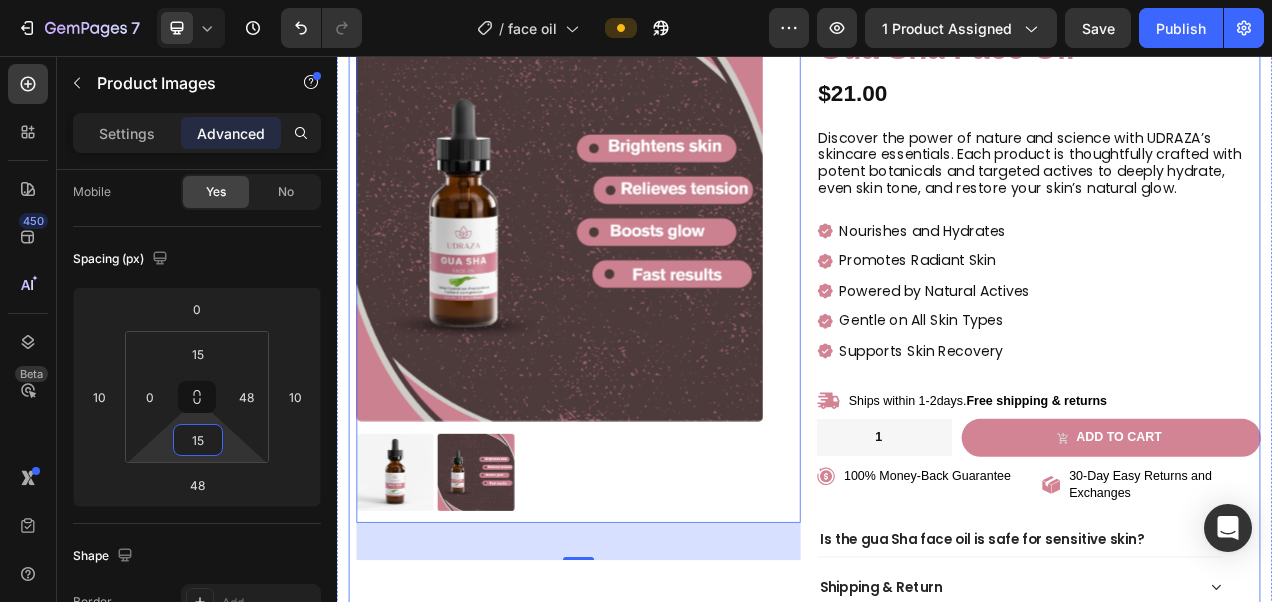 scroll, scrollTop: 111, scrollLeft: 0, axis: vertical 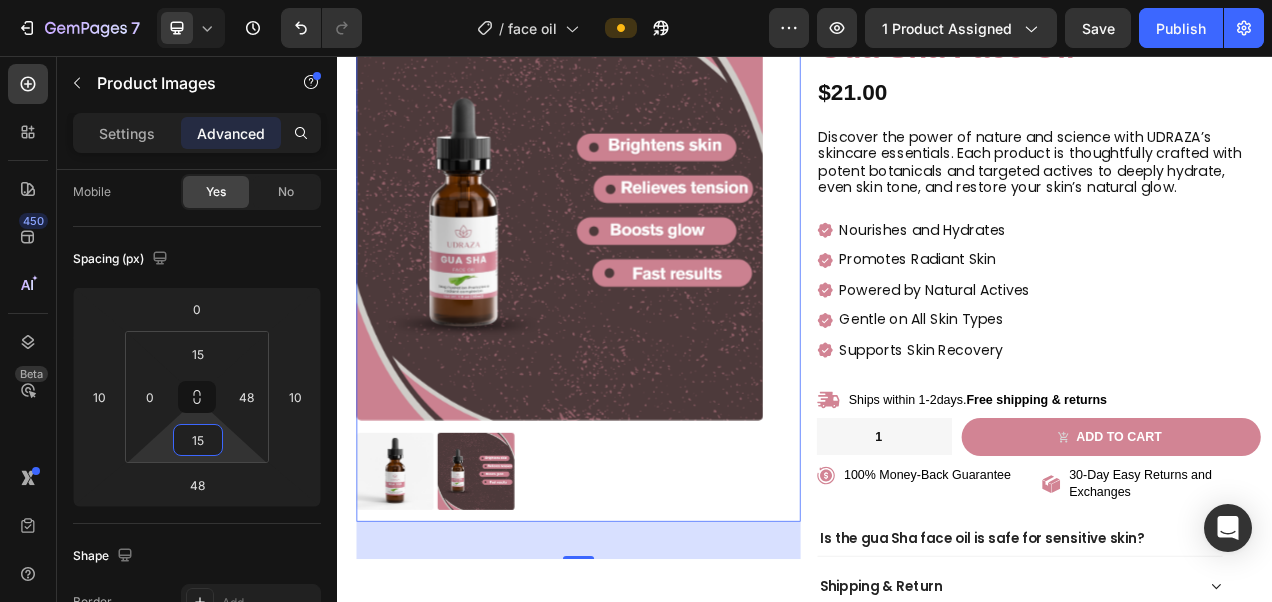 type on "15" 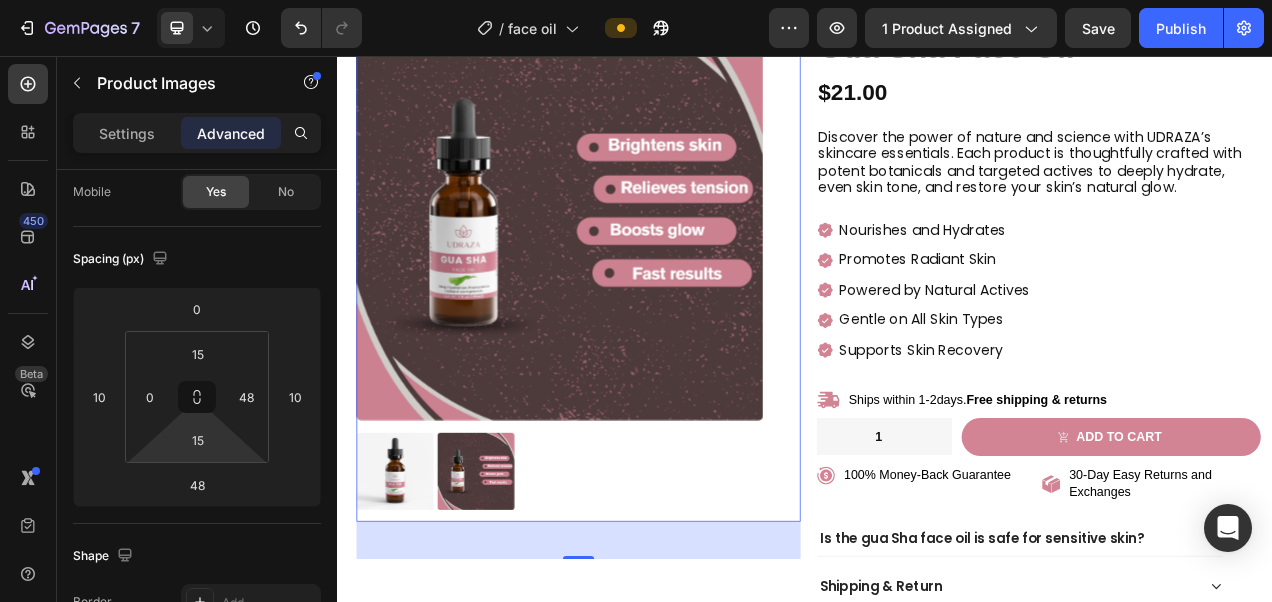 click on "48" at bounding box center [647, 677] 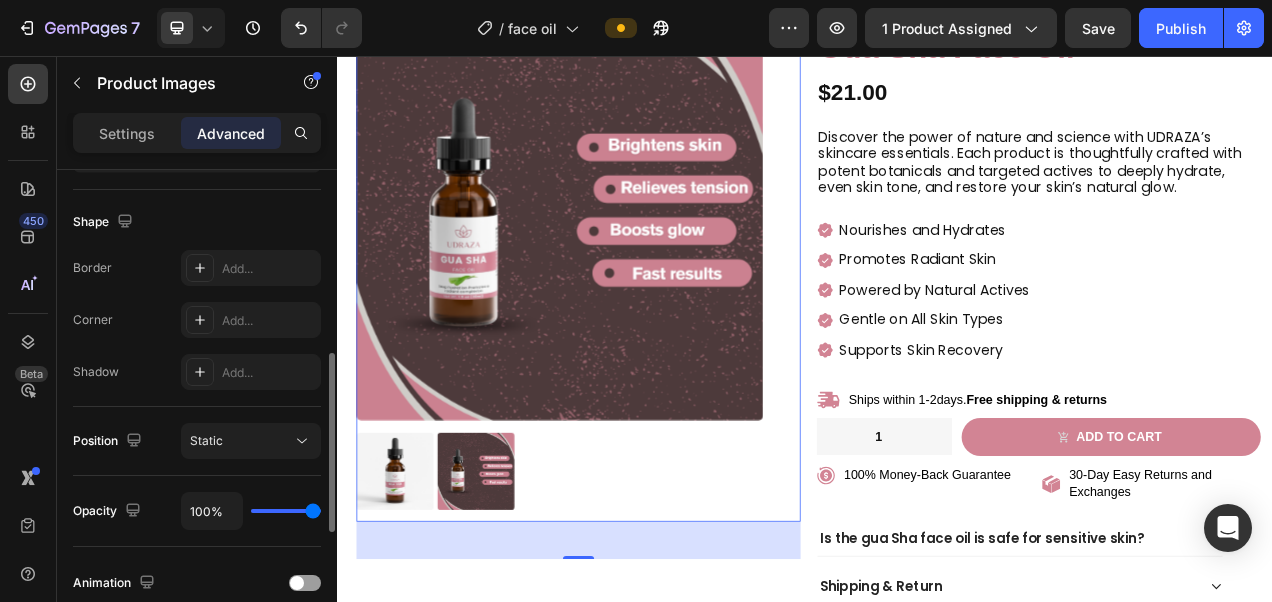 scroll, scrollTop: 495, scrollLeft: 0, axis: vertical 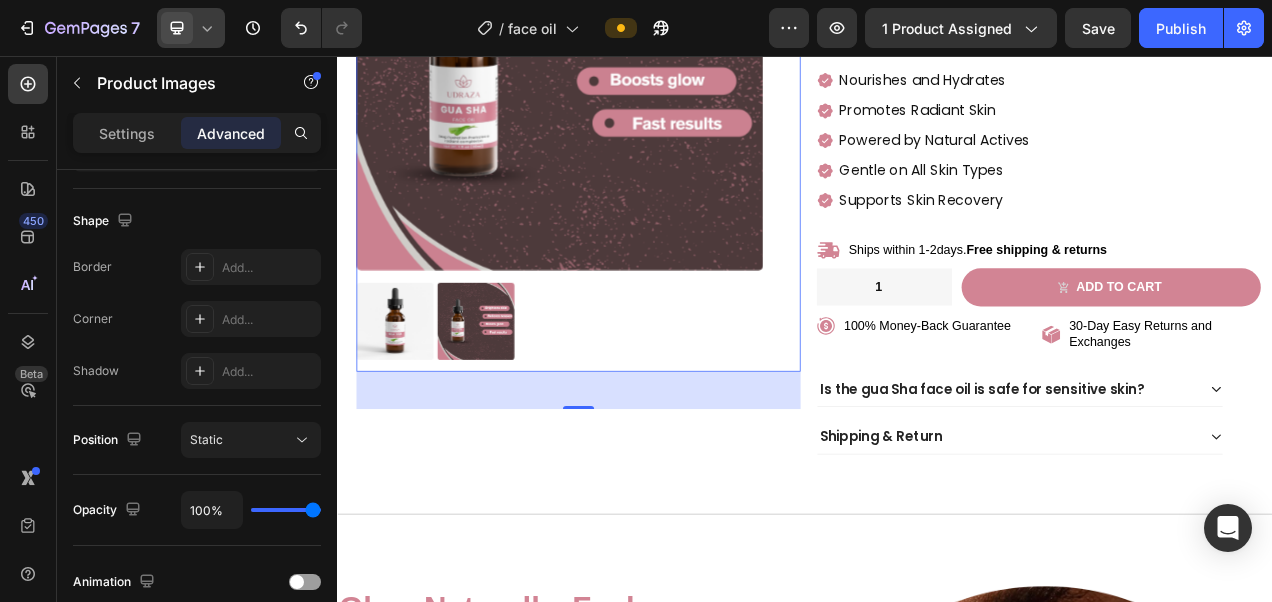 click 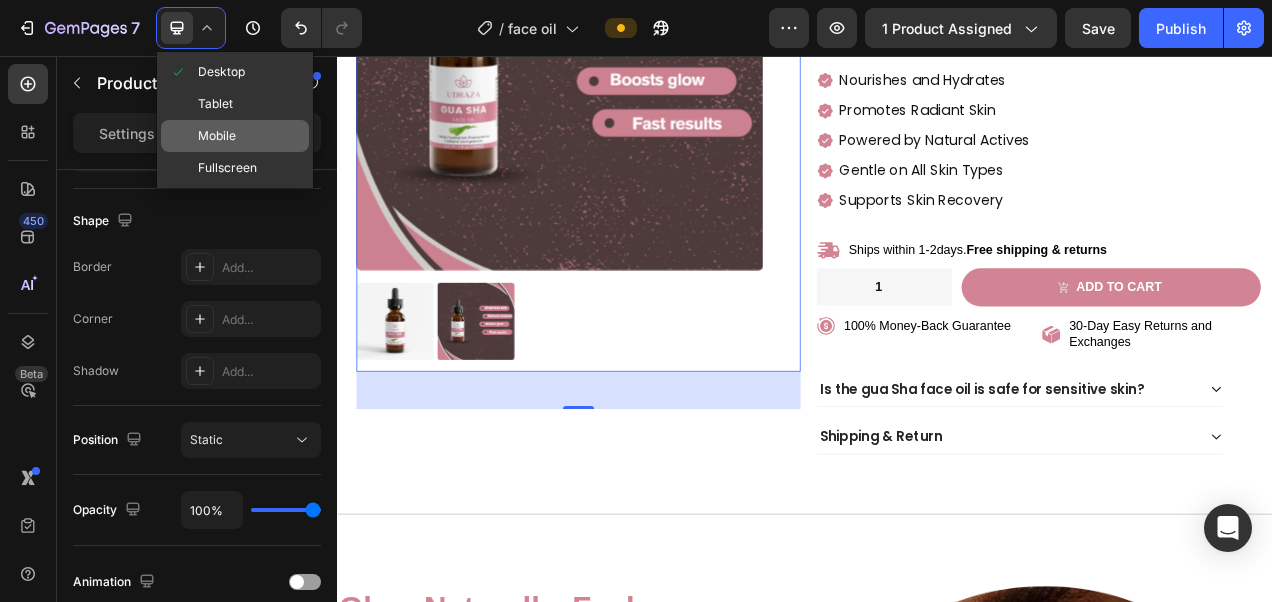 click on "Mobile" at bounding box center (217, 136) 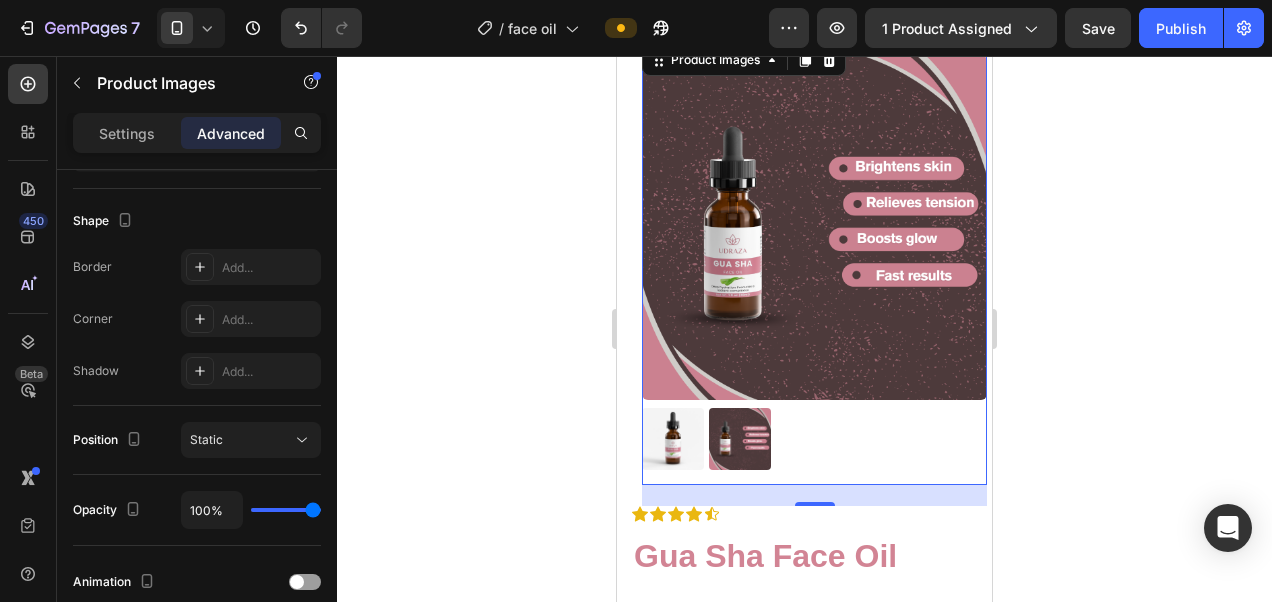 scroll, scrollTop: 66, scrollLeft: 0, axis: vertical 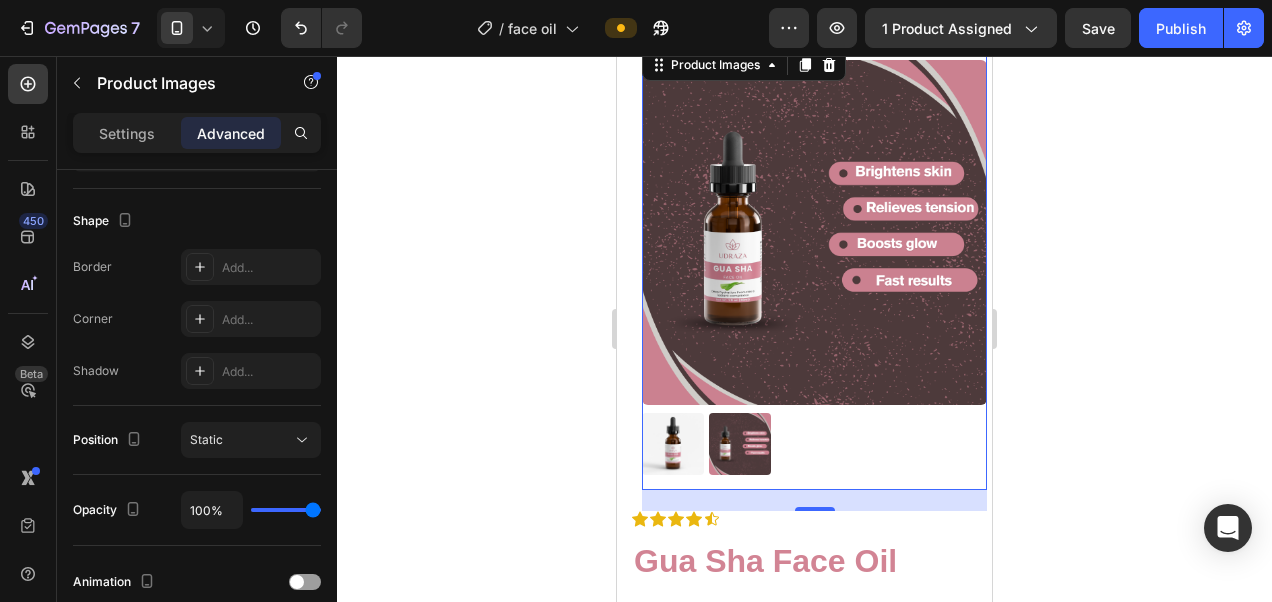 click on "Advanced" at bounding box center (231, 133) 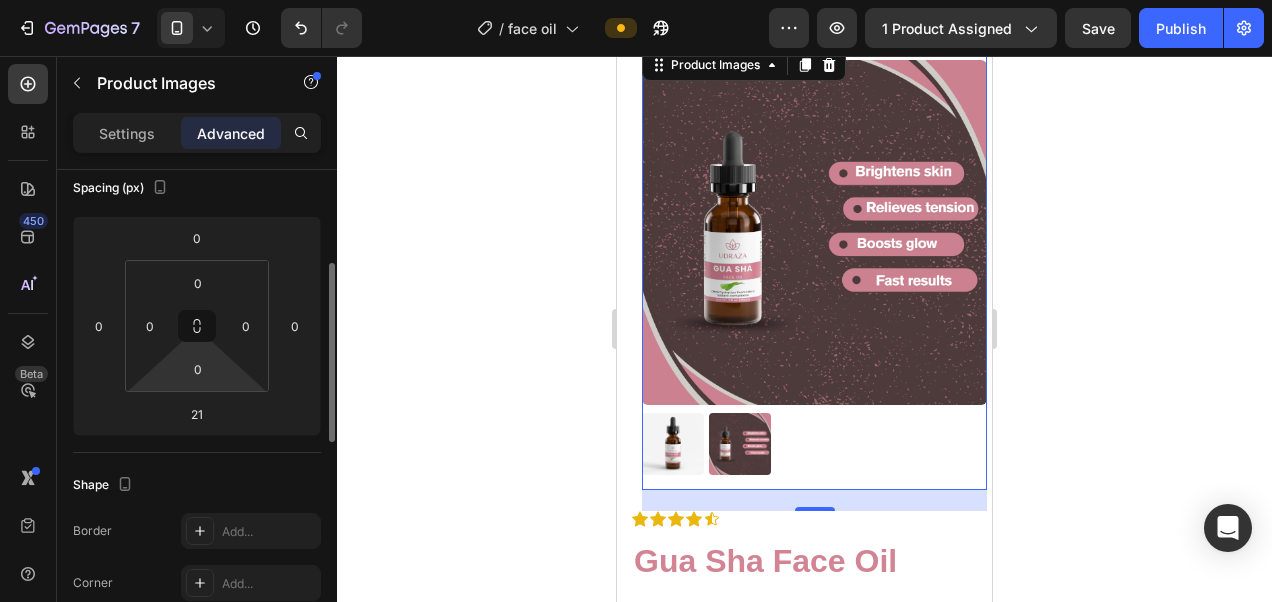 scroll, scrollTop: 238, scrollLeft: 0, axis: vertical 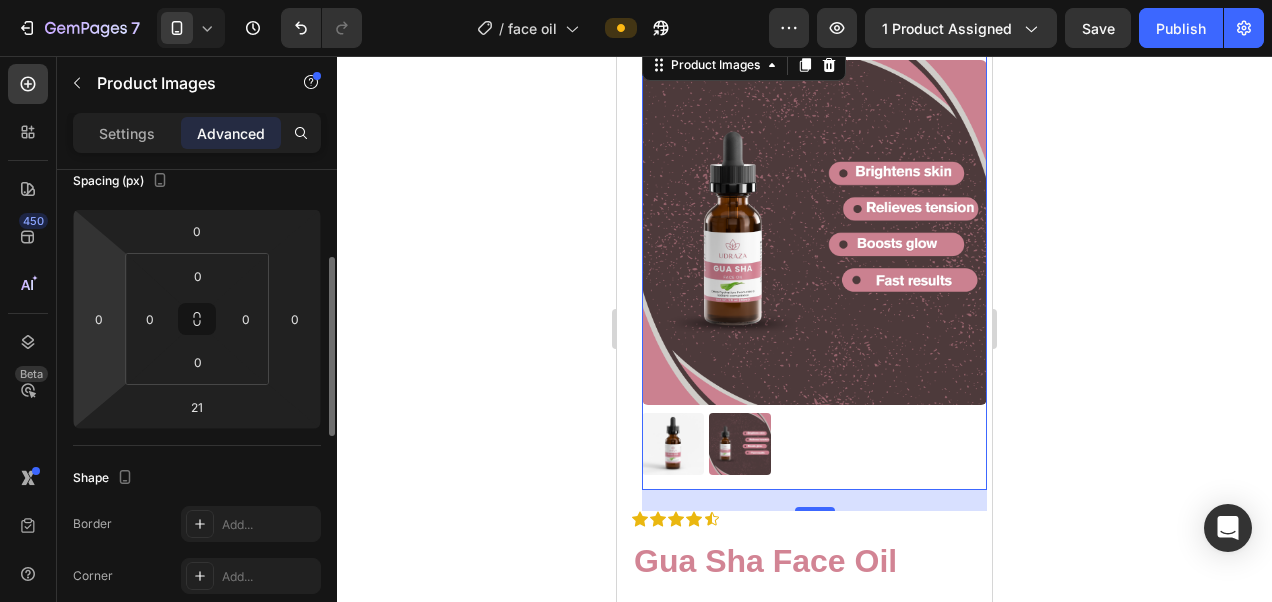 click on "0" at bounding box center [99, 319] 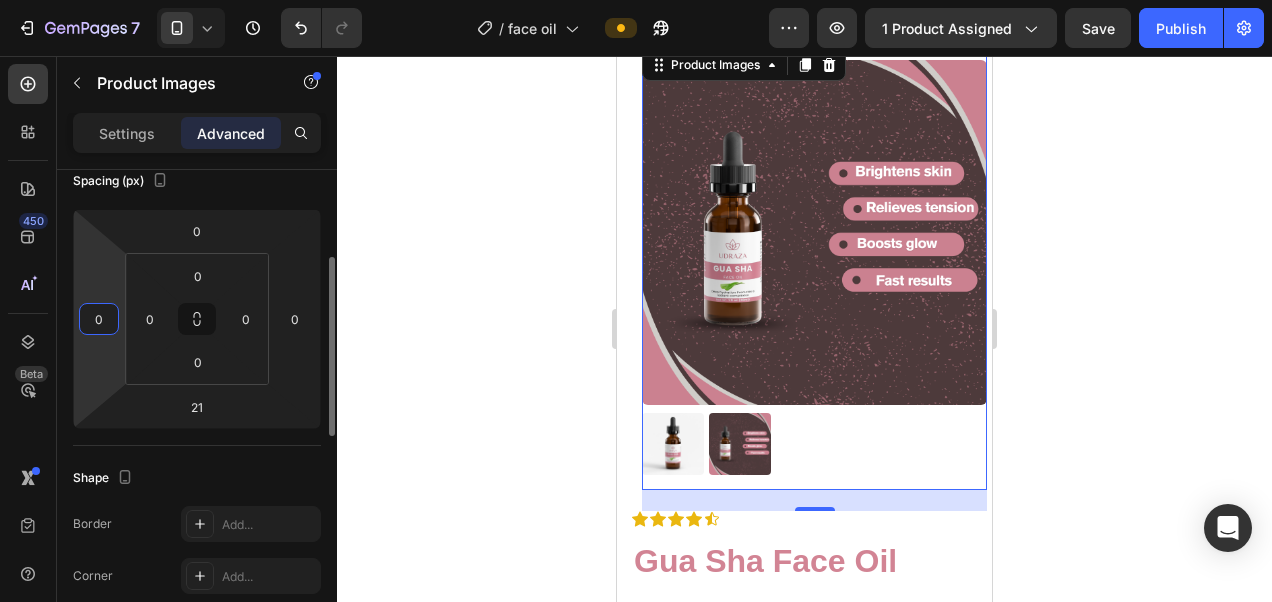 click on "0" at bounding box center (99, 319) 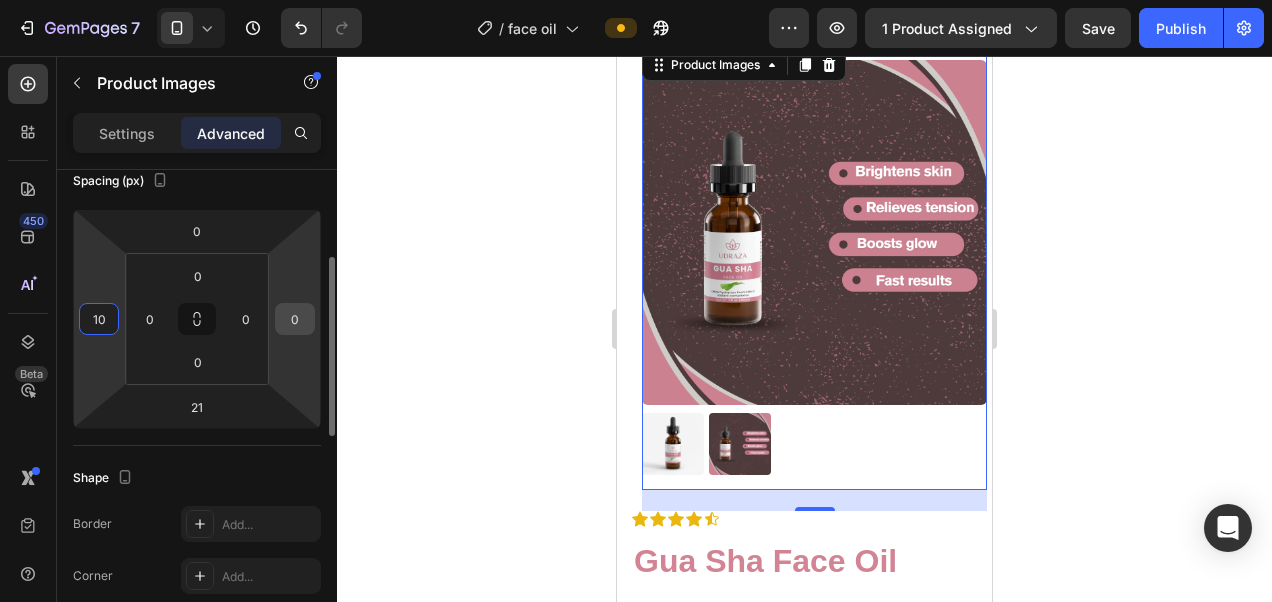 type on "10" 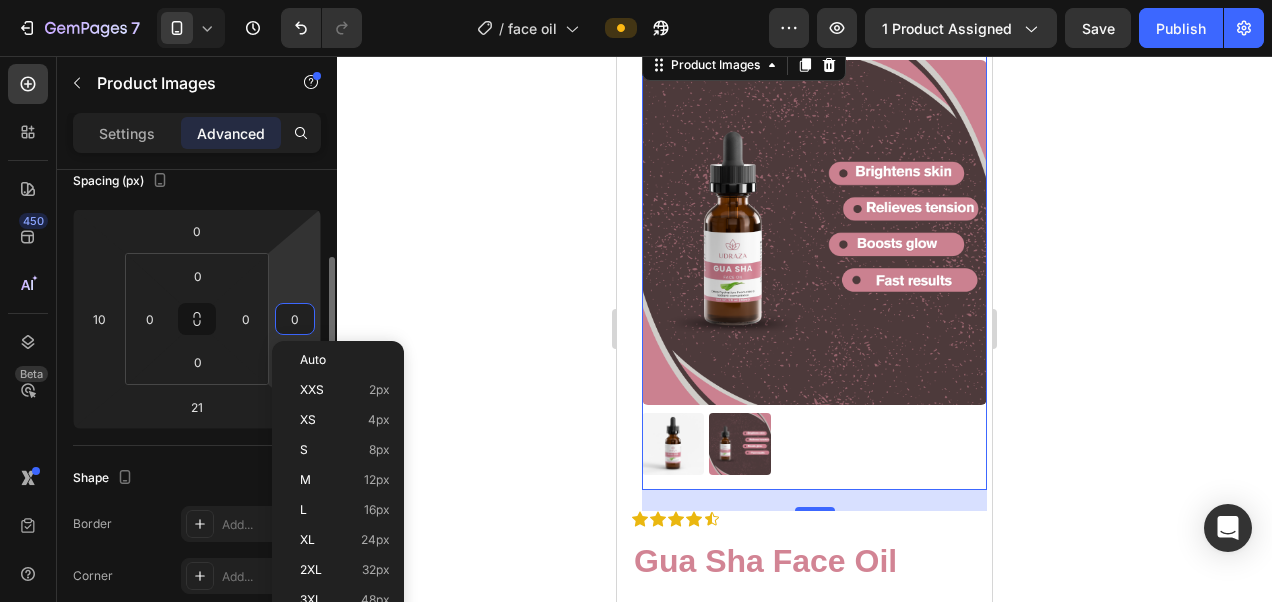 type on "1" 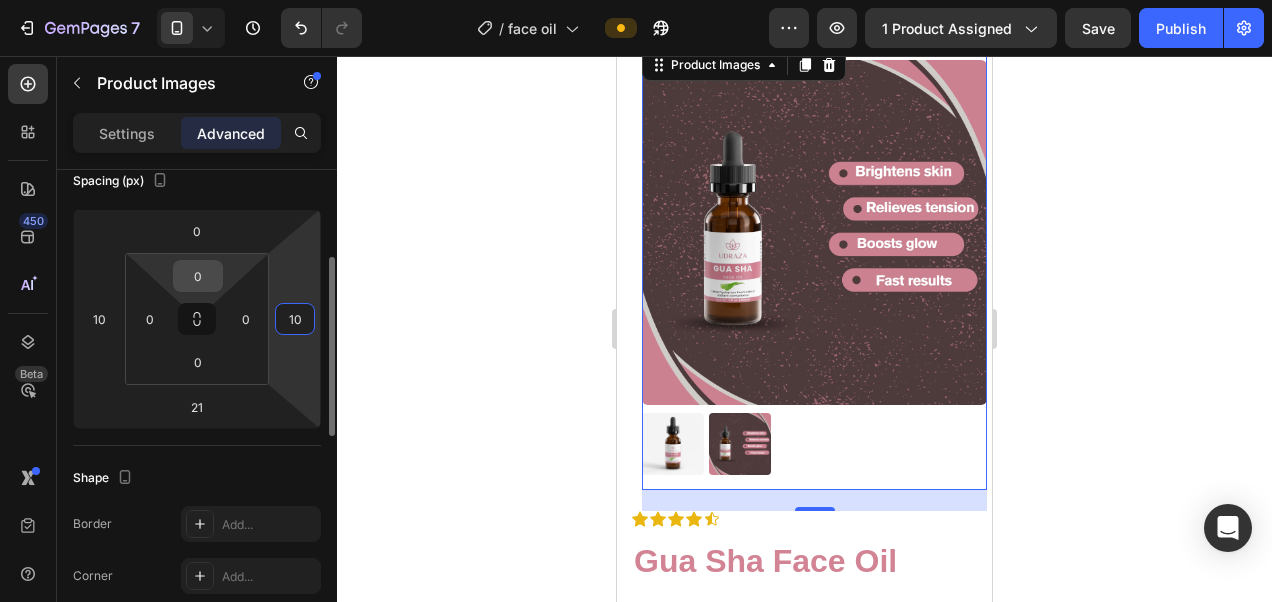 type on "10" 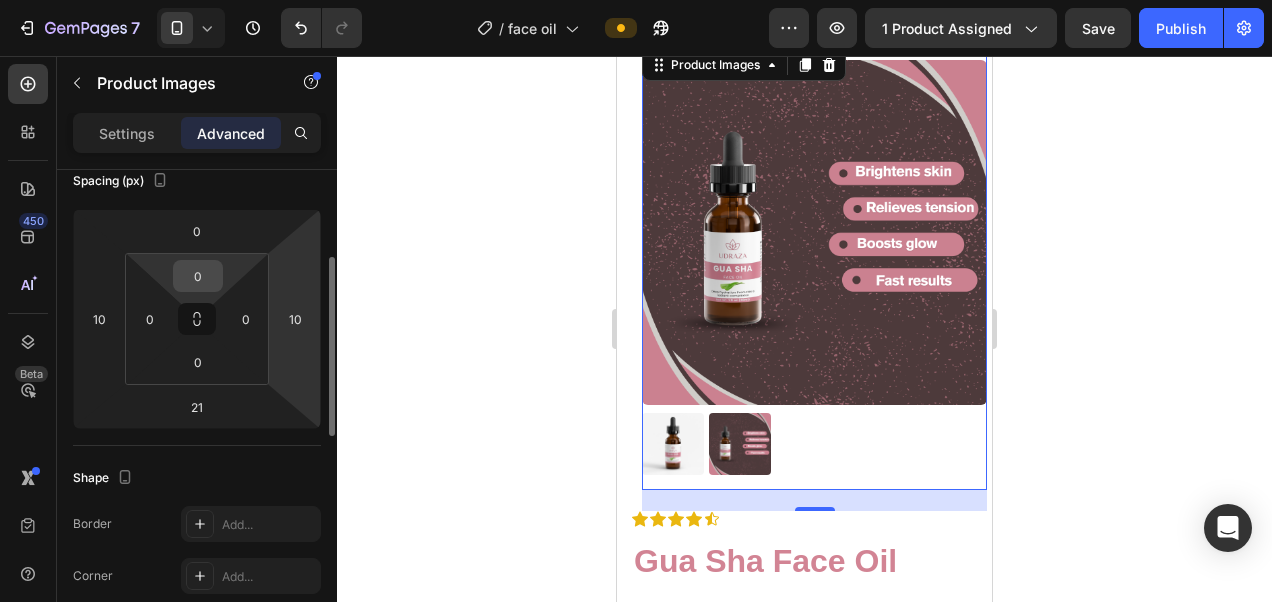 click on "0" at bounding box center (198, 276) 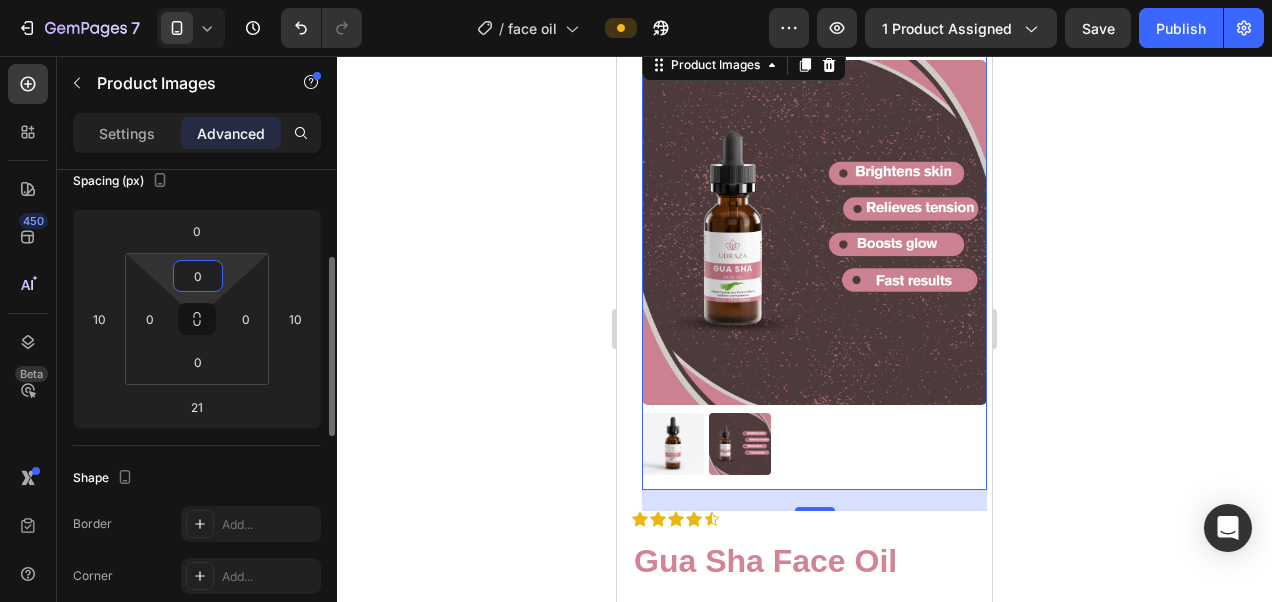 click on "0" at bounding box center [198, 276] 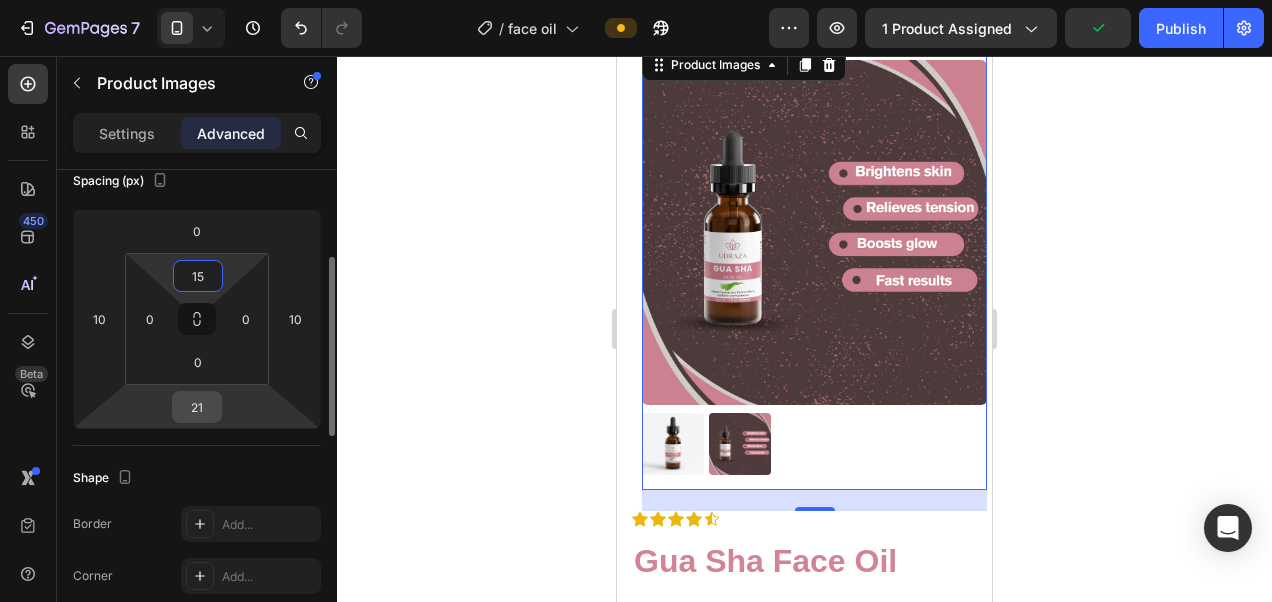 type on "15" 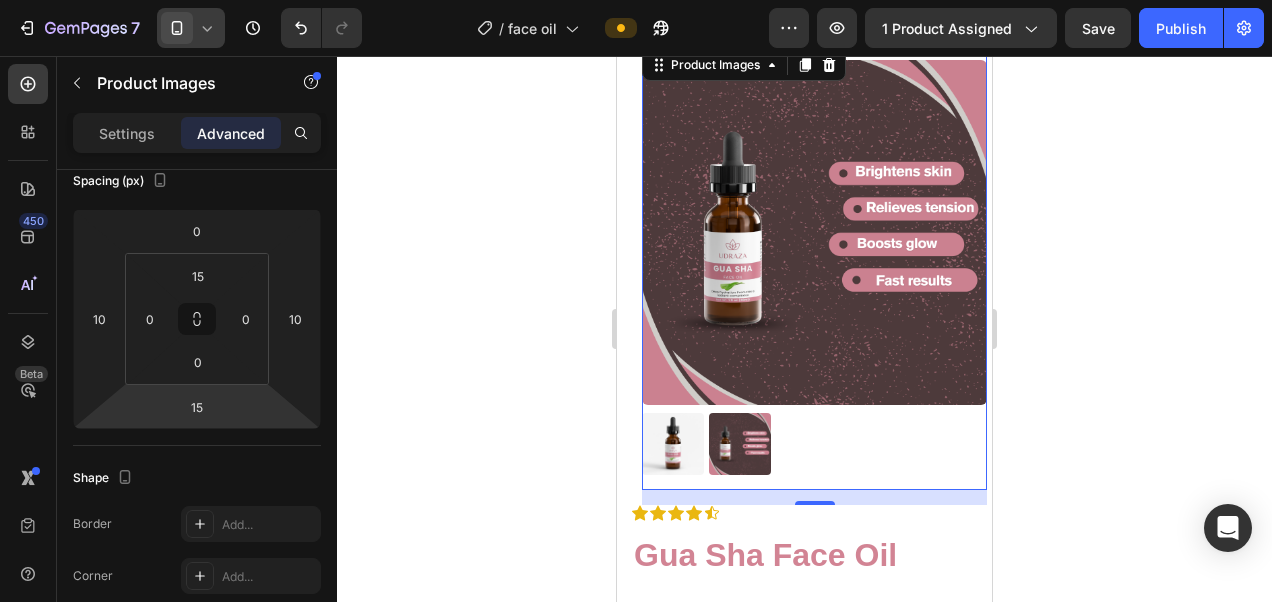 click 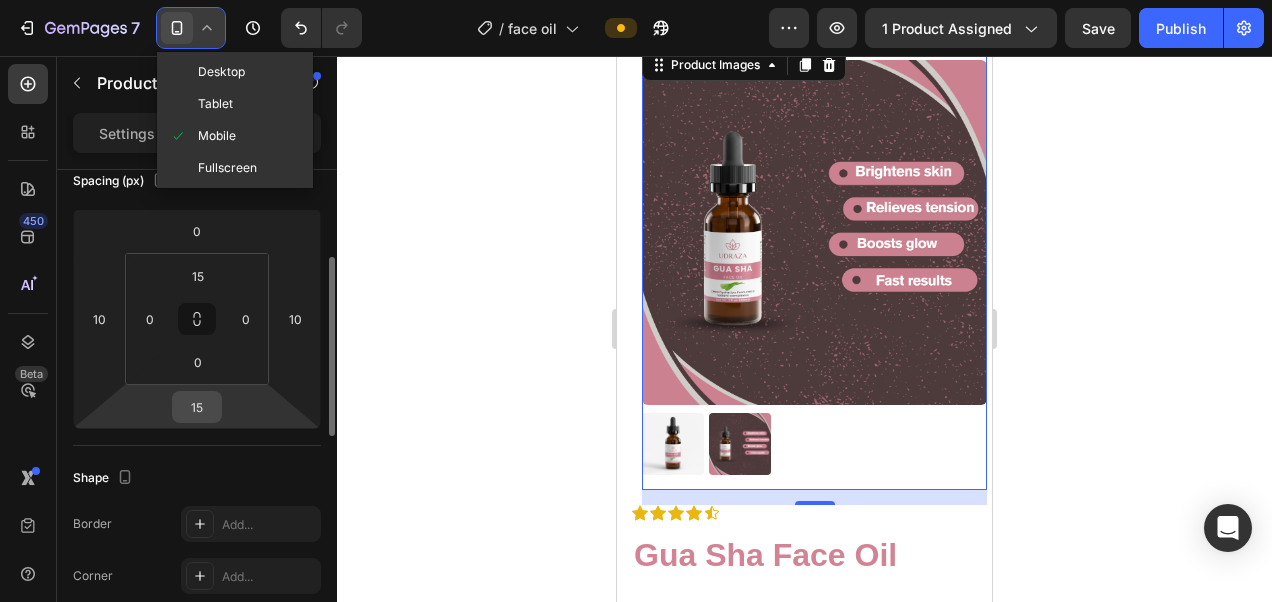 click on "15" at bounding box center [197, 407] 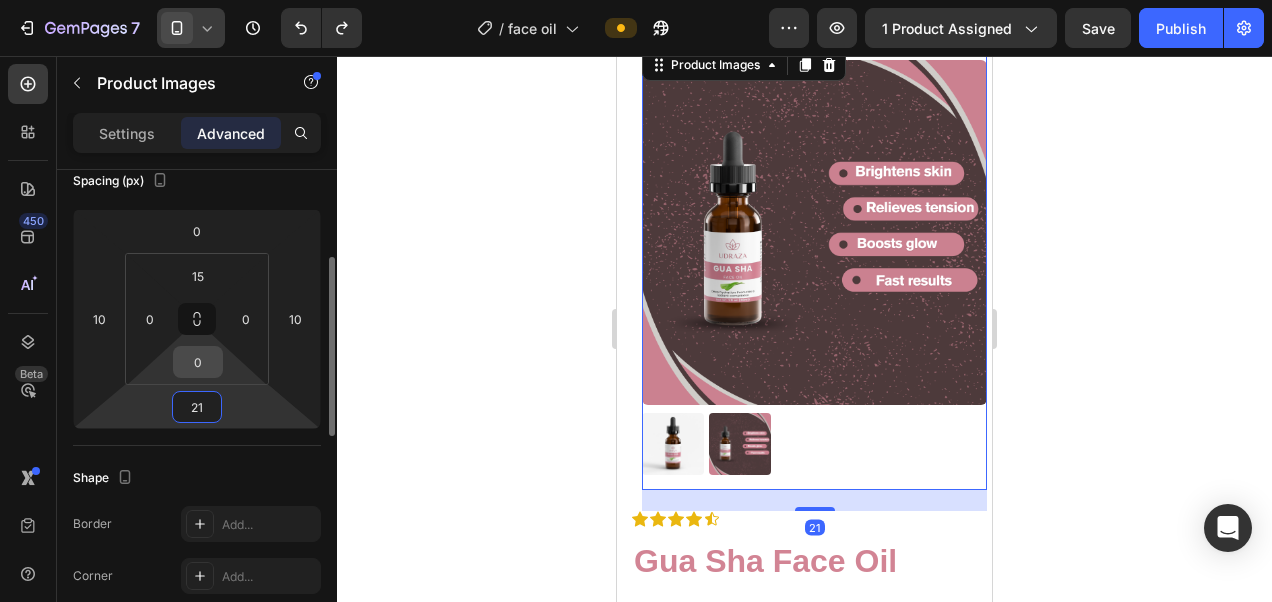 type on "21" 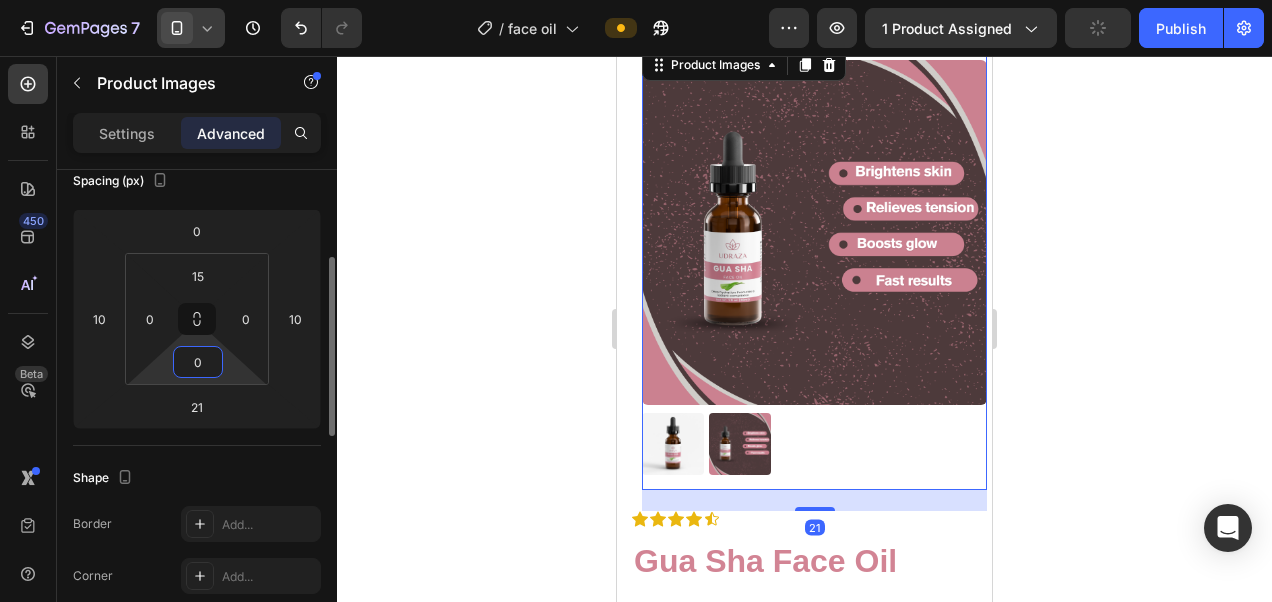 click on "0" at bounding box center [198, 362] 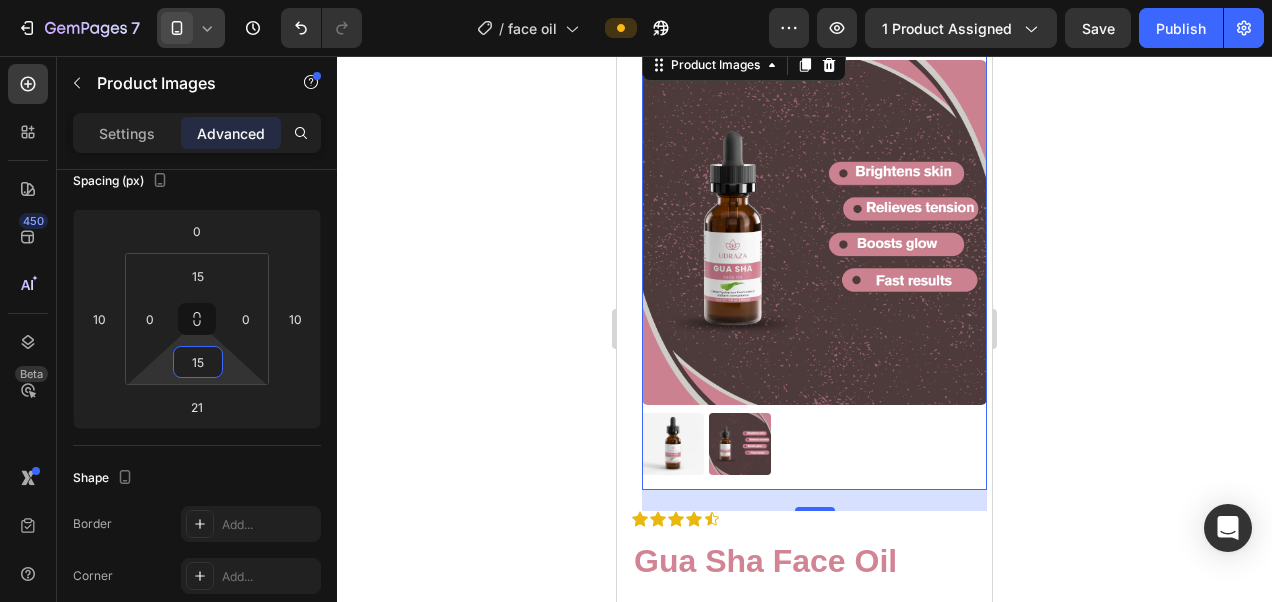 type on "15" 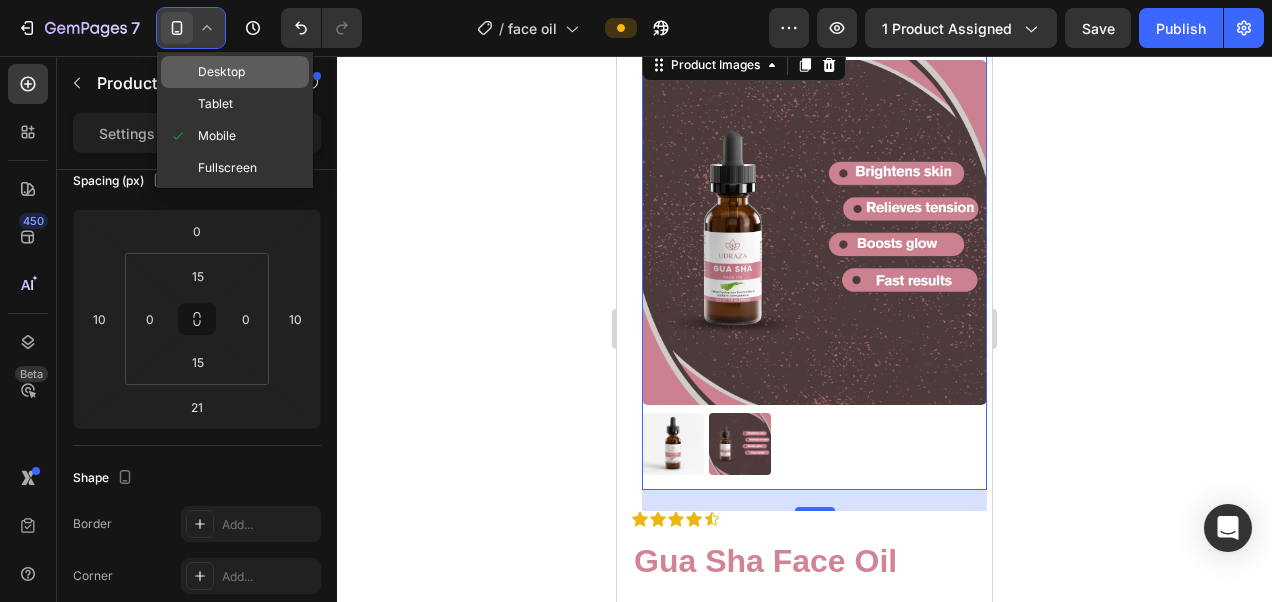click on "Desktop" 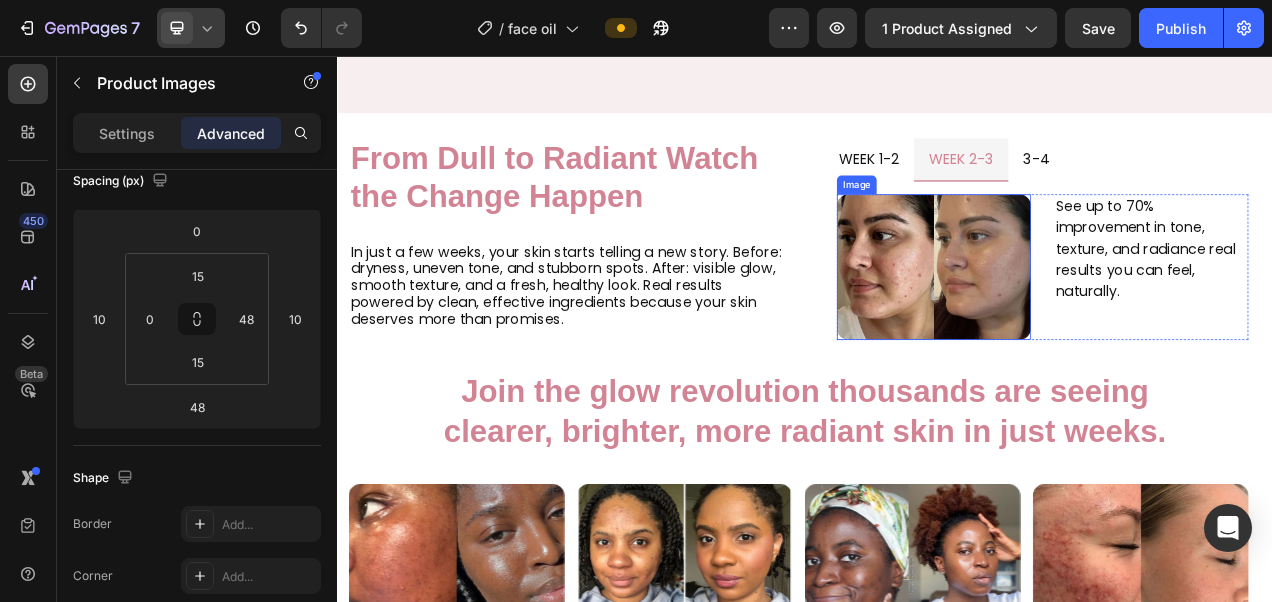 scroll, scrollTop: 2084, scrollLeft: 0, axis: vertical 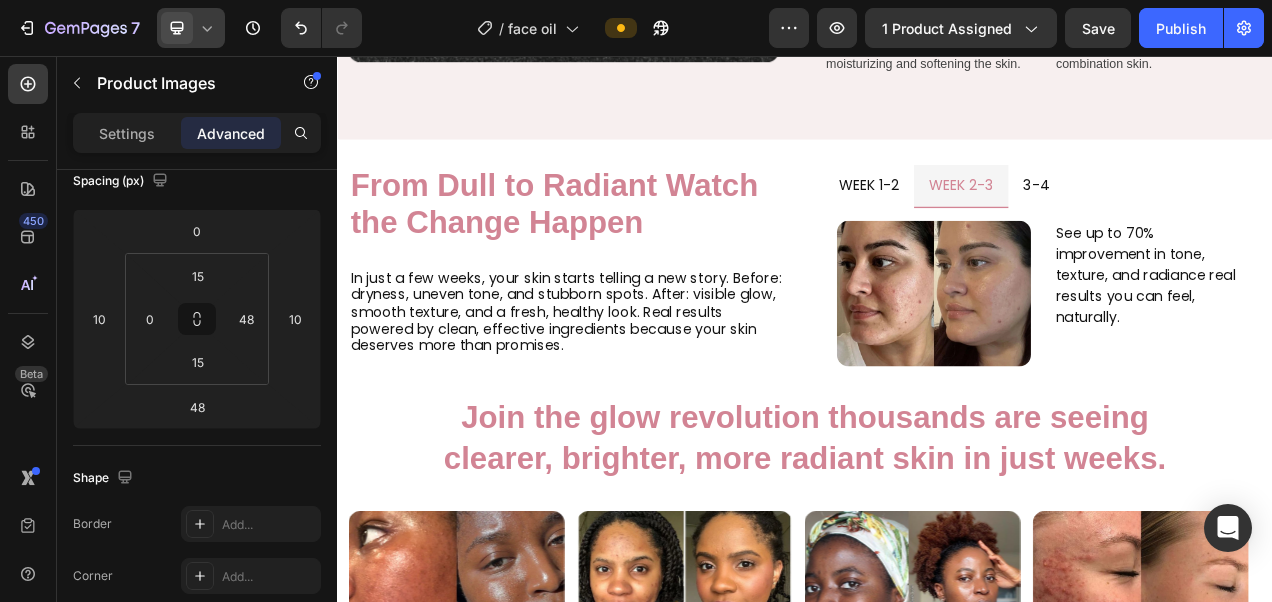 click 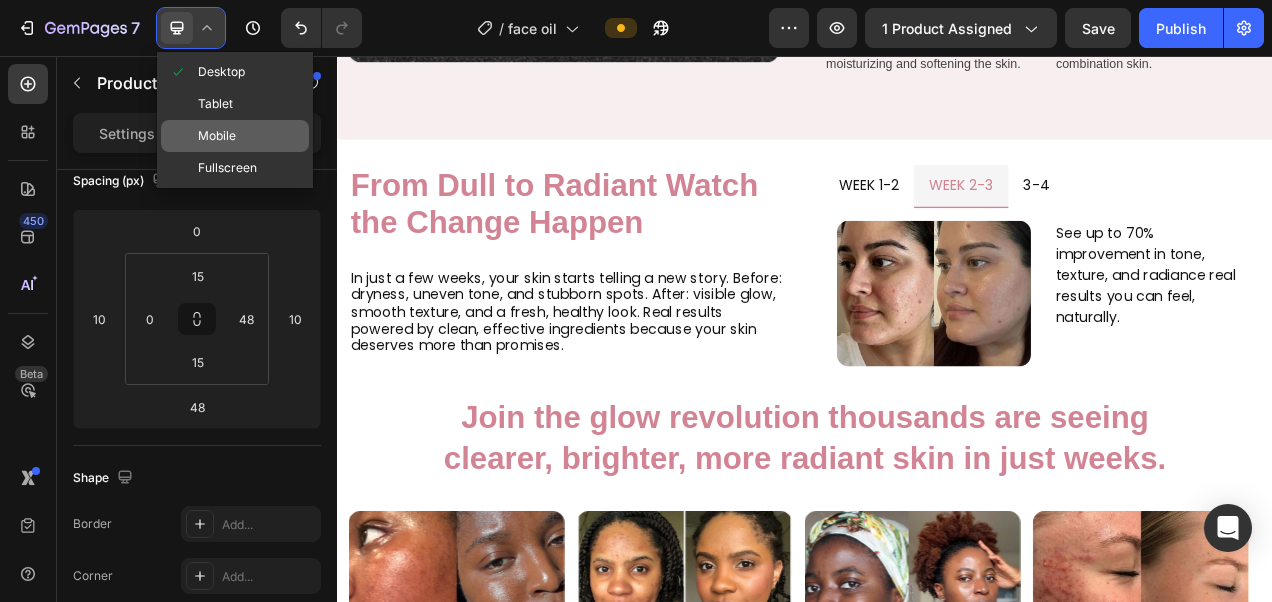 click on "Mobile" at bounding box center [217, 136] 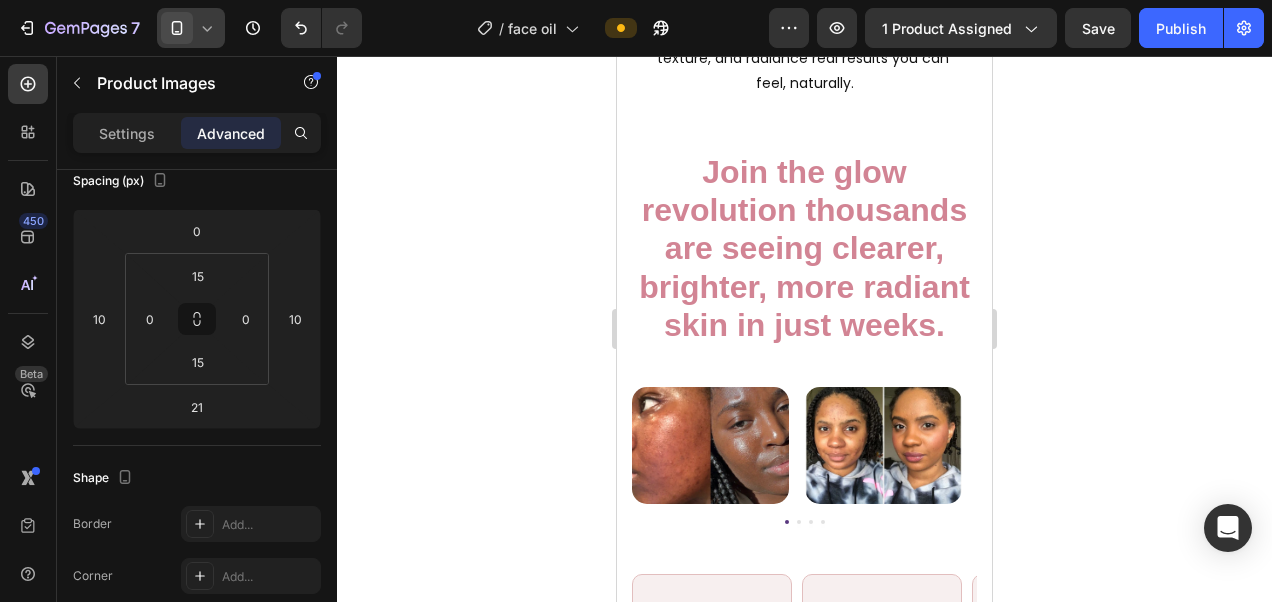 scroll, scrollTop: 3331, scrollLeft: 0, axis: vertical 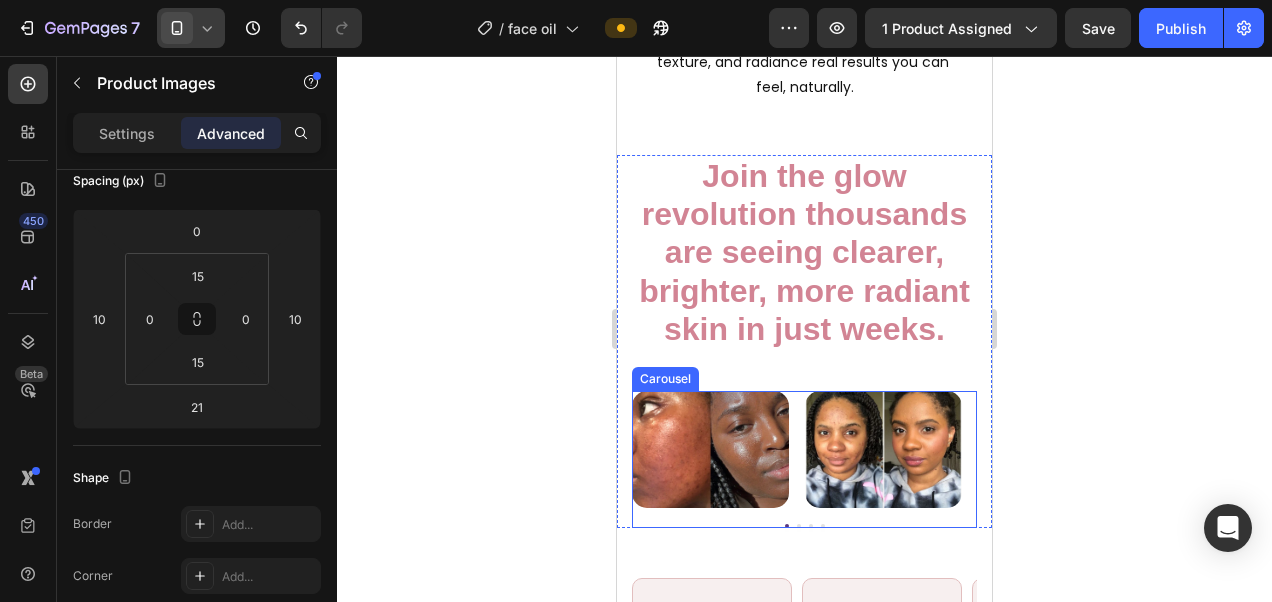 click at bounding box center [823, 526] 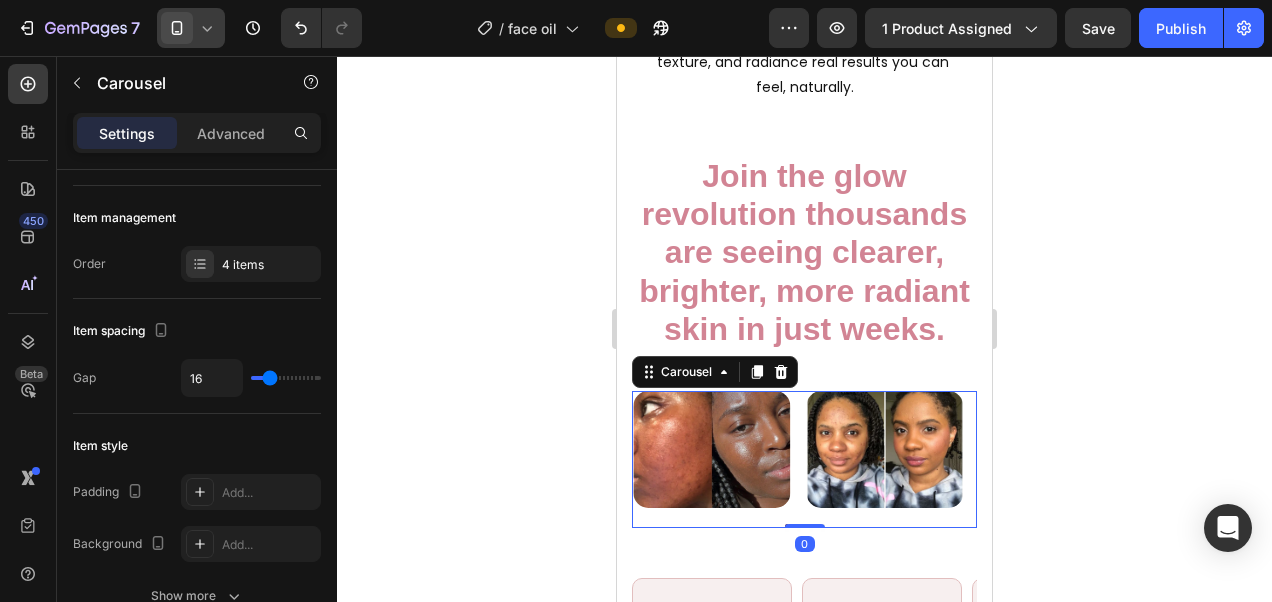 scroll, scrollTop: 0, scrollLeft: 0, axis: both 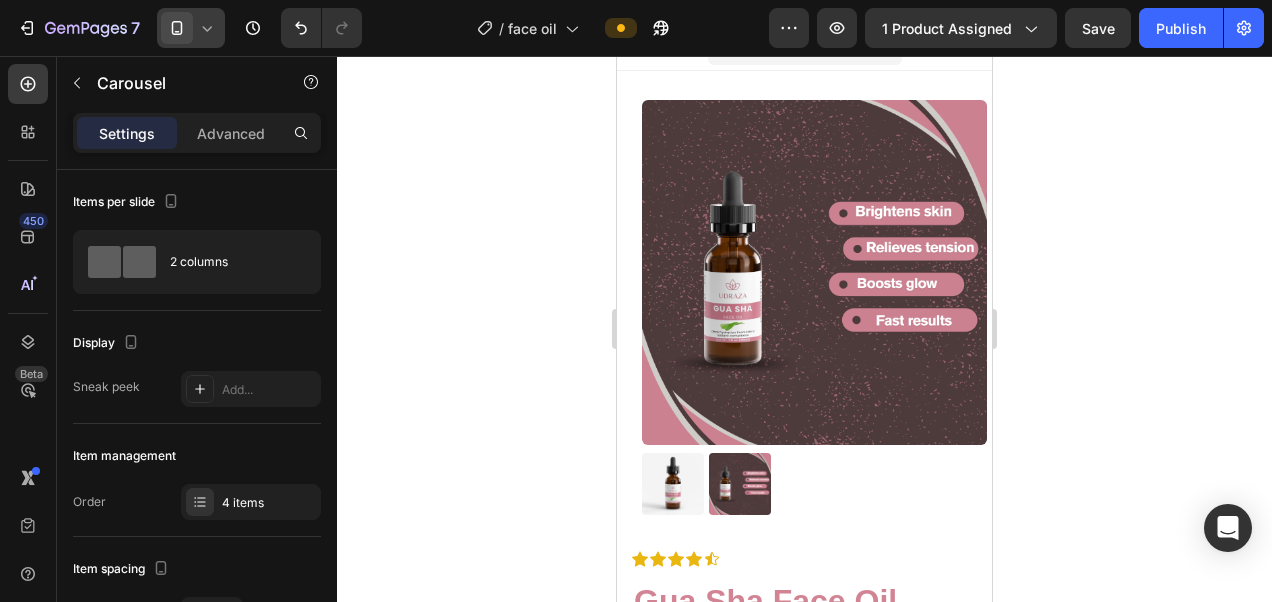 click 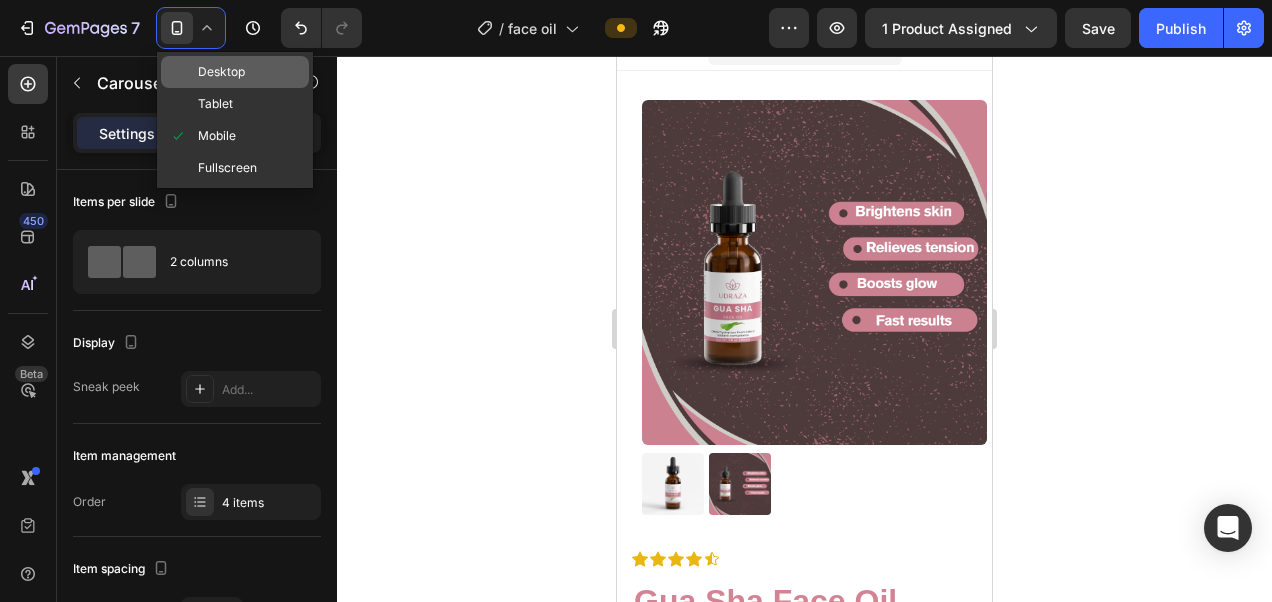 click on "Desktop" at bounding box center [221, 72] 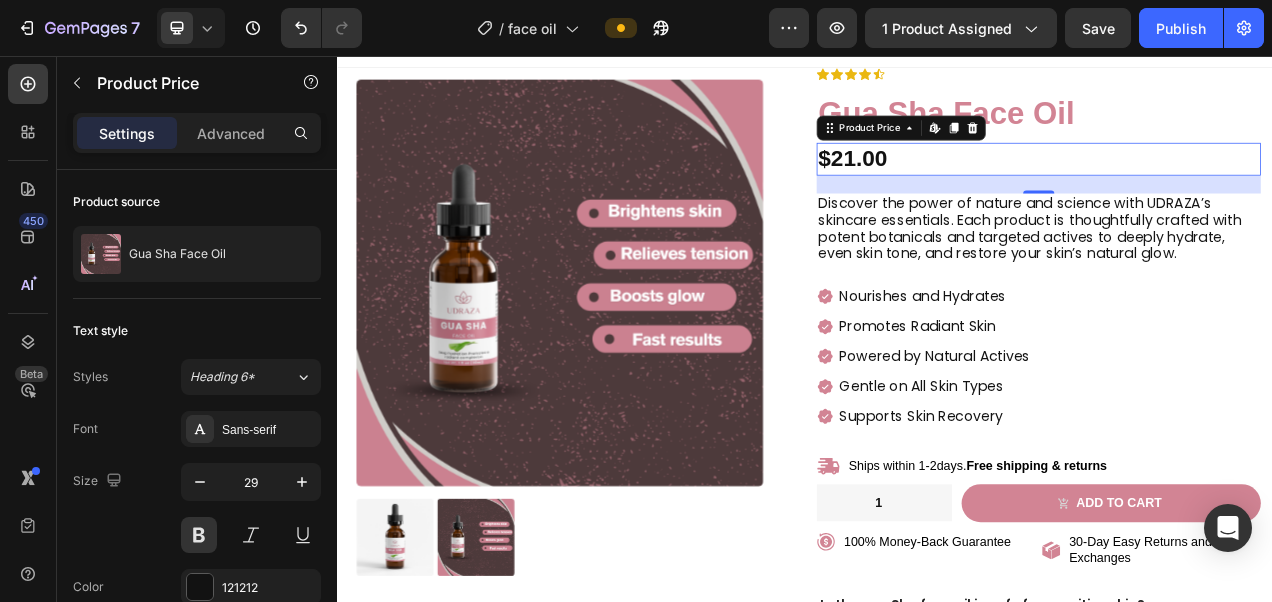 click on "$21.00" at bounding box center (1237, 188) 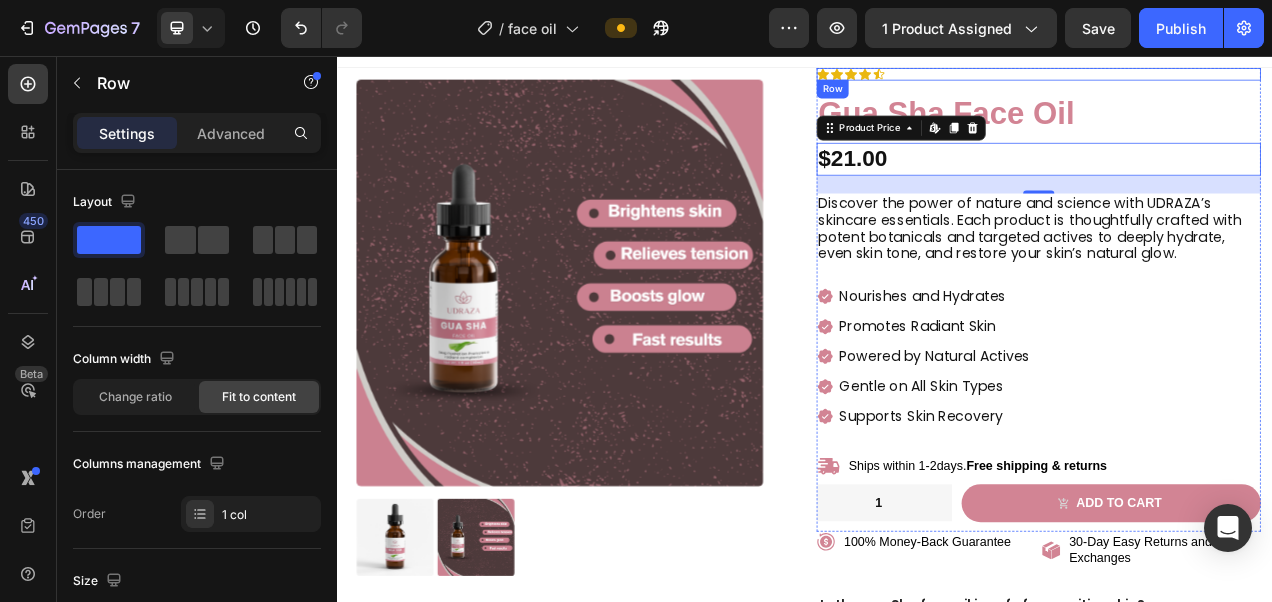 click on "Icon Icon Icon Icon
Icon Icon List Row" at bounding box center [1237, 79] 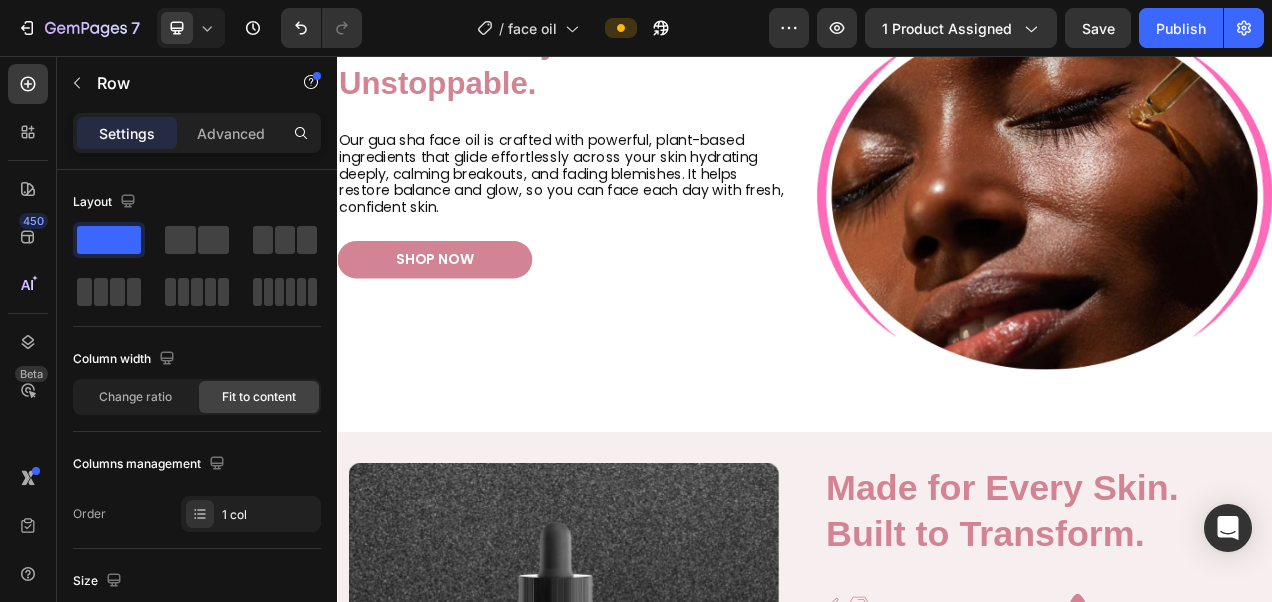 scroll, scrollTop: 884, scrollLeft: 0, axis: vertical 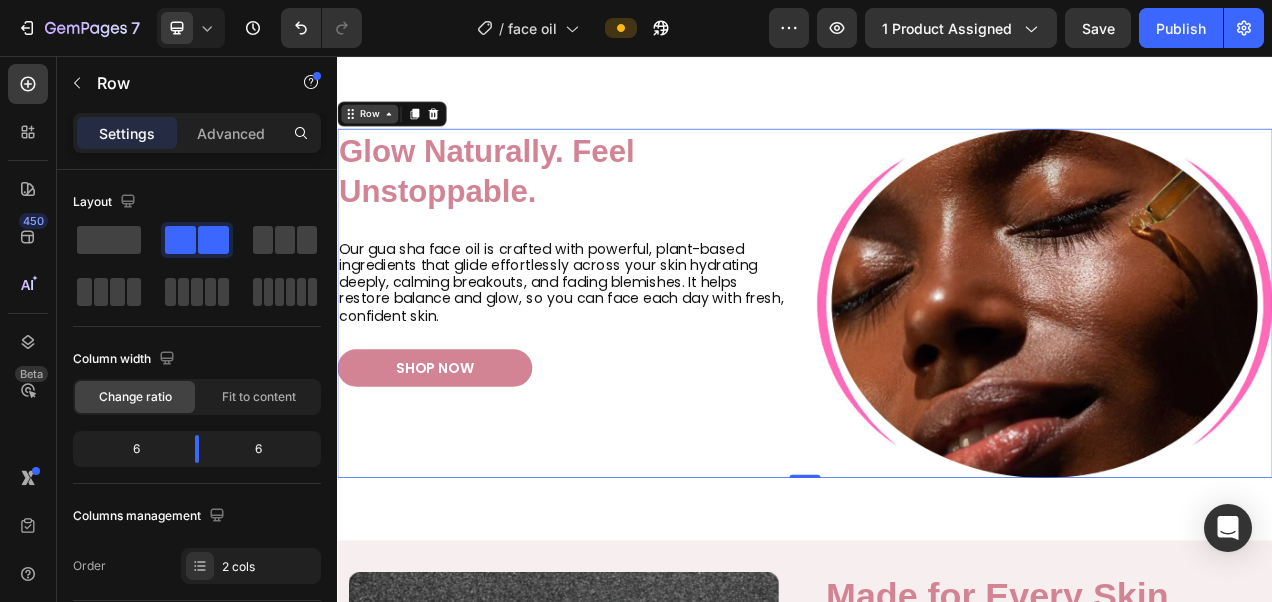 click 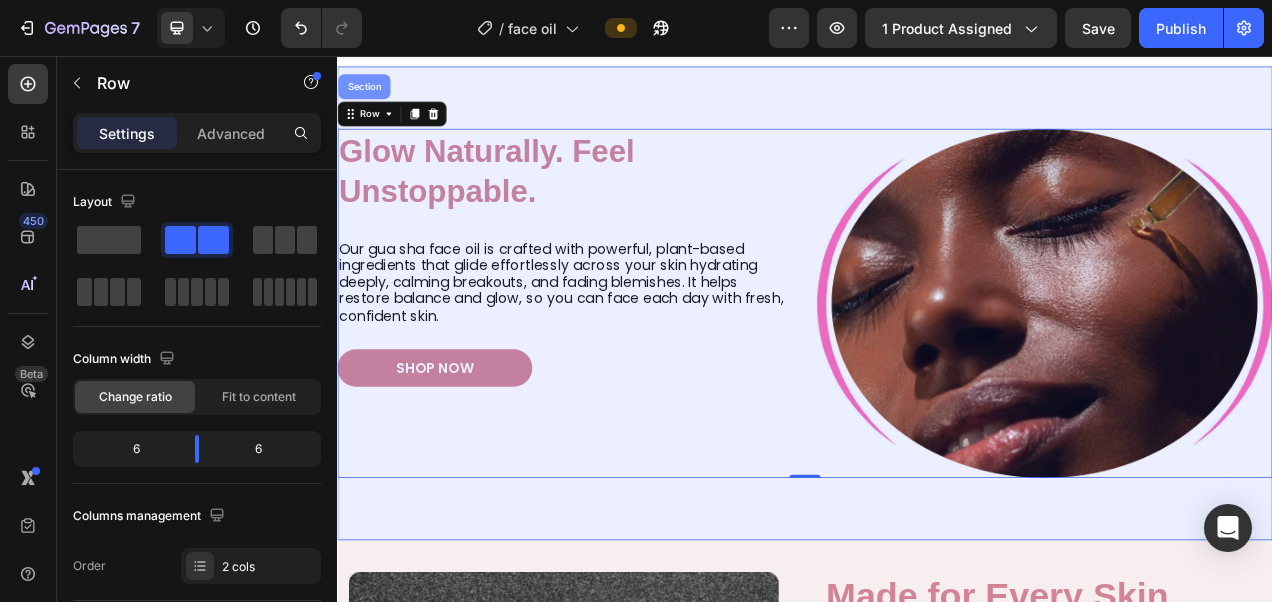 click on "Section" at bounding box center [371, 95] 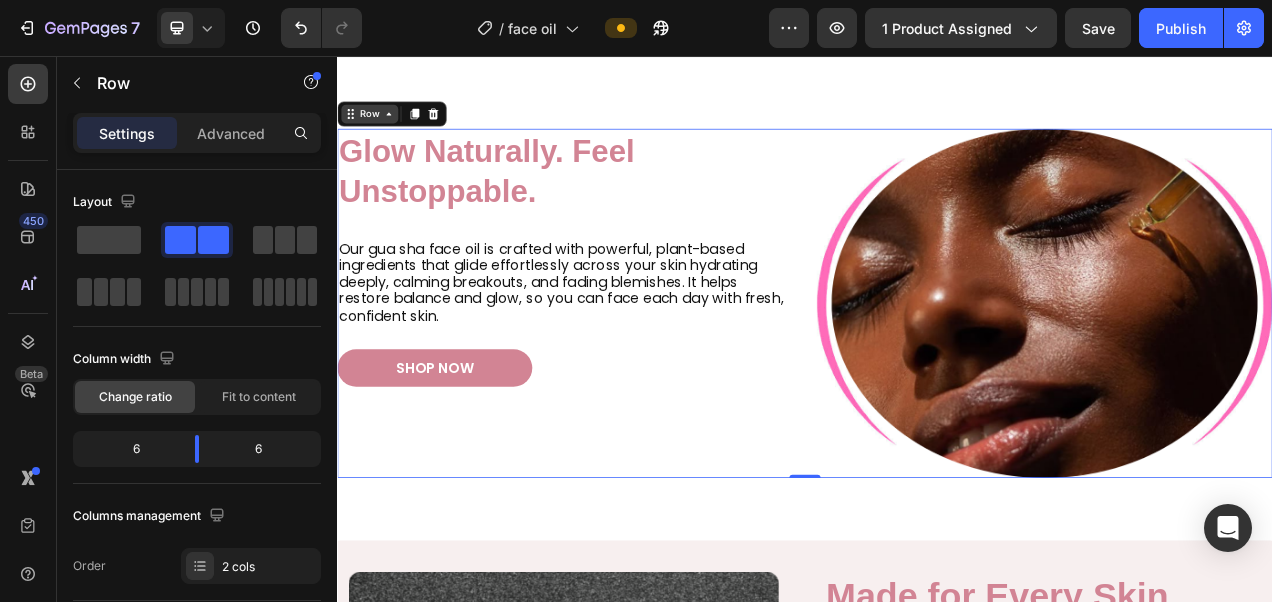 click 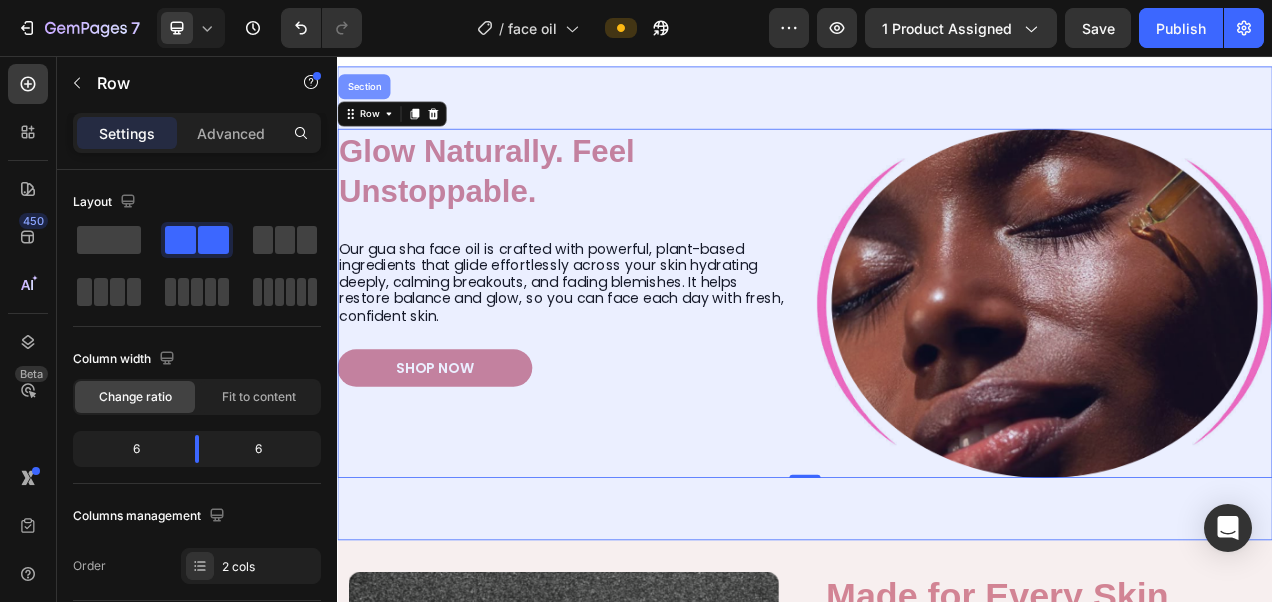 click on "Section" at bounding box center (371, 95) 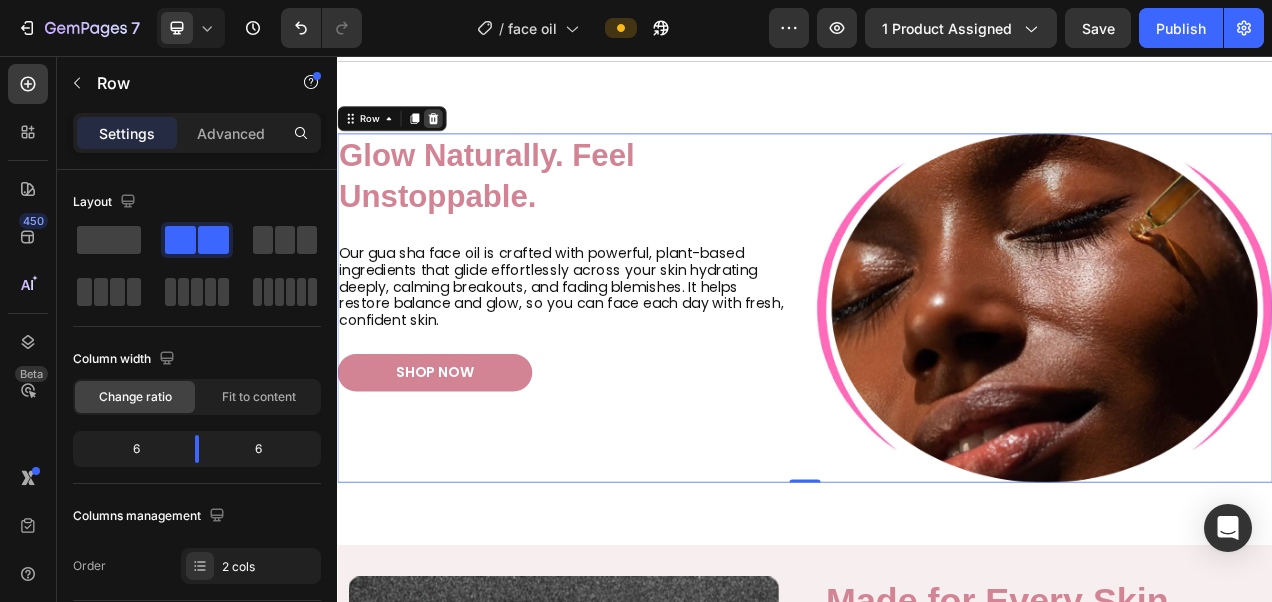 scroll, scrollTop: 848, scrollLeft: 0, axis: vertical 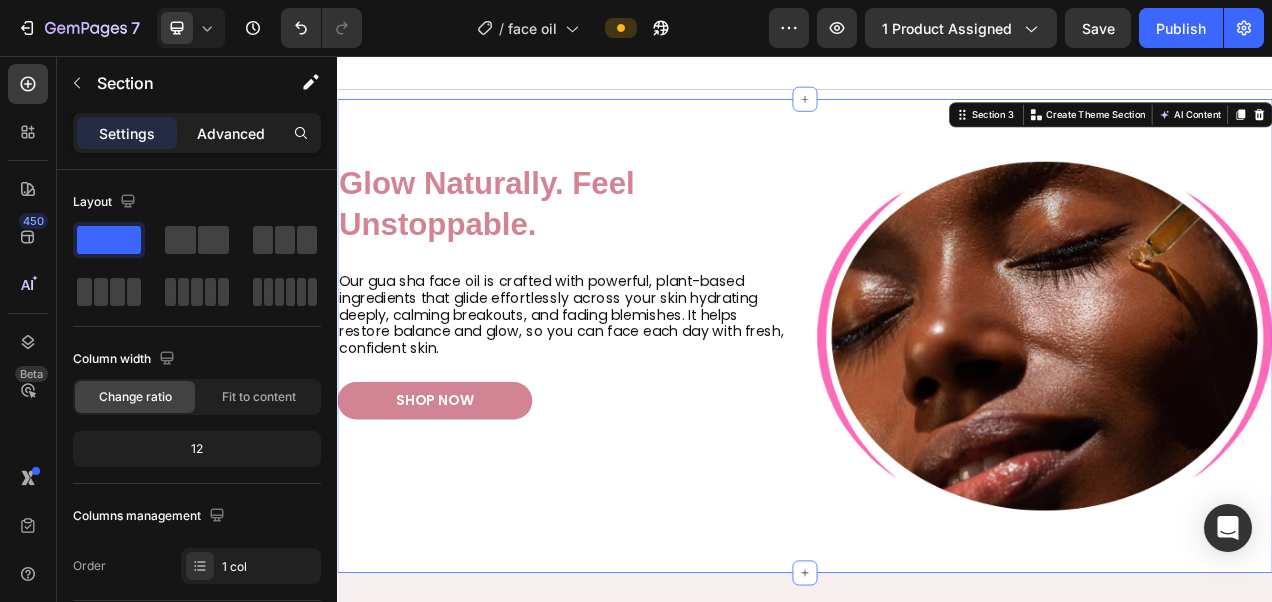 click on "Advanced" at bounding box center (231, 133) 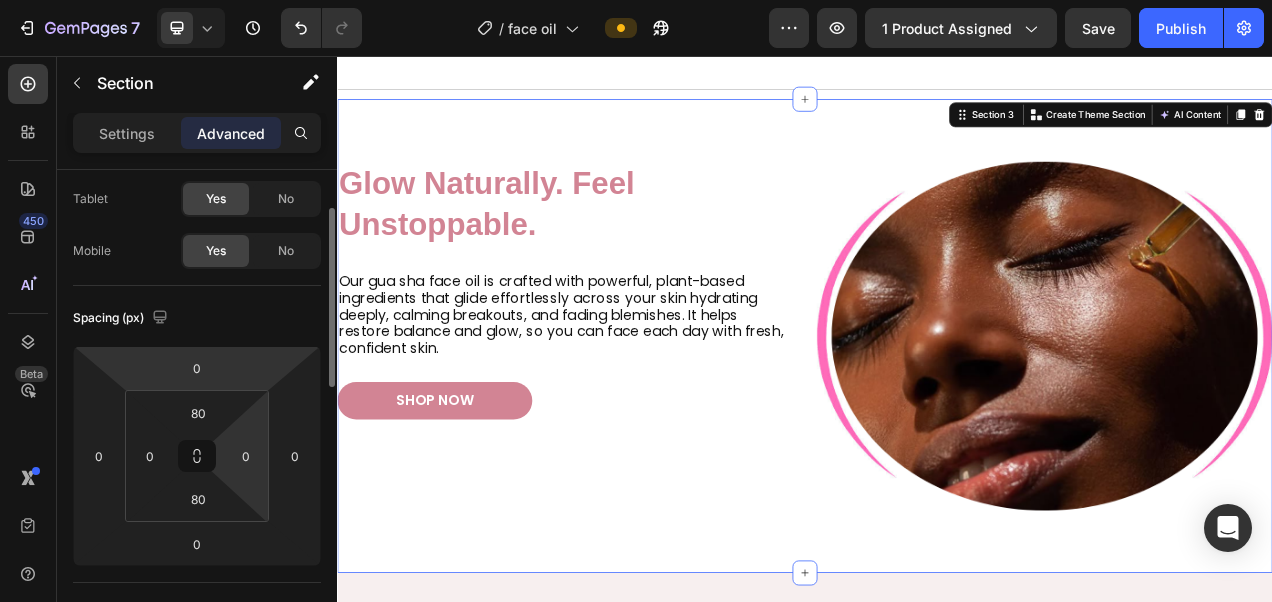 scroll, scrollTop: 102, scrollLeft: 0, axis: vertical 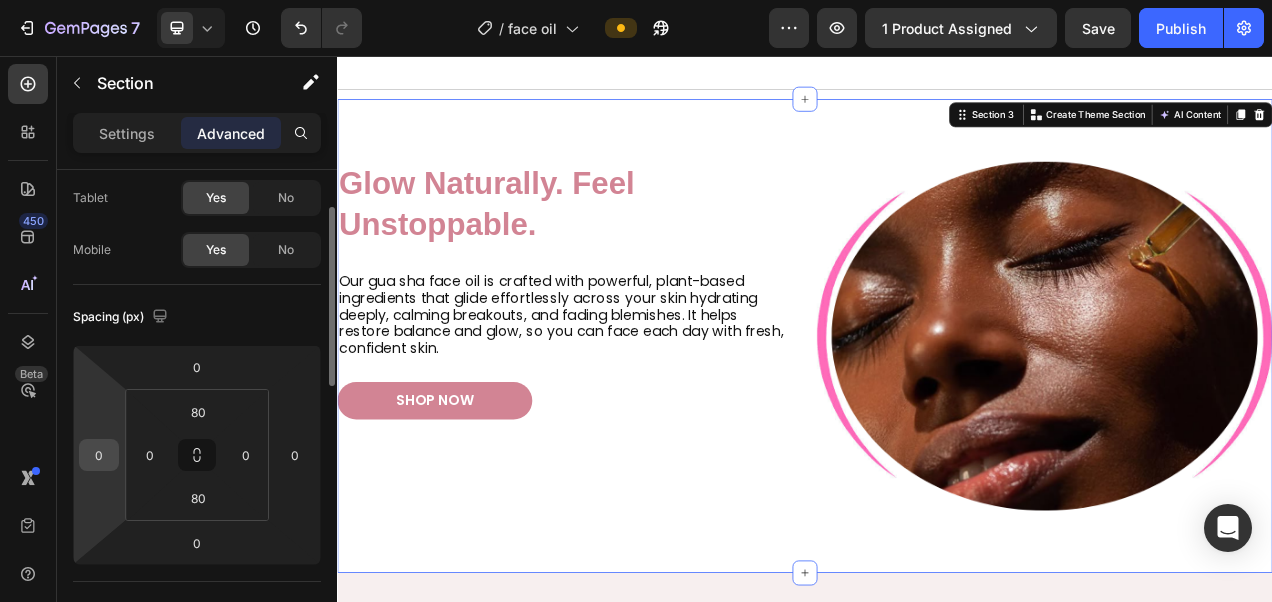 click on "0" at bounding box center [99, 455] 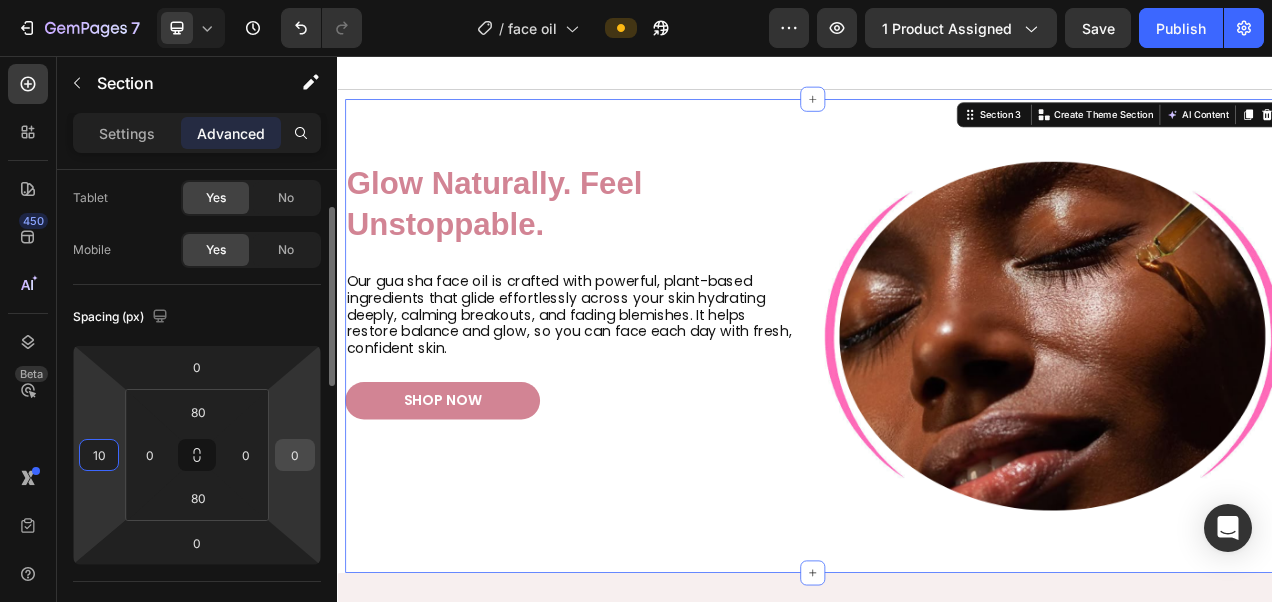 type on "10" 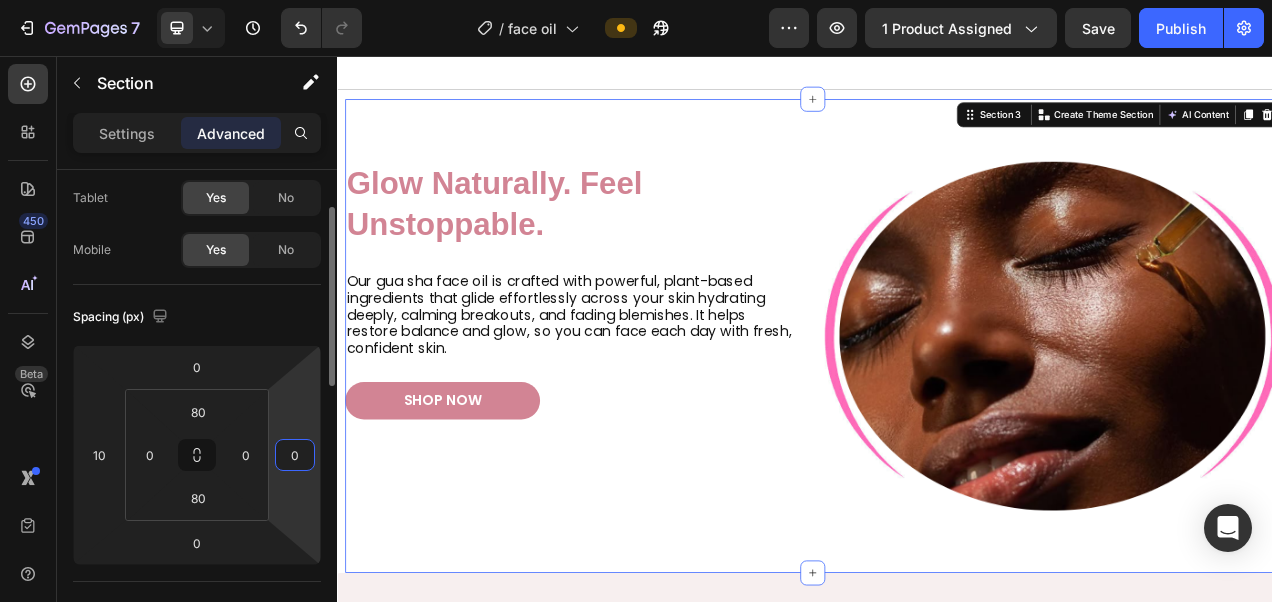 click on "0" at bounding box center (295, 455) 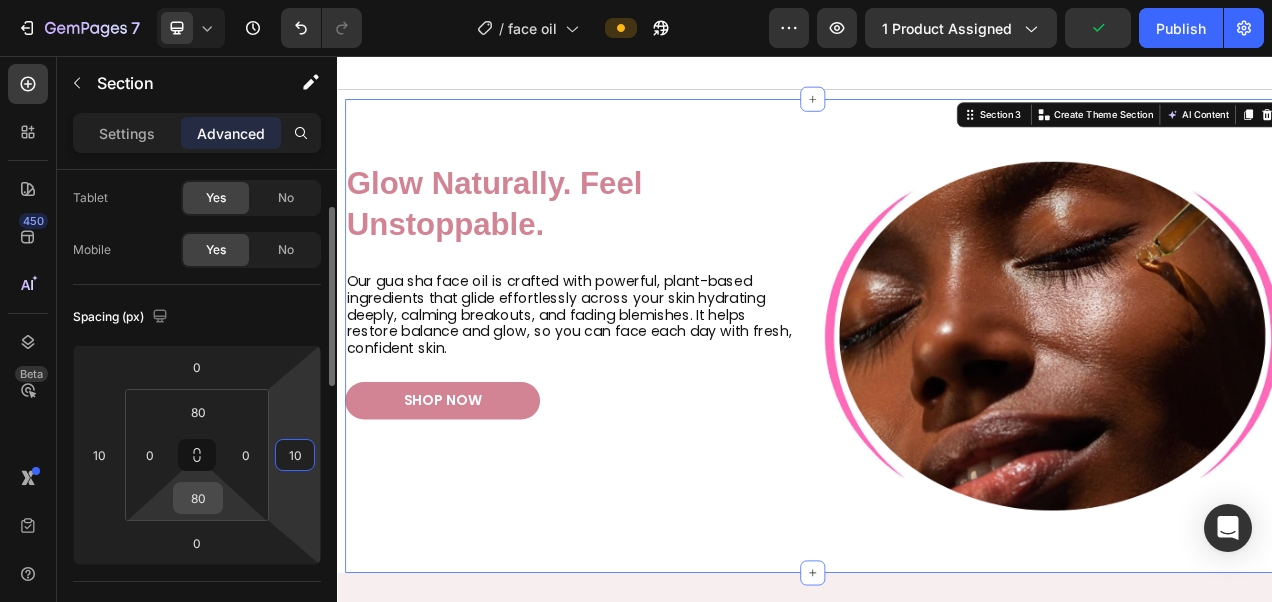 type on "10" 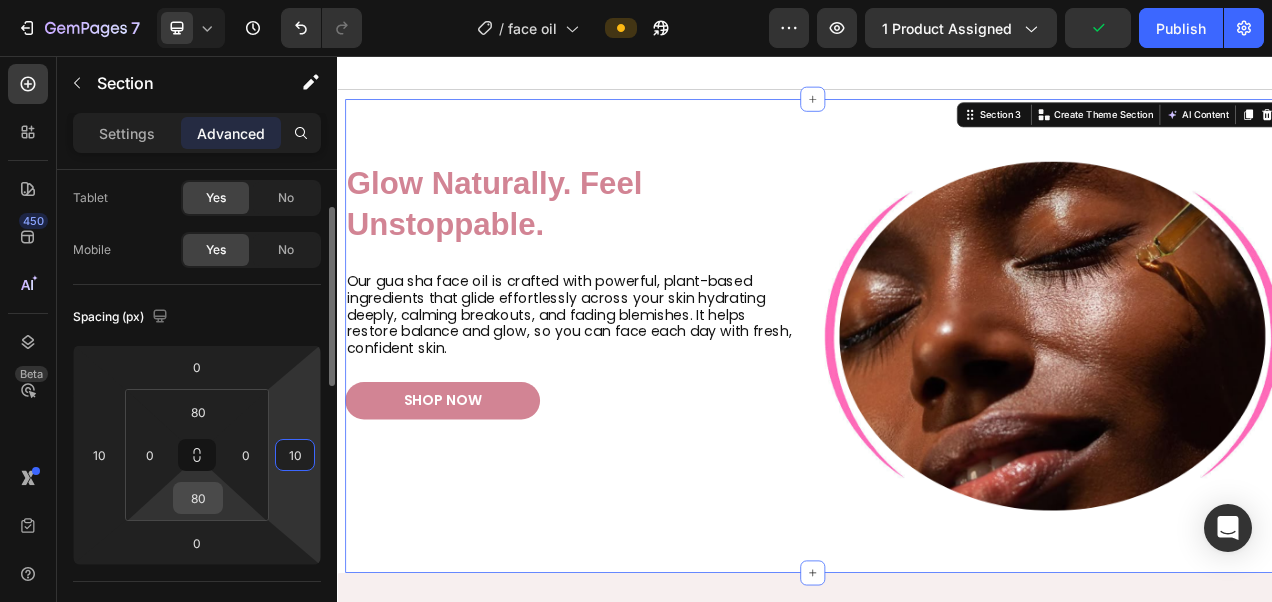 click on "80" at bounding box center [198, 498] 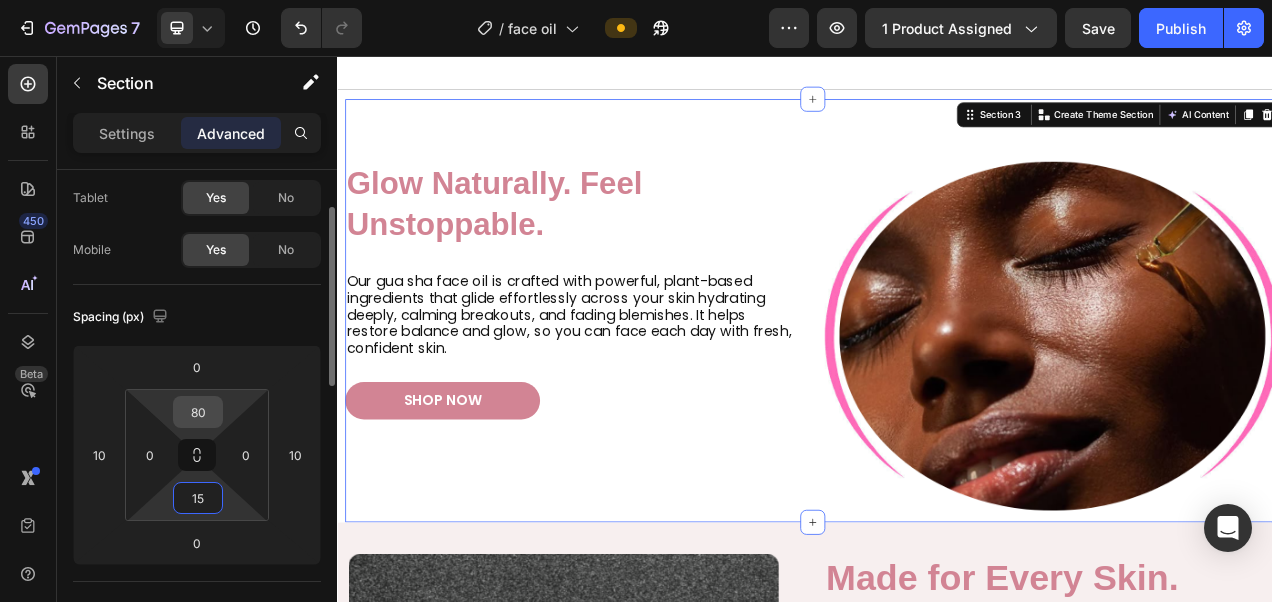 type on "15" 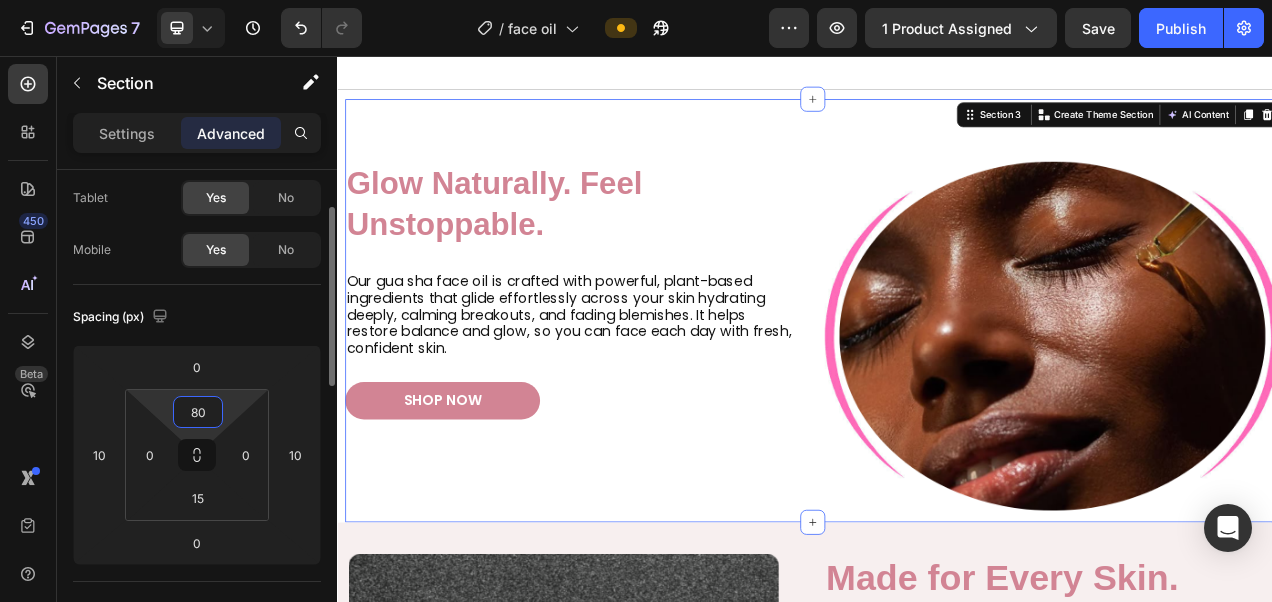 click on "80" at bounding box center (198, 412) 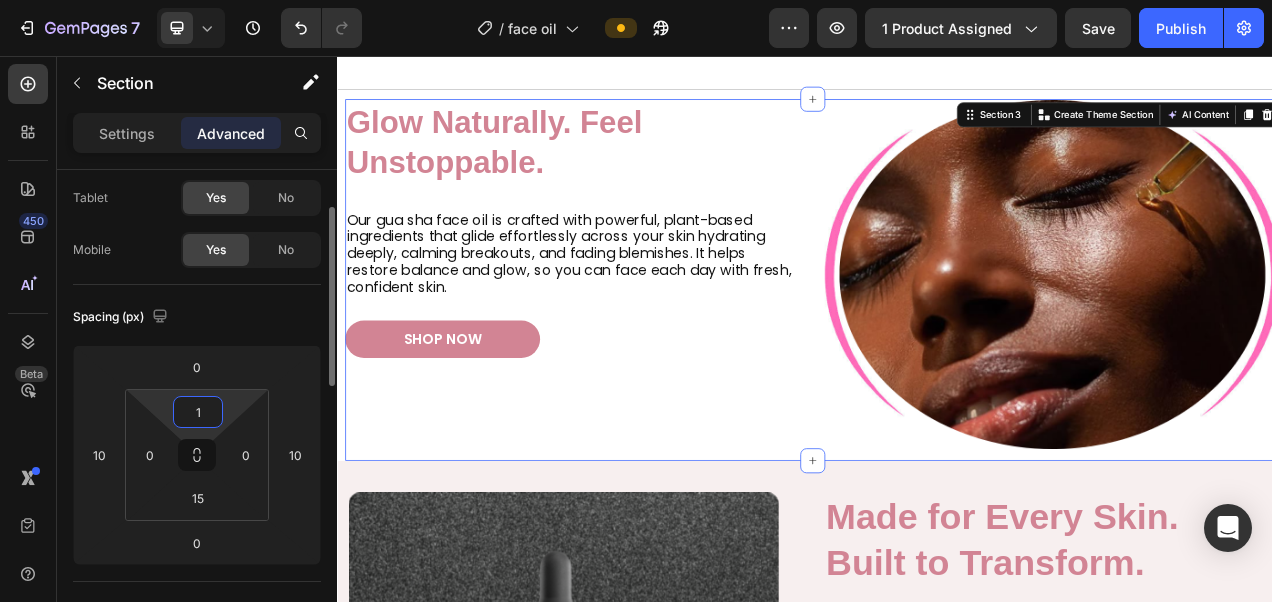 type on "15" 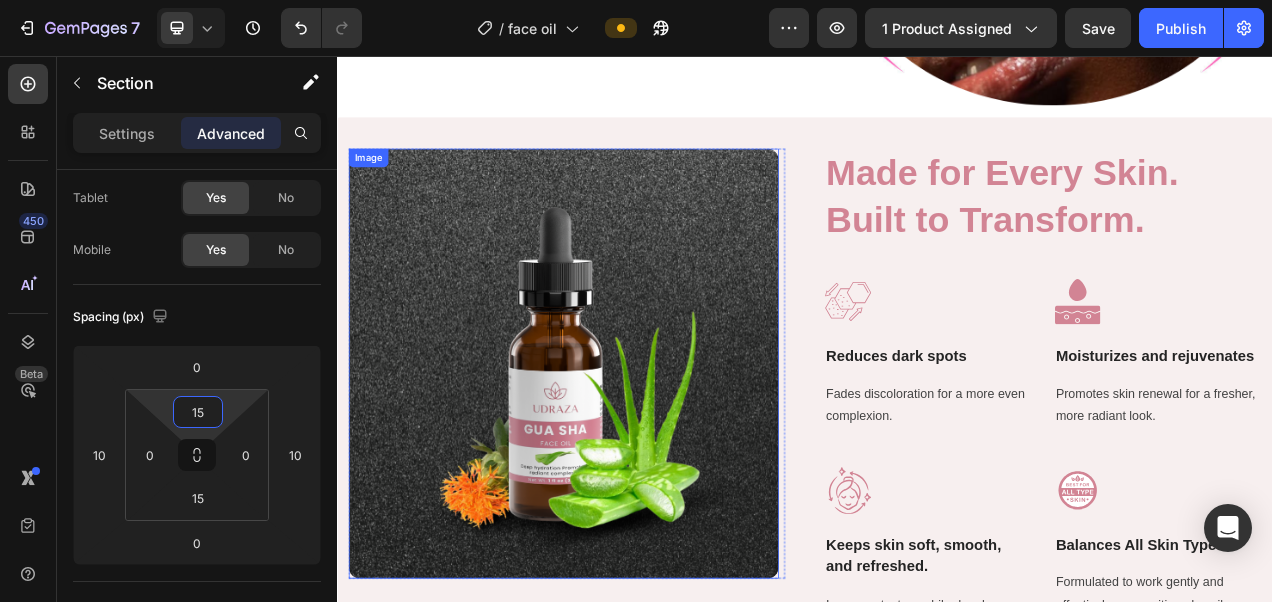 scroll, scrollTop: 1298, scrollLeft: 0, axis: vertical 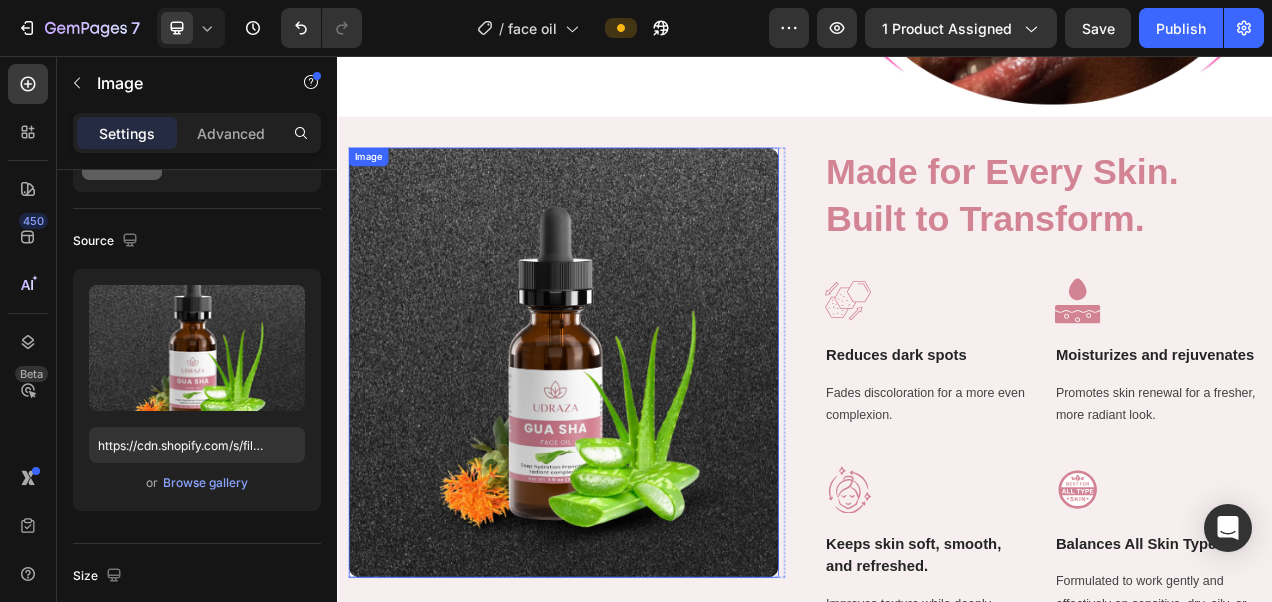click at bounding box center [628, 449] 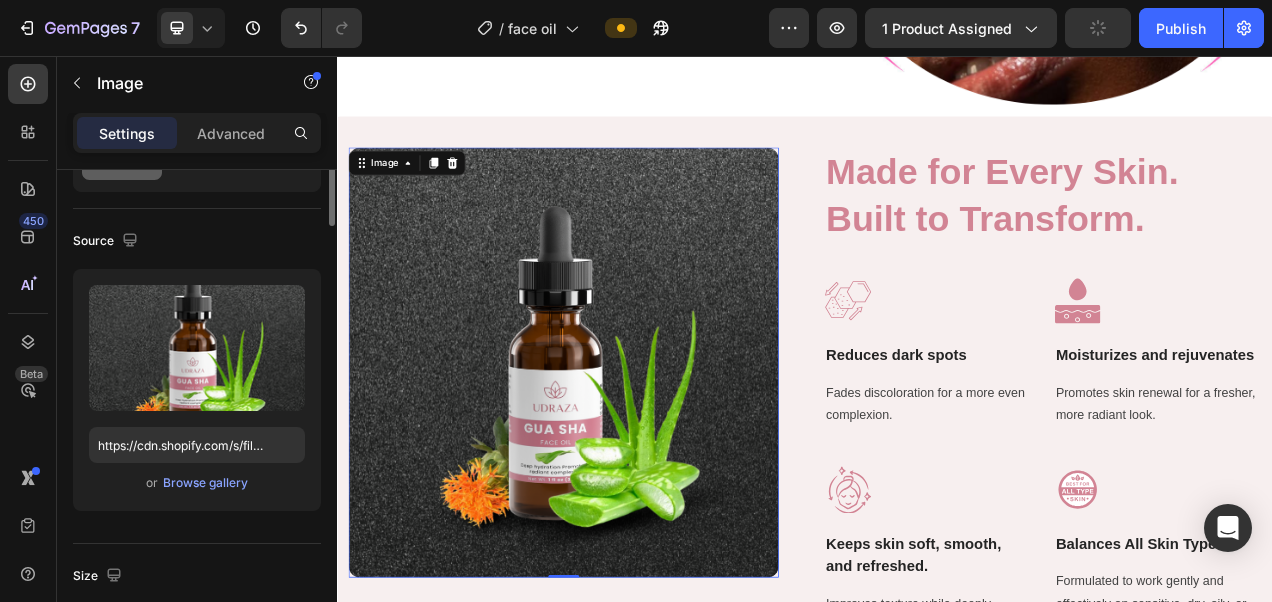 scroll, scrollTop: 0, scrollLeft: 0, axis: both 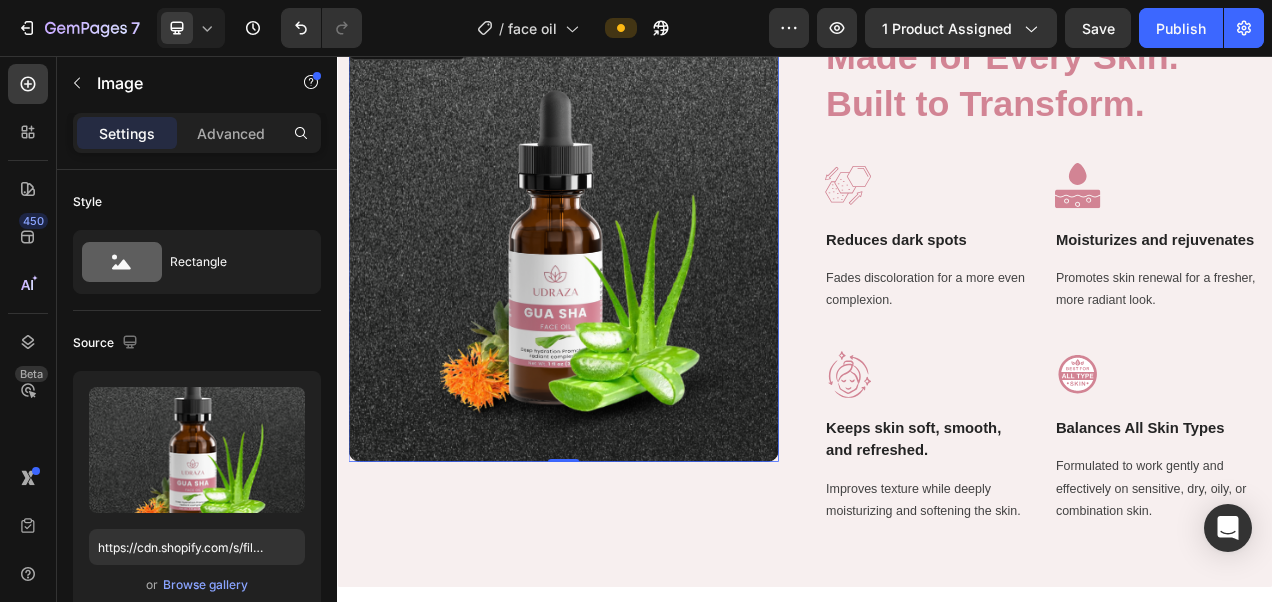 click 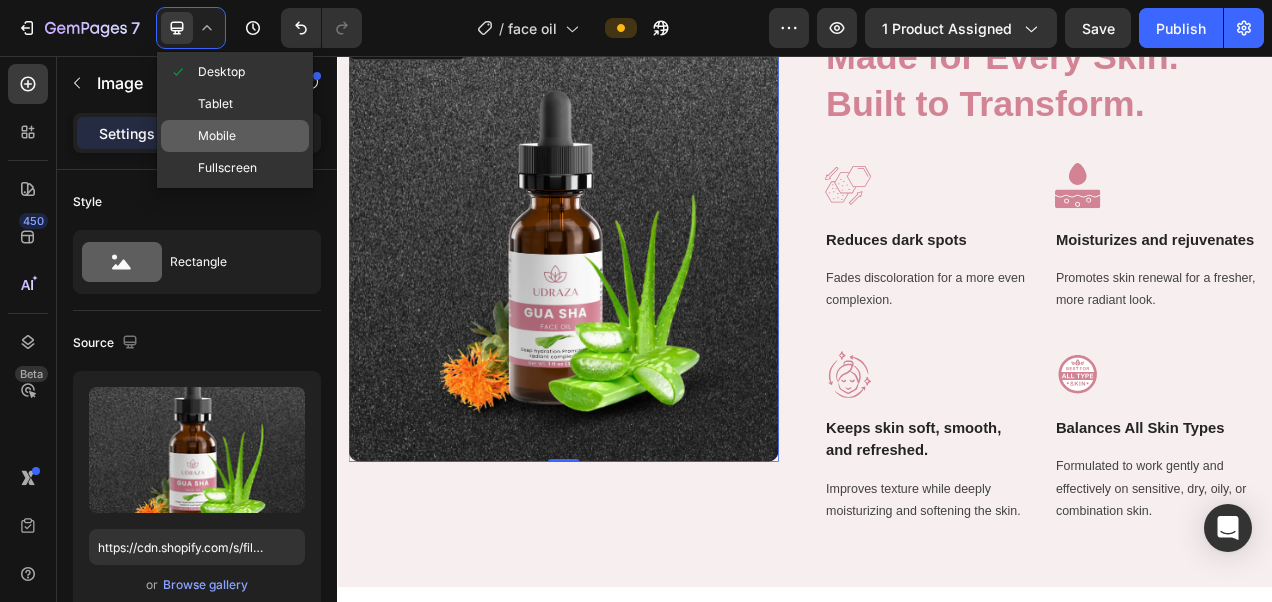 click on "Mobile" at bounding box center [217, 136] 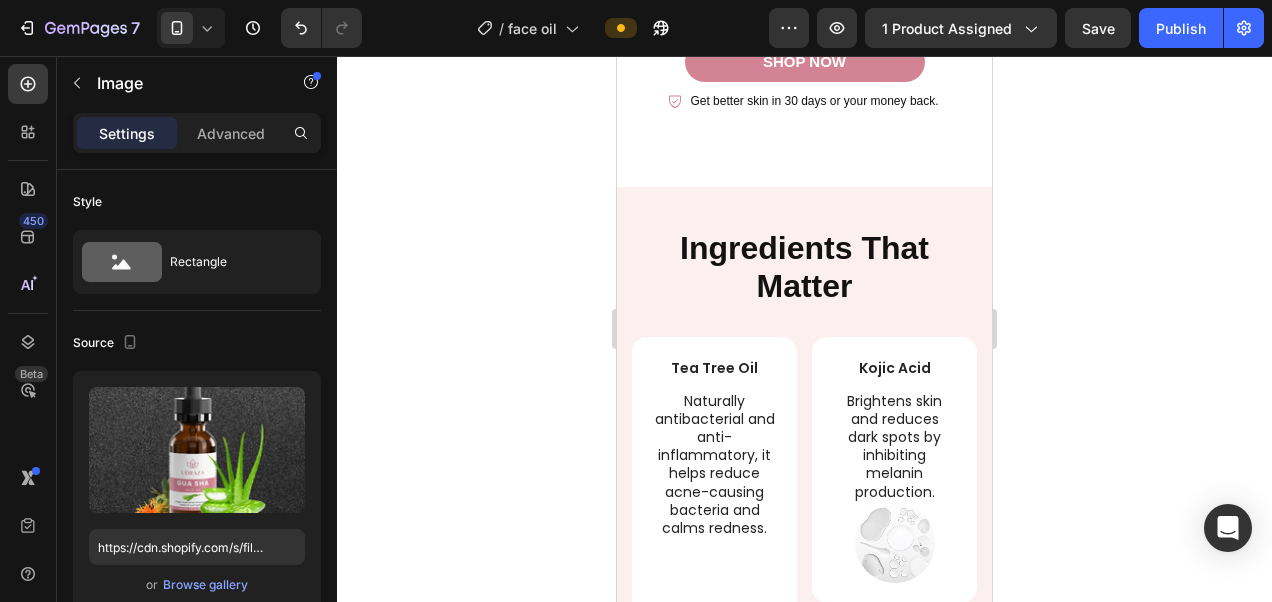 scroll, scrollTop: 4964, scrollLeft: 0, axis: vertical 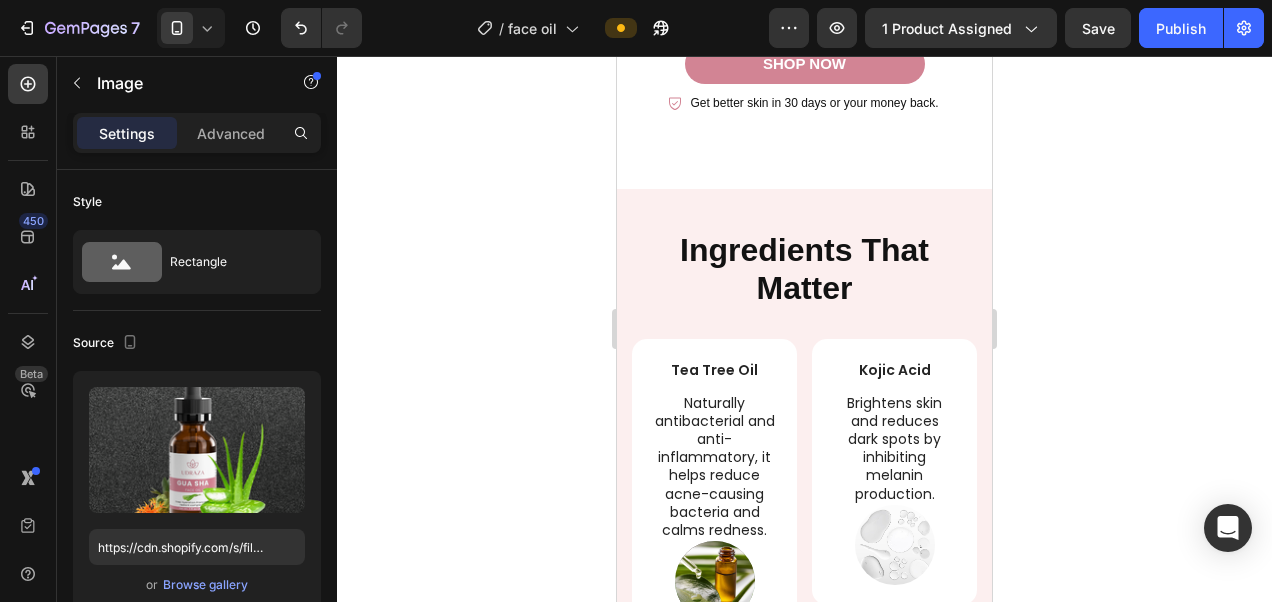 click 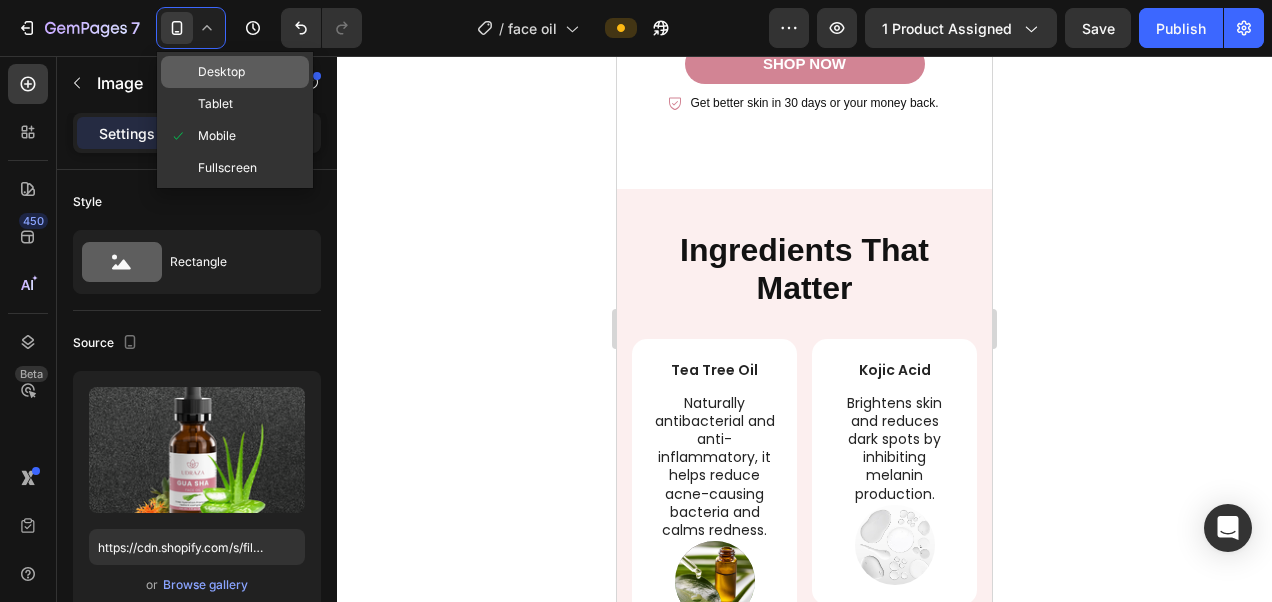 click on "Desktop" at bounding box center [221, 72] 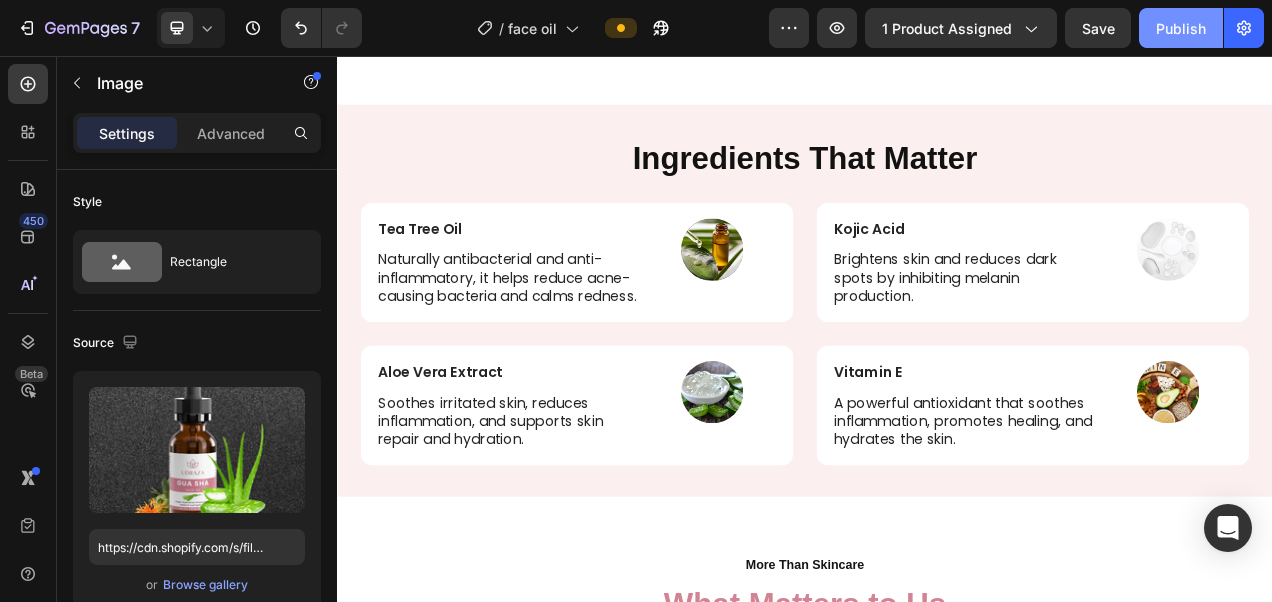 click on "Publish" at bounding box center (1181, 28) 